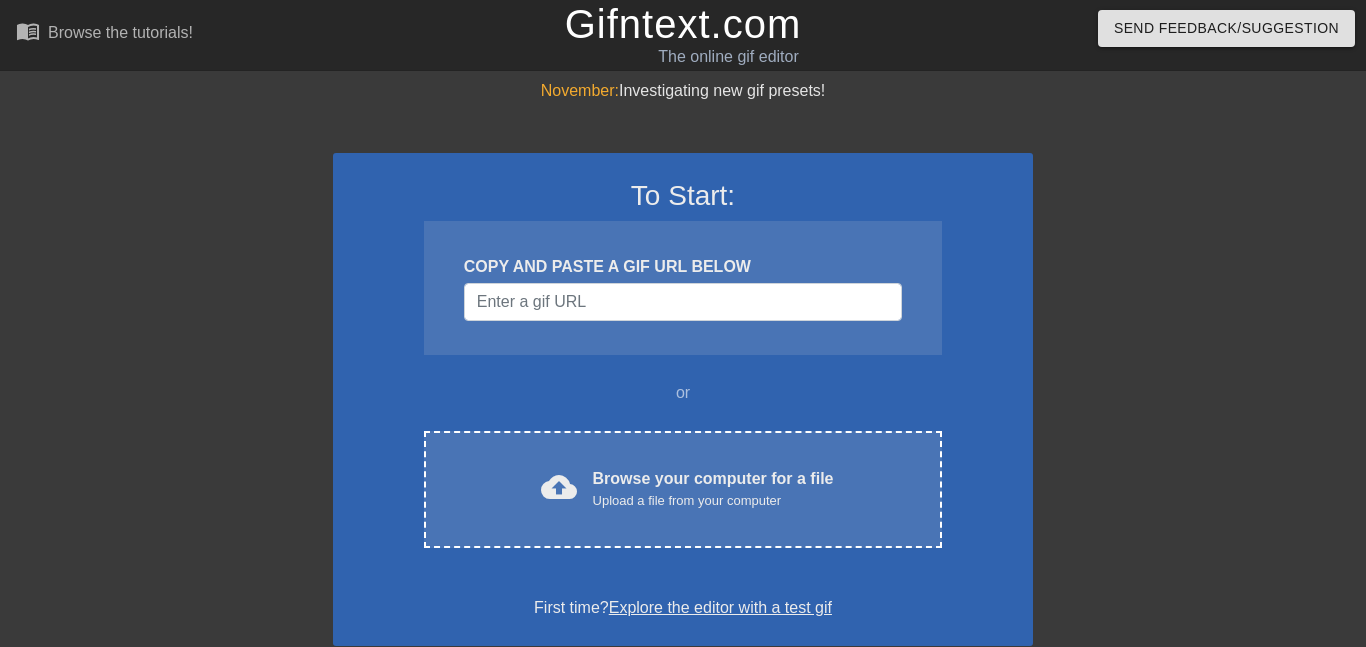 scroll, scrollTop: 0, scrollLeft: 0, axis: both 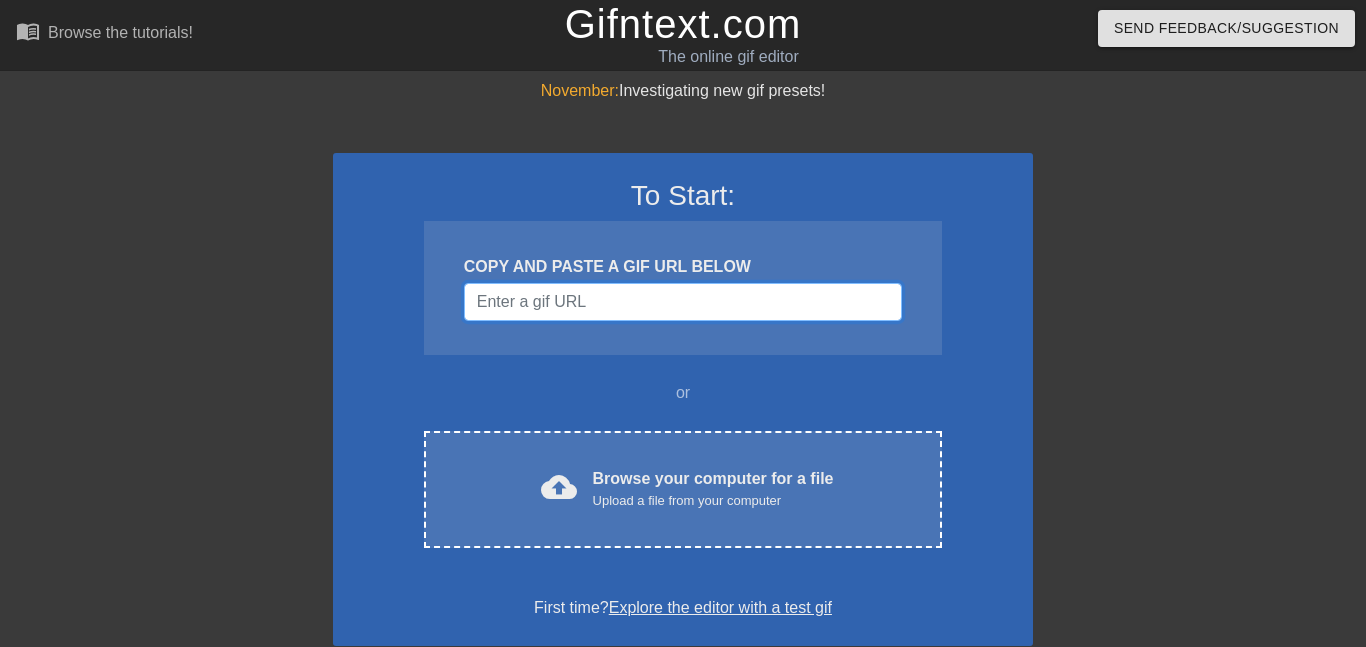 click at bounding box center [683, 302] 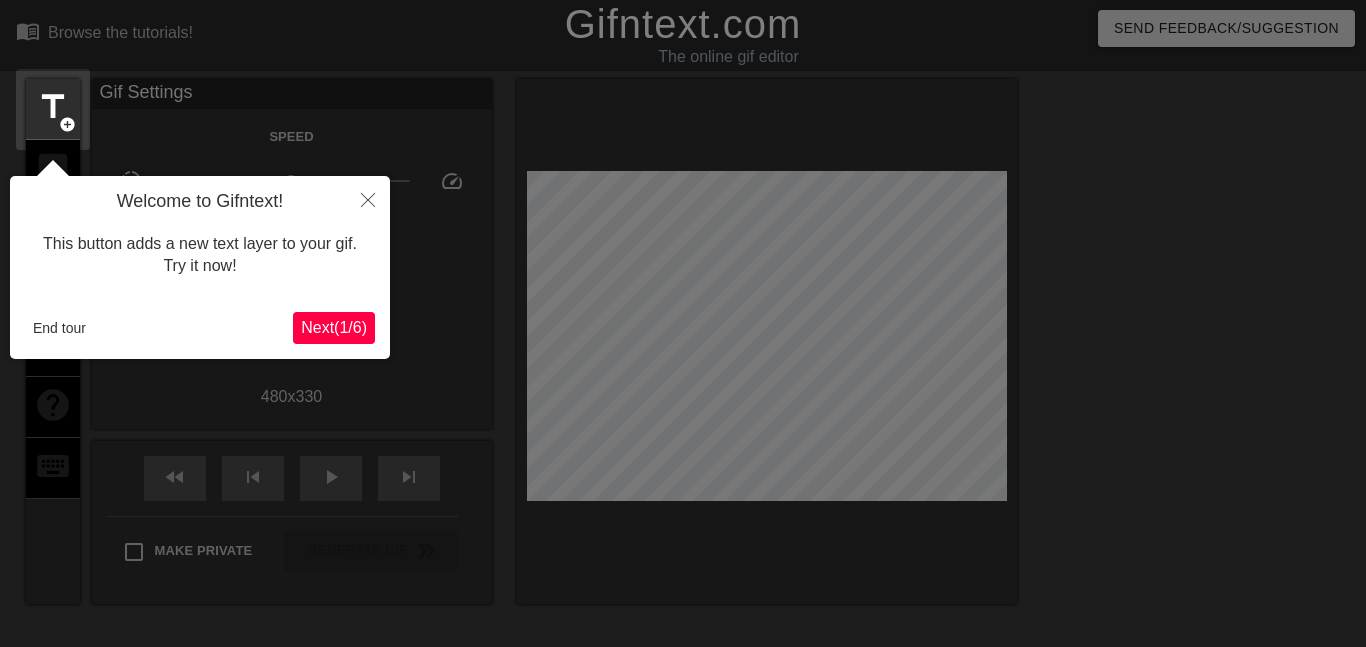 scroll, scrollTop: 49, scrollLeft: 0, axis: vertical 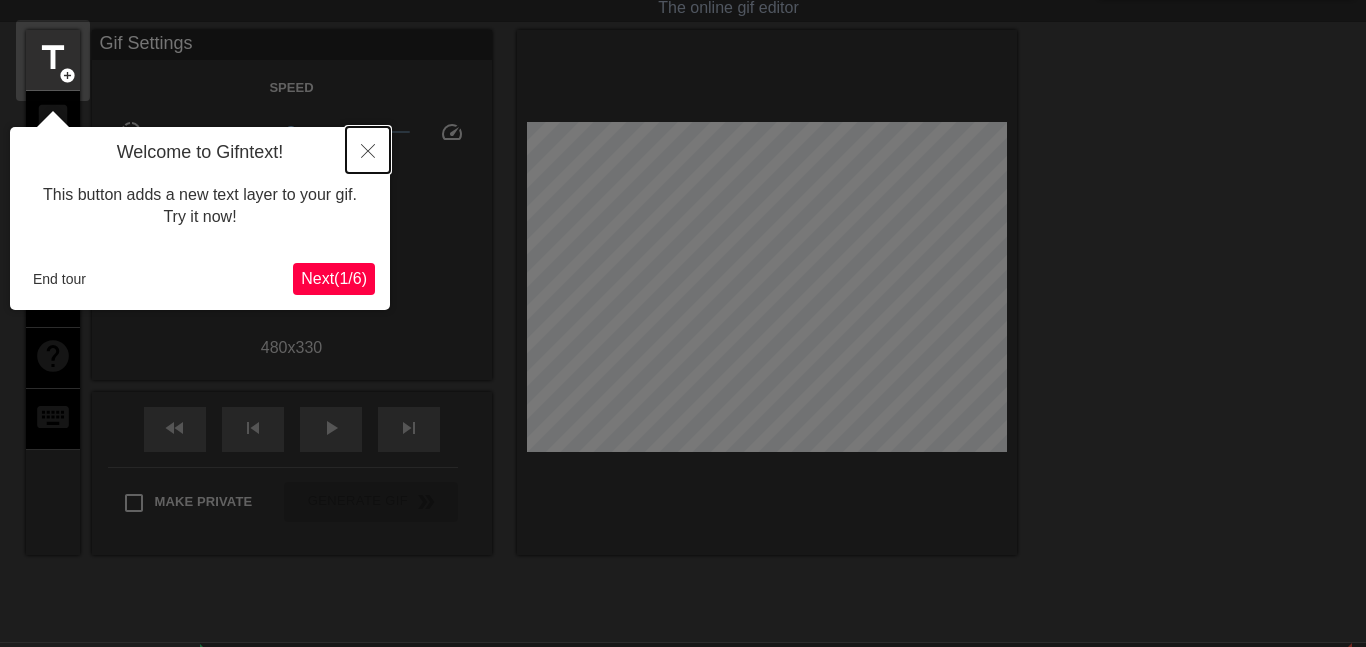 click 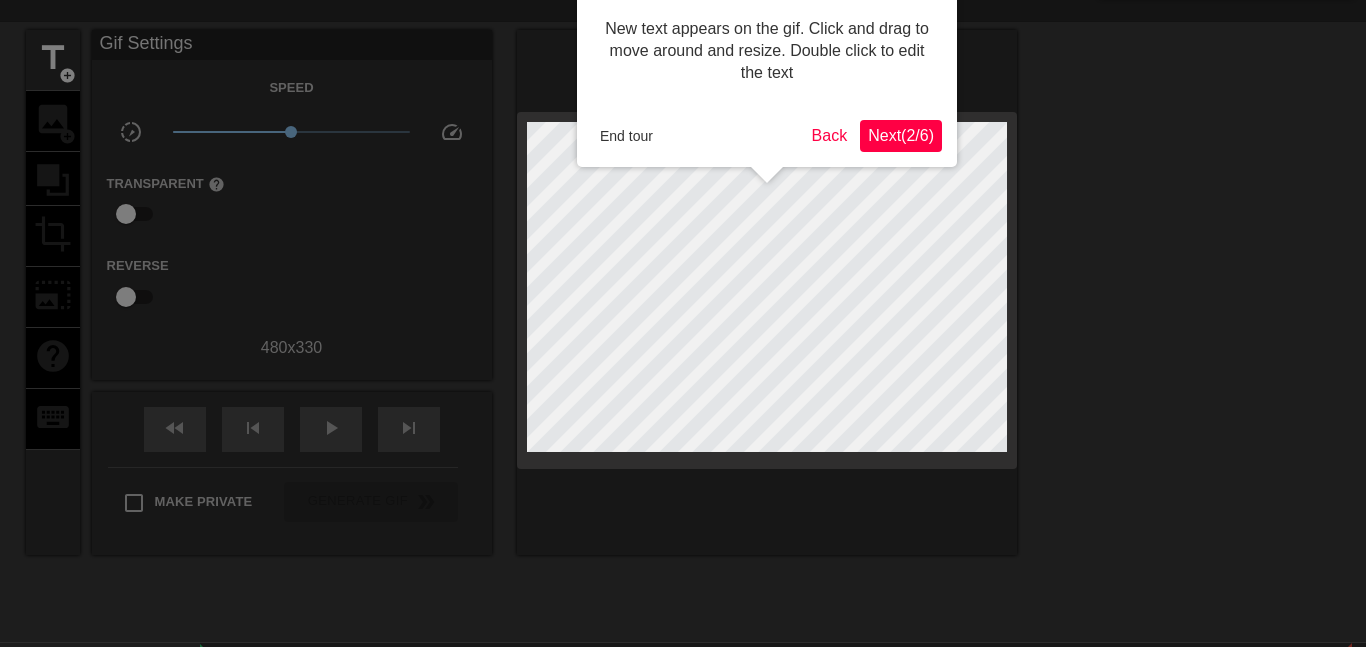 scroll, scrollTop: 0, scrollLeft: 0, axis: both 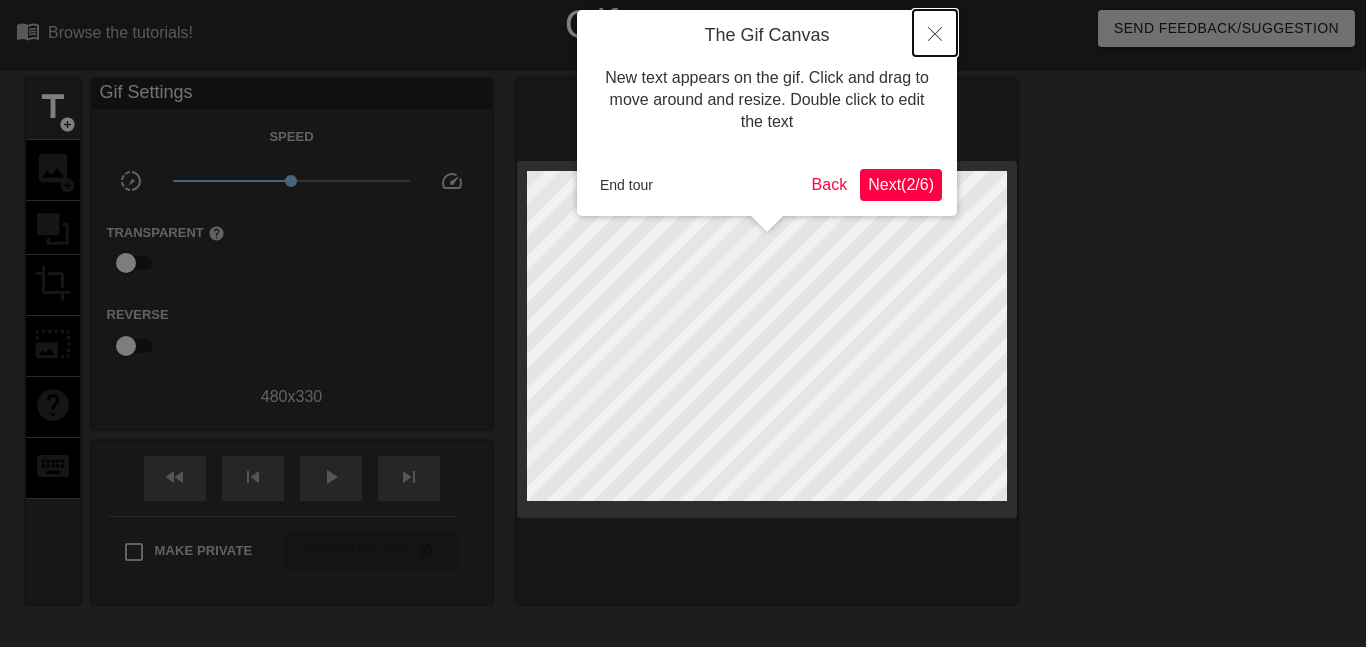 click 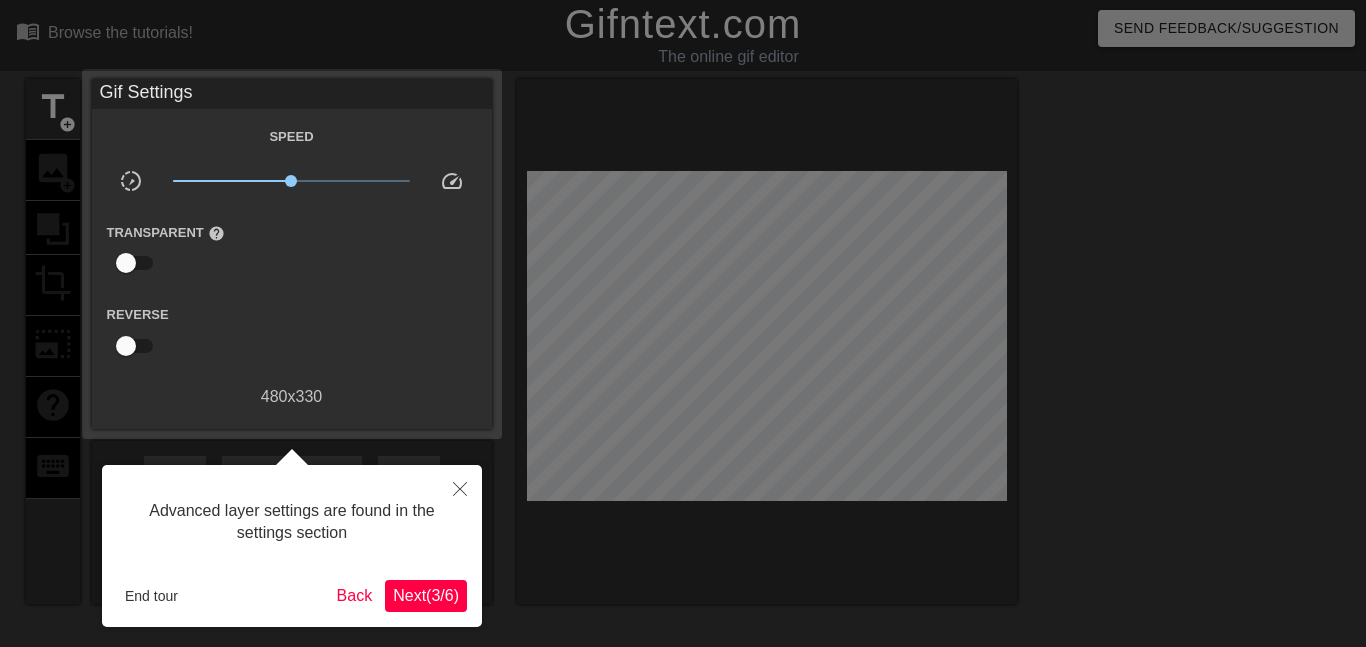 scroll, scrollTop: 49, scrollLeft: 0, axis: vertical 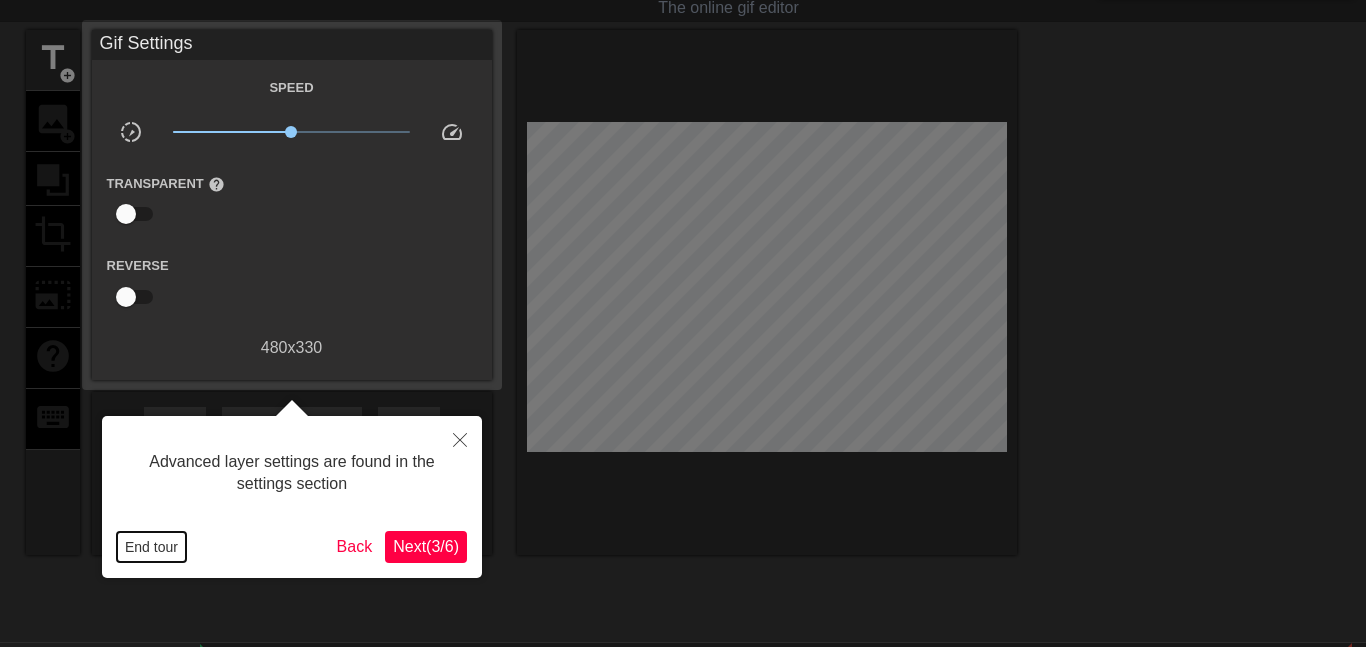 click on "End tour" at bounding box center (151, 547) 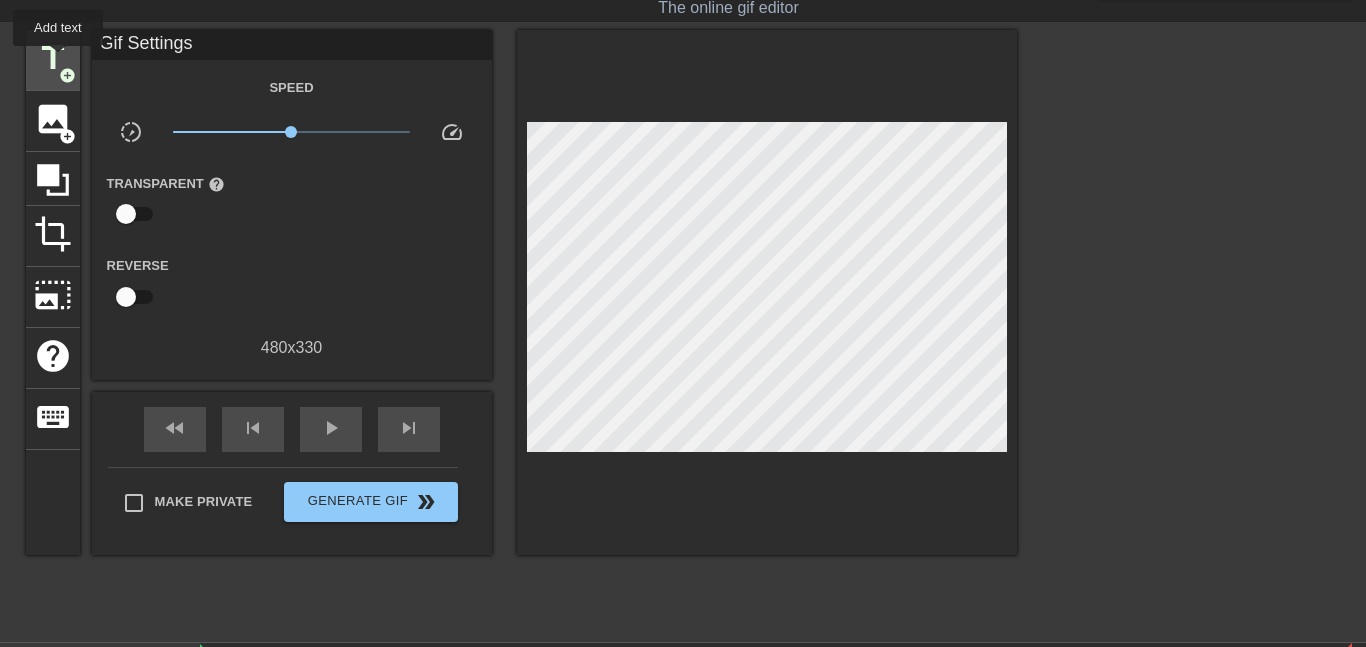 click on "title" at bounding box center (53, 58) 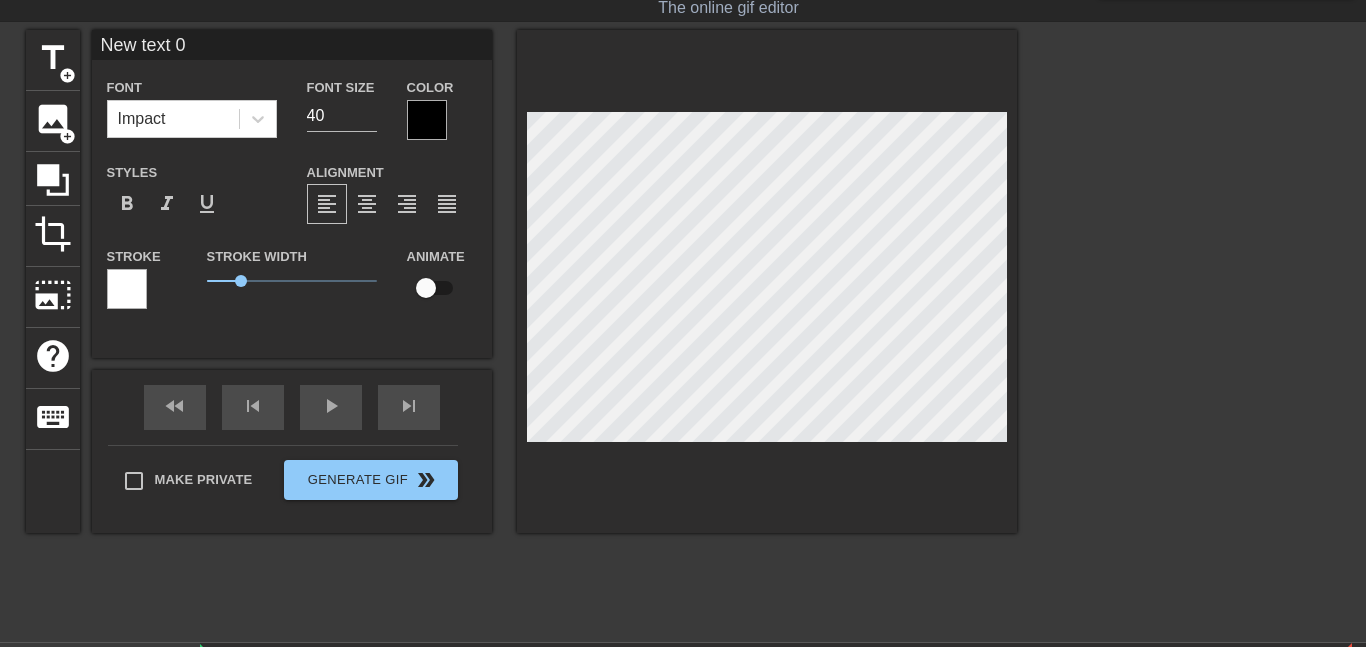 type on "New text" 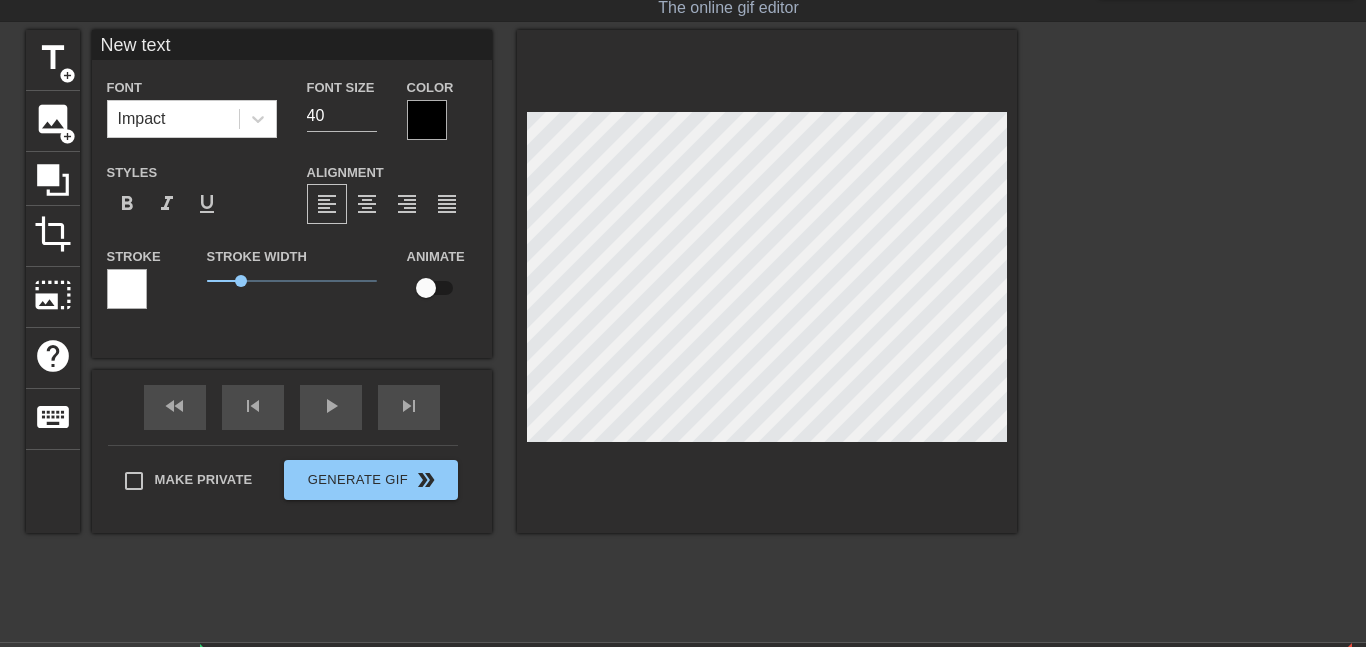 type on "New text" 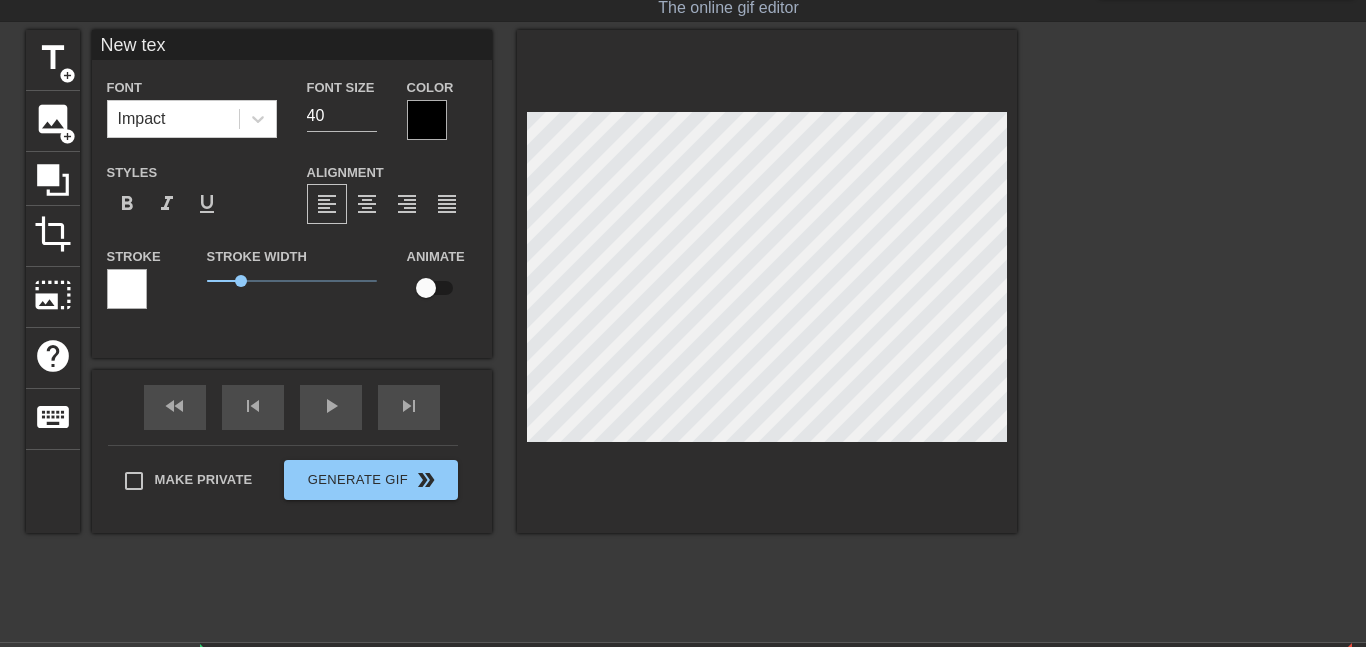 type on "New te" 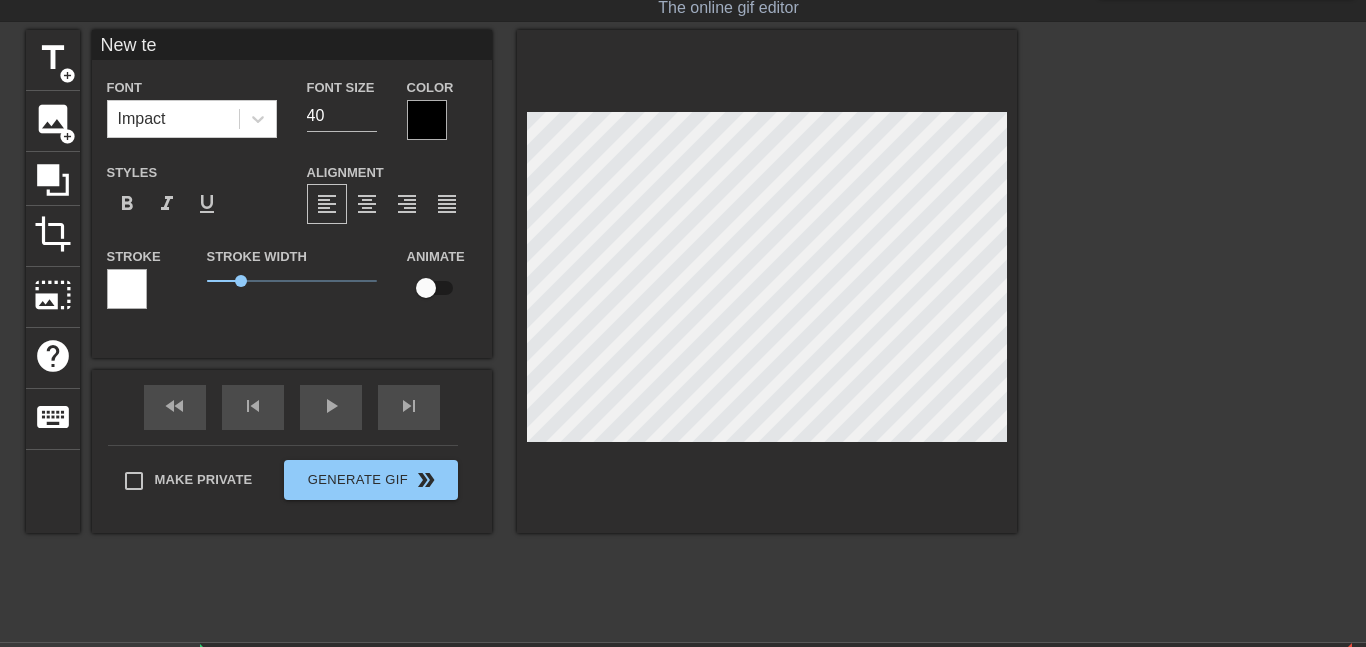 type on "New t" 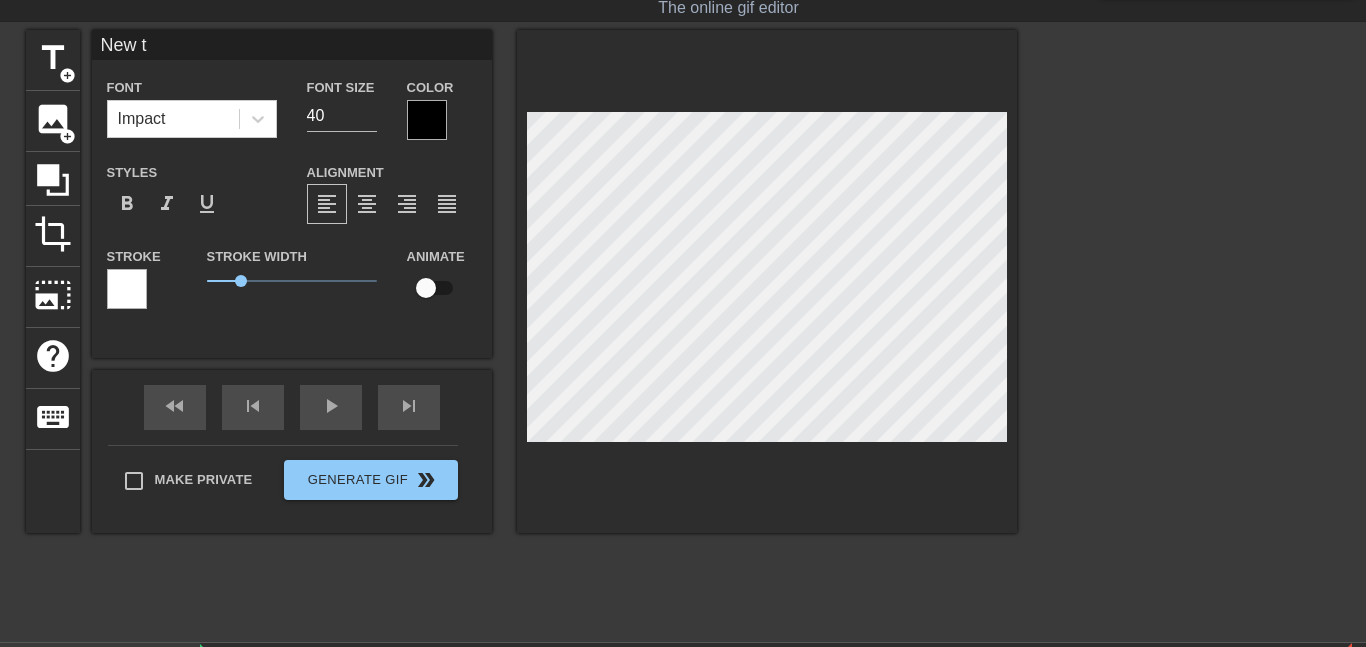 scroll, scrollTop: 0, scrollLeft: 1, axis: horizontal 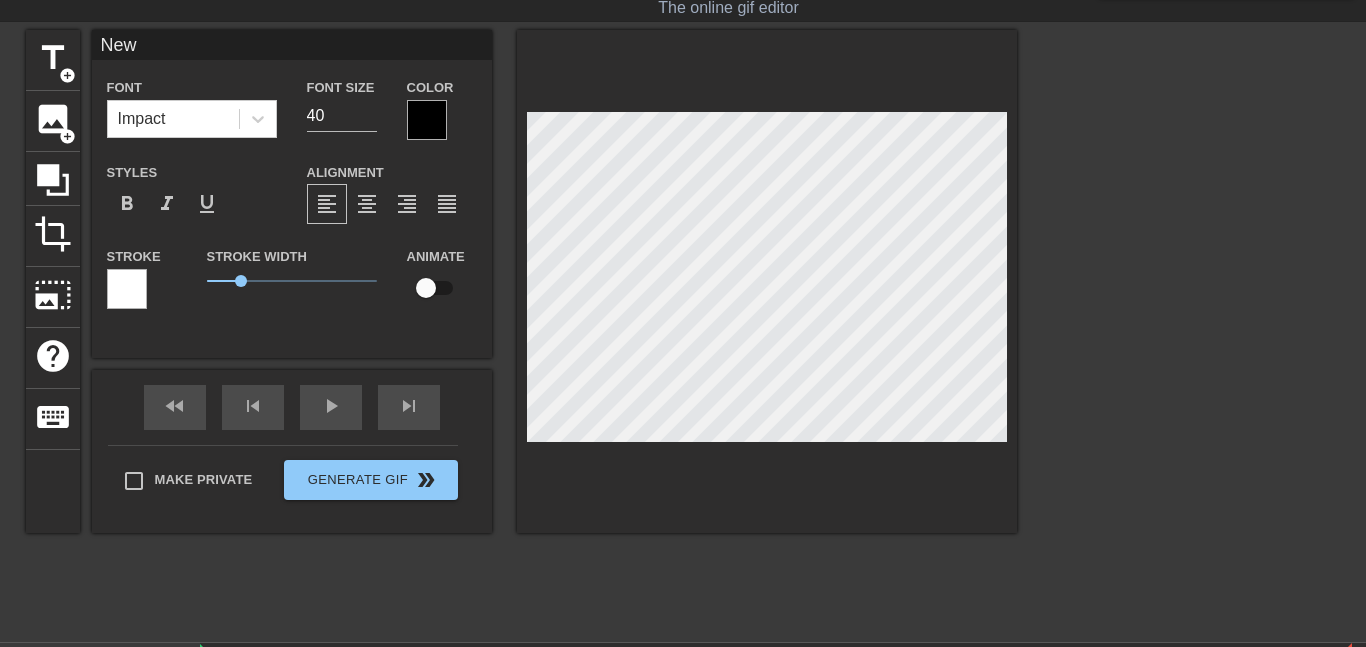 type on "New" 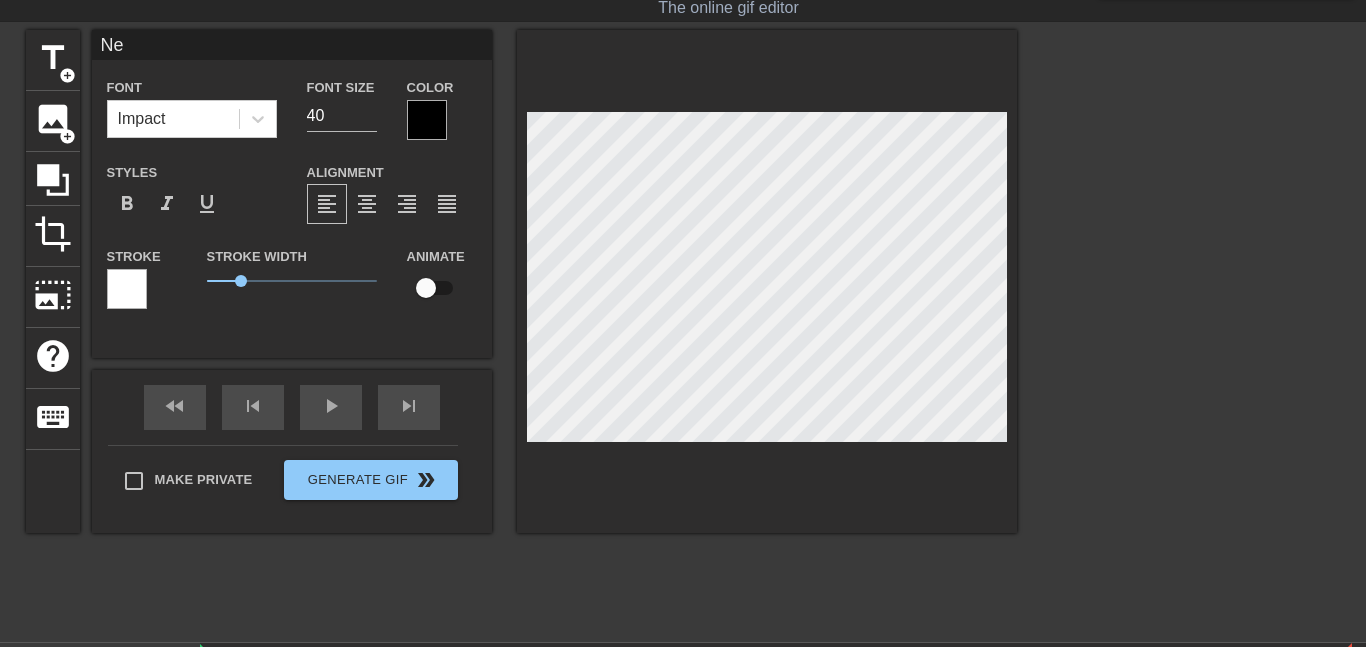 type on "N" 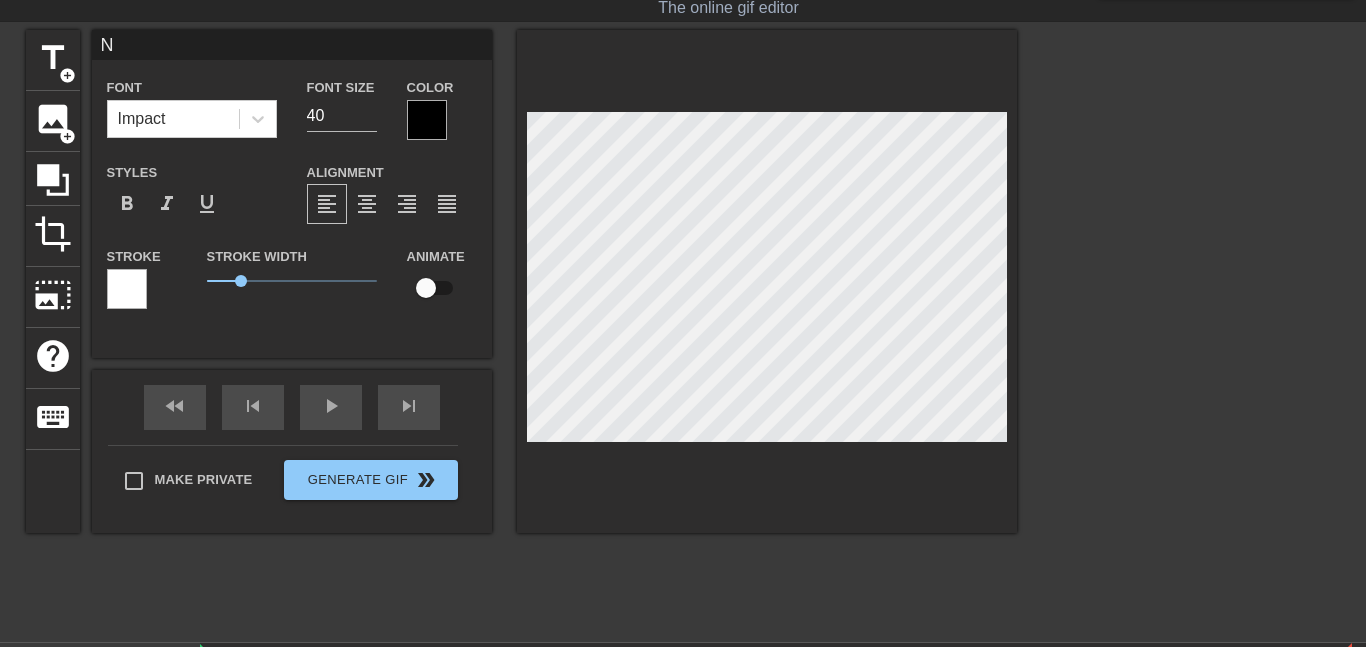 type 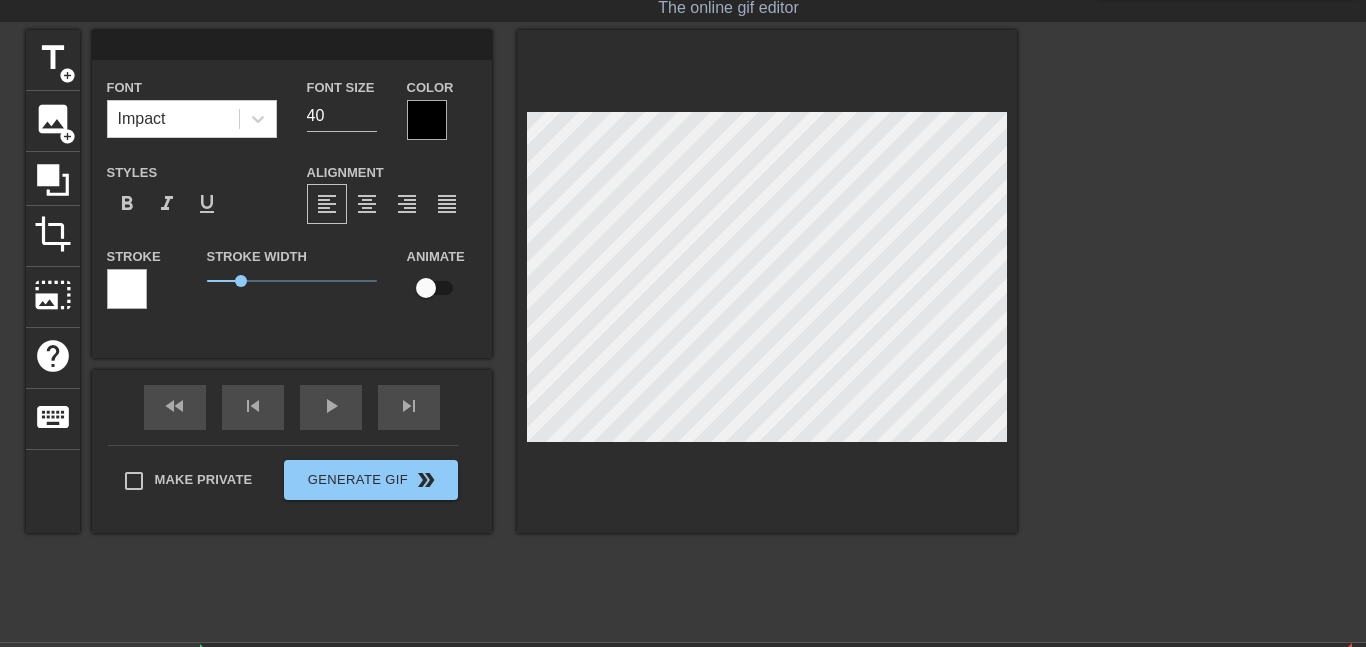 type on "T" 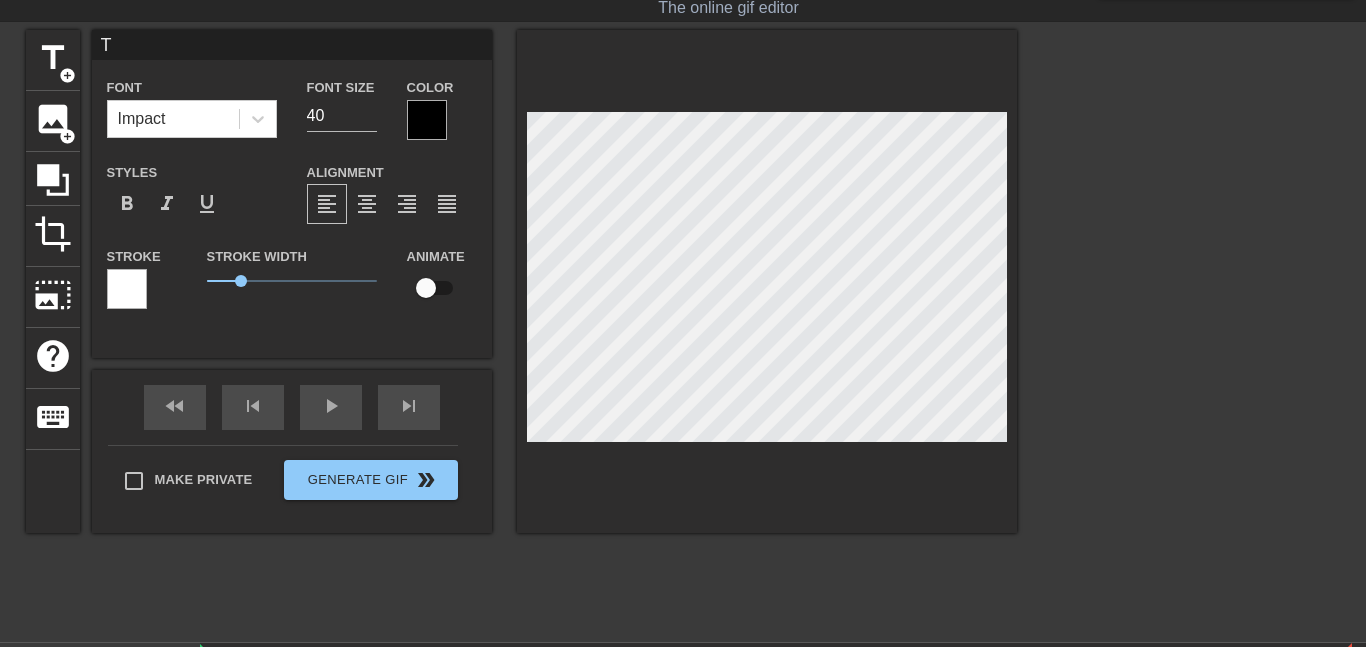 type on "Th" 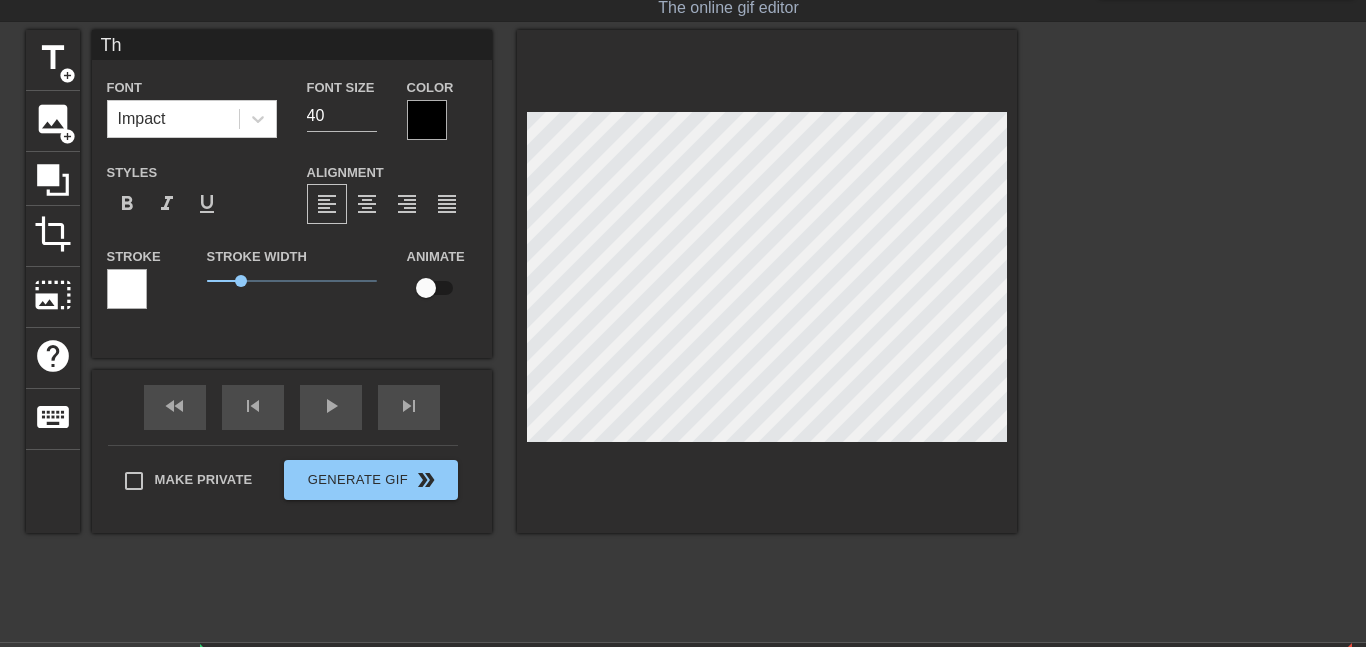 type on "Th" 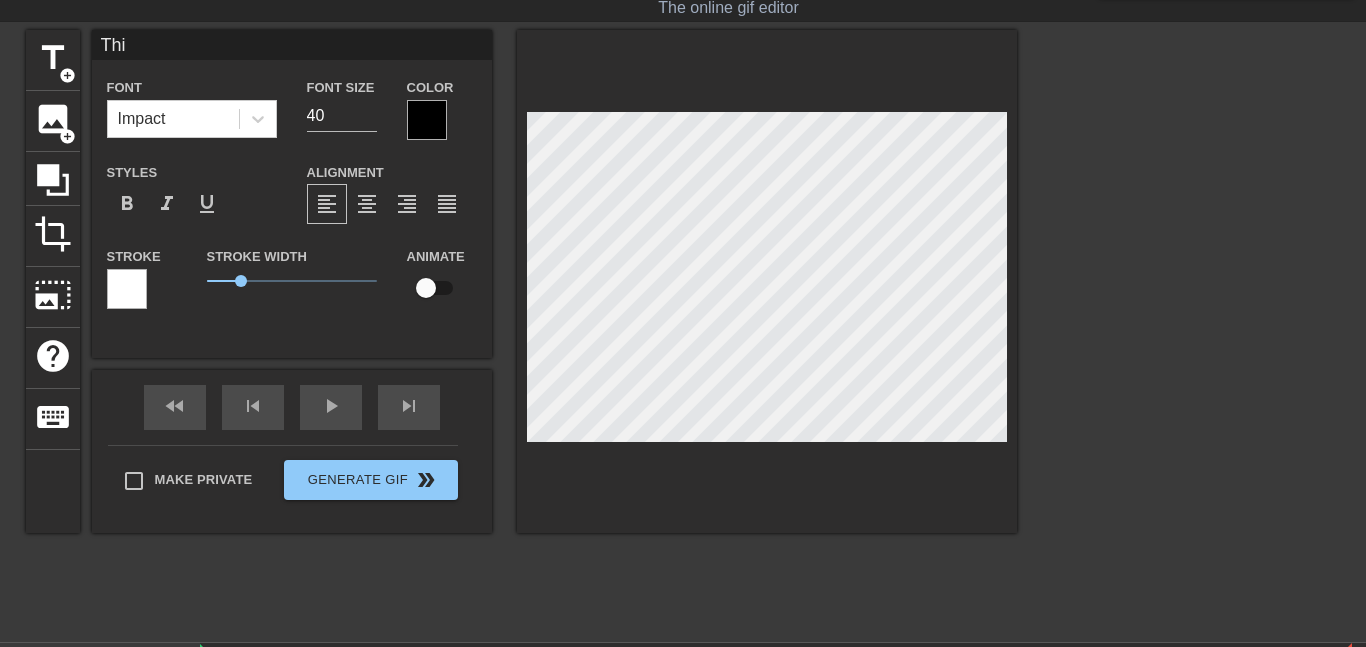 type on "Thi" 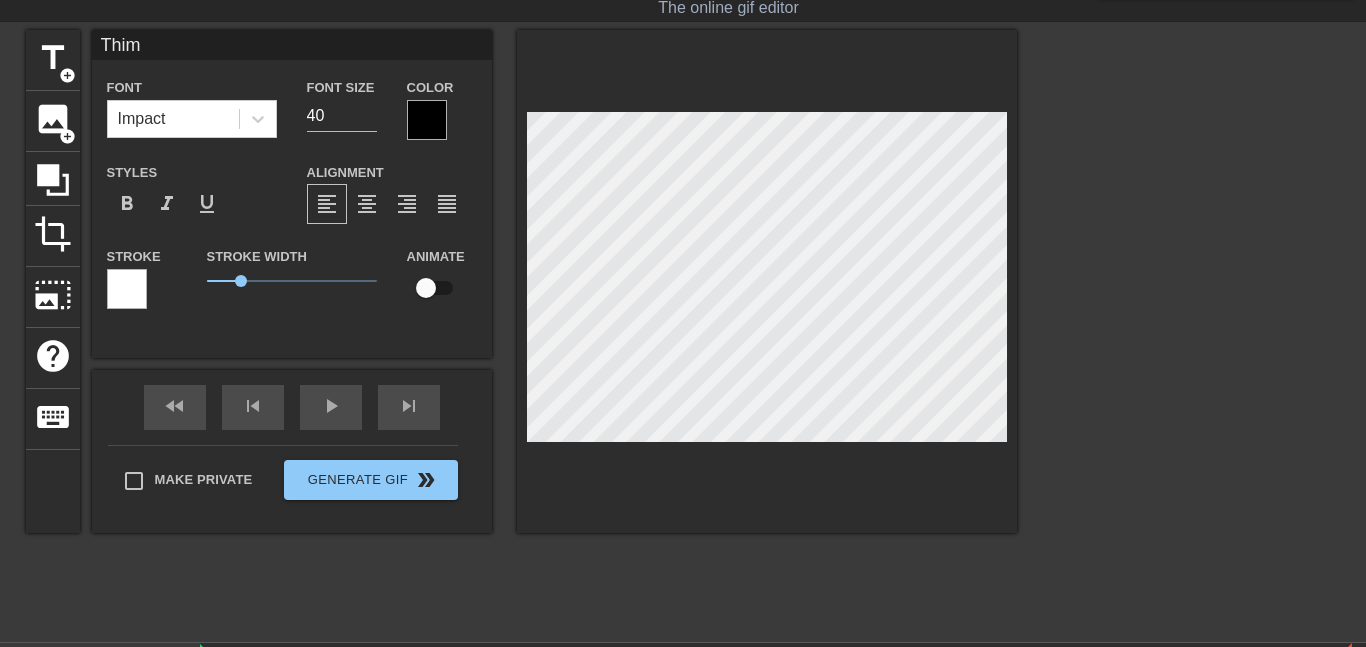 type on "Thimb" 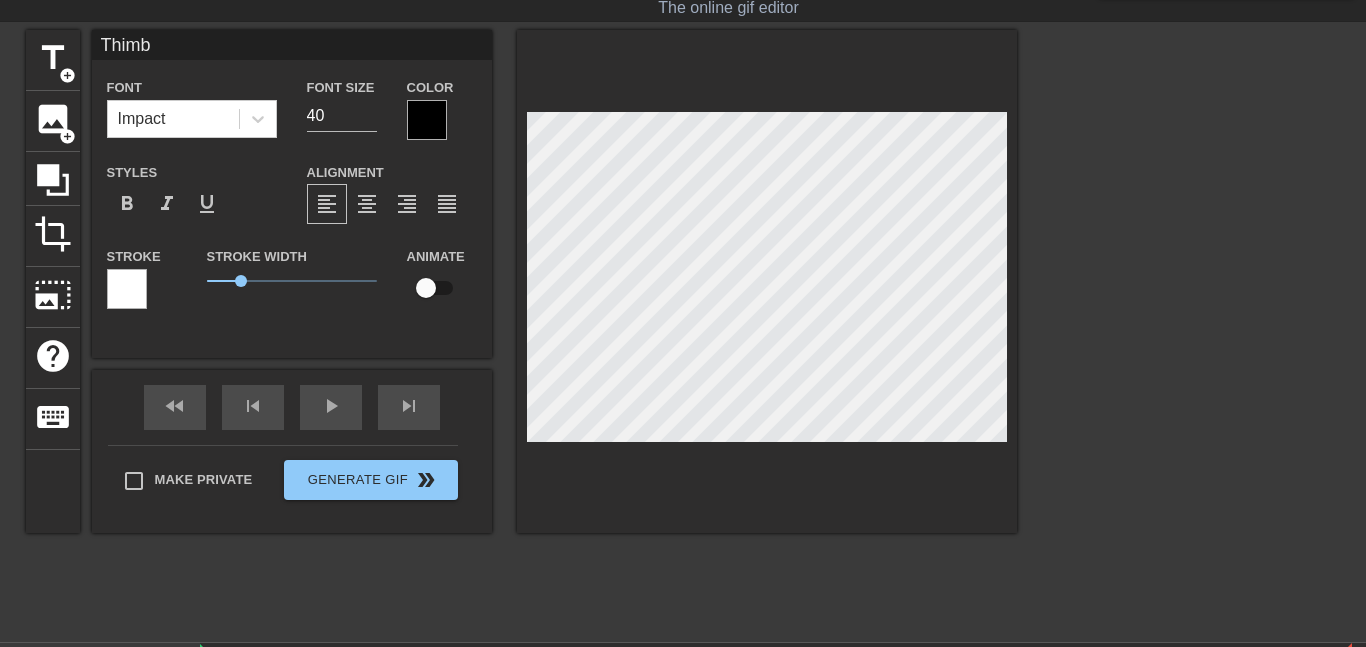type on "Thimbl" 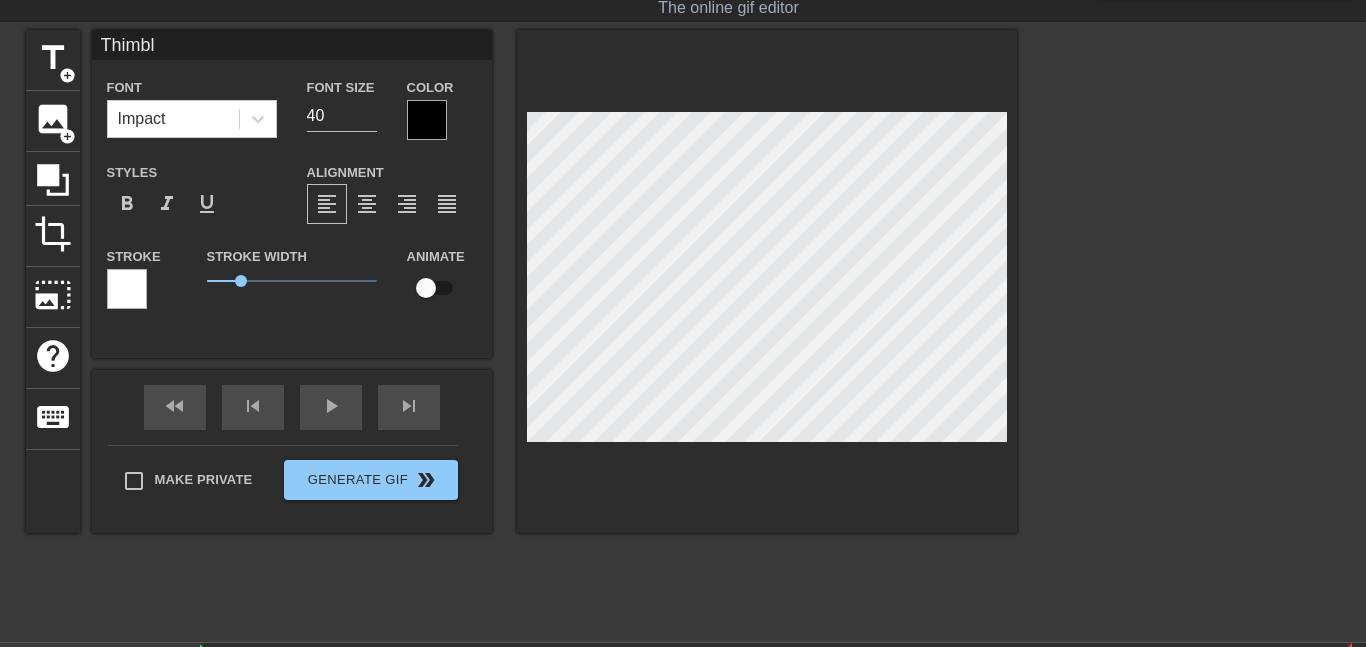 type on "Thimble" 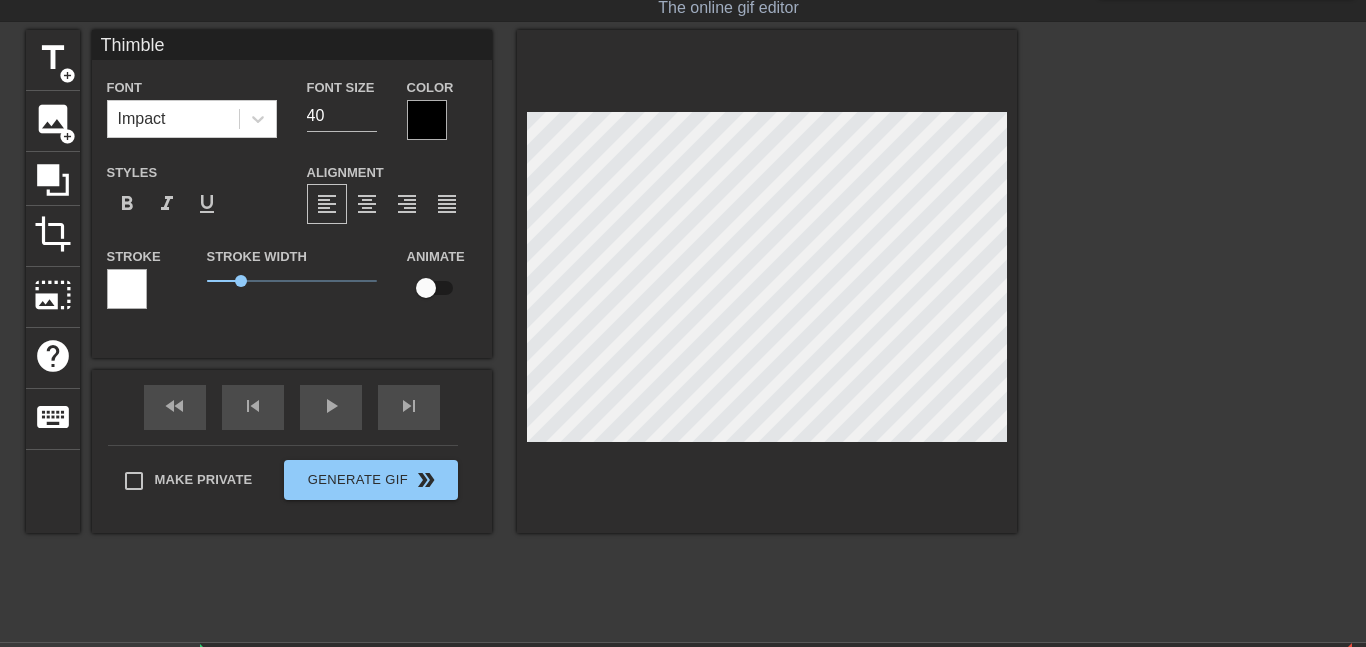 type on "Thimble" 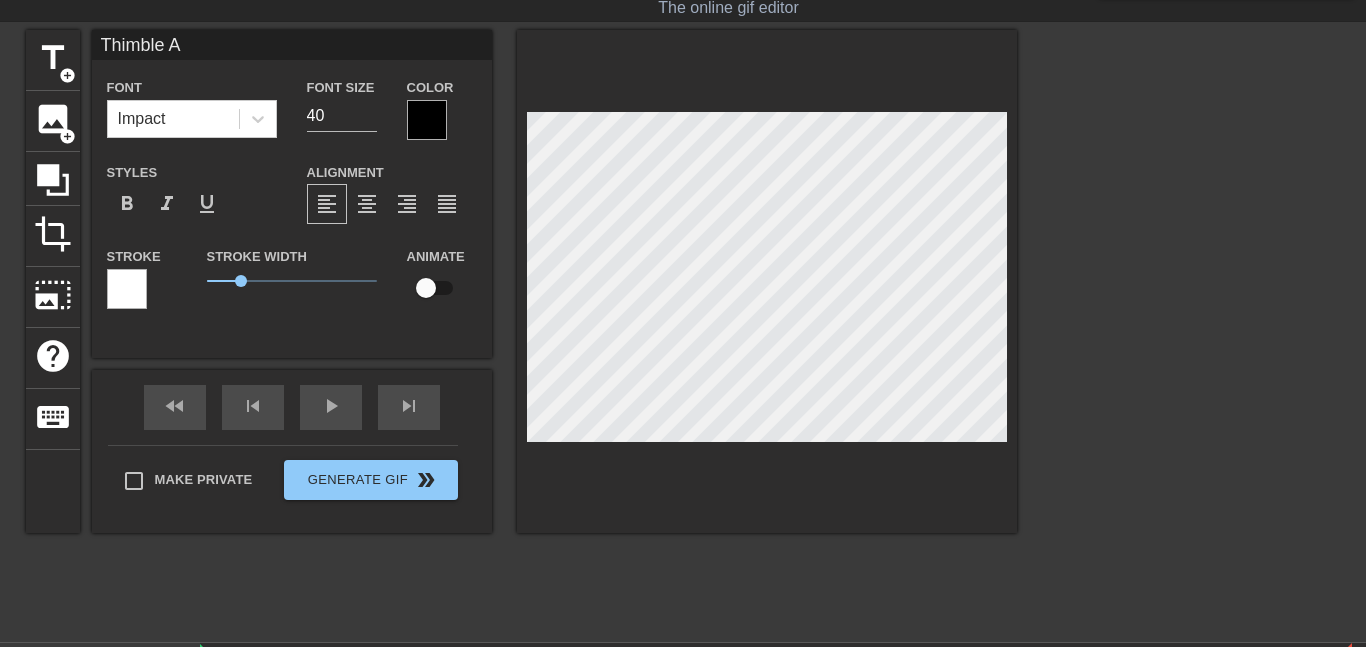 type on "Thimble A" 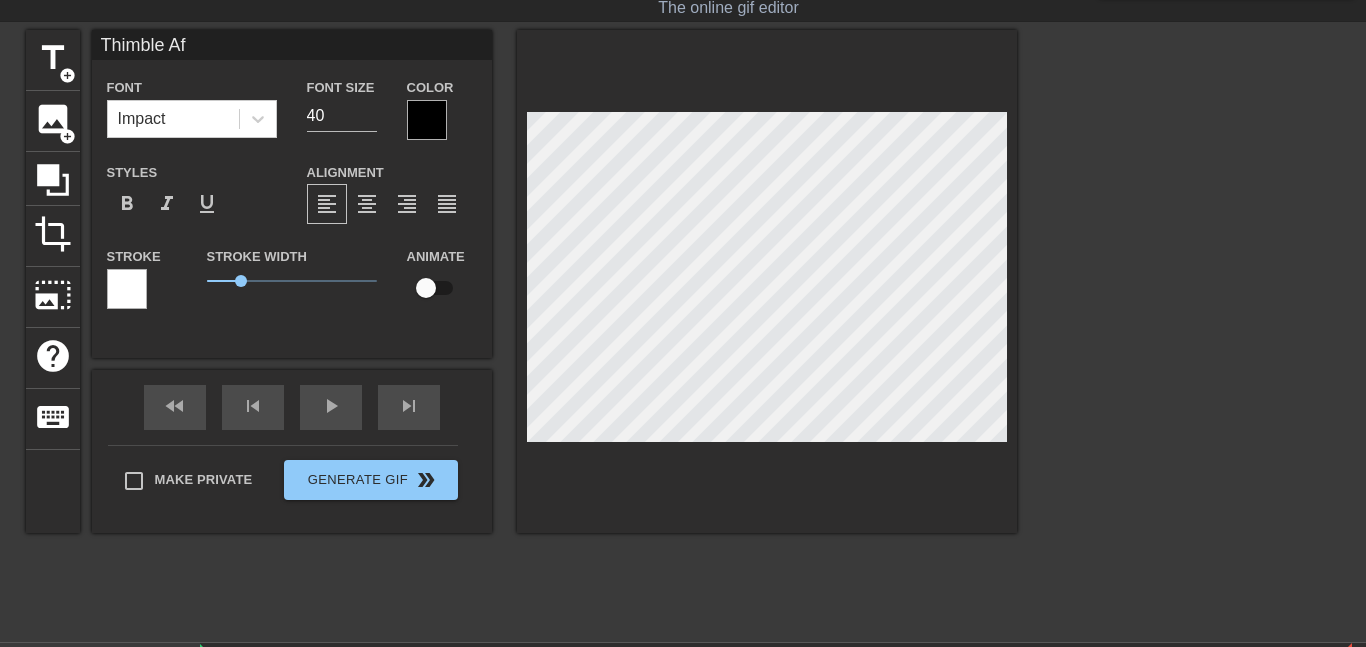 type on "Thimble Aft" 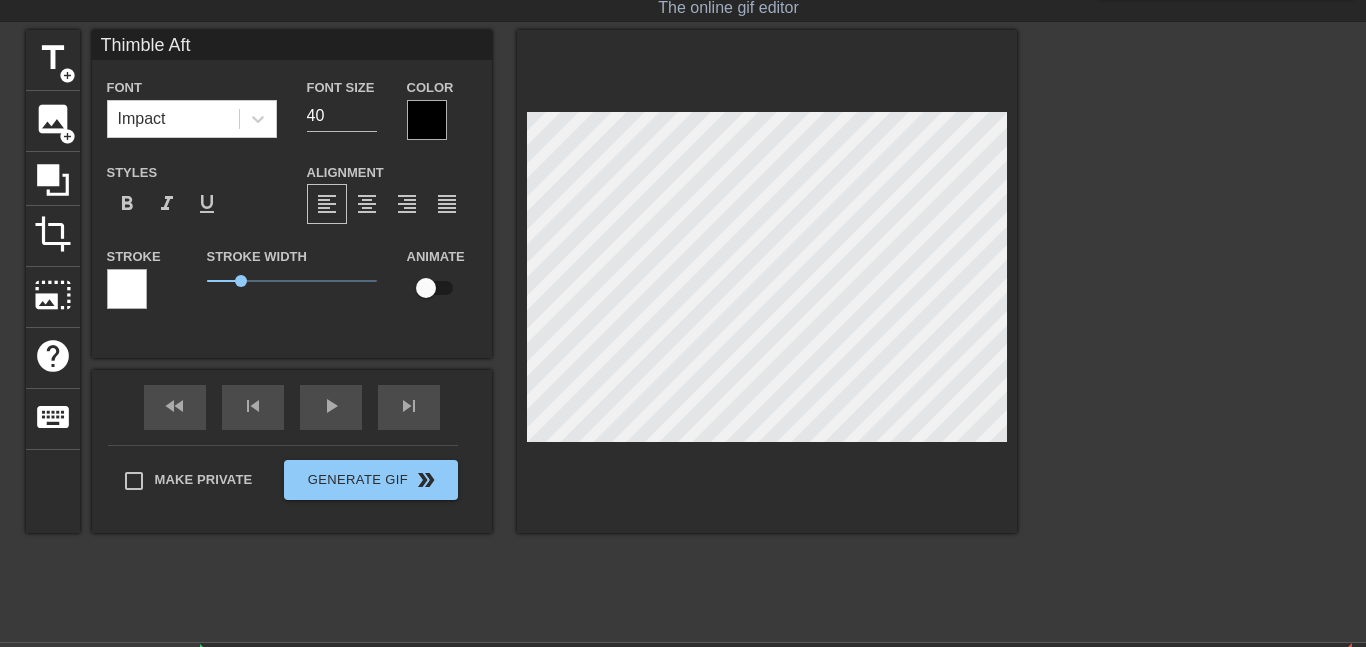 type on "Thimble Afte" 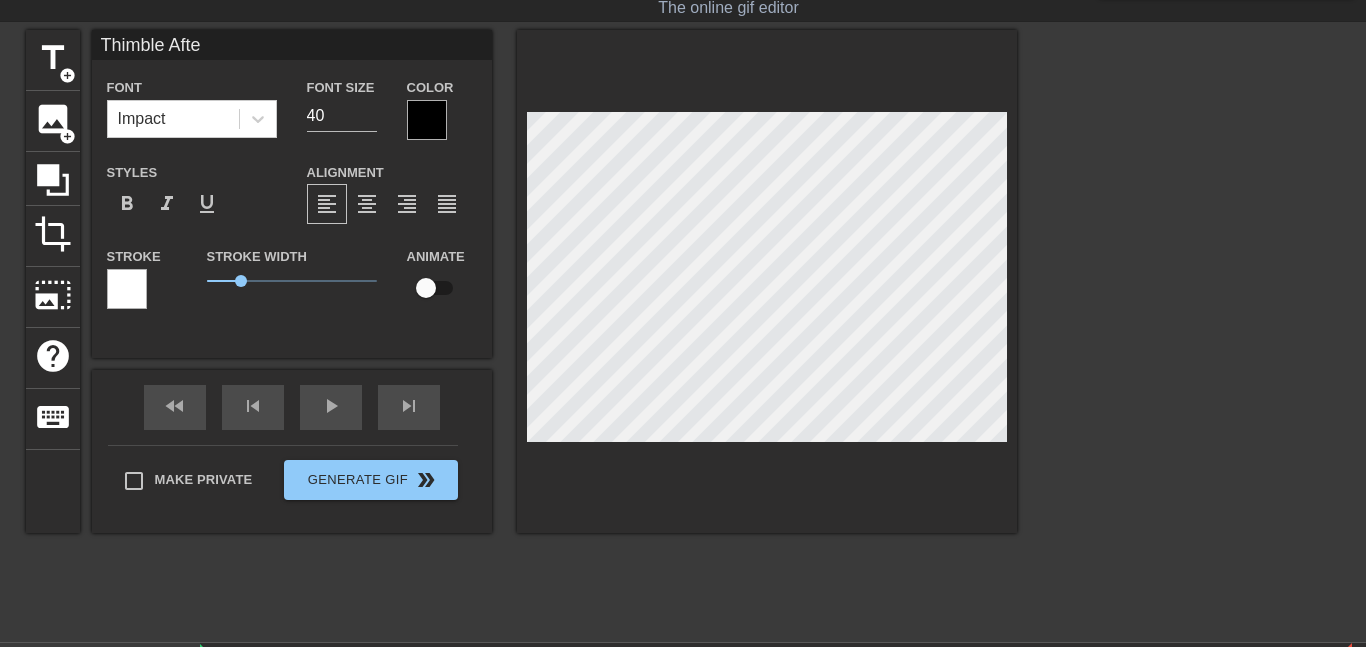 type on "Thimble After" 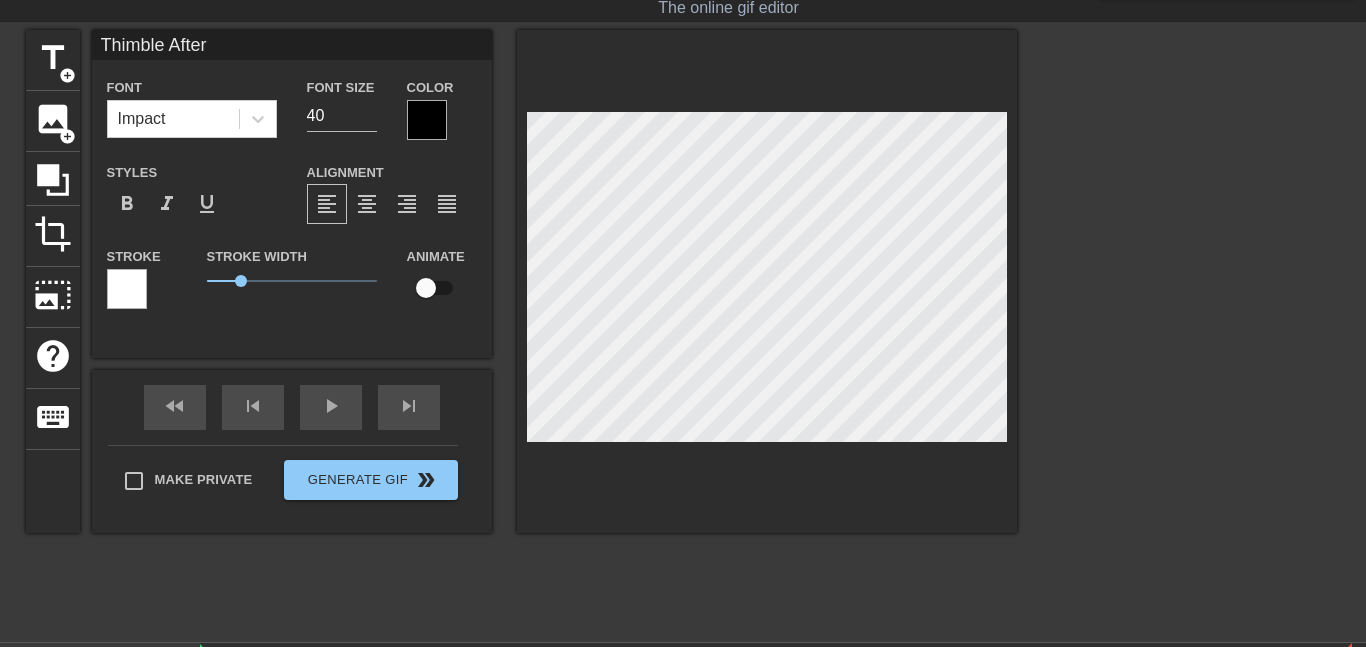 type on "Thimble After" 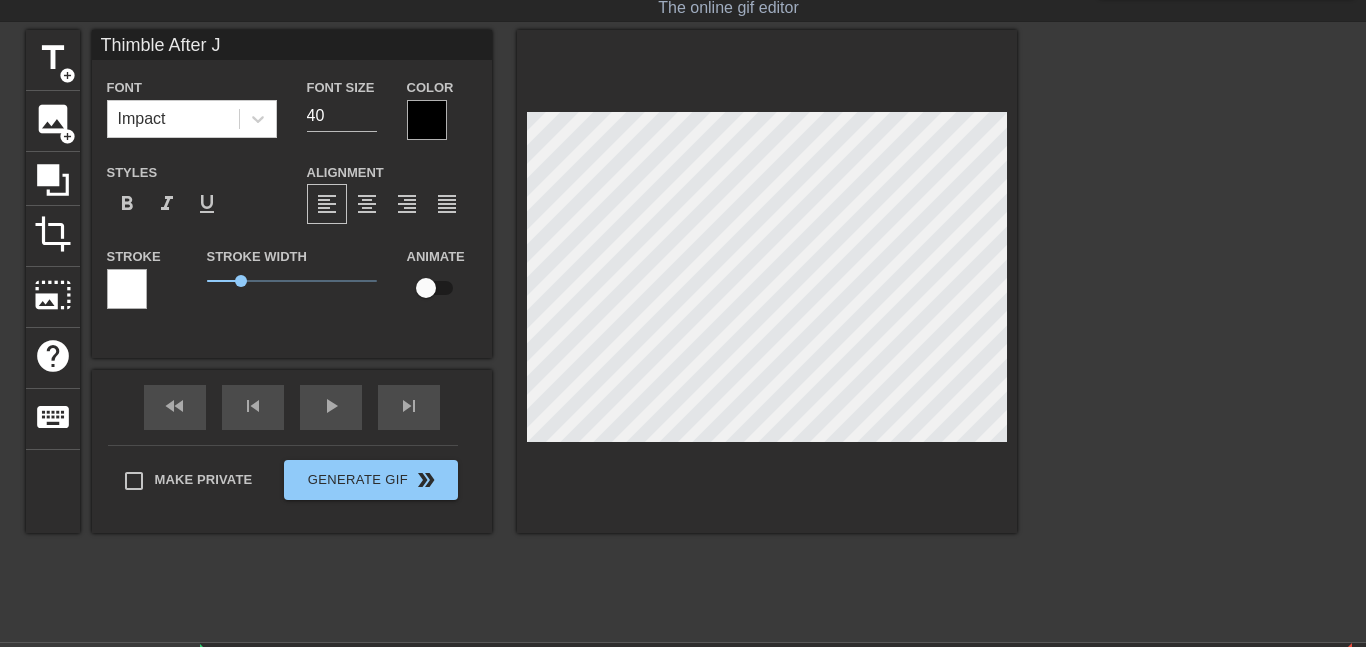 type on "Thimble After Jo" 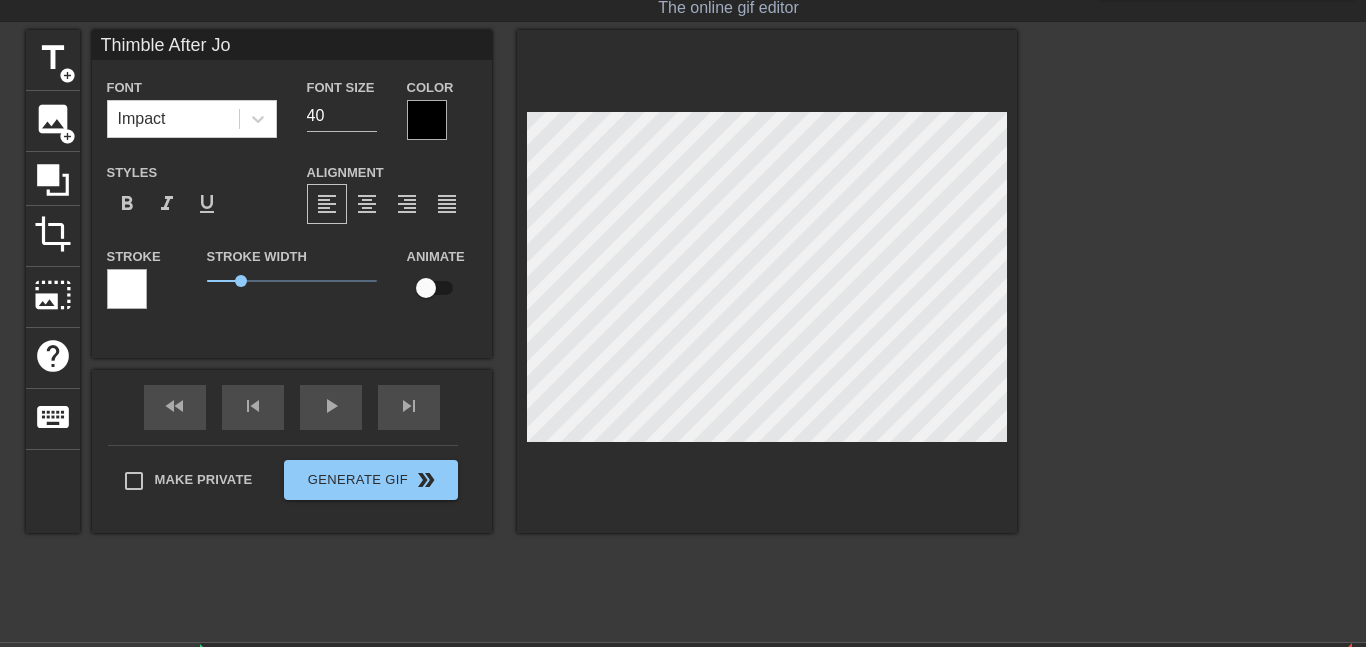 type on "Thimble After Joi" 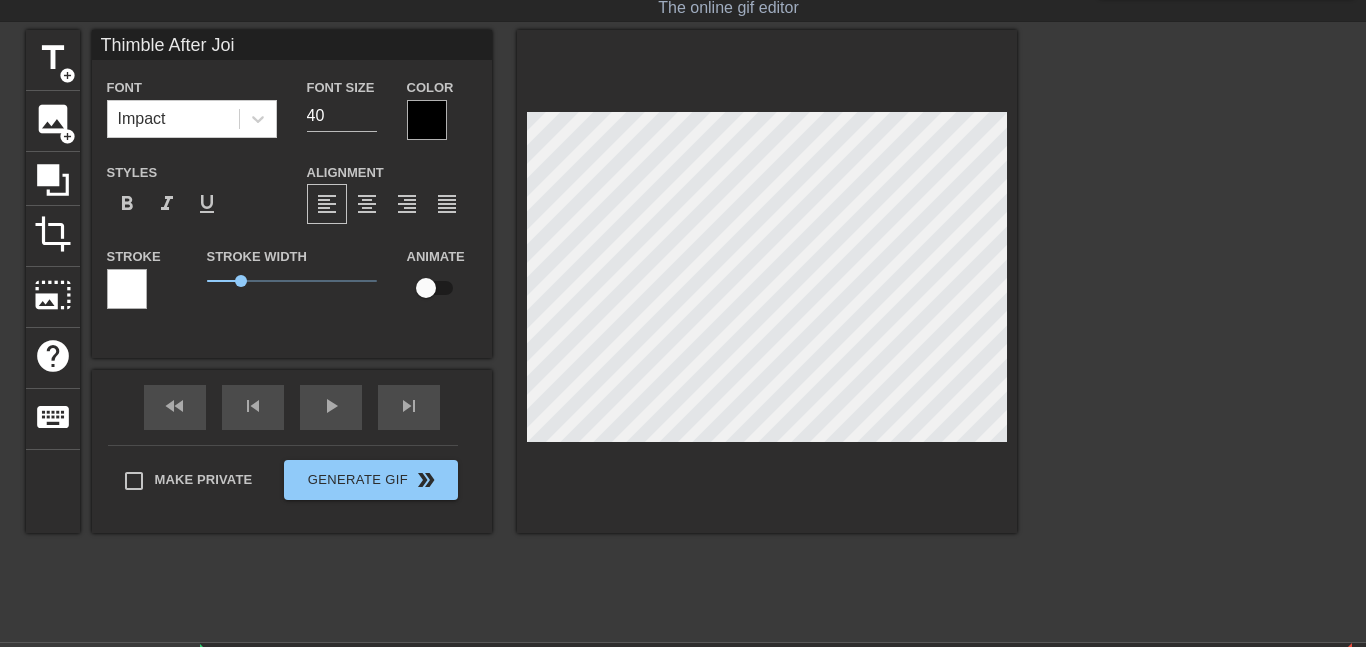 type on "Thimble After Join" 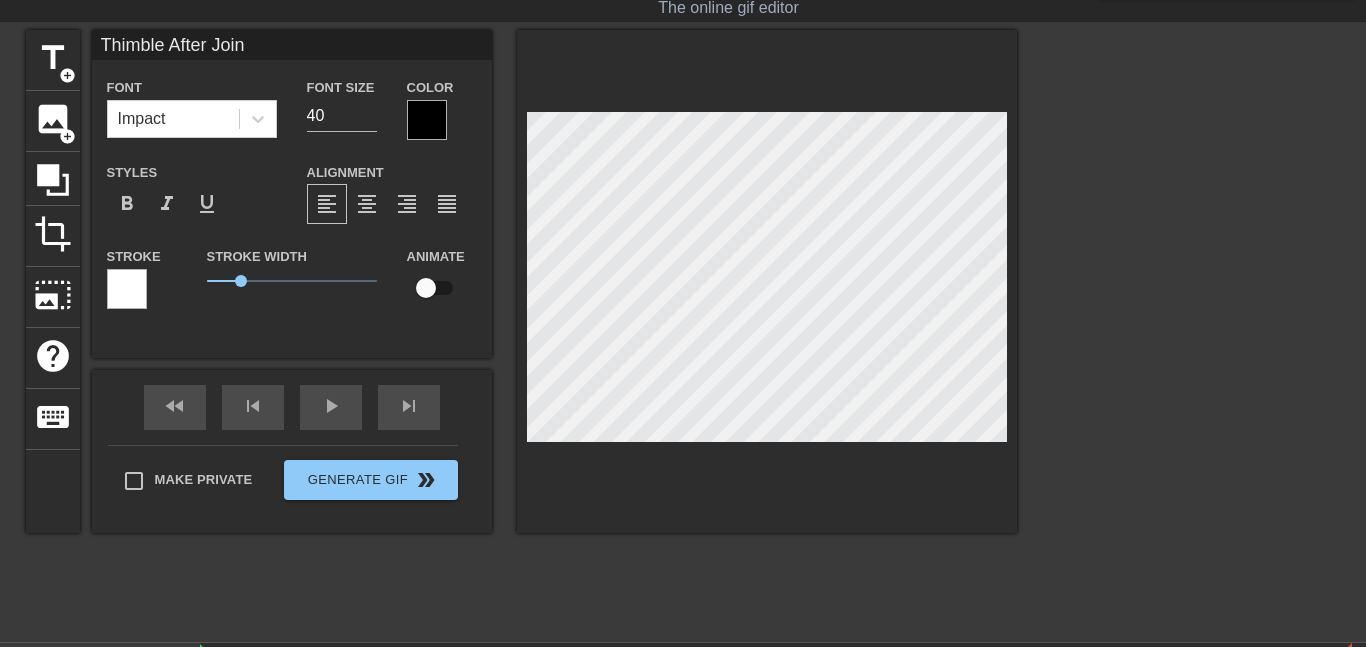 type on "Thimble After Joini" 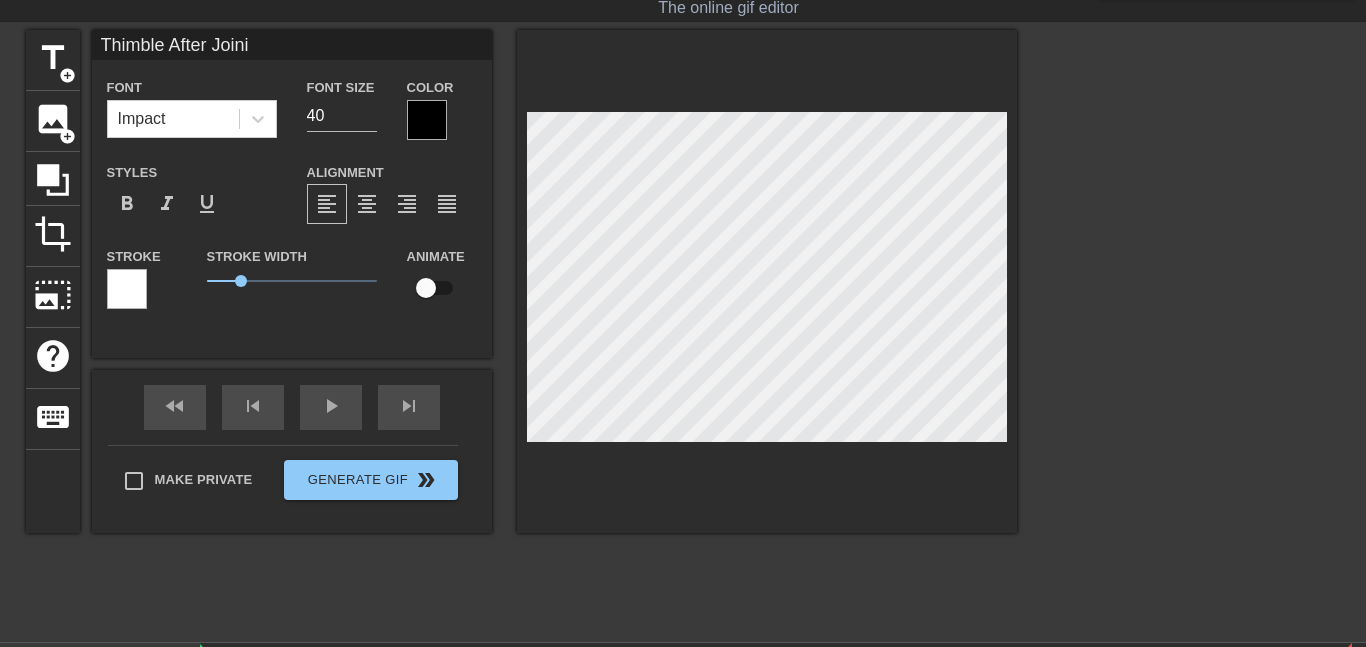 type on "Thimble After Joinin" 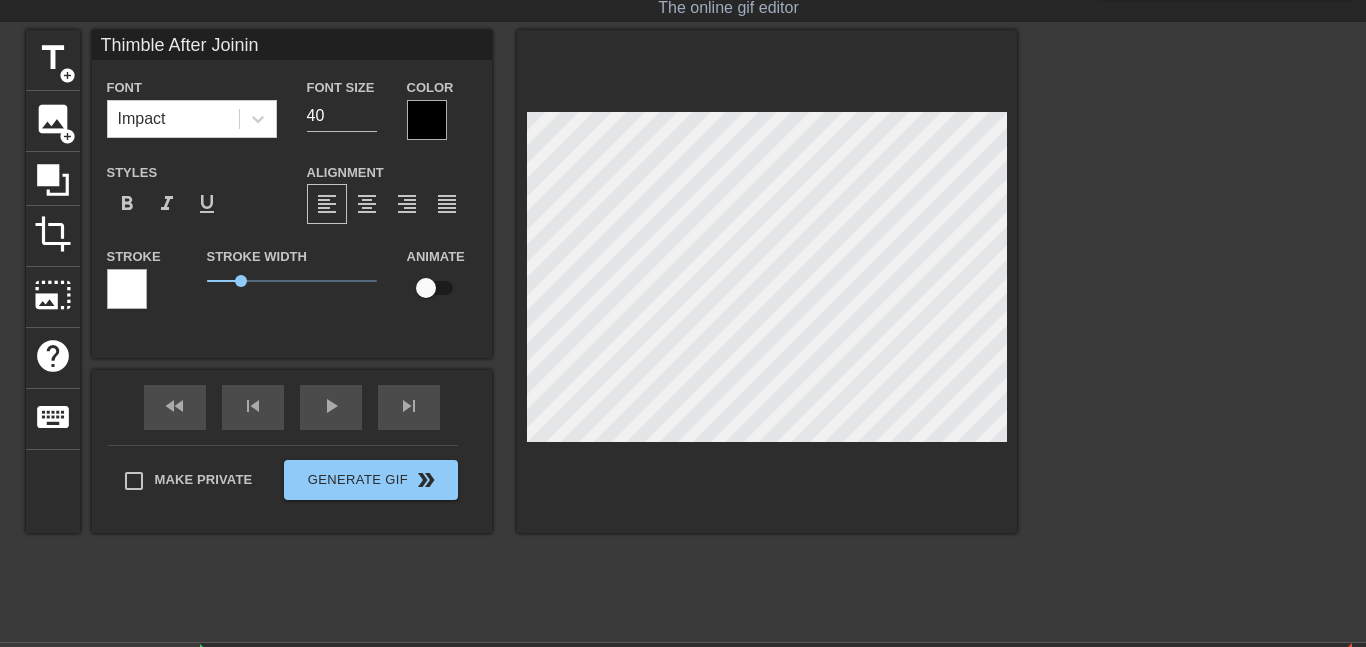 type on "Thimble After Joining" 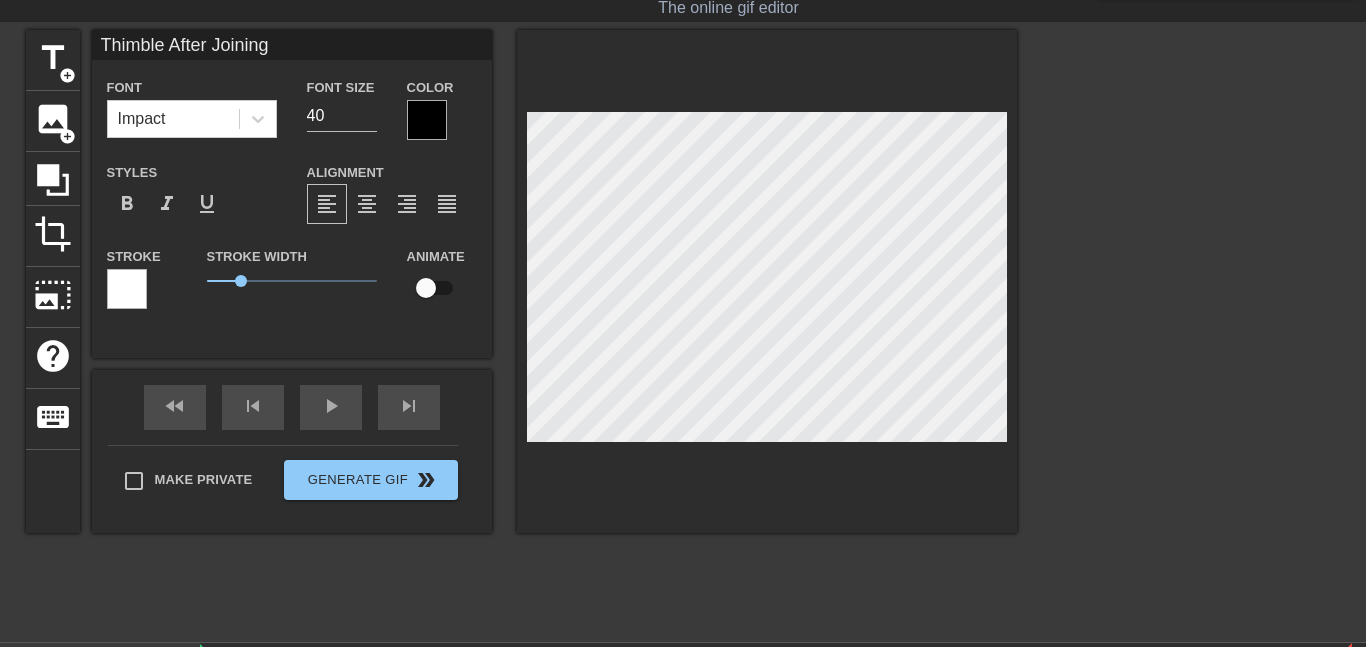 type on "Thimble After Joining" 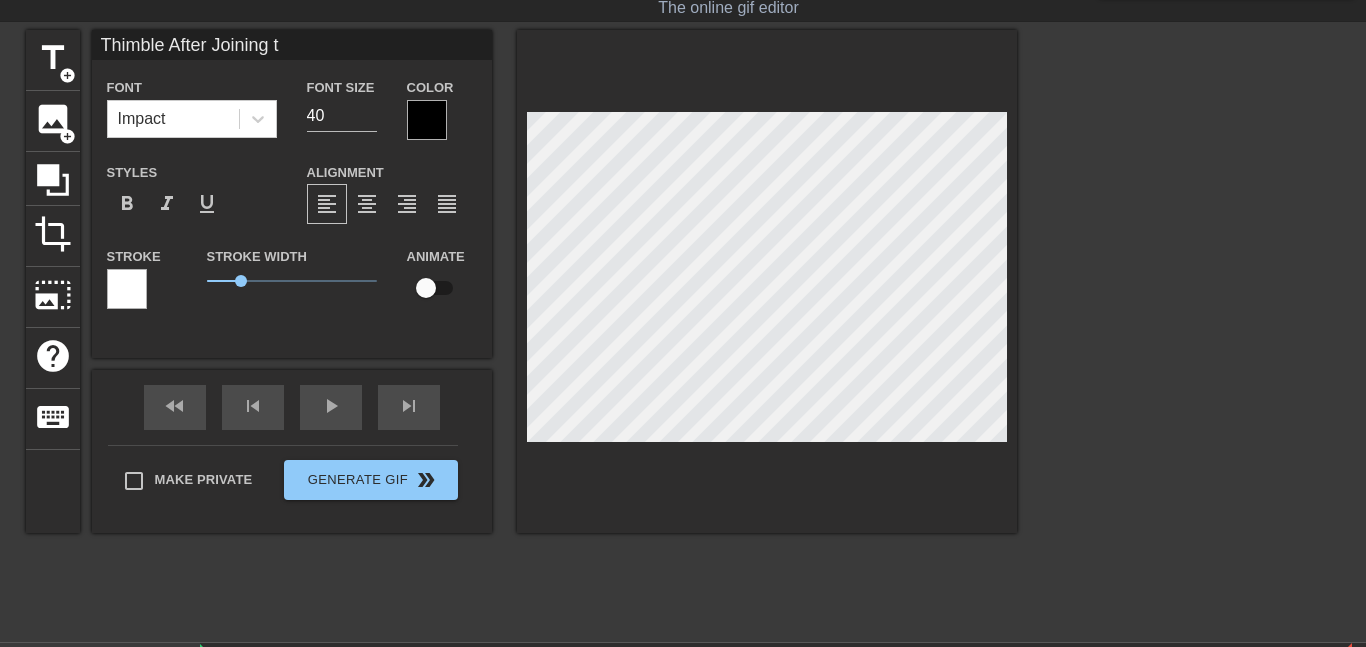 type on "Thimble After Joining th" 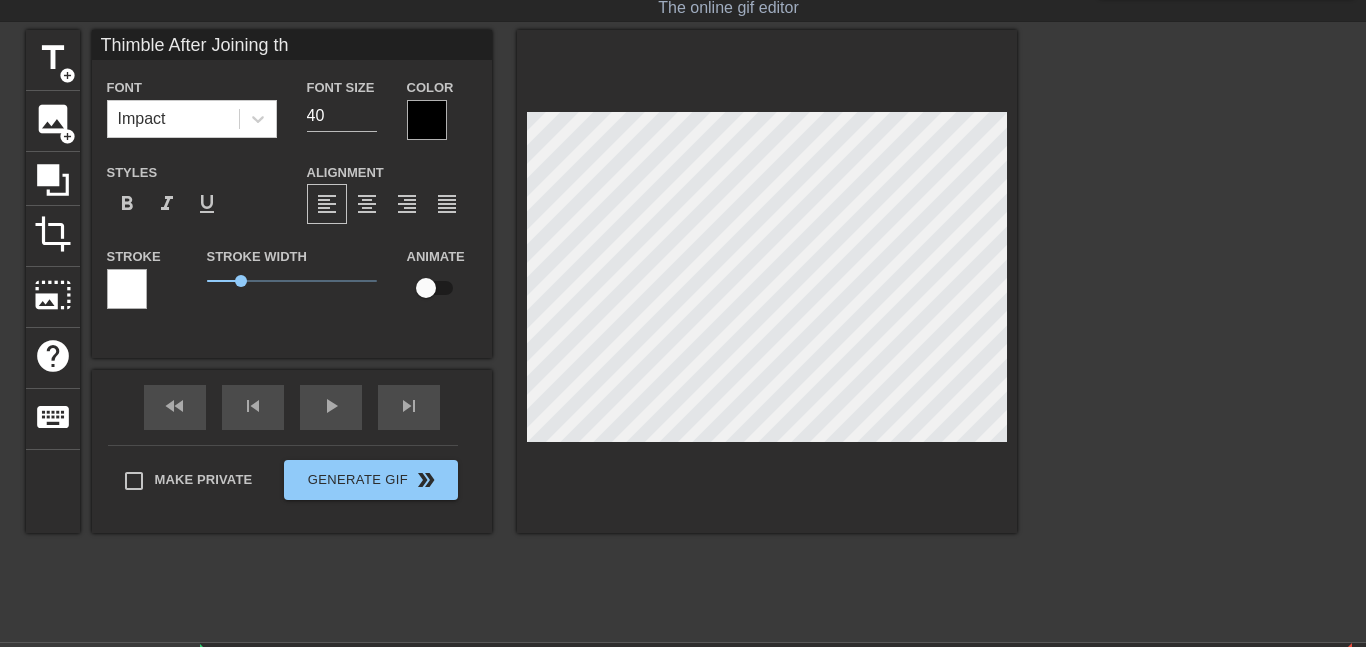 type on "Thimble After Joining the" 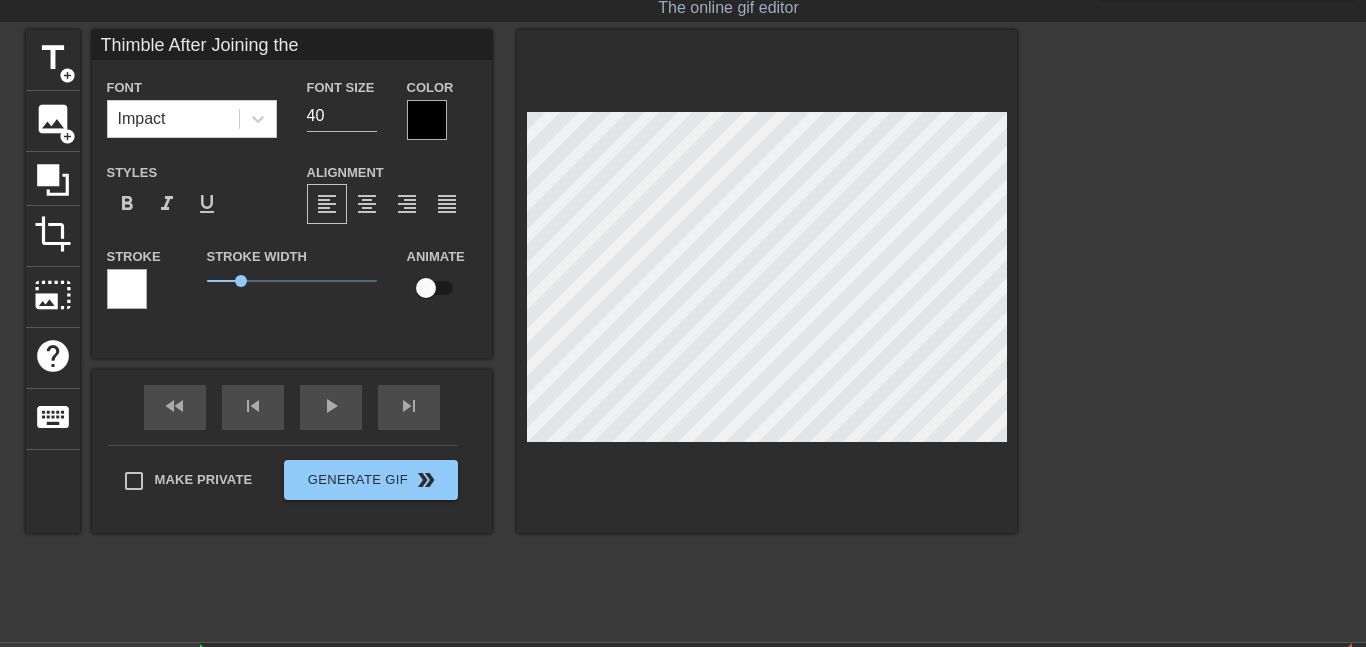 type on "Thimble After Joining the" 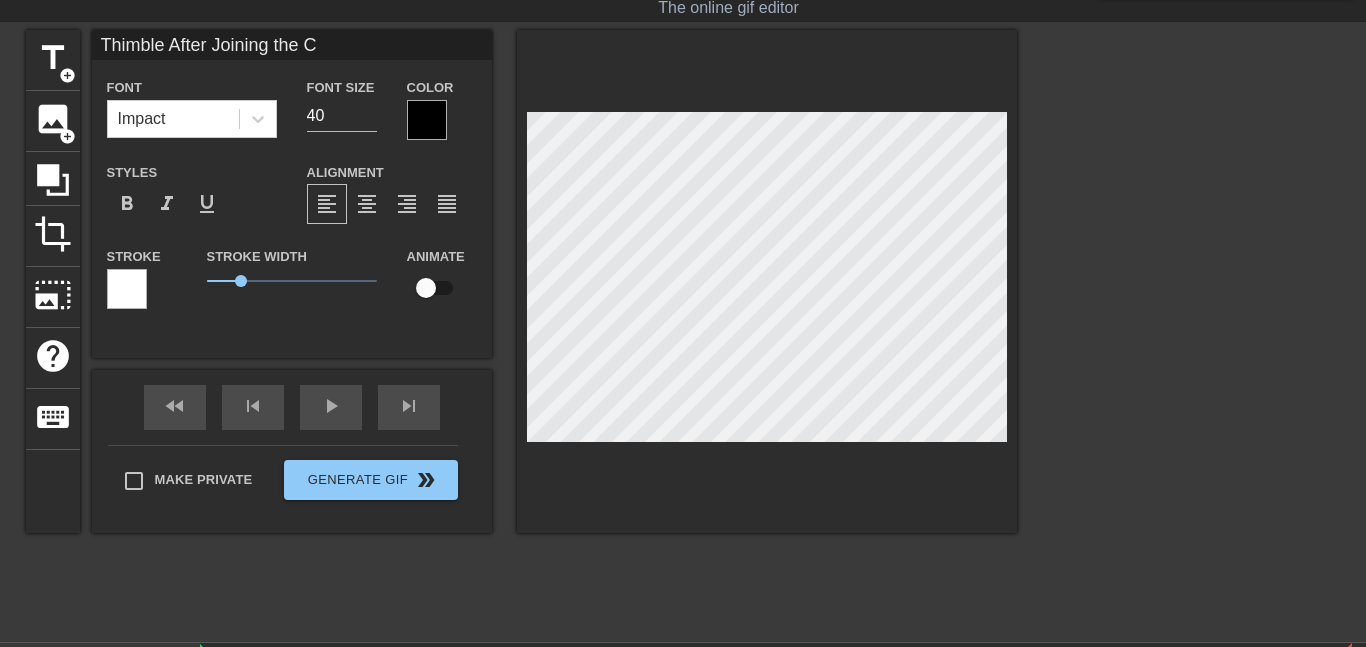 type on "Thimble After Joining the Co" 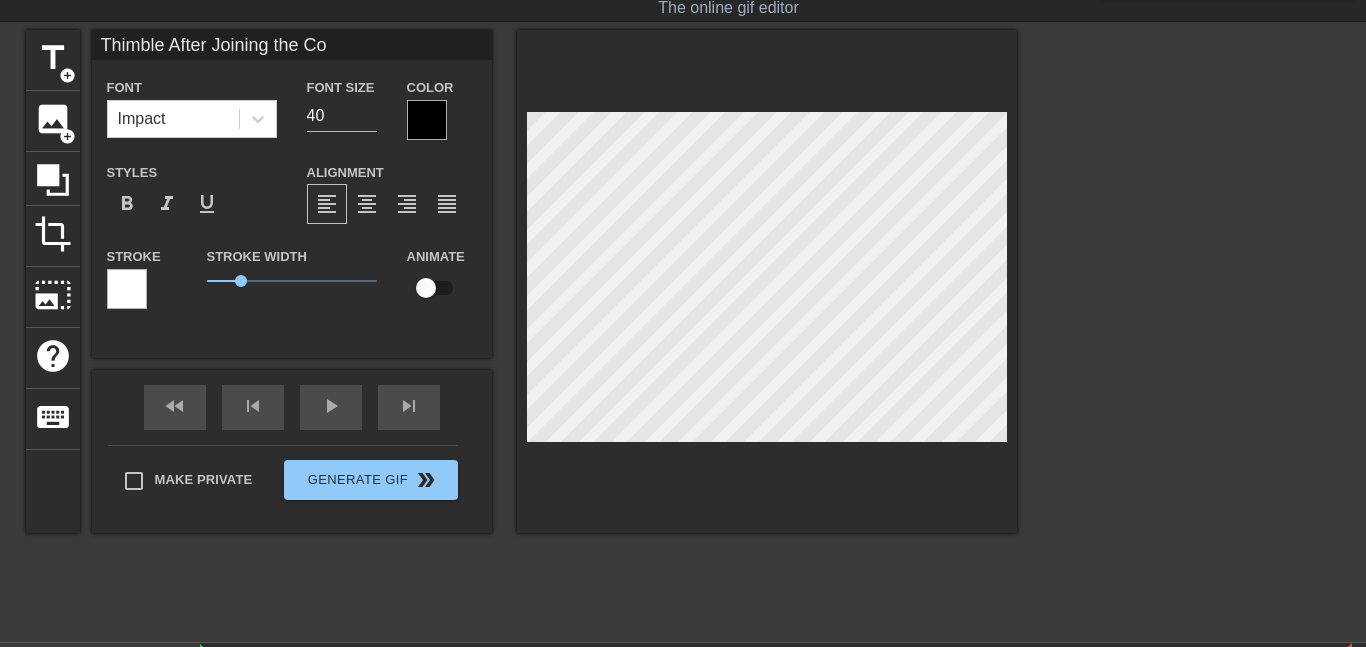 type on "Thimble After Joining the Con" 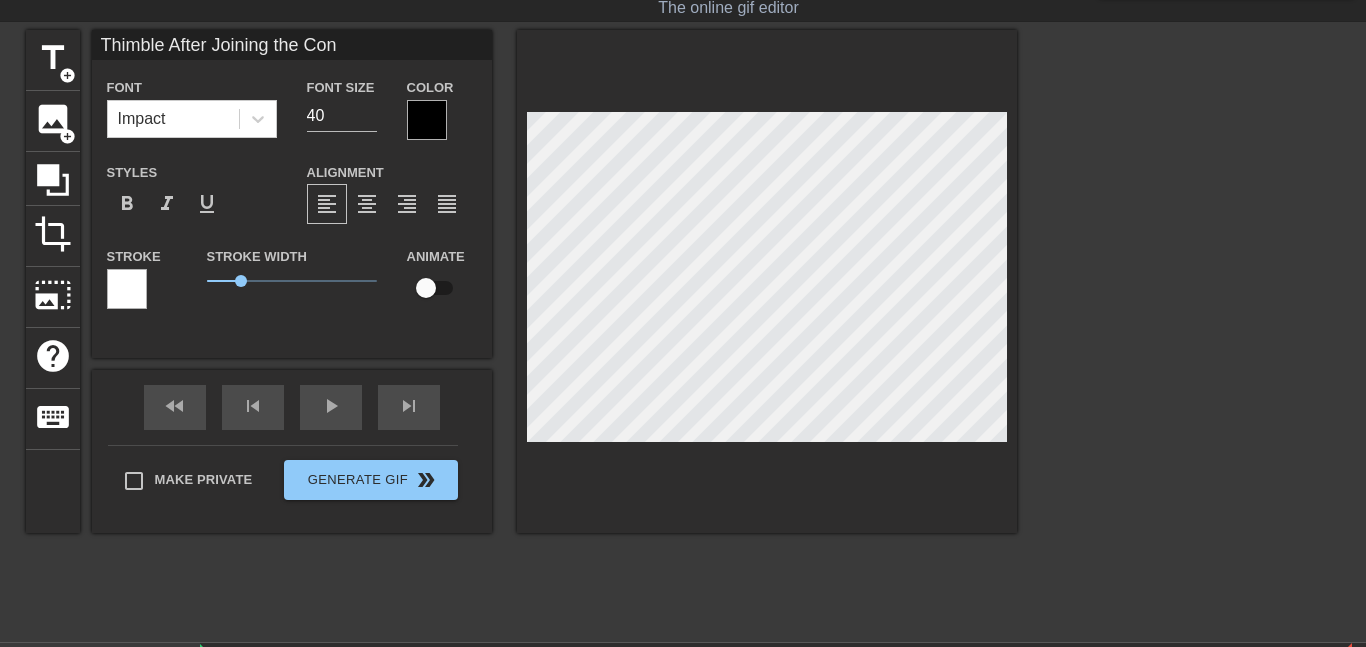 type on "Thimble After Joining the Conv" 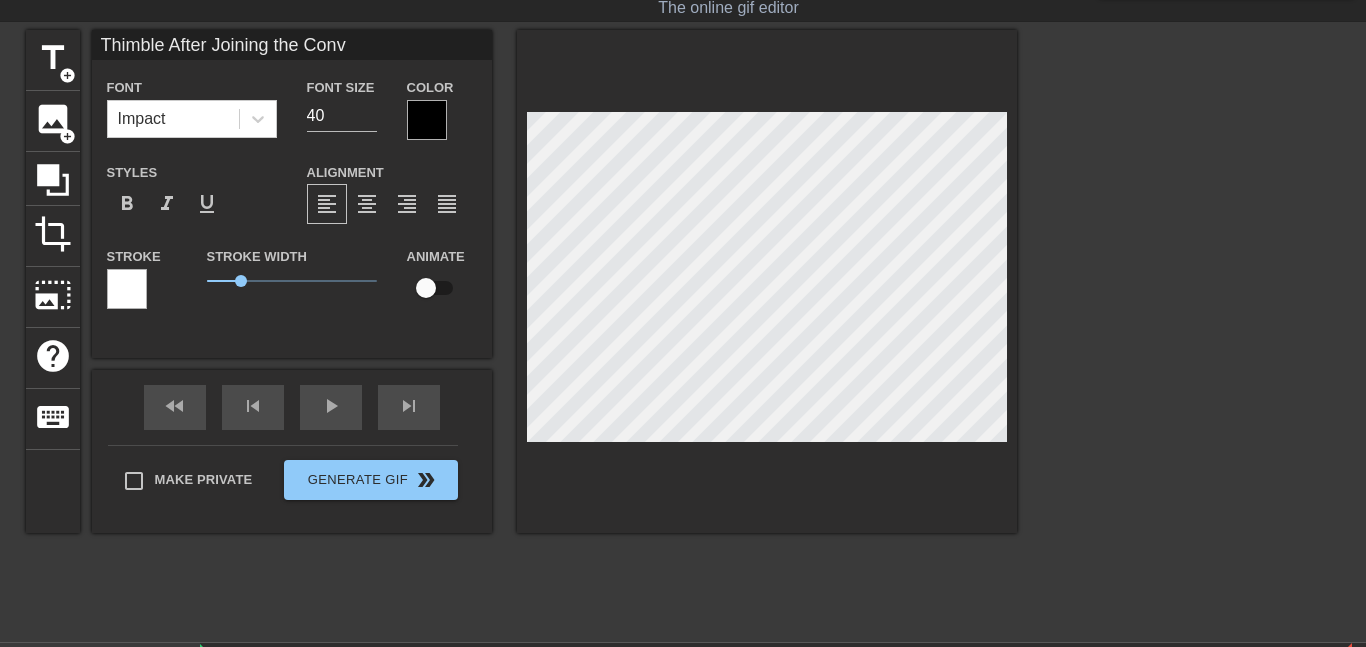type on "Thimble After Joining the Convo" 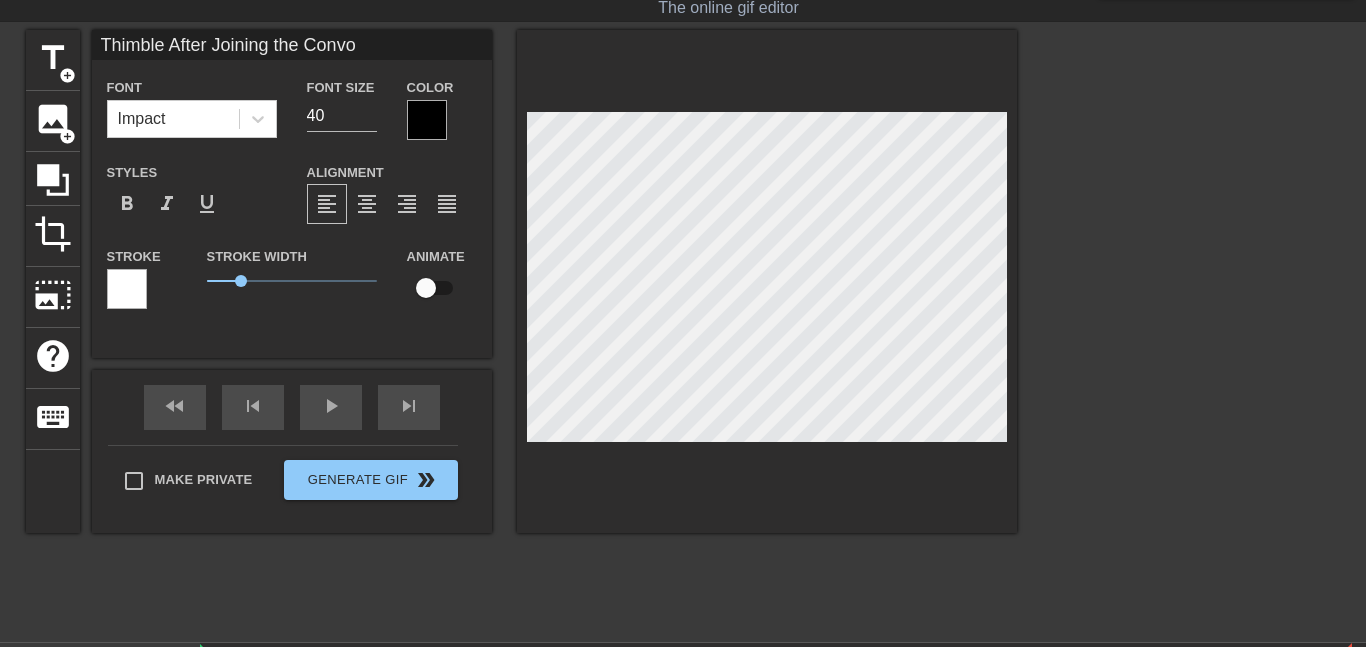 type on "Thimble After Joining the Convo" 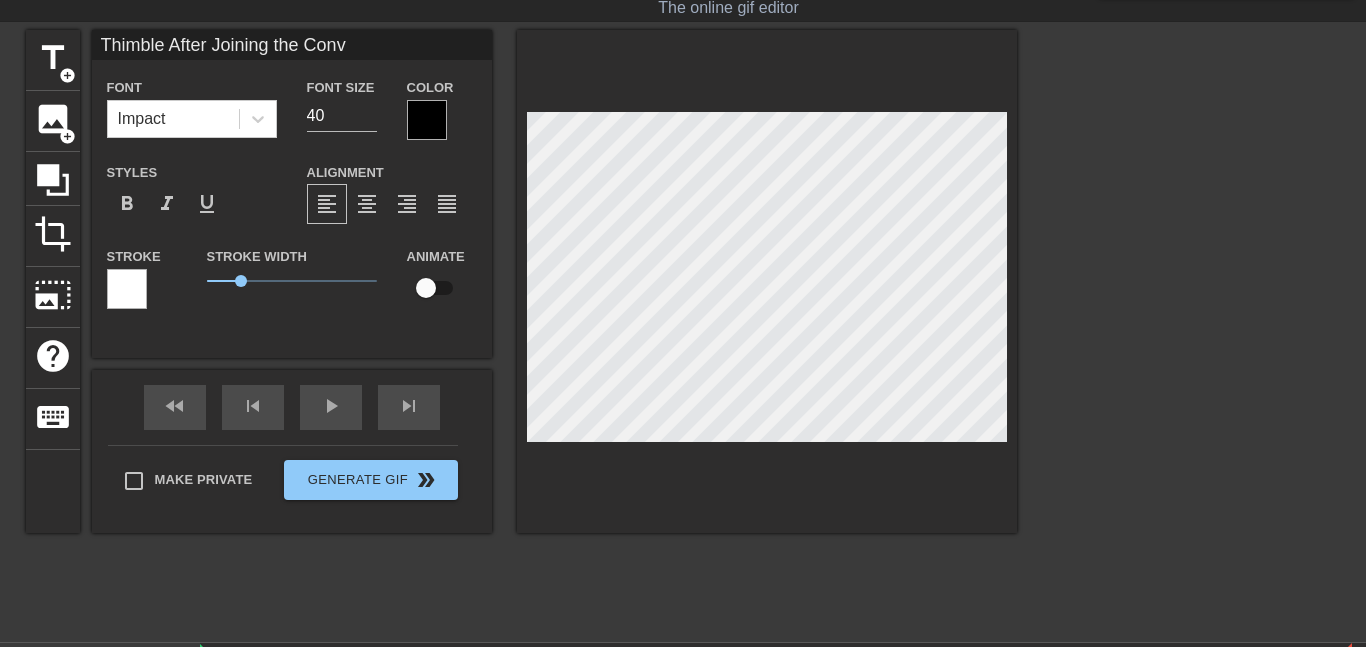 type on "Thimble After Joining the Con" 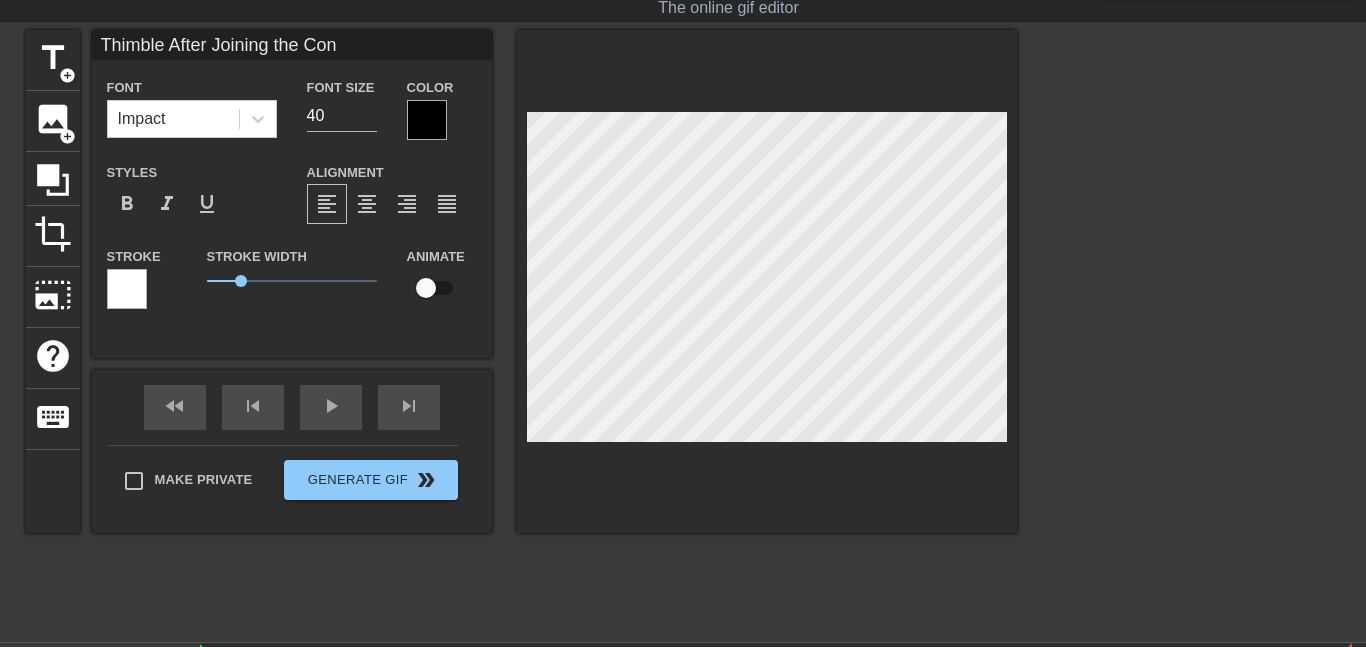 type on "Thimble After Joining the Co" 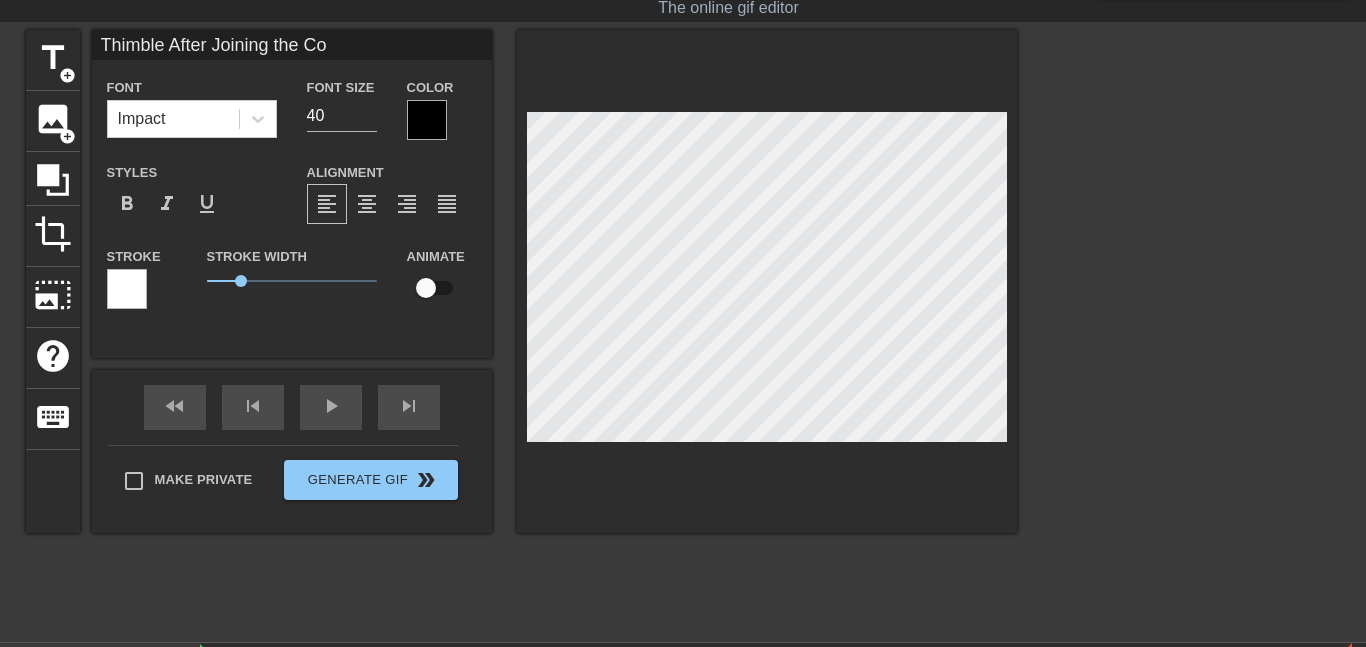 type on "Thimble After Joining the C" 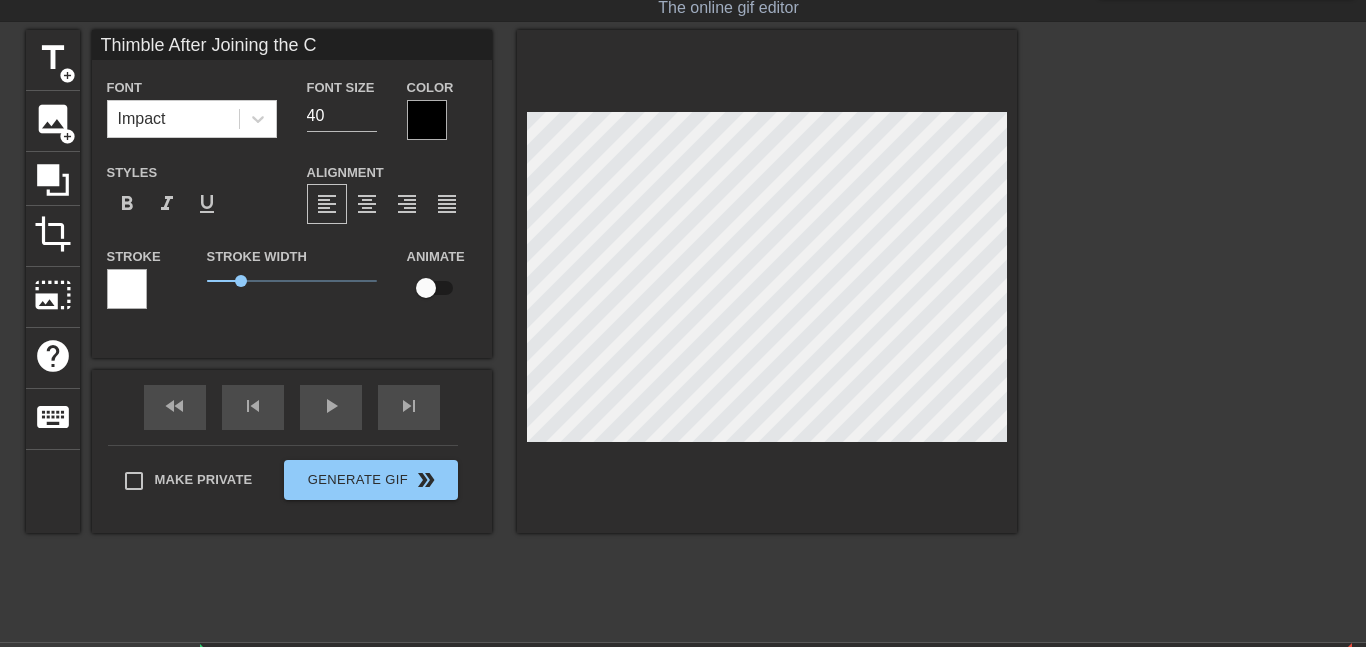 type on "Thimble After Joining the" 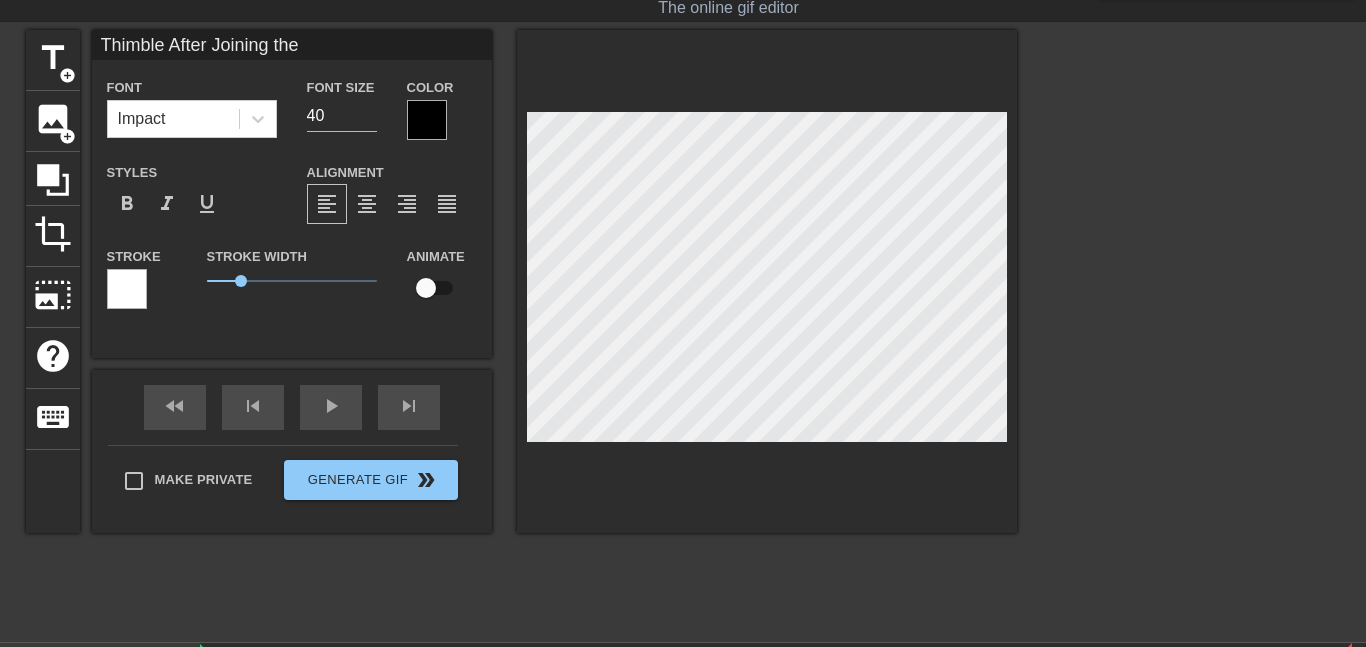 type on "Thimble After Joining the" 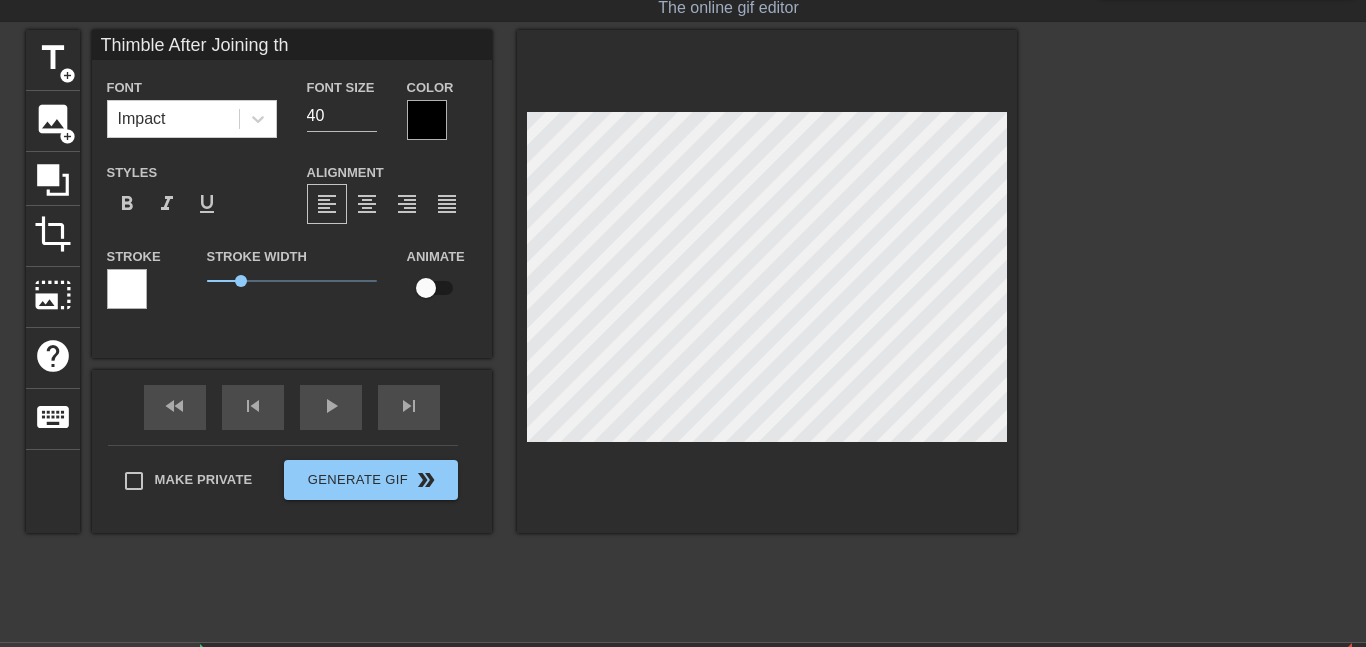 type on "Thimble After Joining t" 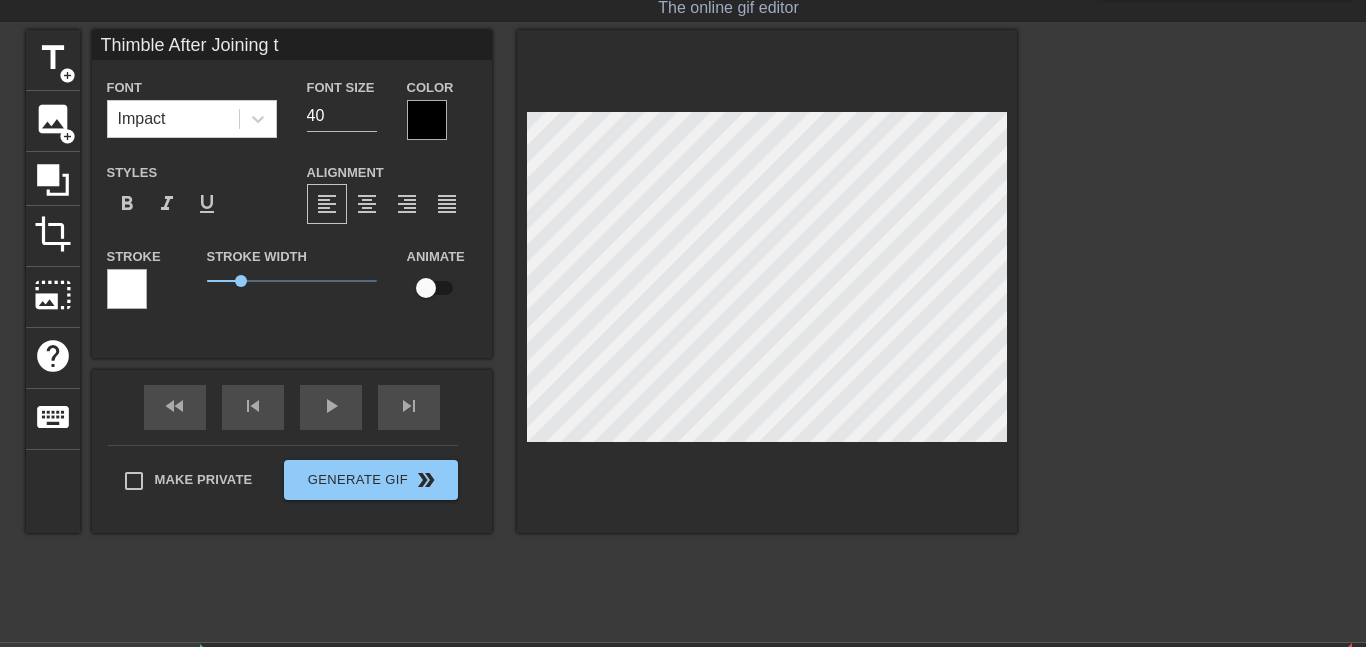 scroll, scrollTop: 0, scrollLeft: 10, axis: horizontal 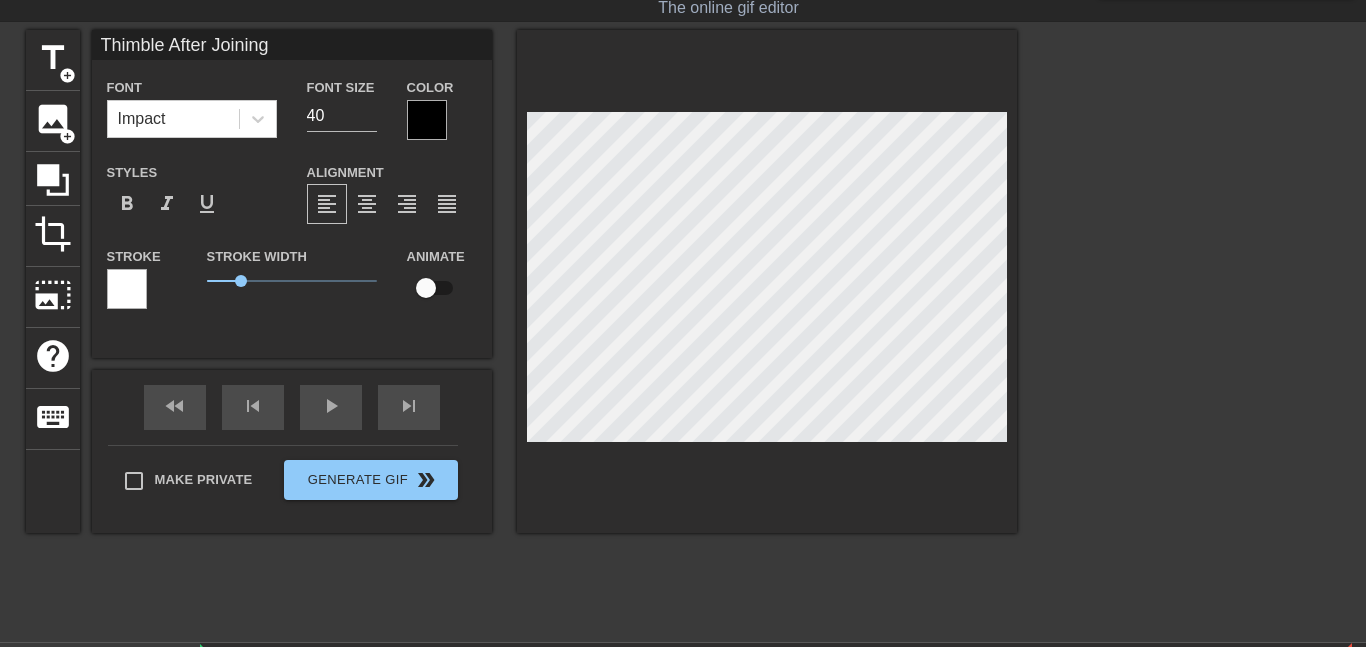type on "Thimble After Joining" 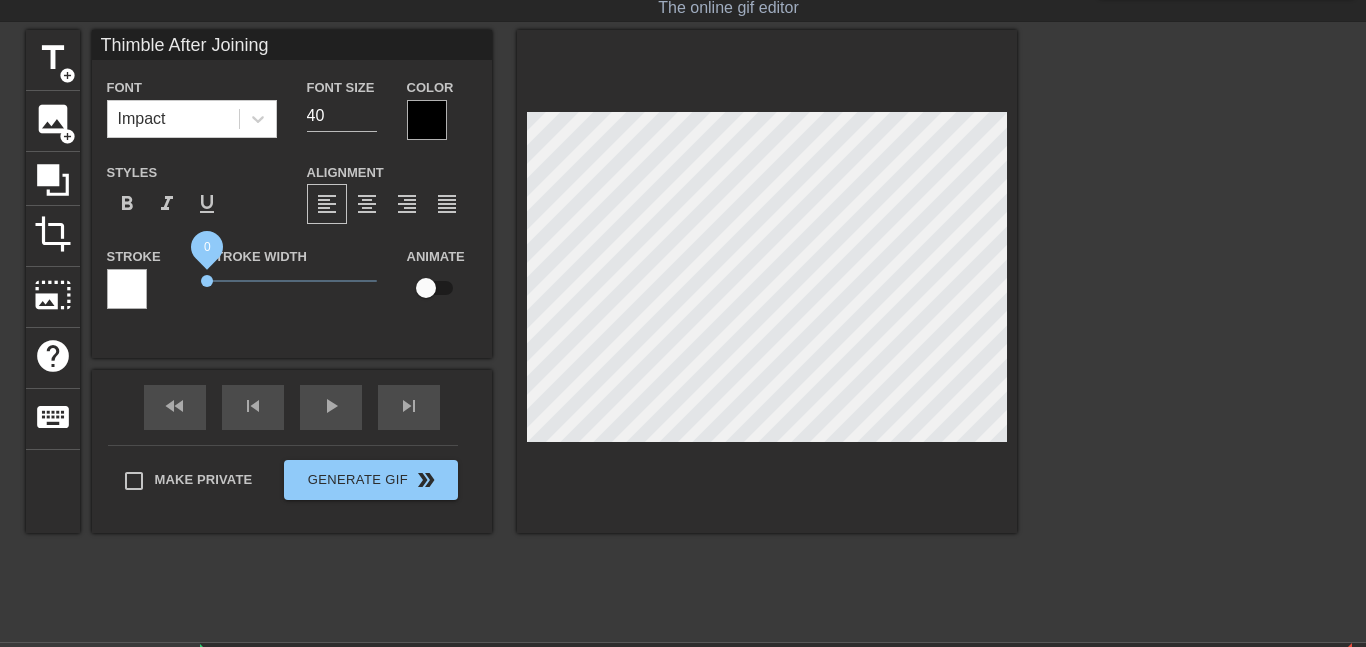 drag, startPoint x: 235, startPoint y: 275, endPoint x: 111, endPoint y: 284, distance: 124.32619 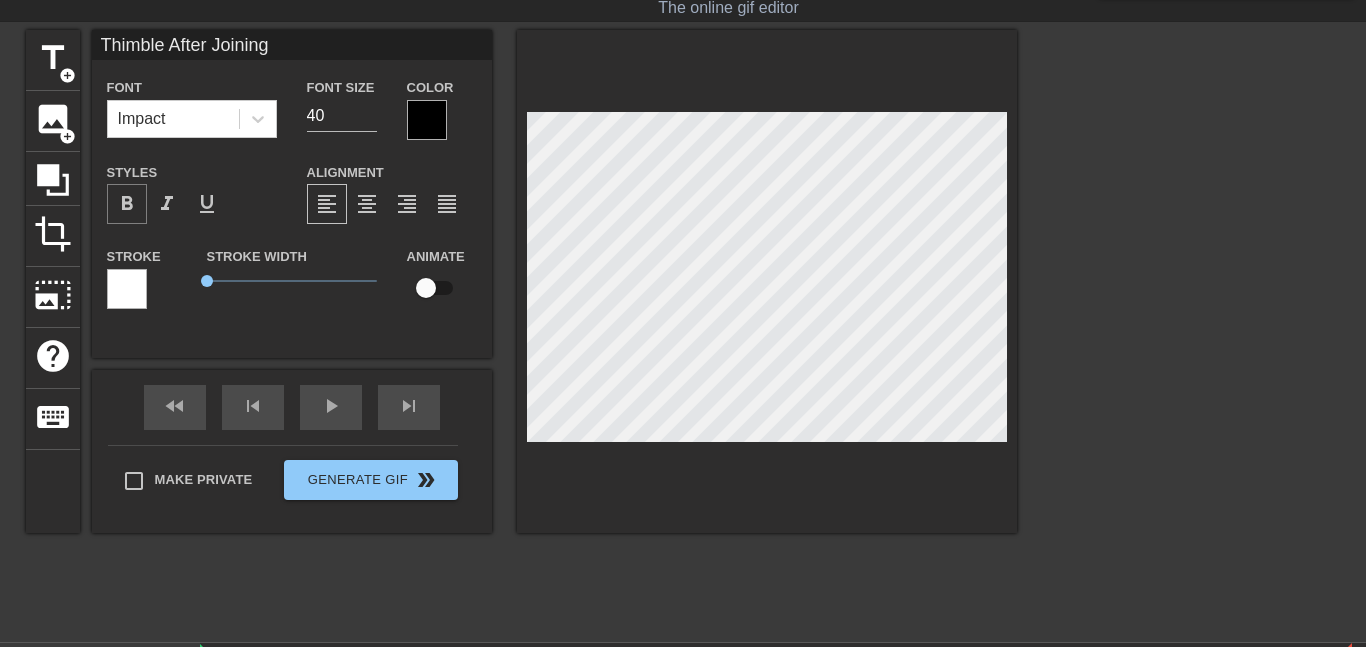 click on "format_bold" at bounding box center [127, 204] 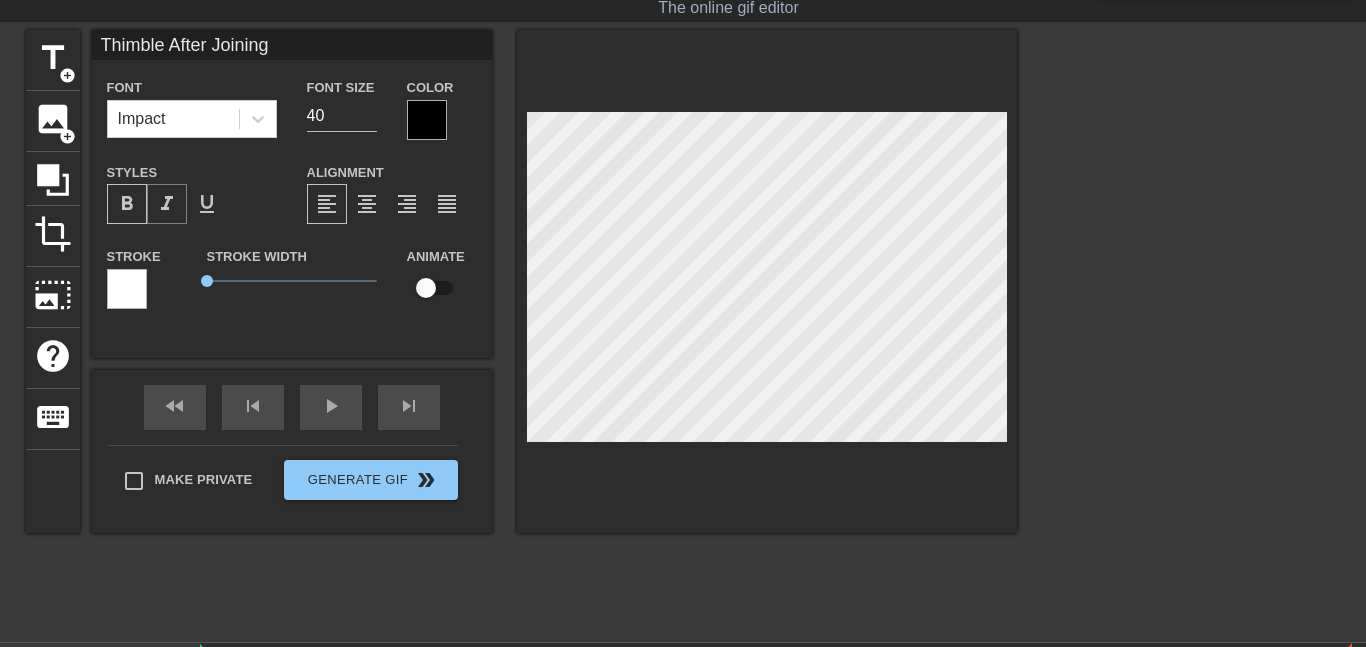 click on "format_italic" at bounding box center [167, 204] 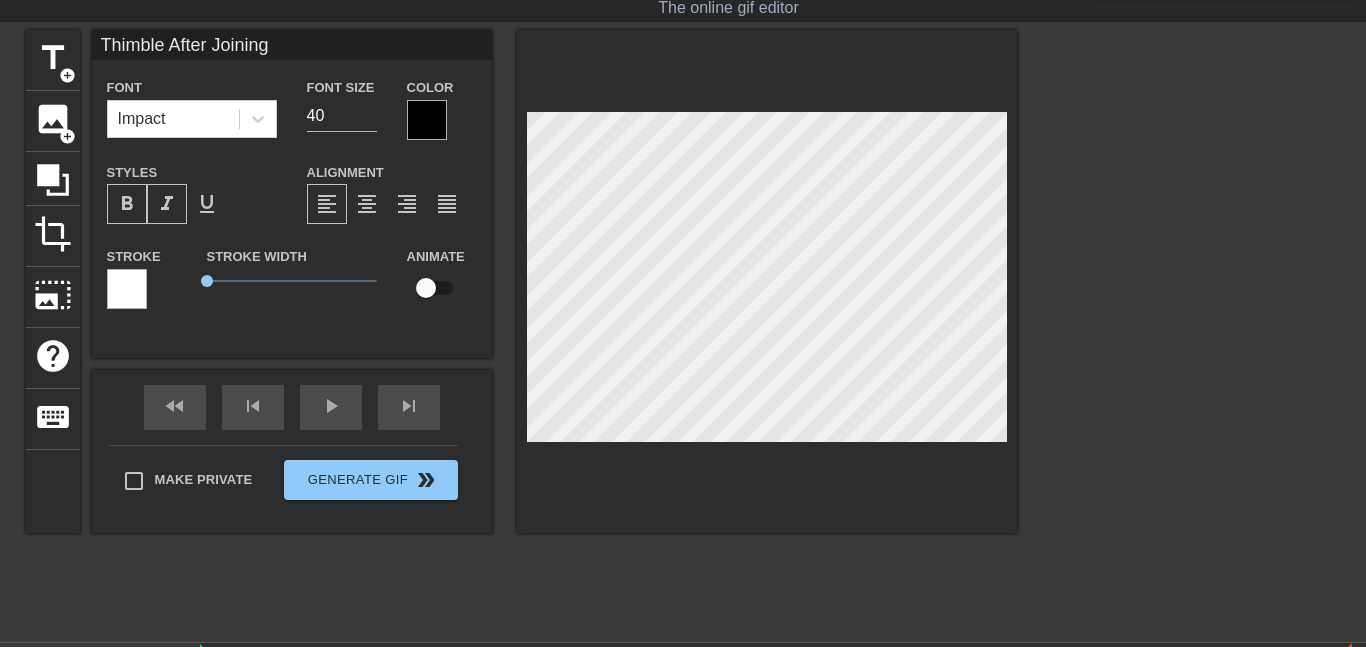 click on "format_bold" at bounding box center (127, 204) 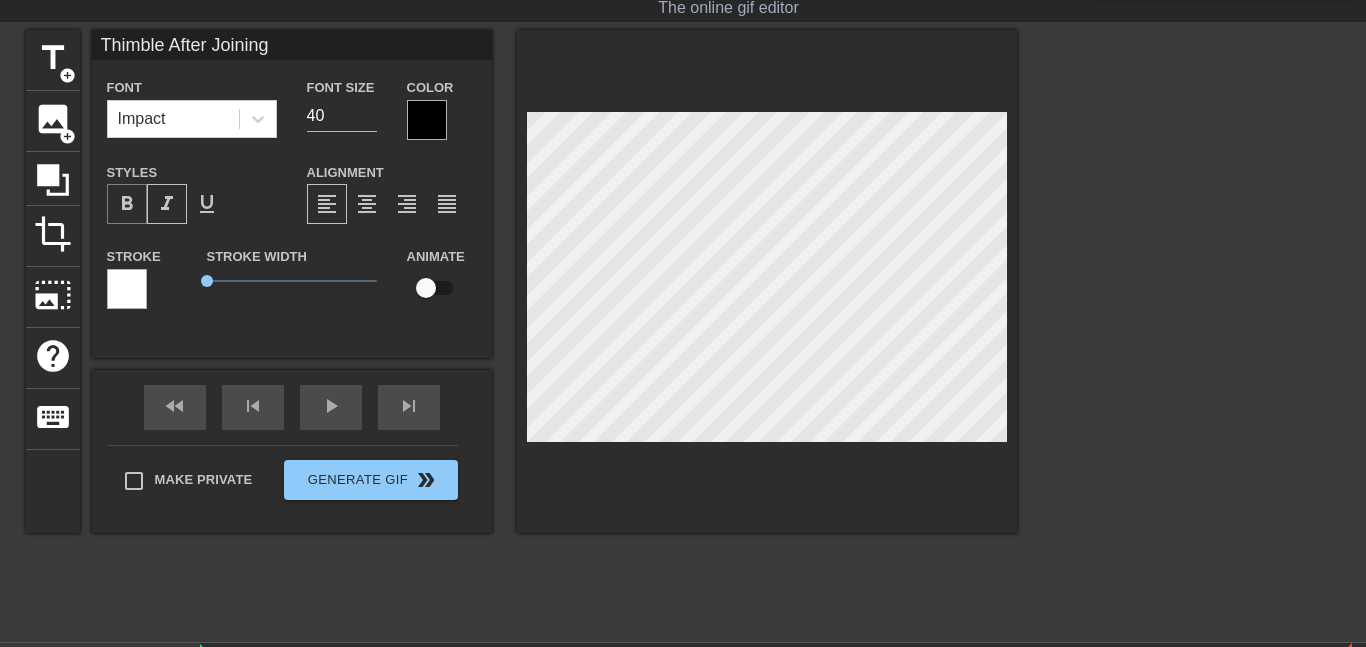 click on "format_bold" at bounding box center (127, 204) 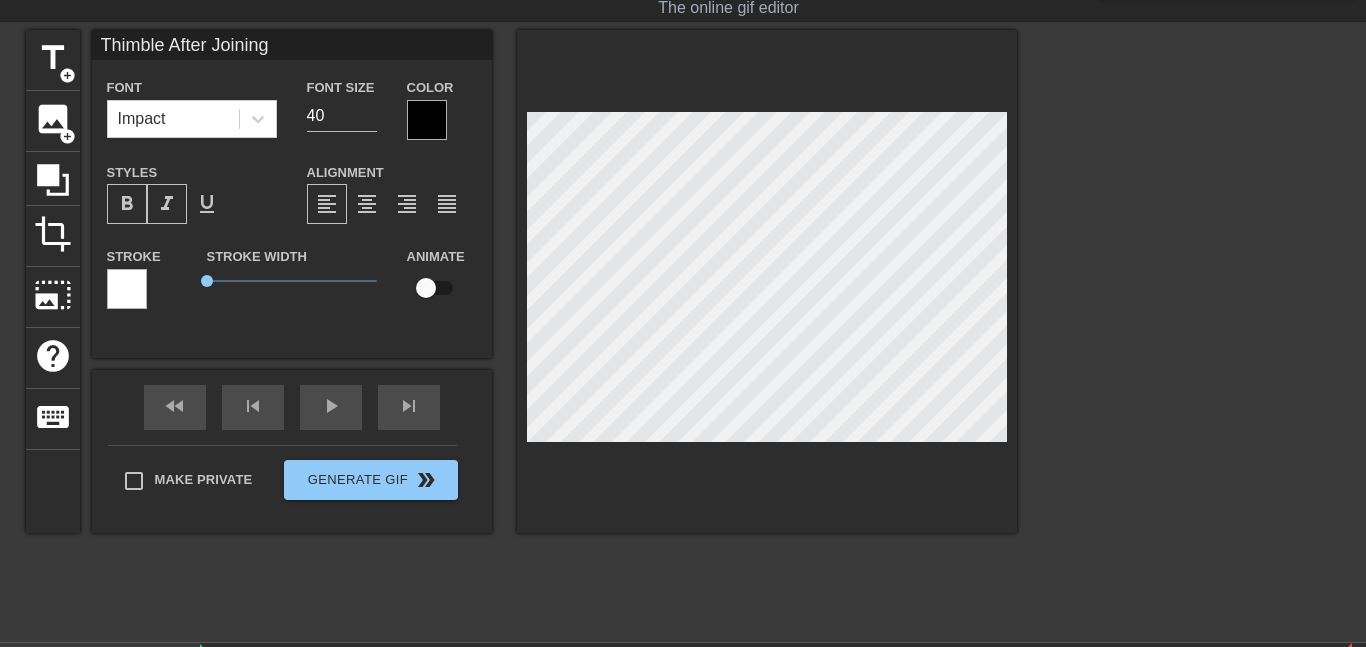 click on "format_bold" at bounding box center [127, 204] 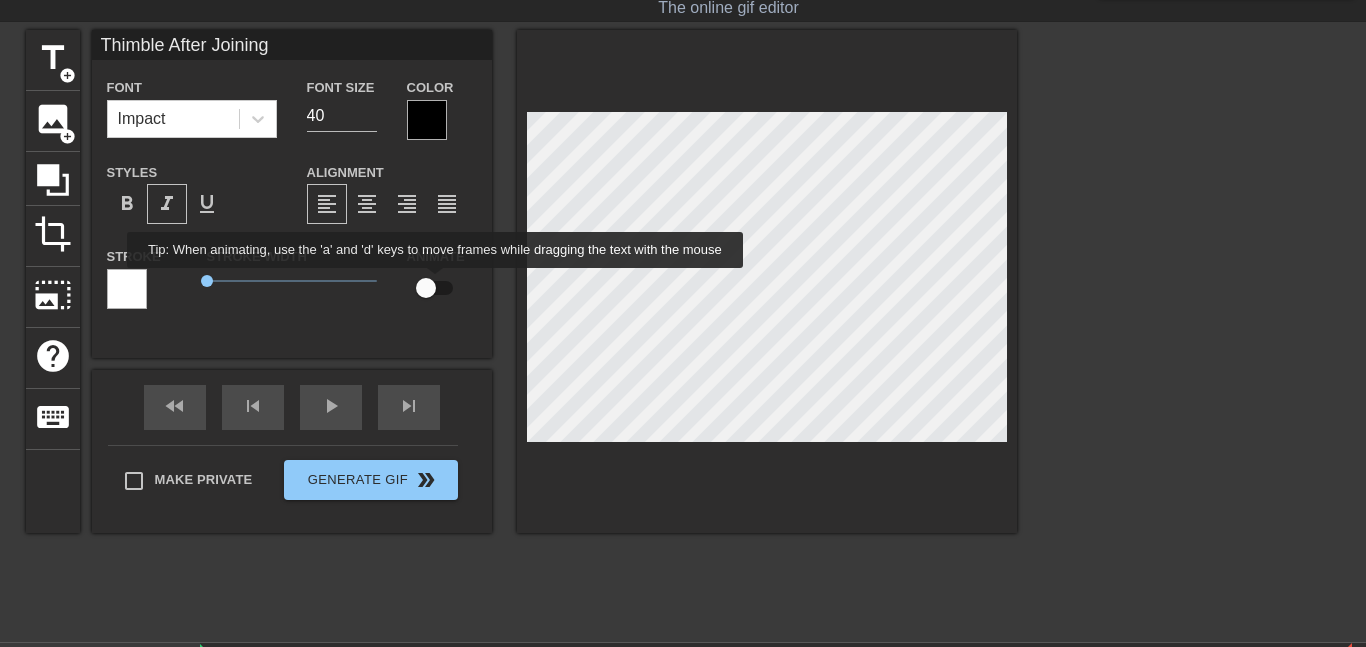 click at bounding box center (426, 288) 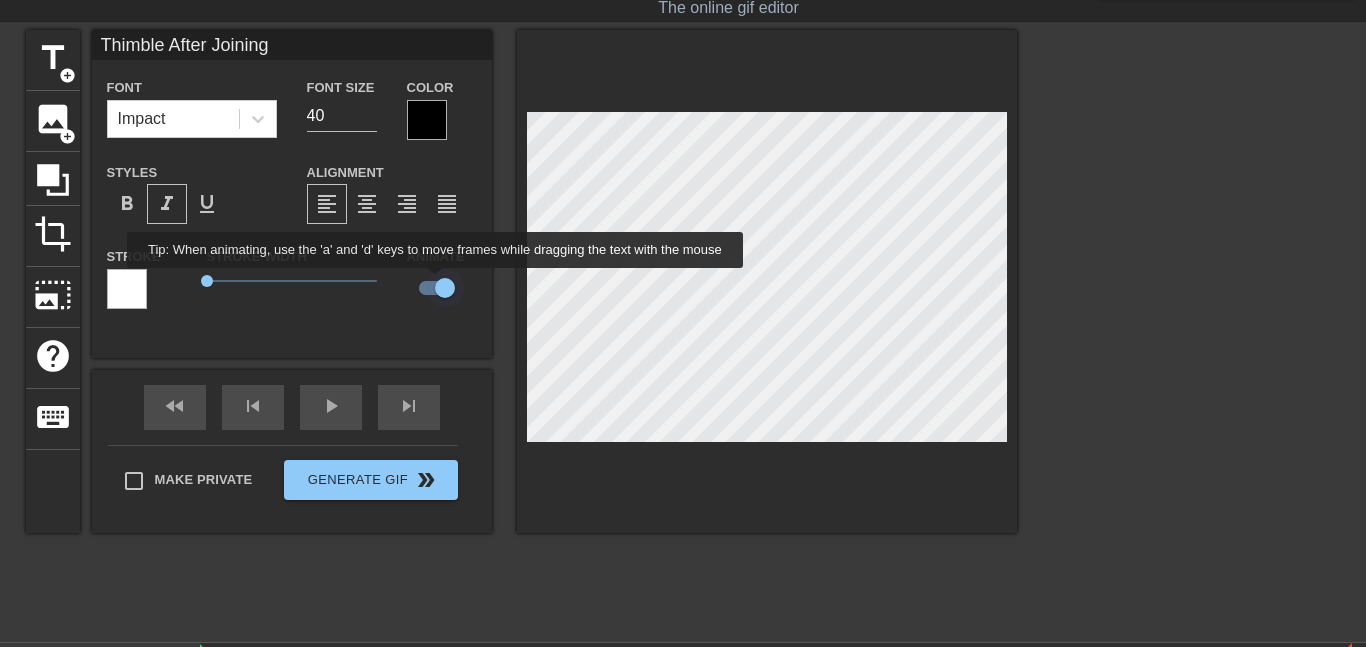 click at bounding box center [445, 288] 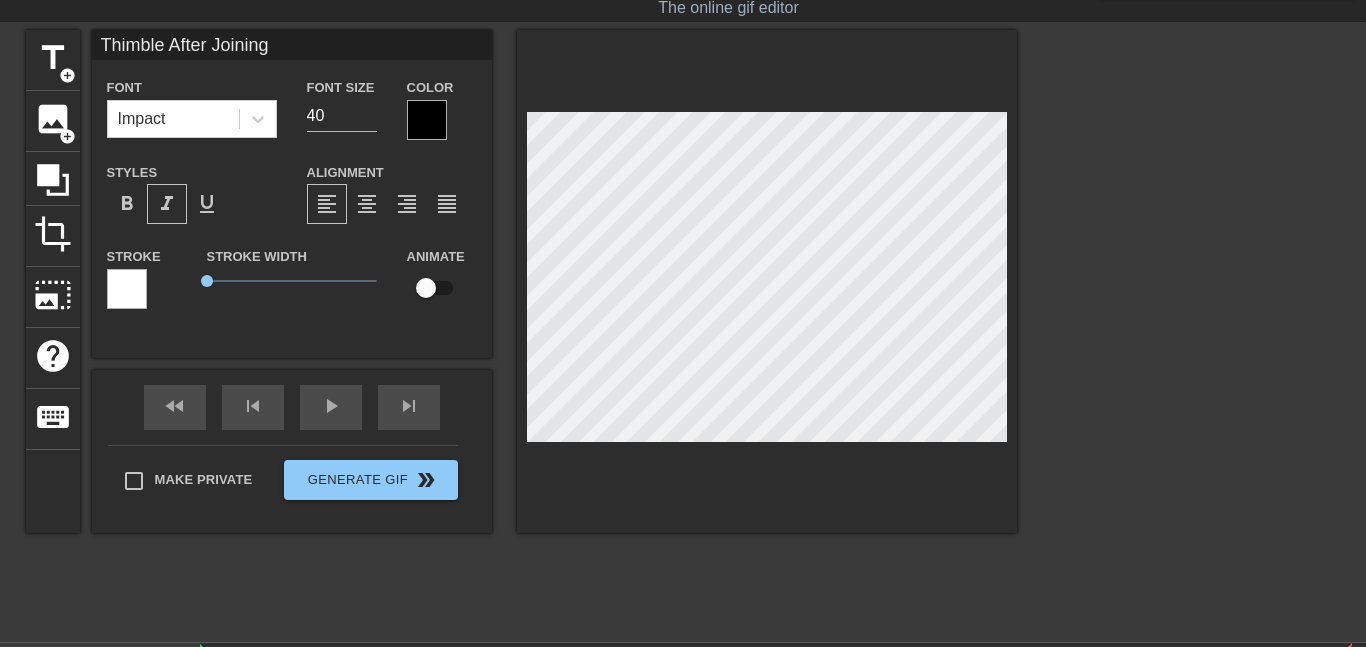 scroll, scrollTop: 0, scrollLeft: 3, axis: horizontal 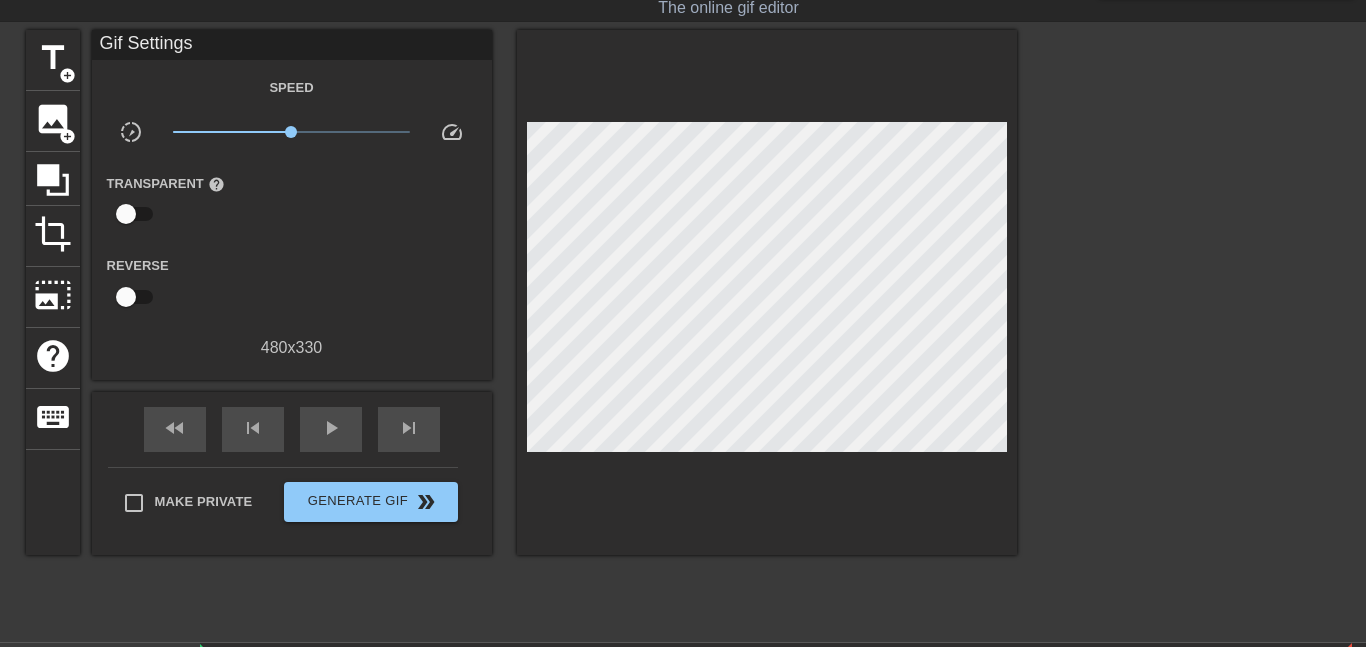 click at bounding box center [767, 292] 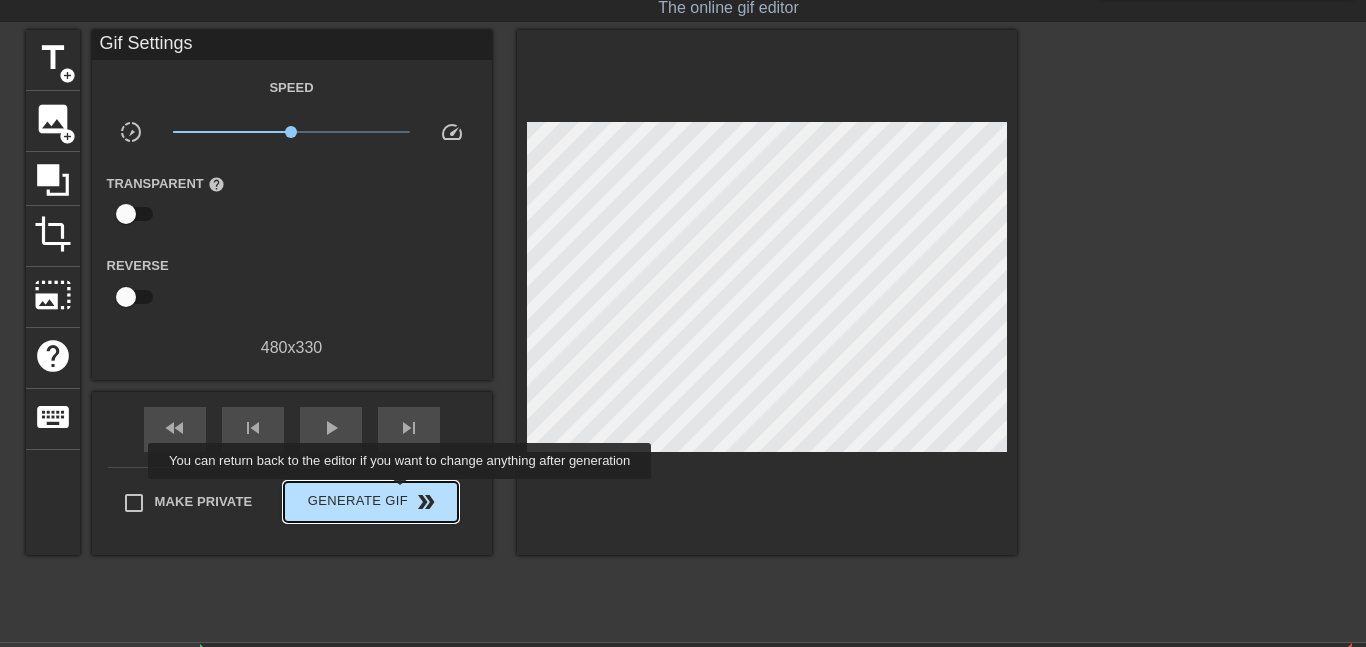 click on "Generate Gif double_arrow" at bounding box center [370, 502] 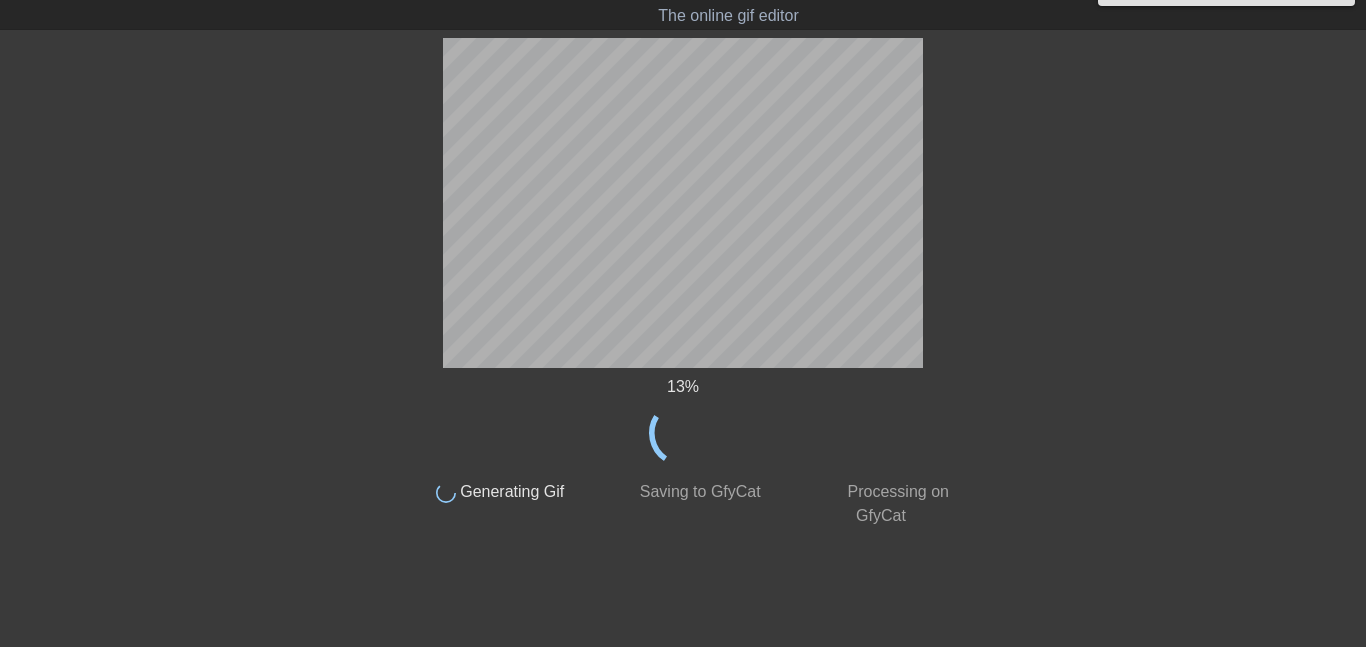 scroll, scrollTop: 41, scrollLeft: 0, axis: vertical 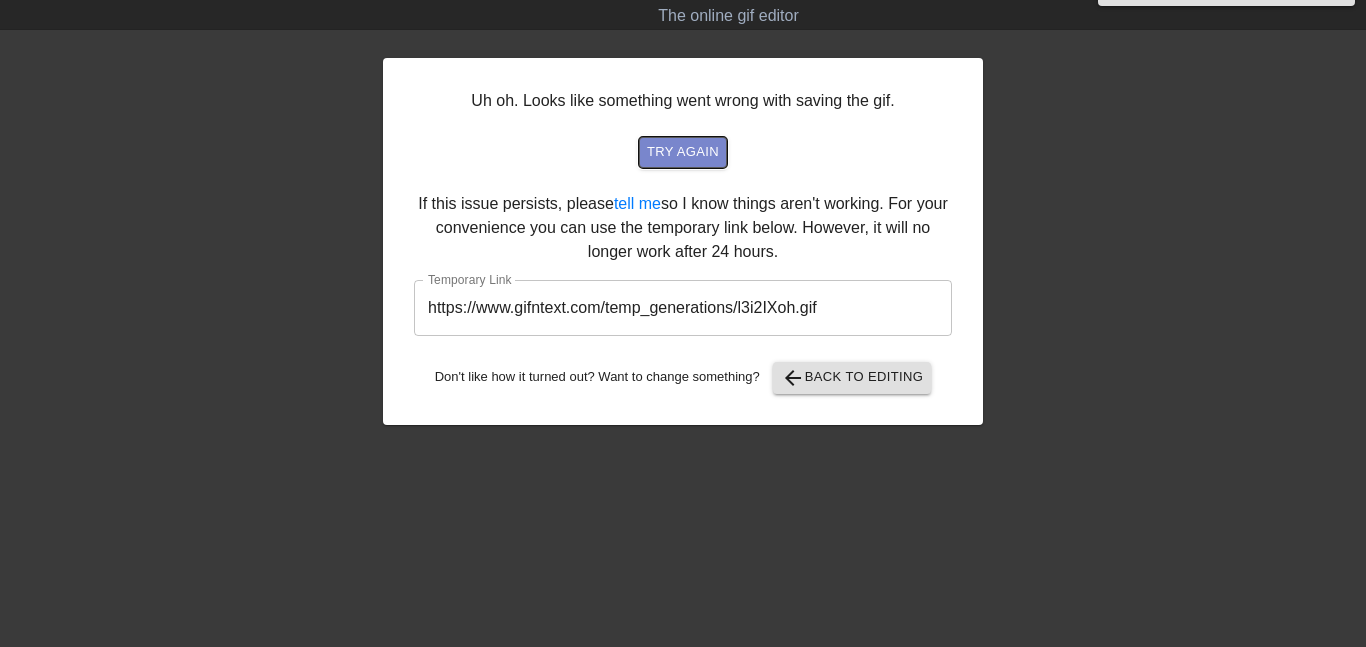 click on "try again" at bounding box center (683, 152) 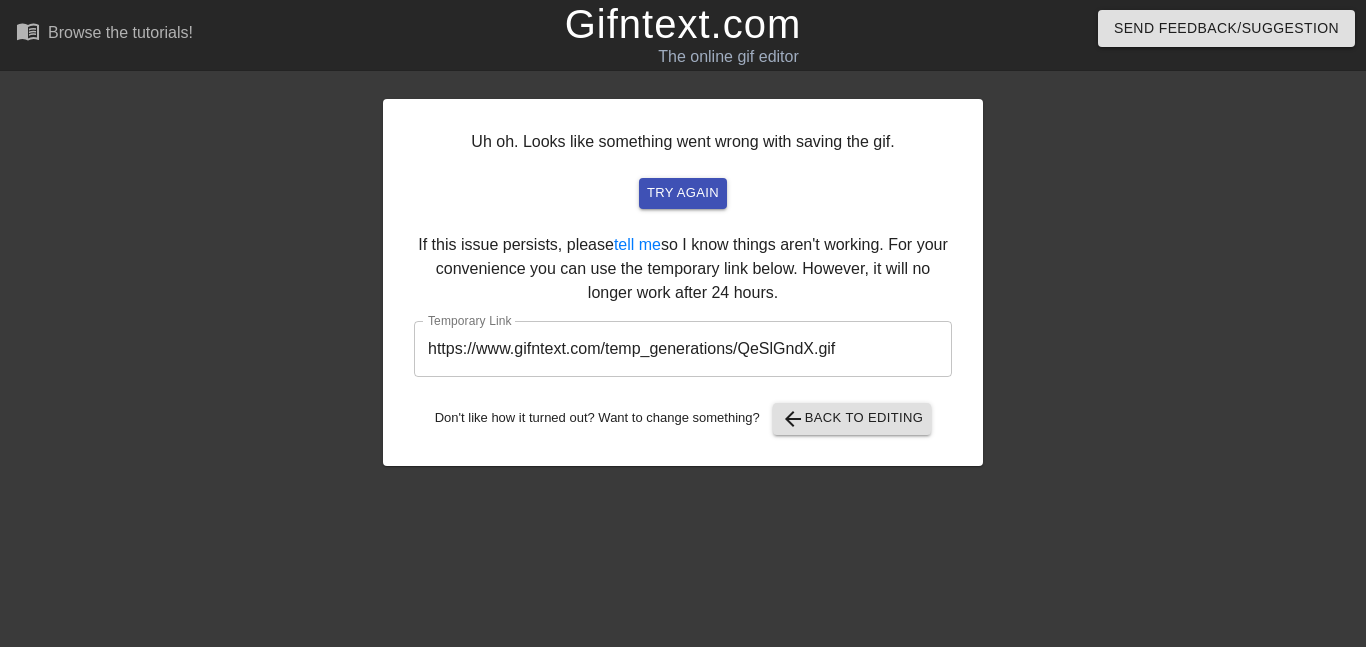 scroll, scrollTop: 0, scrollLeft: 15, axis: horizontal 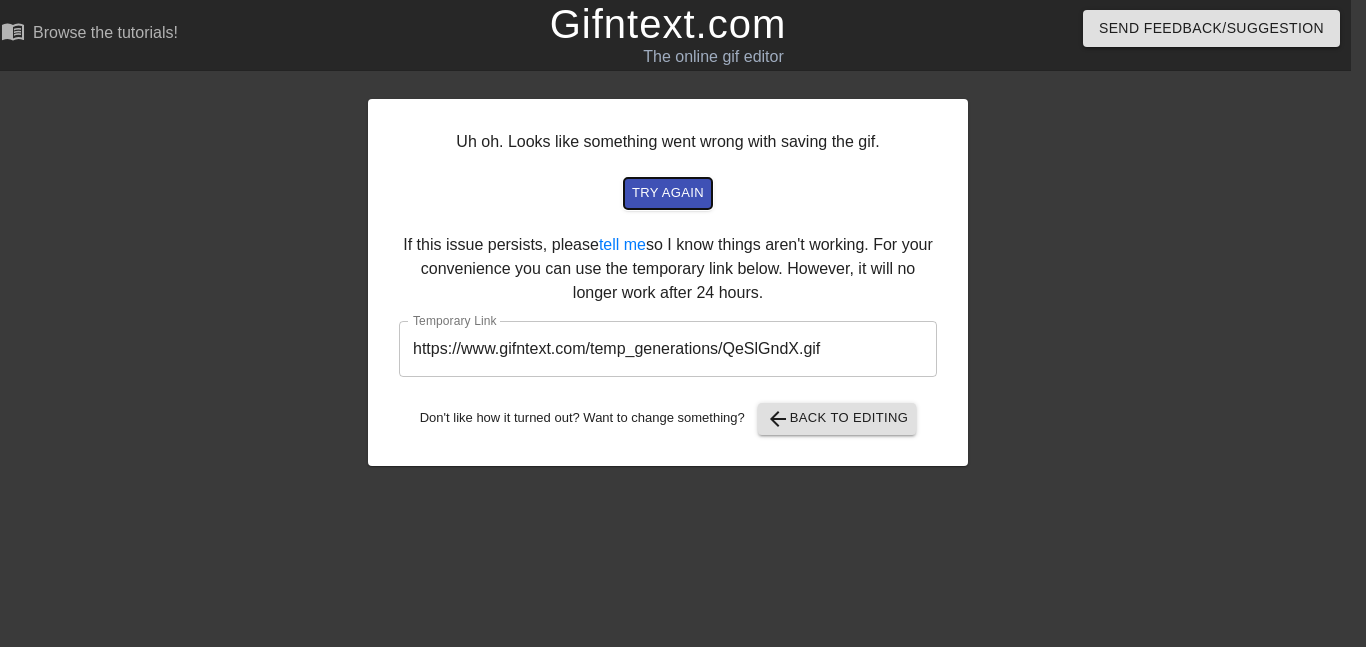 click on "try again" at bounding box center (668, 193) 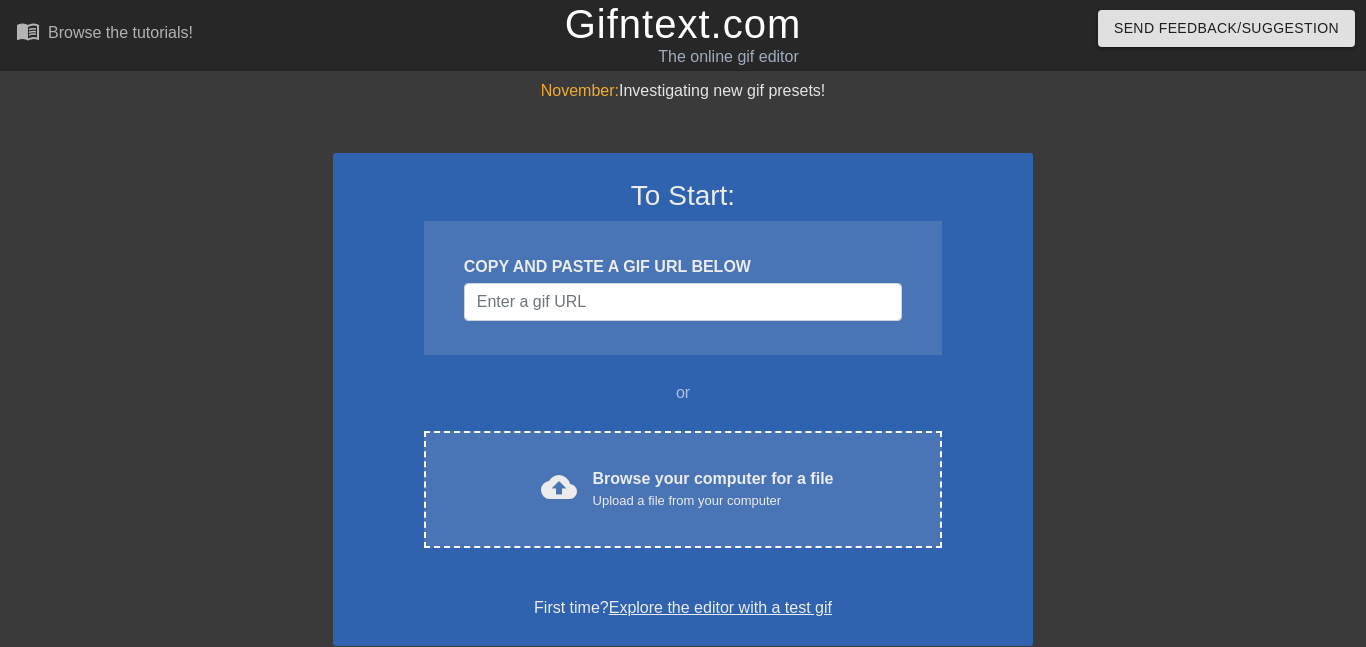 scroll, scrollTop: 0, scrollLeft: 15, axis: horizontal 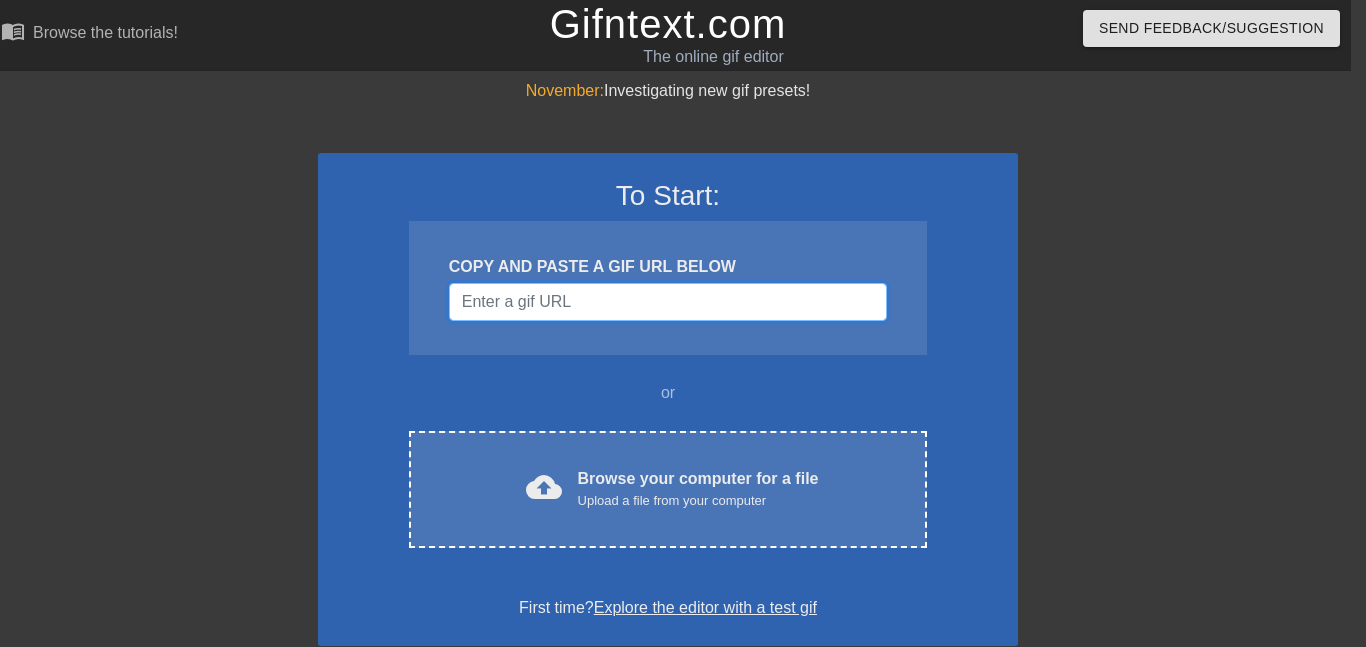 click at bounding box center [668, 302] 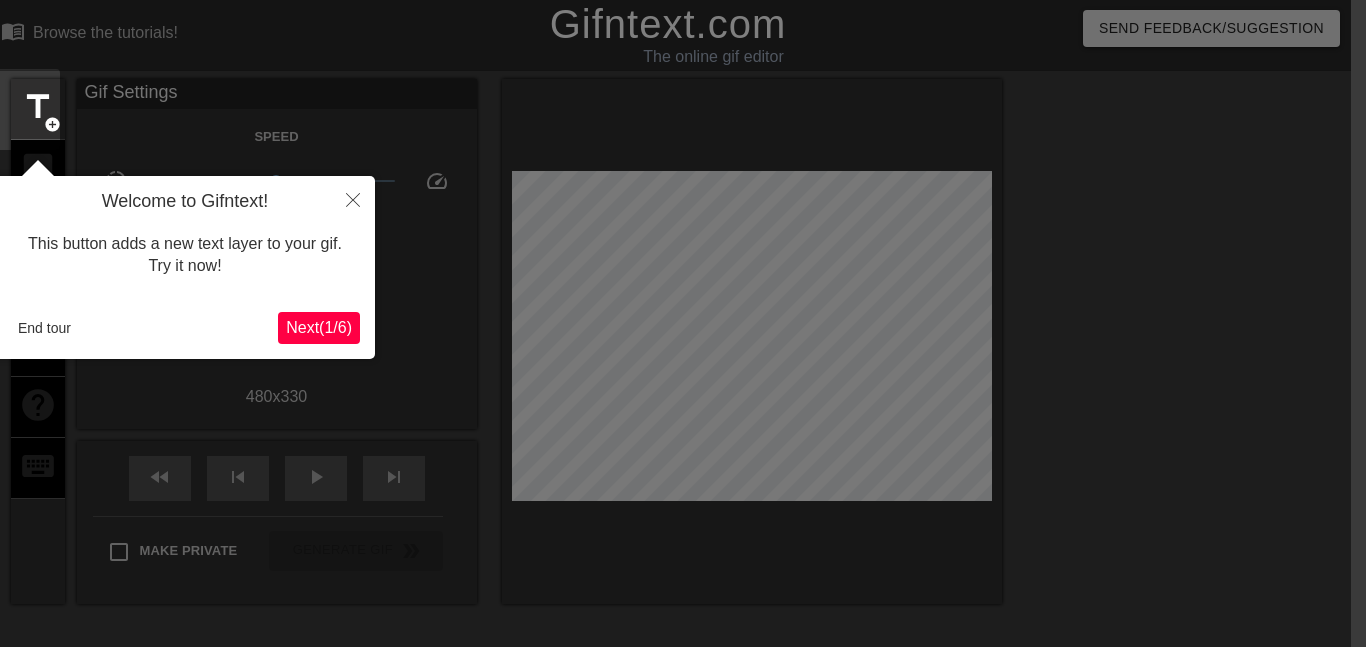 scroll, scrollTop: 49, scrollLeft: 15, axis: both 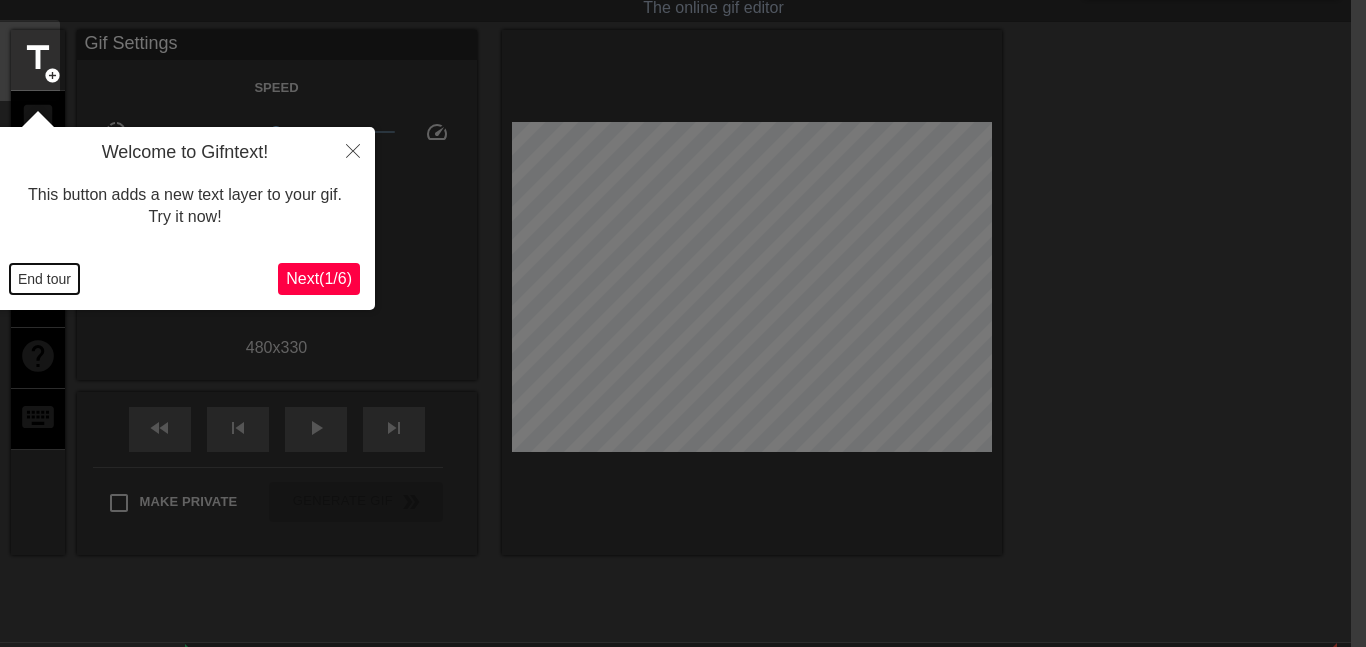 click on "End tour" at bounding box center (44, 279) 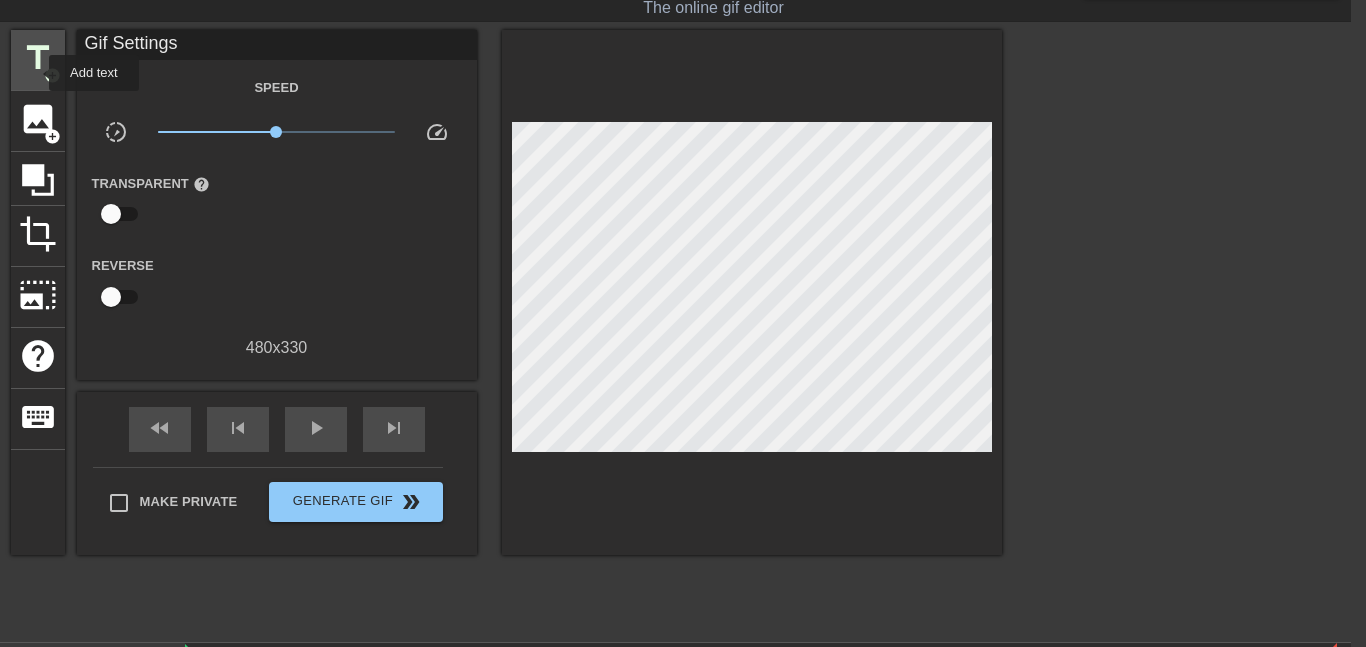 click on "title" at bounding box center (38, 58) 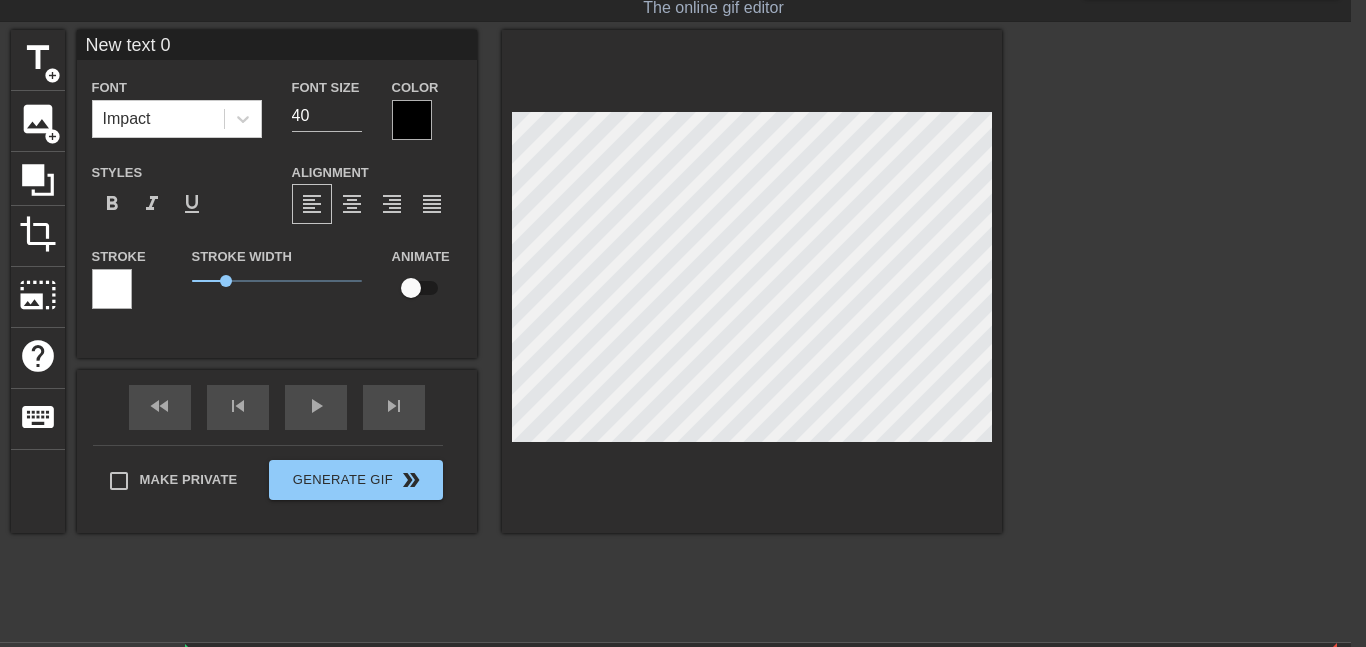 click on "New text 0" at bounding box center (277, 45) 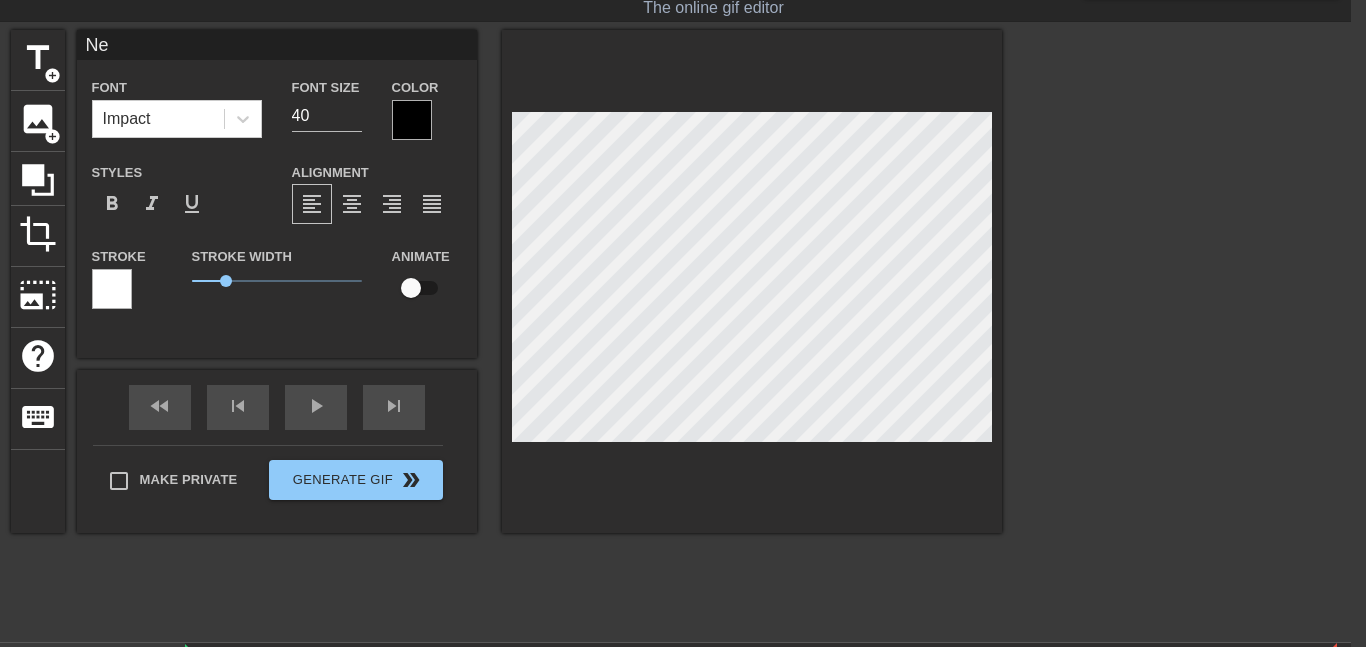 type on "N" 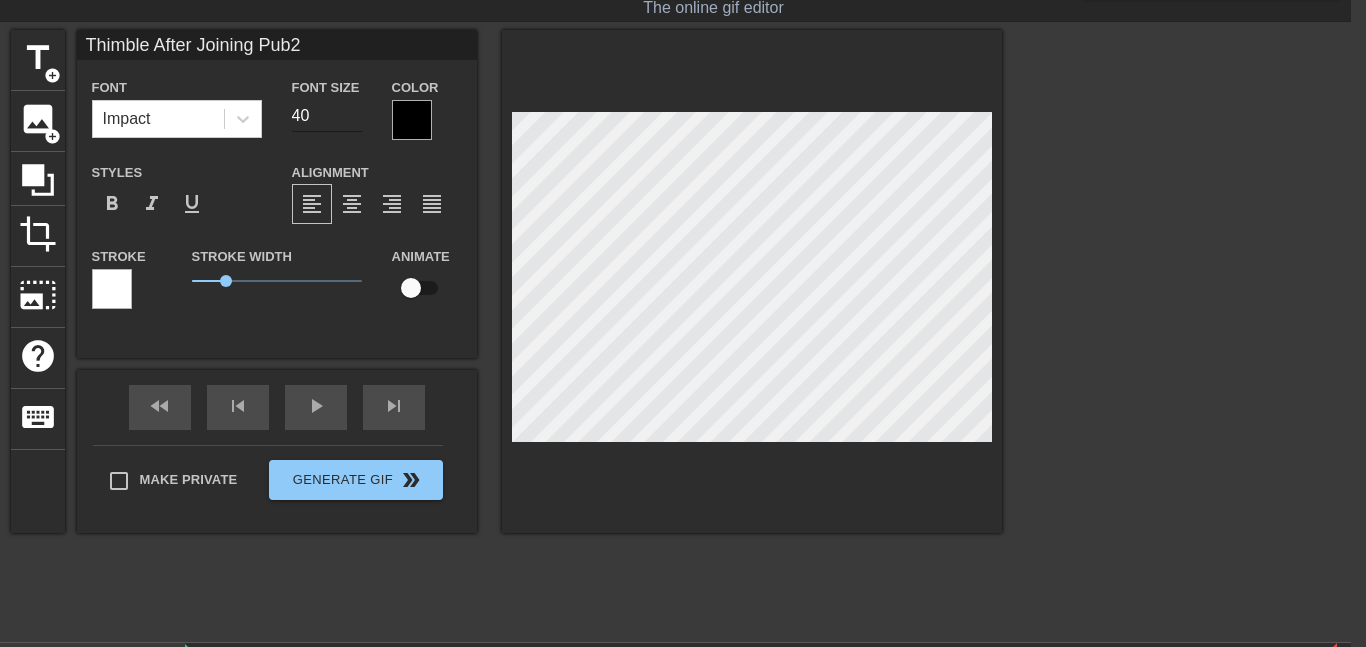 type on "Thimble After Joining Pub2" 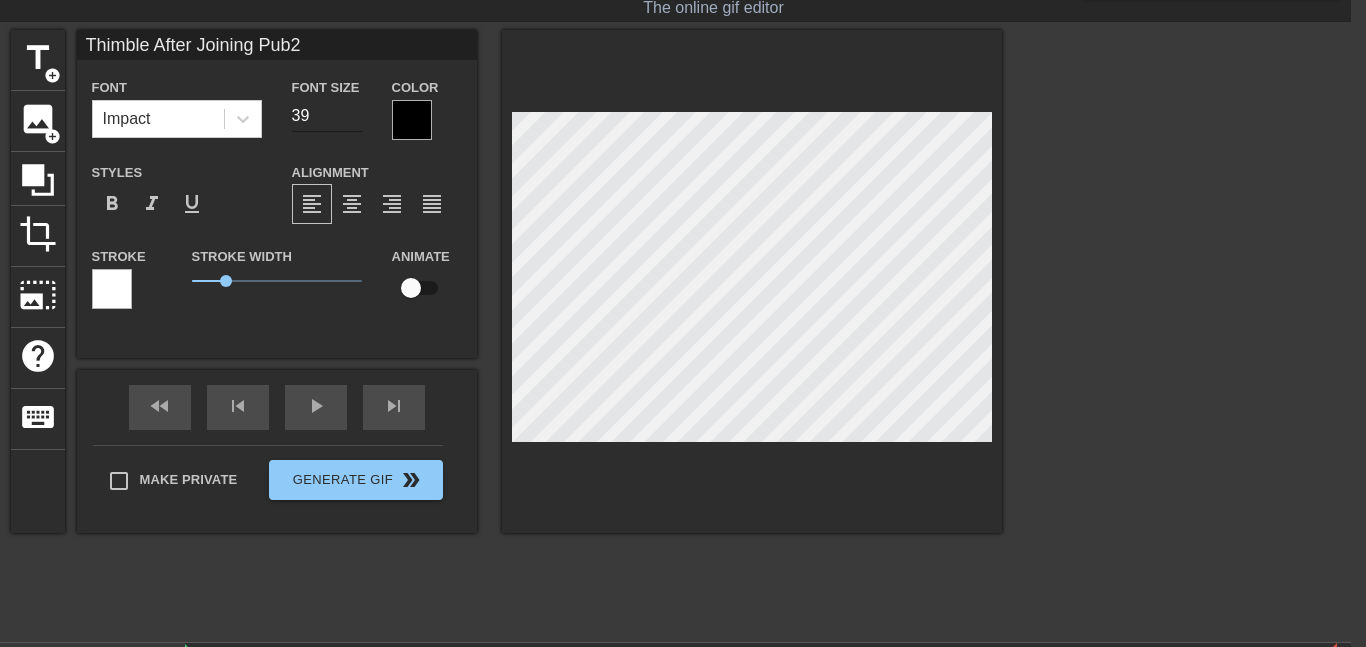 click on "39" at bounding box center [327, 116] 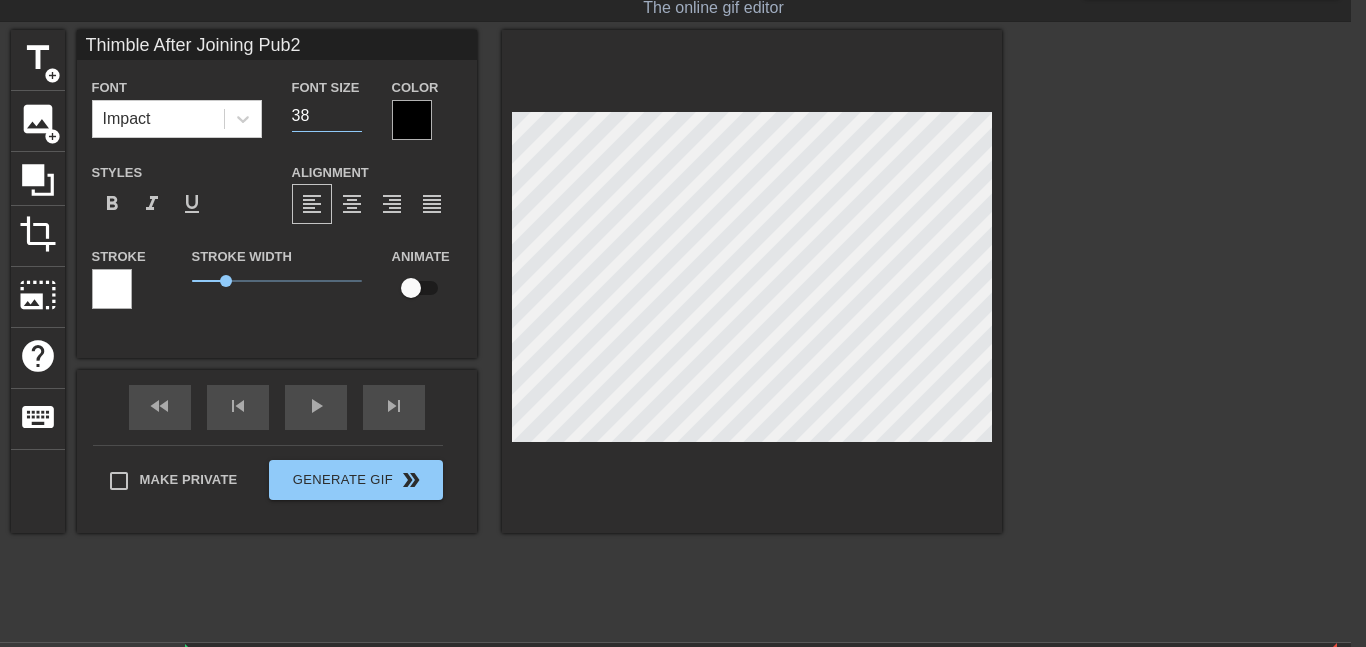 click on "38" at bounding box center [327, 116] 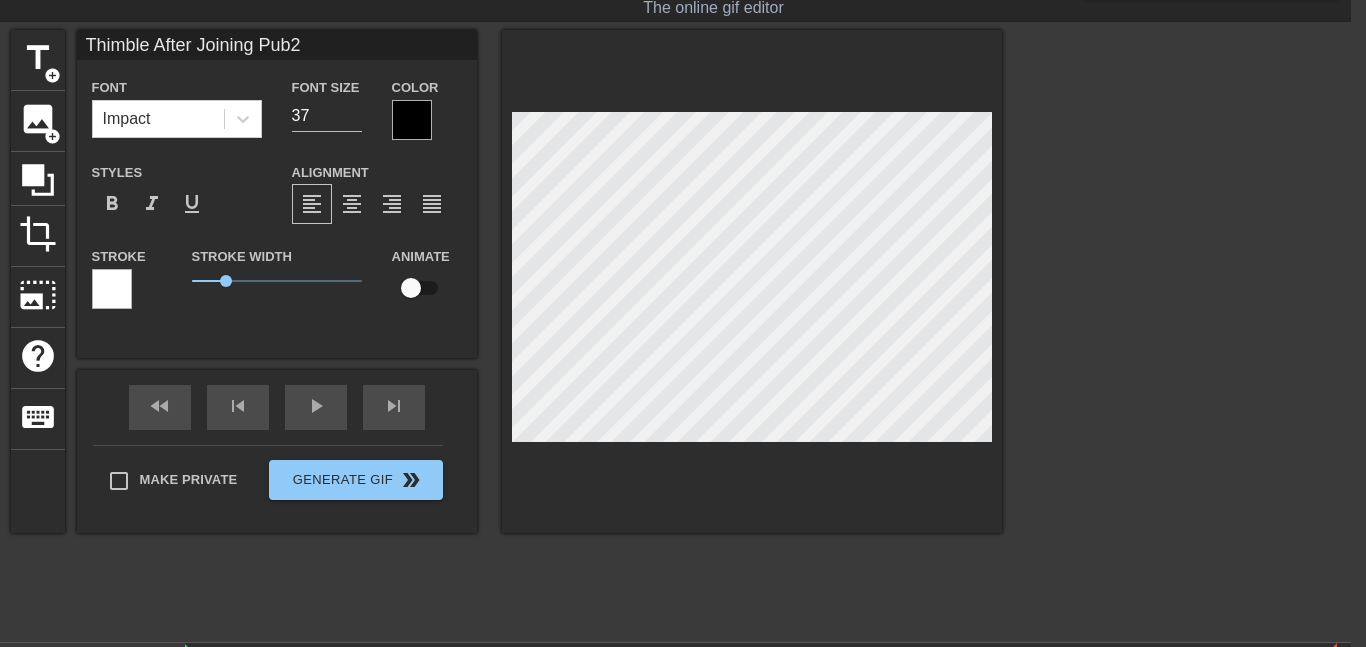 click on "37" at bounding box center [327, 116] 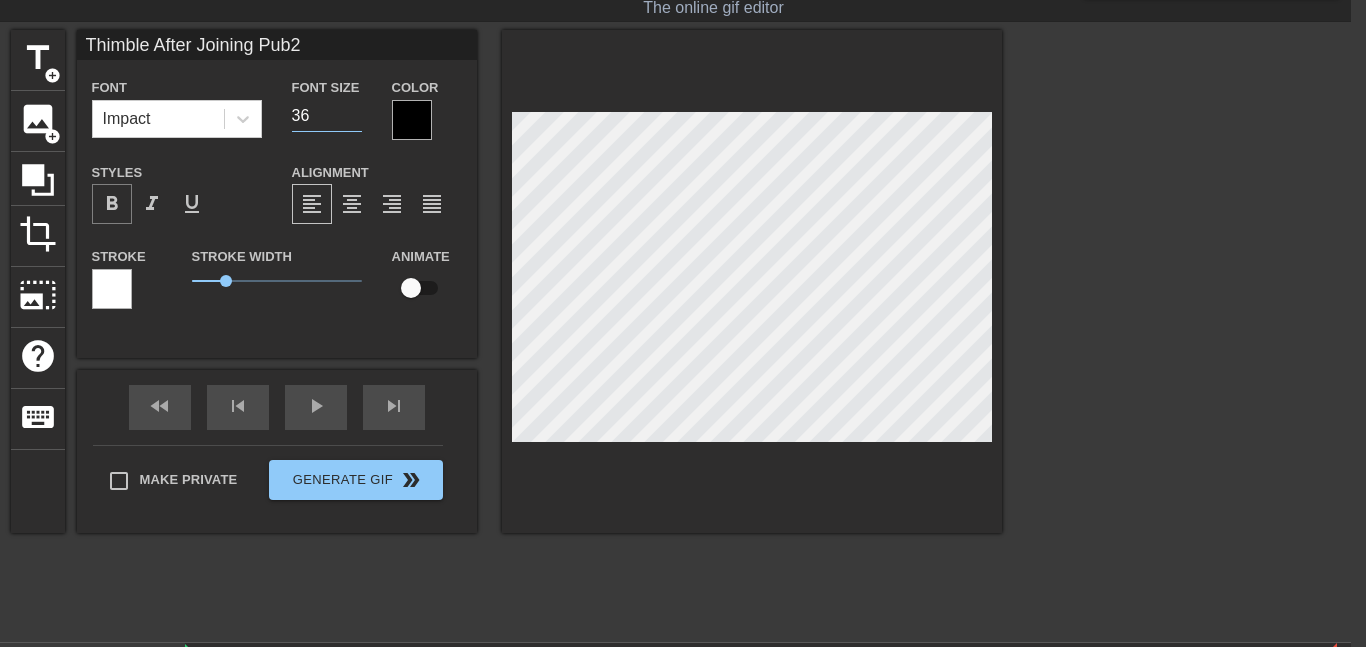 click on "format_bold" at bounding box center [112, 204] 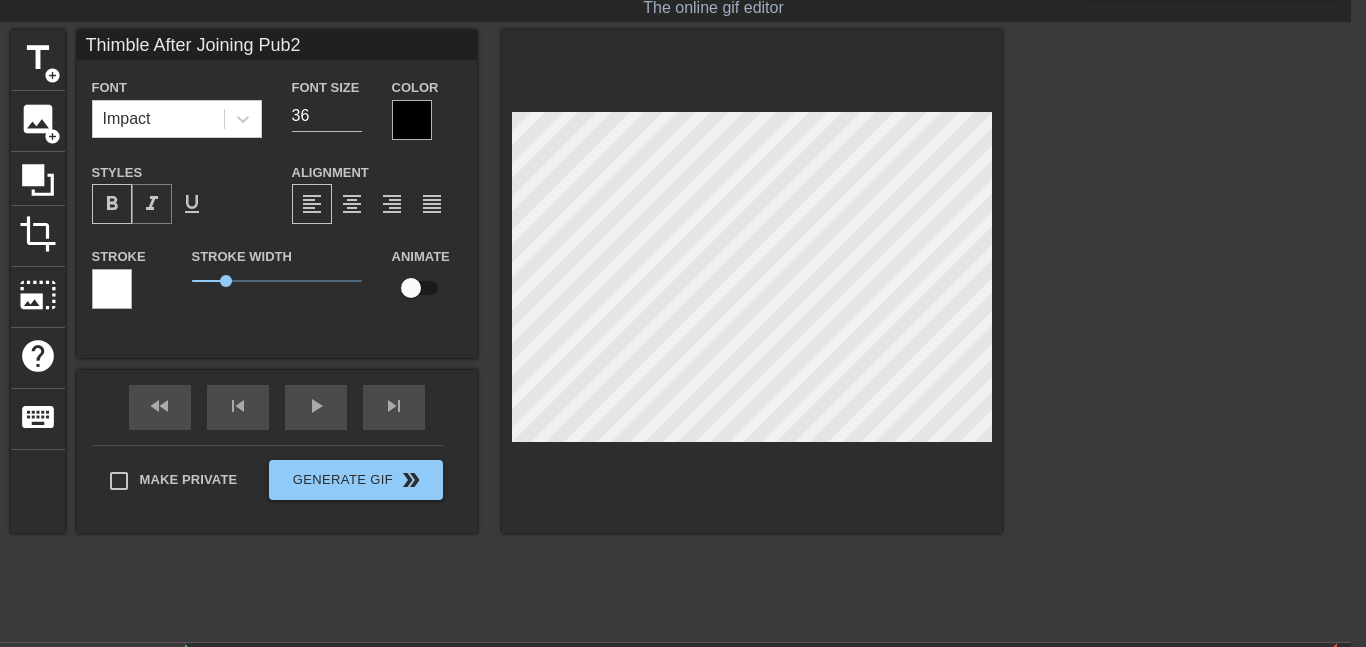 click on "format_italic" at bounding box center [152, 204] 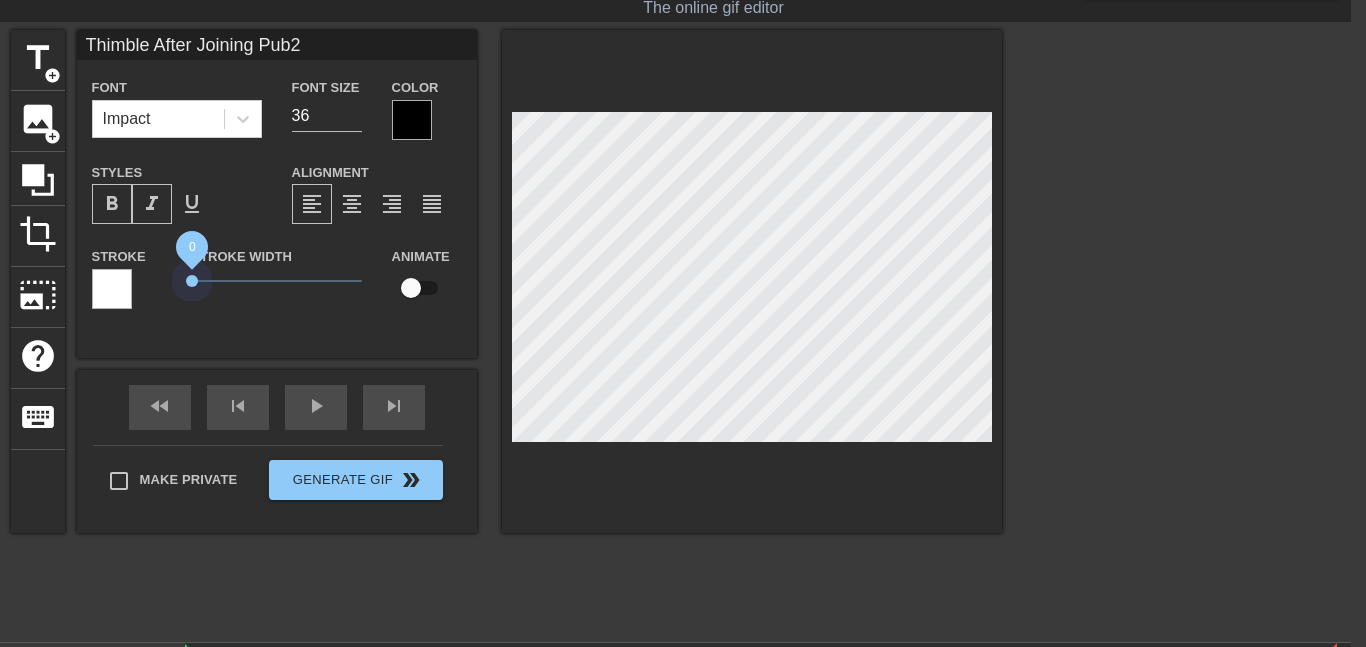 drag, startPoint x: 228, startPoint y: 282, endPoint x: 157, endPoint y: 285, distance: 71.063354 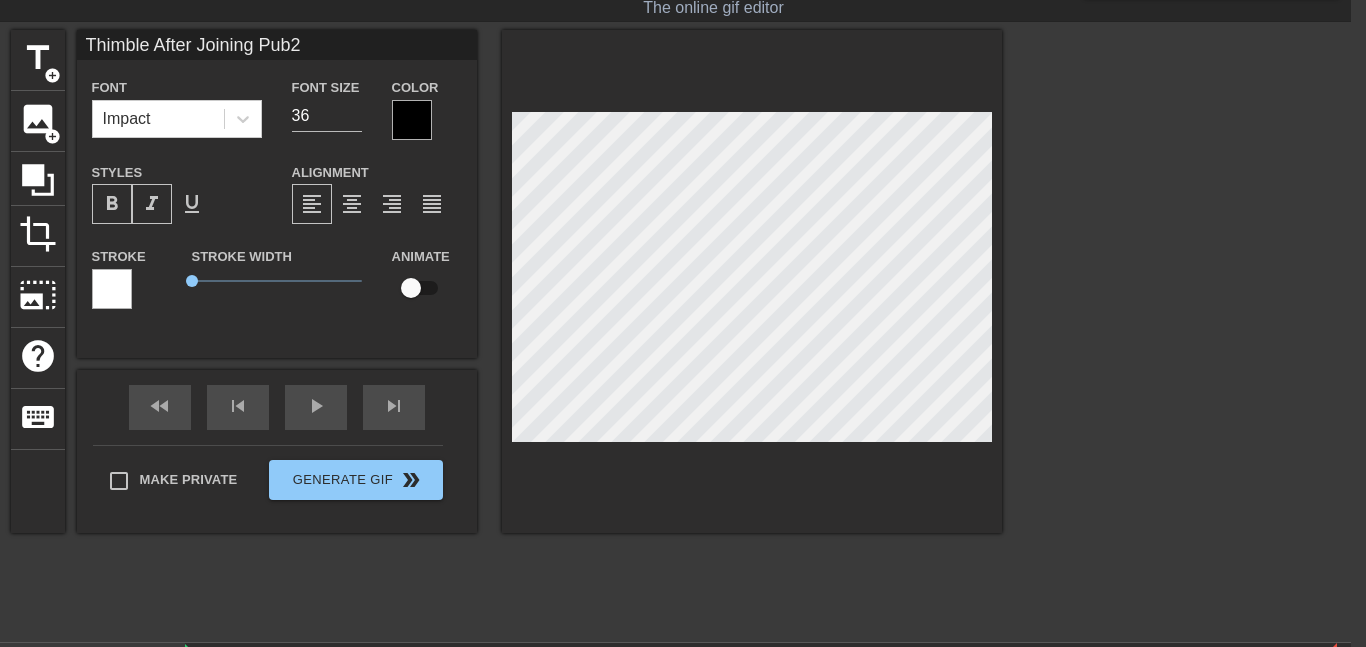 click on "title add_circle image add_circle crop photo_size_select_large help keyboard Thimble After Joining Pub2 Font Impact Font Size 36 Color Styles format_bold format_italic format_underline Alignment format_align_left format_align_center format_align_right format_align_justify Stroke Stroke Width 0 Animate fast_rewind skip_previous play_arrow skip_next Make Private Generate Gif double_arrow" at bounding box center (506, 330) 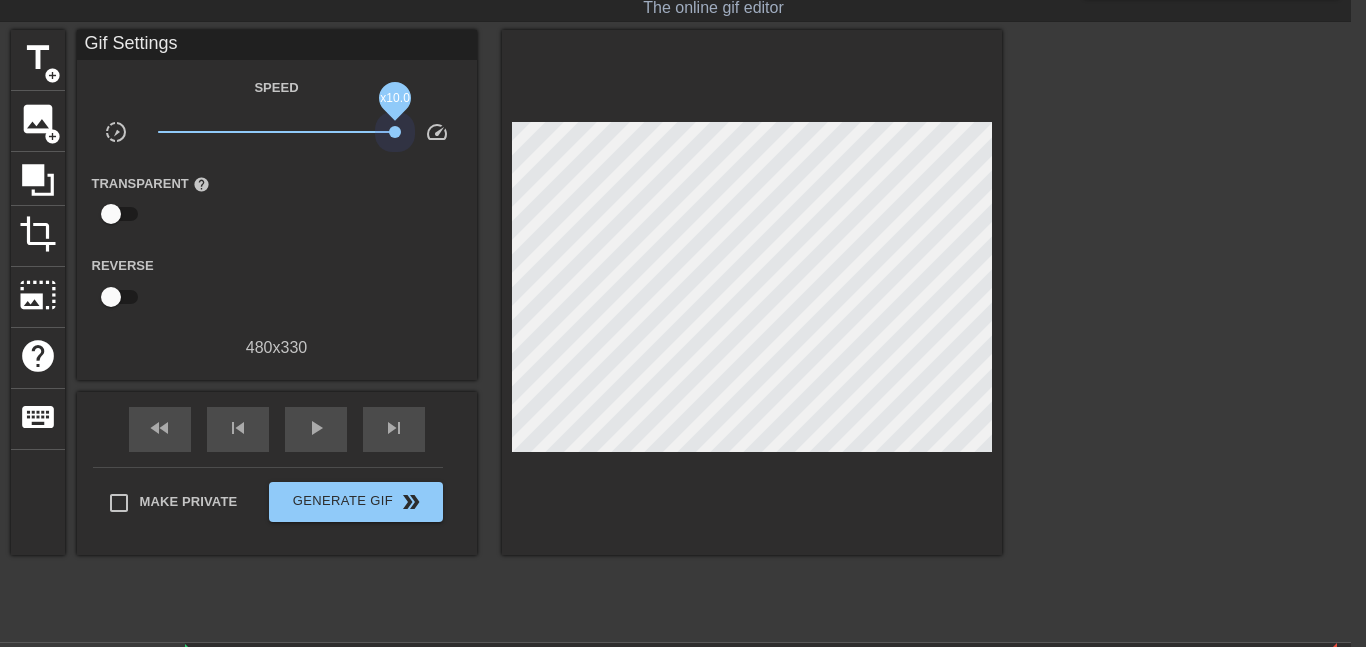 drag, startPoint x: 263, startPoint y: 134, endPoint x: 438, endPoint y: 136, distance: 175.01143 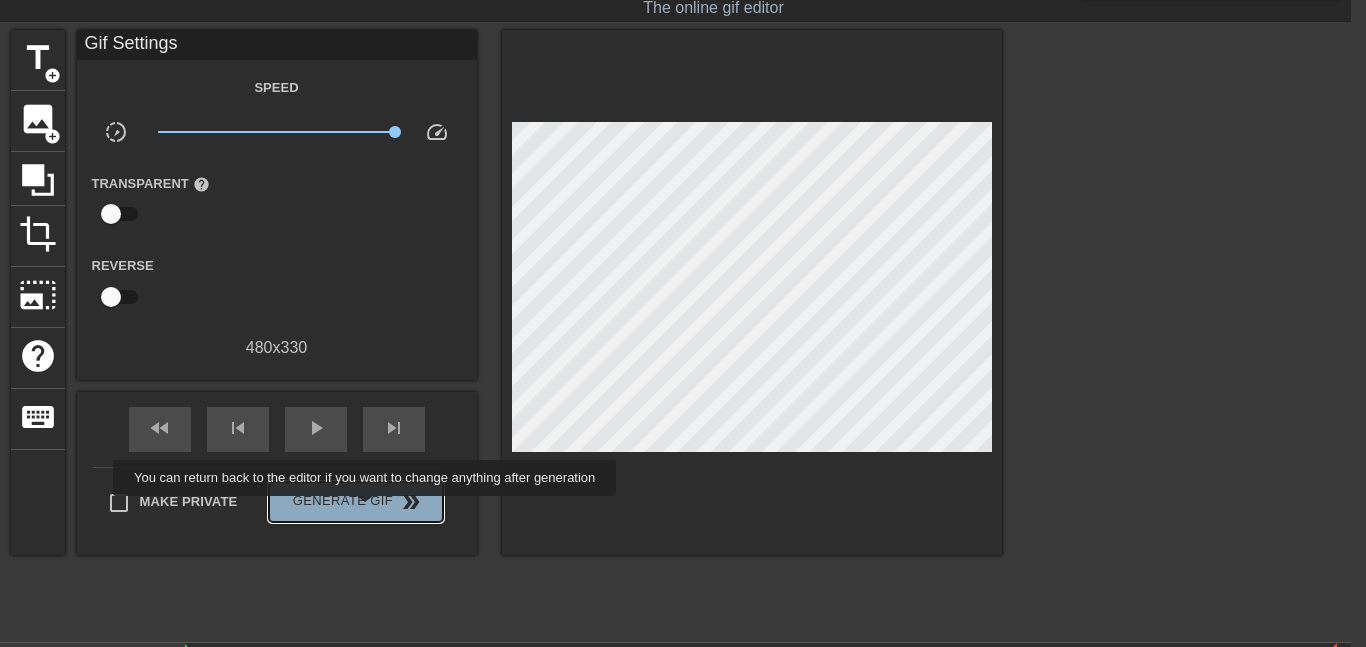 click on "Generate Gif double_arrow" at bounding box center [355, 502] 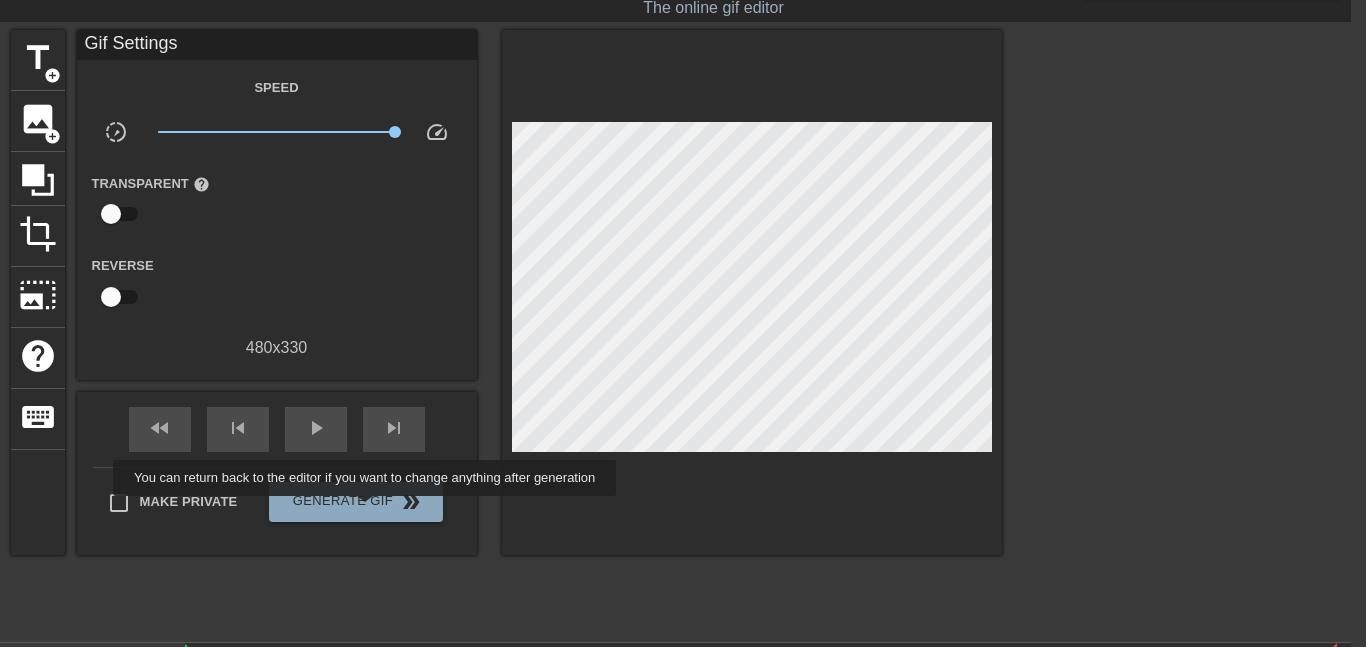 scroll, scrollTop: 41, scrollLeft: 15, axis: both 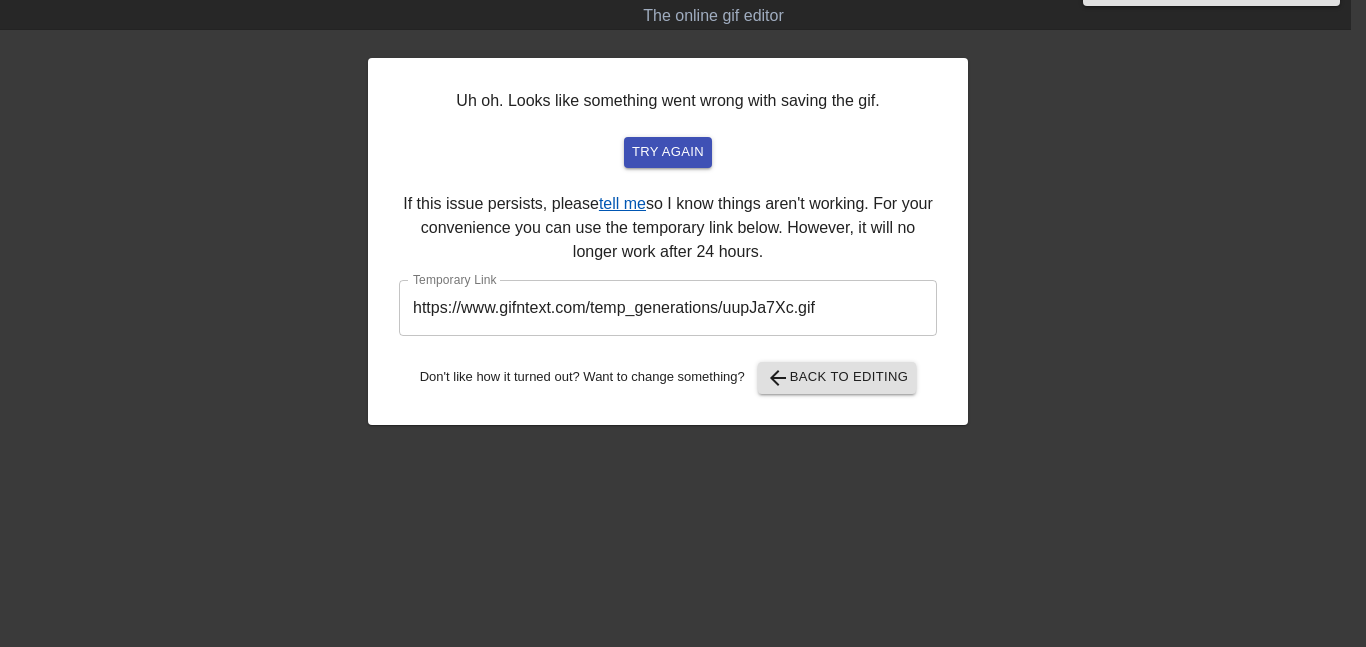 click on "tell me" at bounding box center (622, 203) 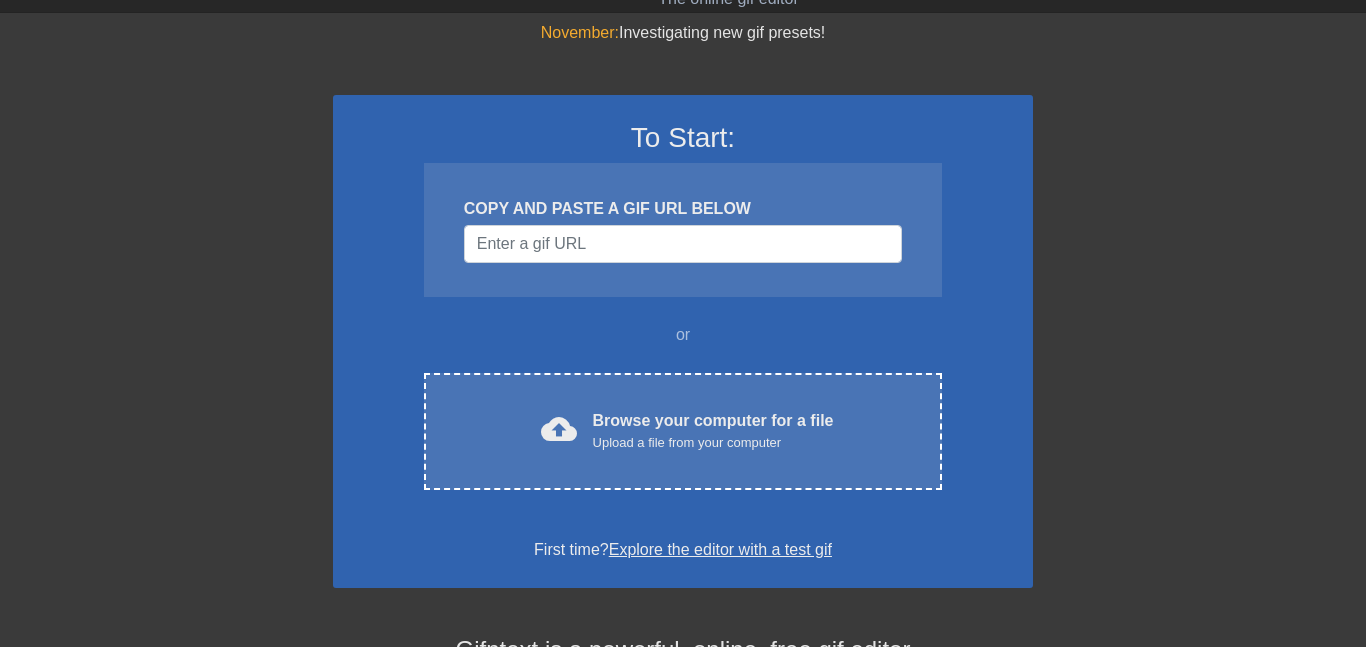 scroll, scrollTop: 62, scrollLeft: 0, axis: vertical 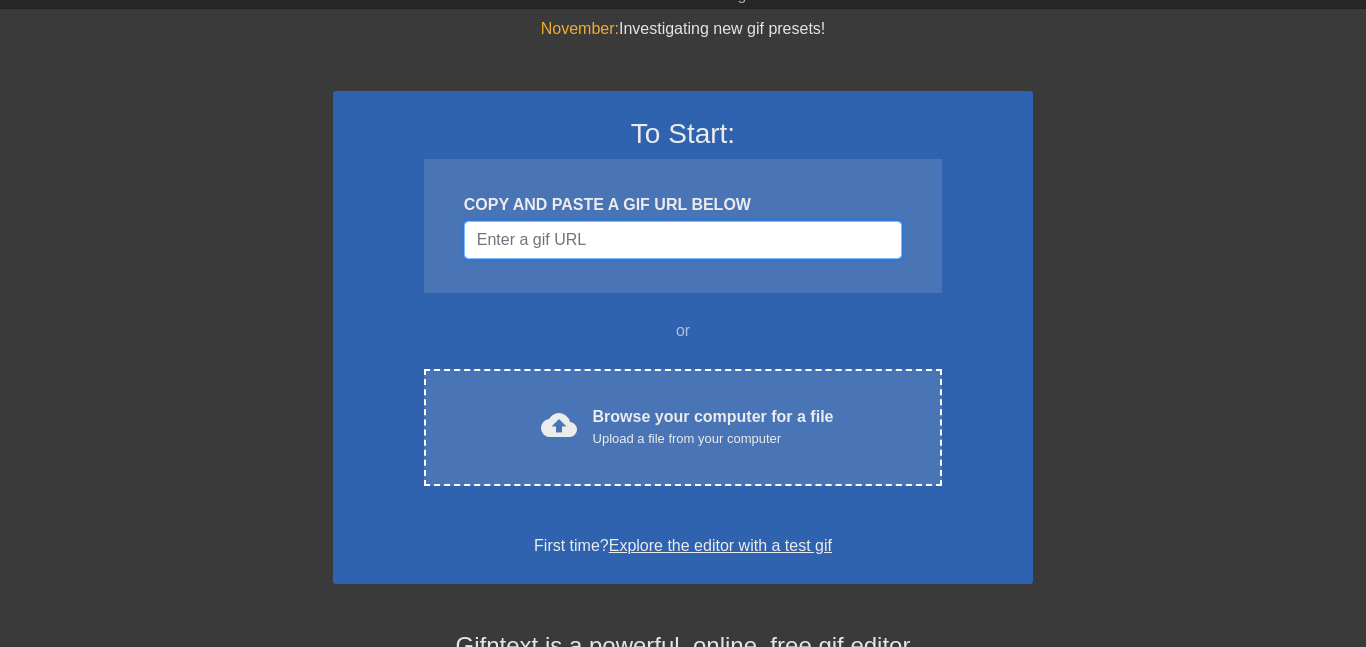 click at bounding box center [683, 240] 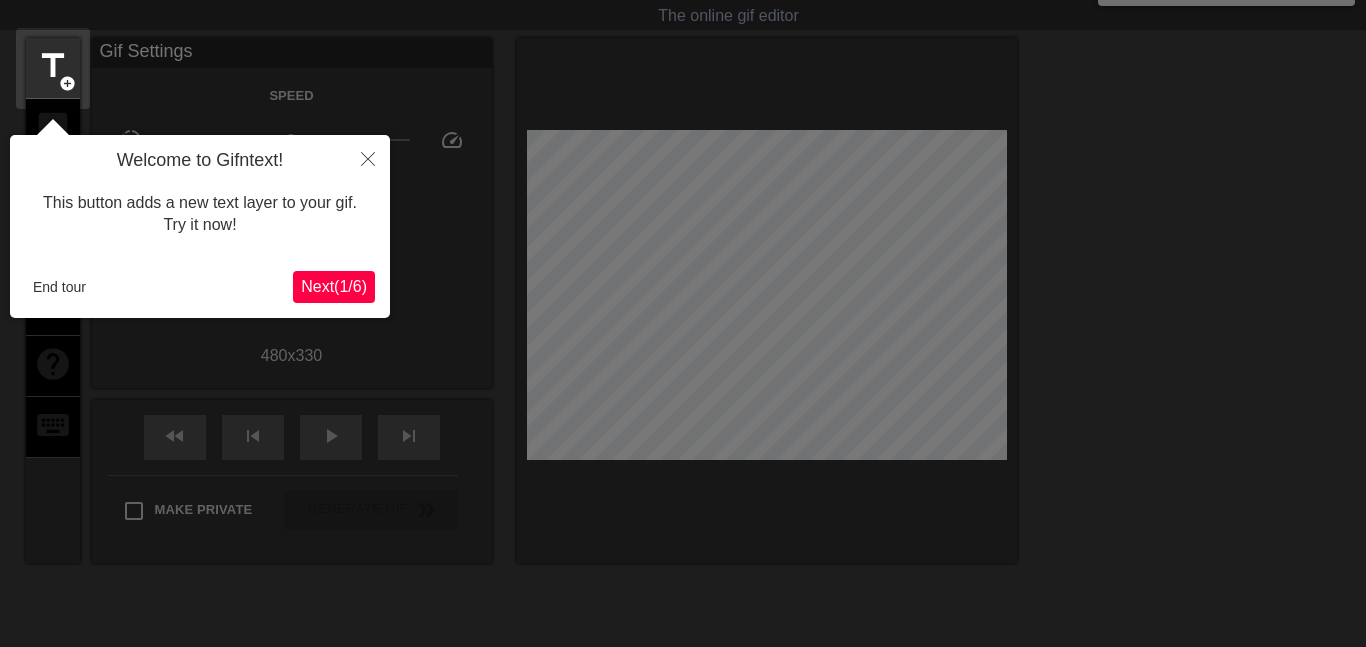 scroll, scrollTop: 49, scrollLeft: 0, axis: vertical 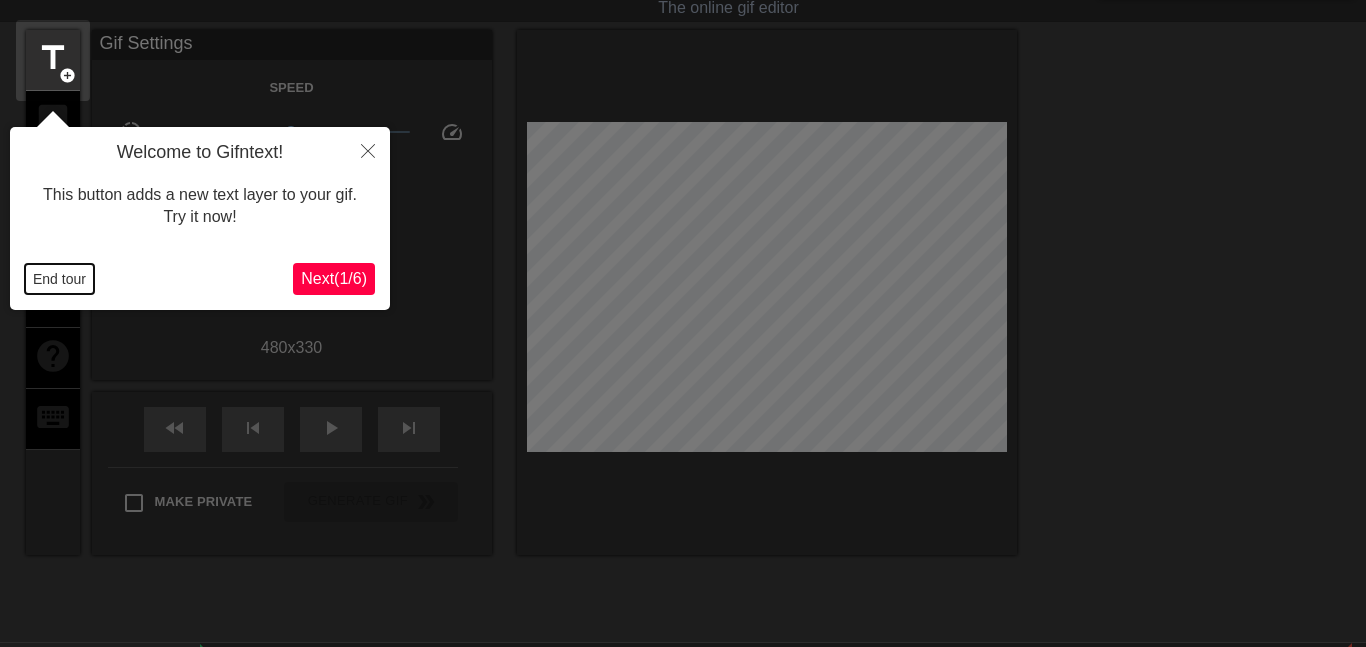 click on "End tour" at bounding box center [59, 279] 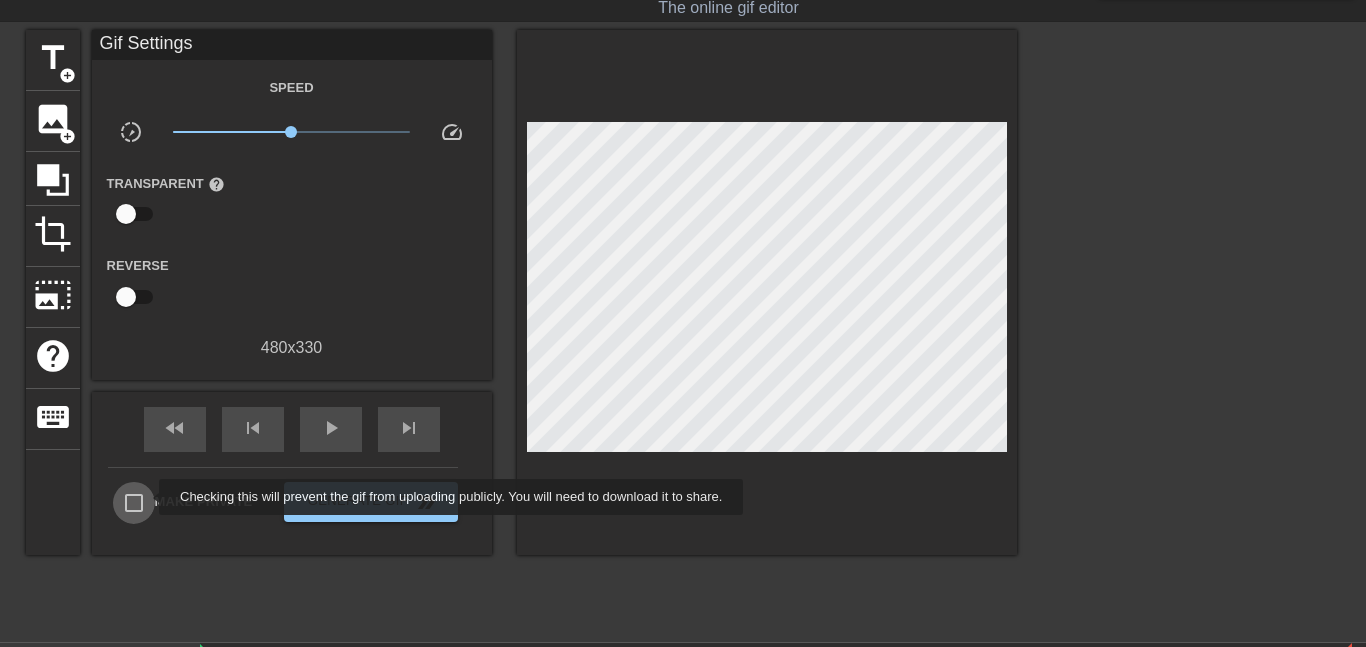 click on "Make Private" at bounding box center [134, 503] 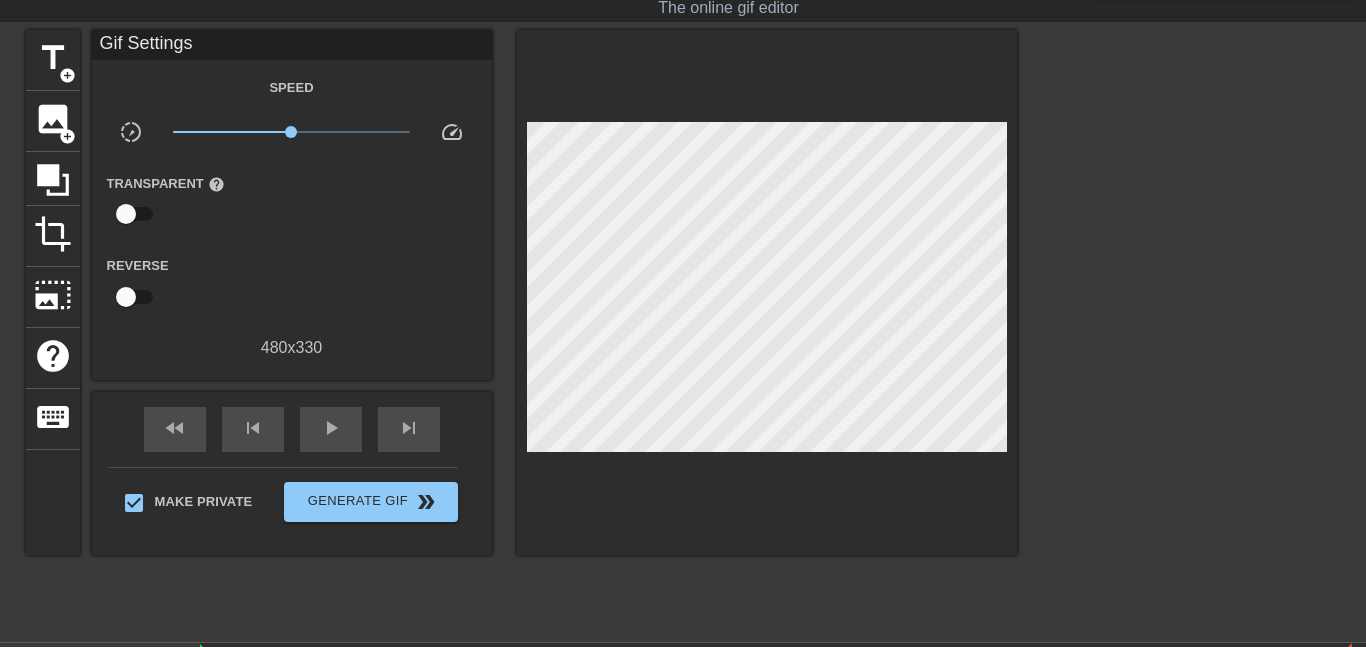 scroll, scrollTop: 0, scrollLeft: 0, axis: both 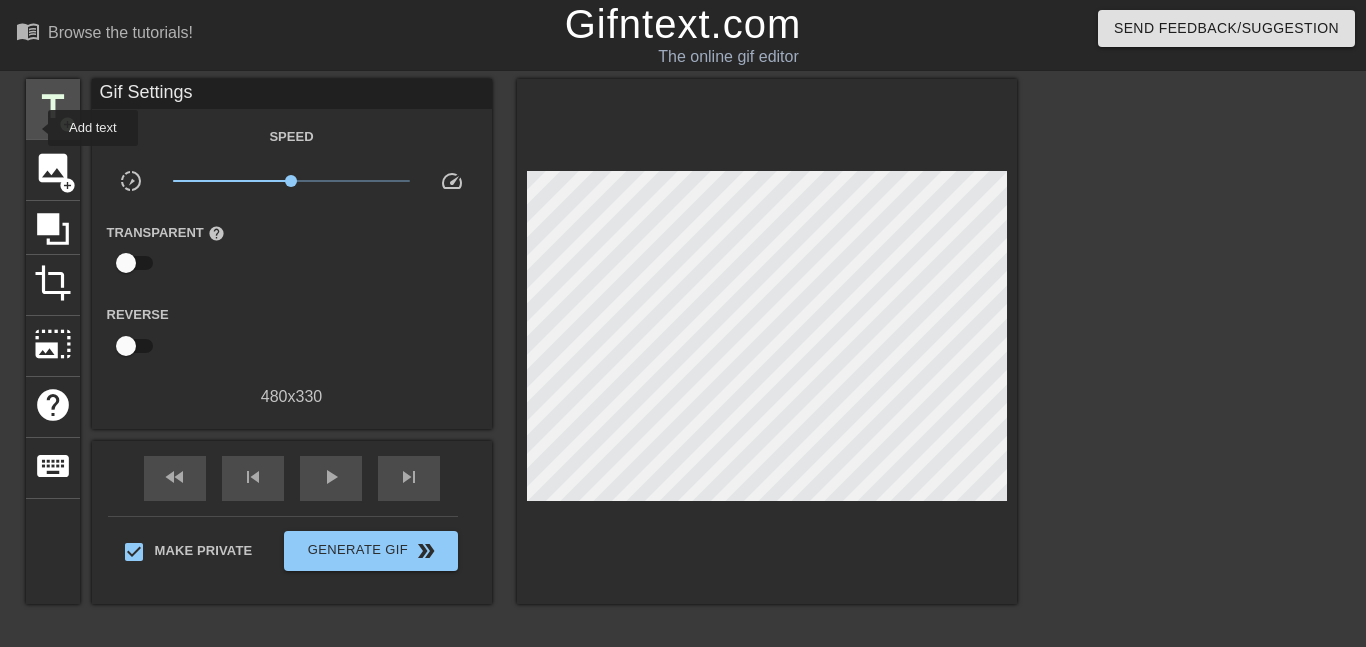 click on "title add_circle" at bounding box center (53, 109) 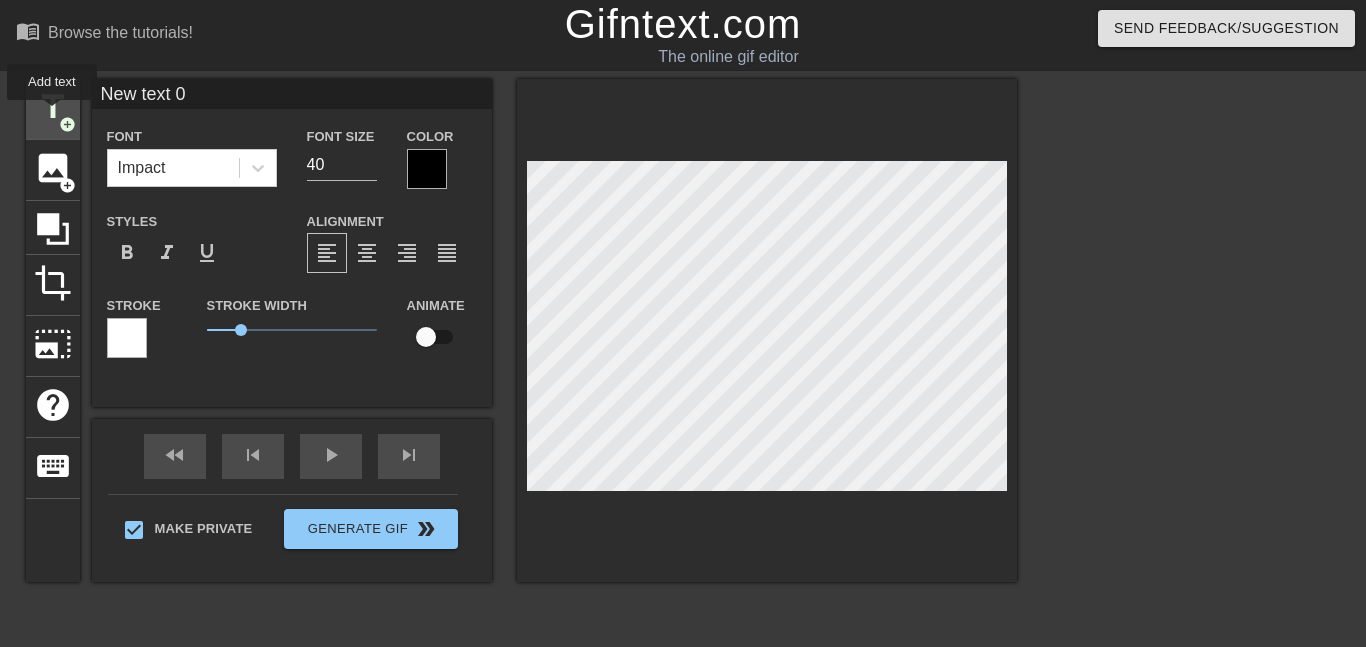 click on "title" at bounding box center (53, 107) 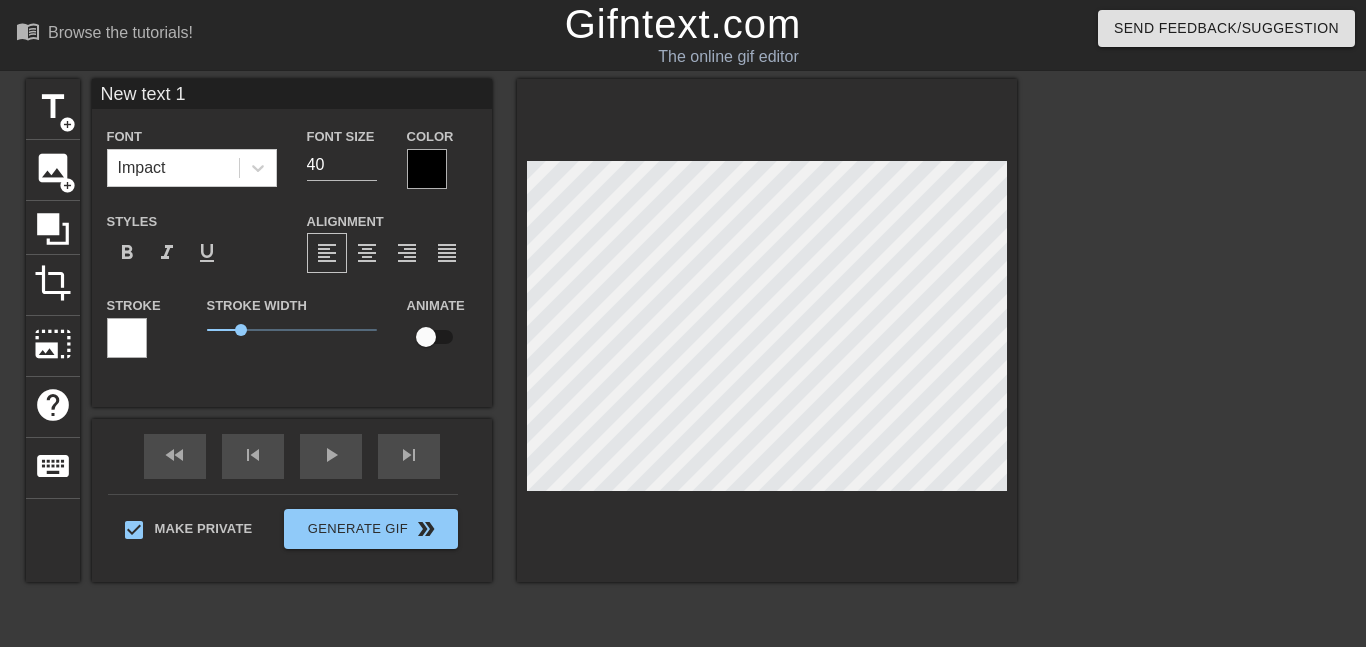 scroll, scrollTop: 0, scrollLeft: 4, axis: horizontal 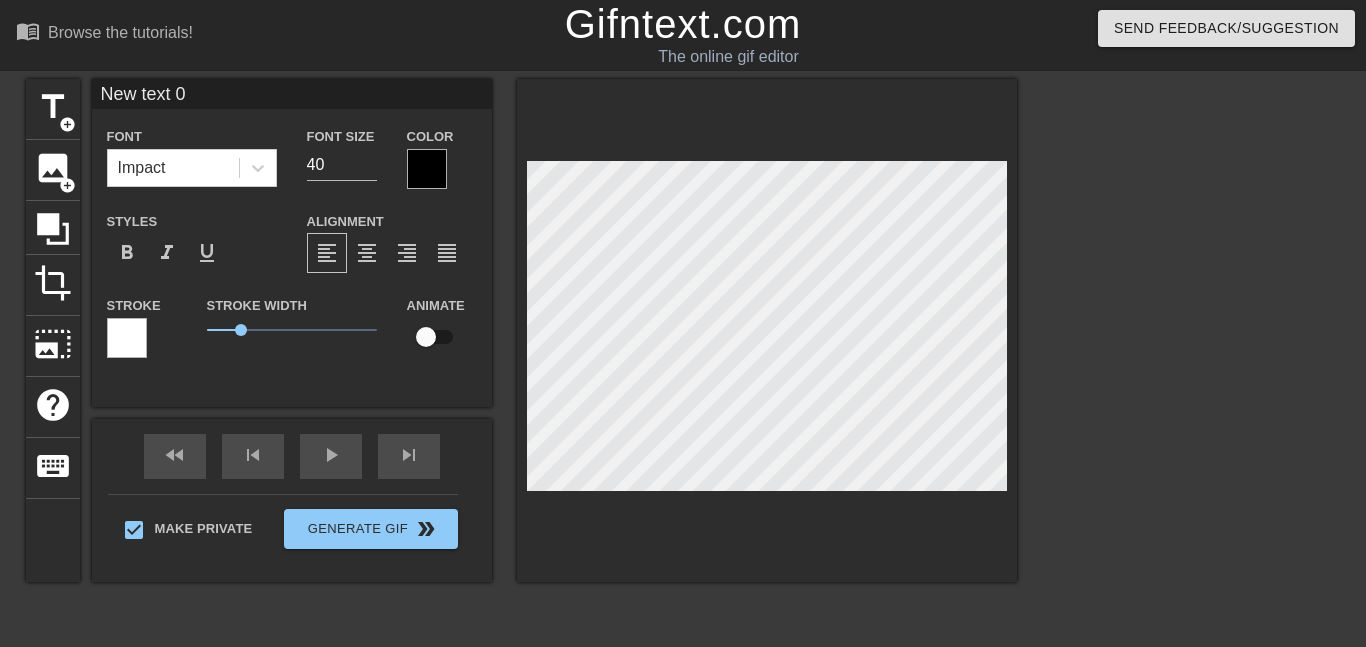 type on "New text" 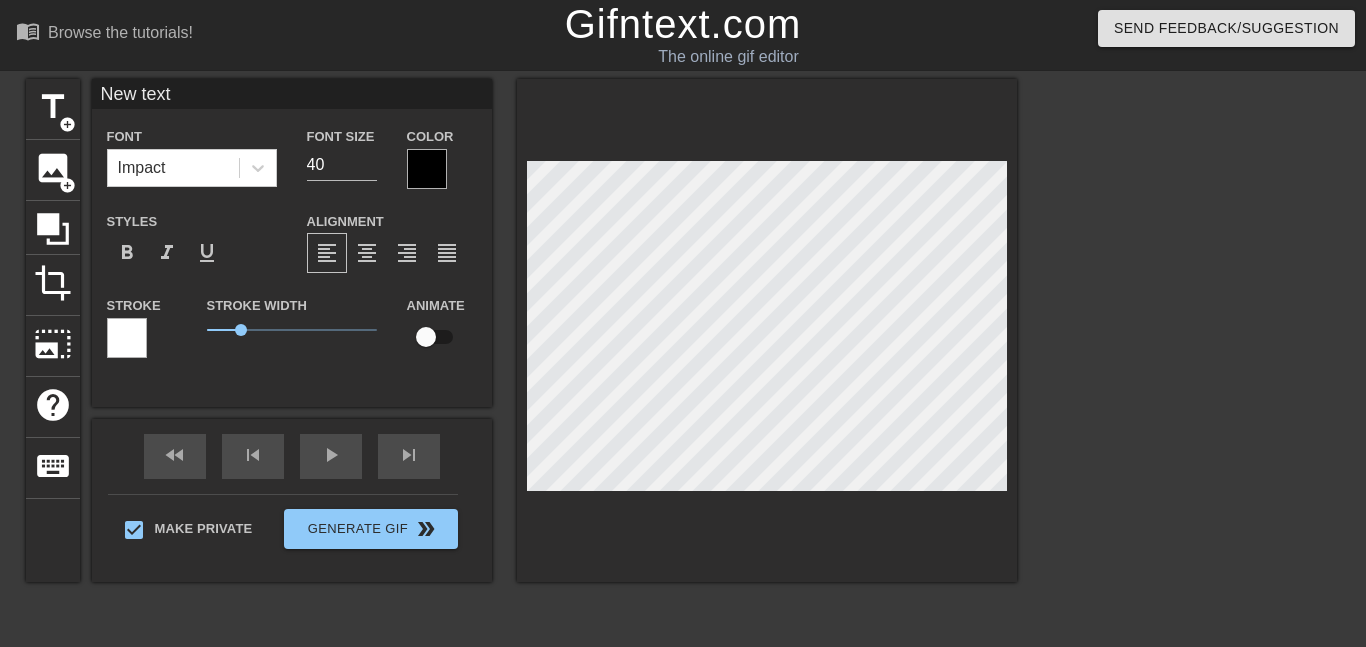 type on "New text" 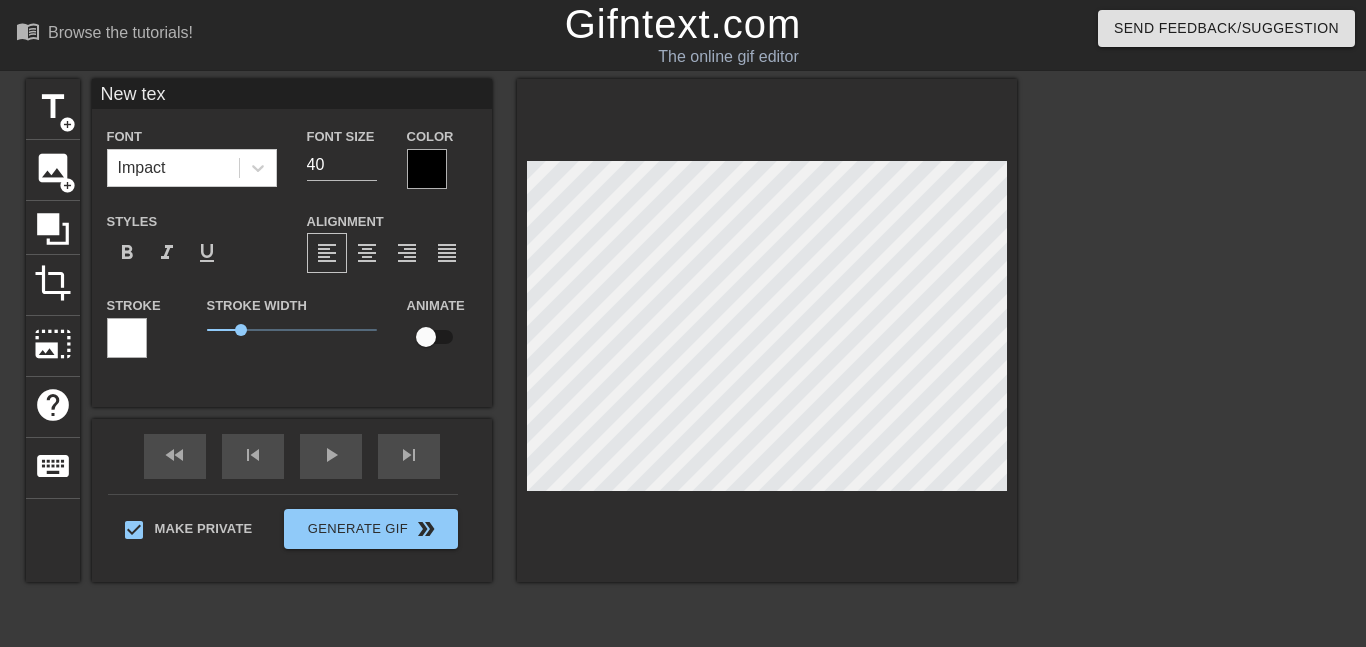 type on "New te" 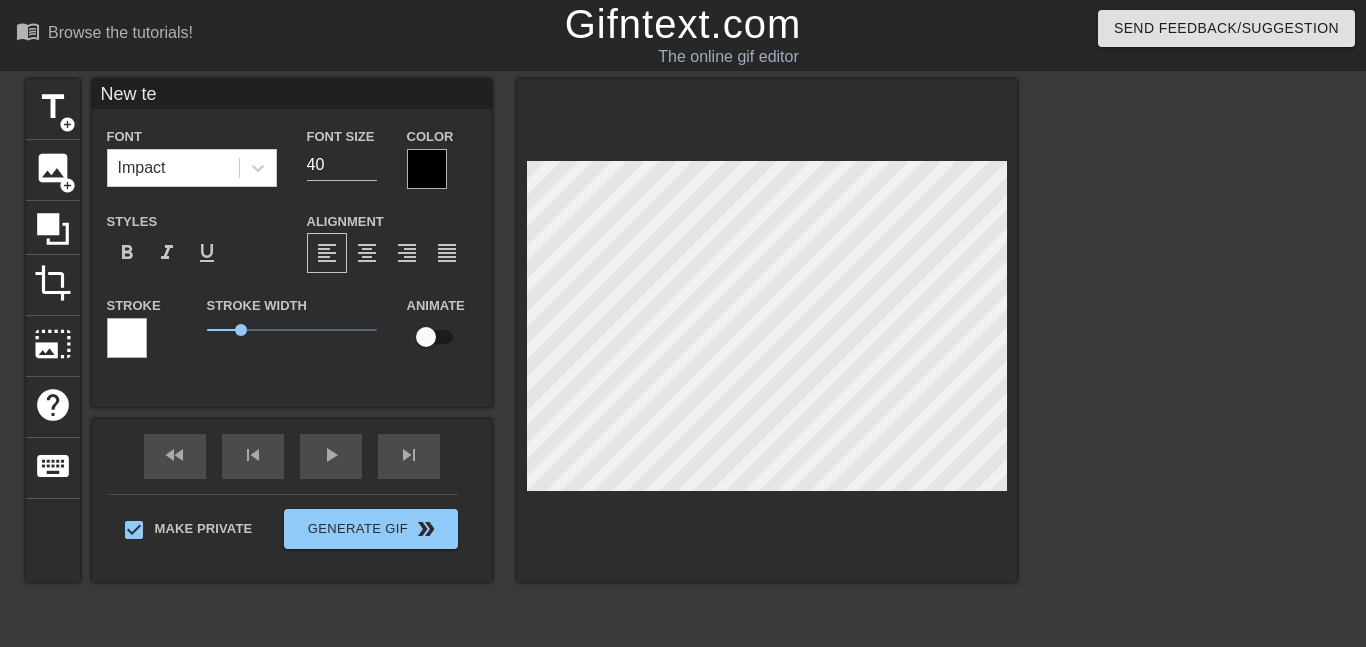 type on "New t" 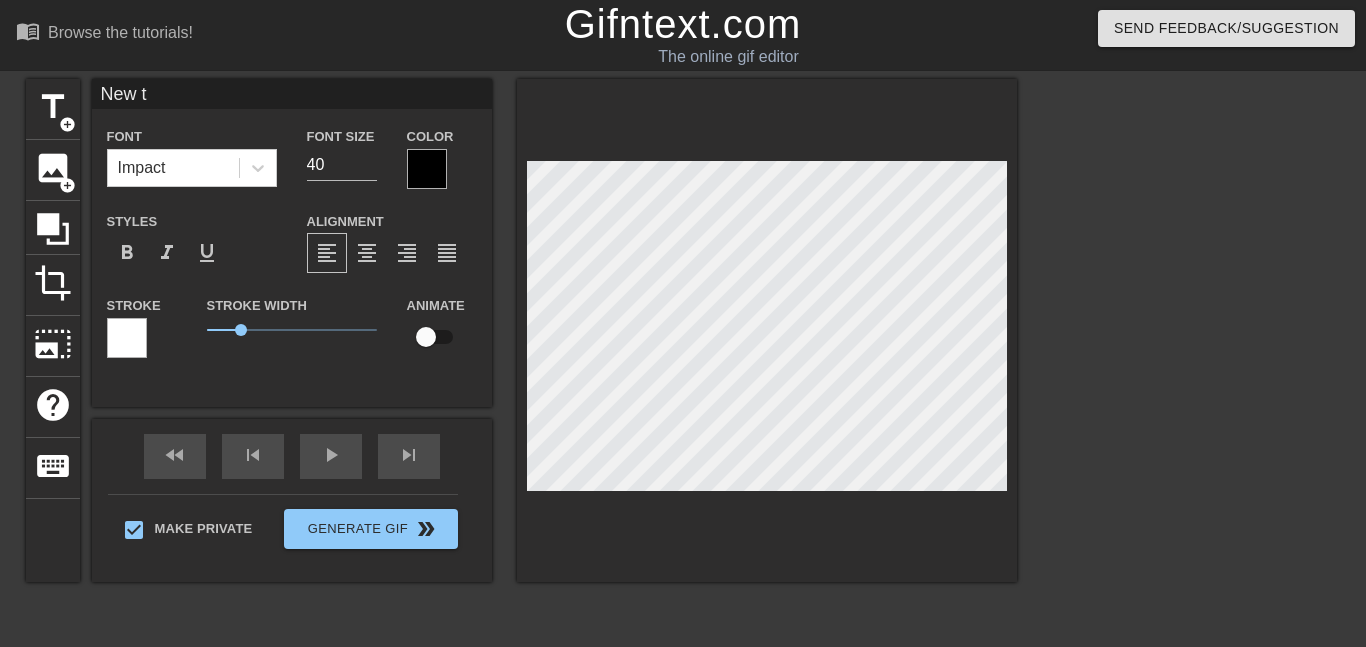scroll, scrollTop: 0, scrollLeft: 1, axis: horizontal 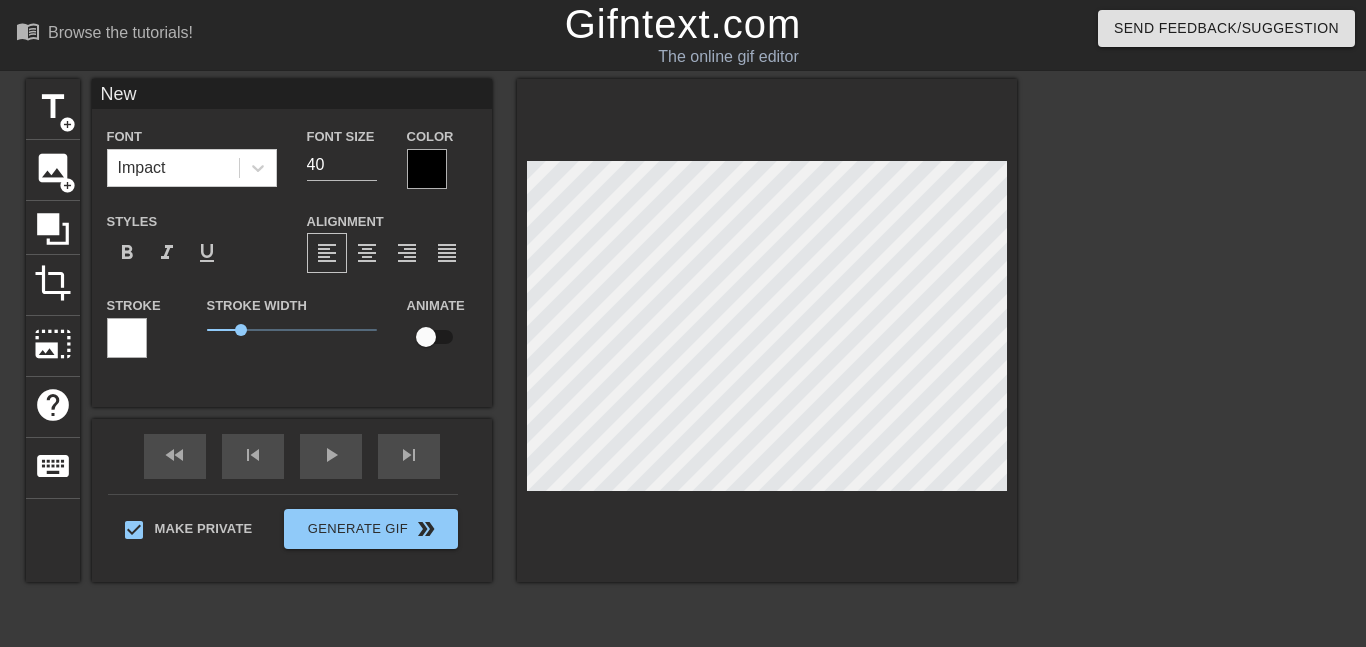 type on "New" 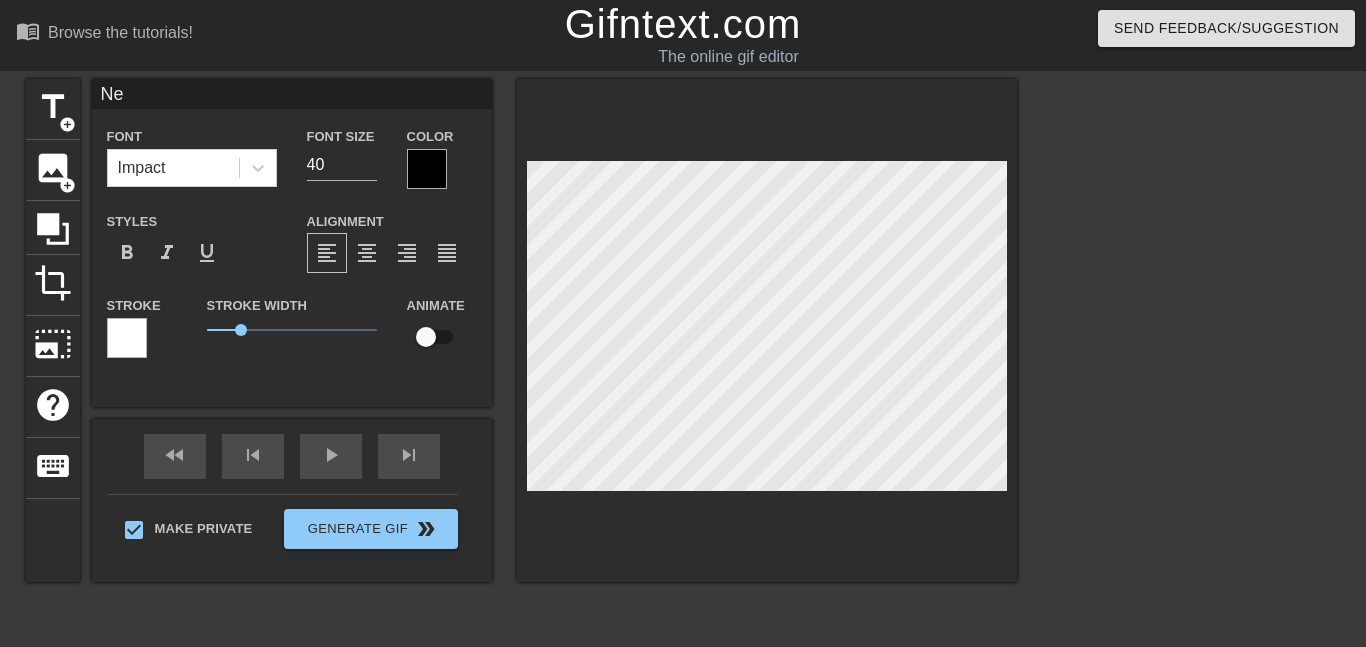 type on "N" 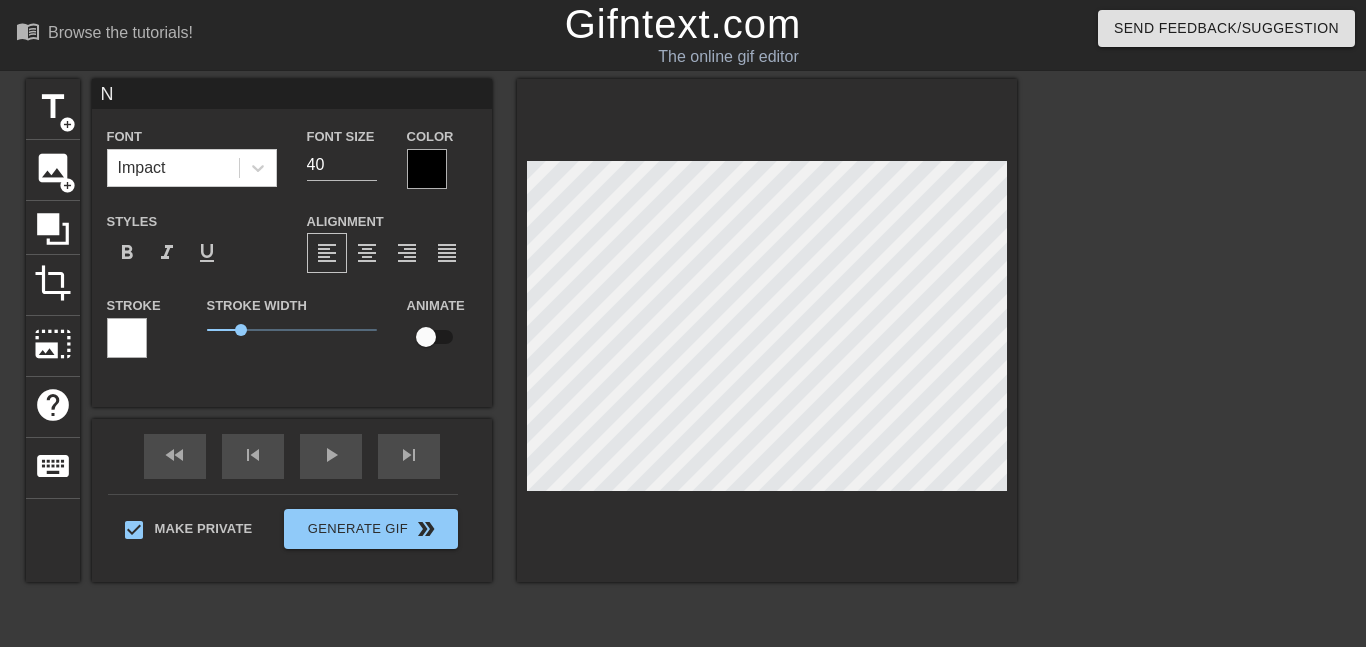 type 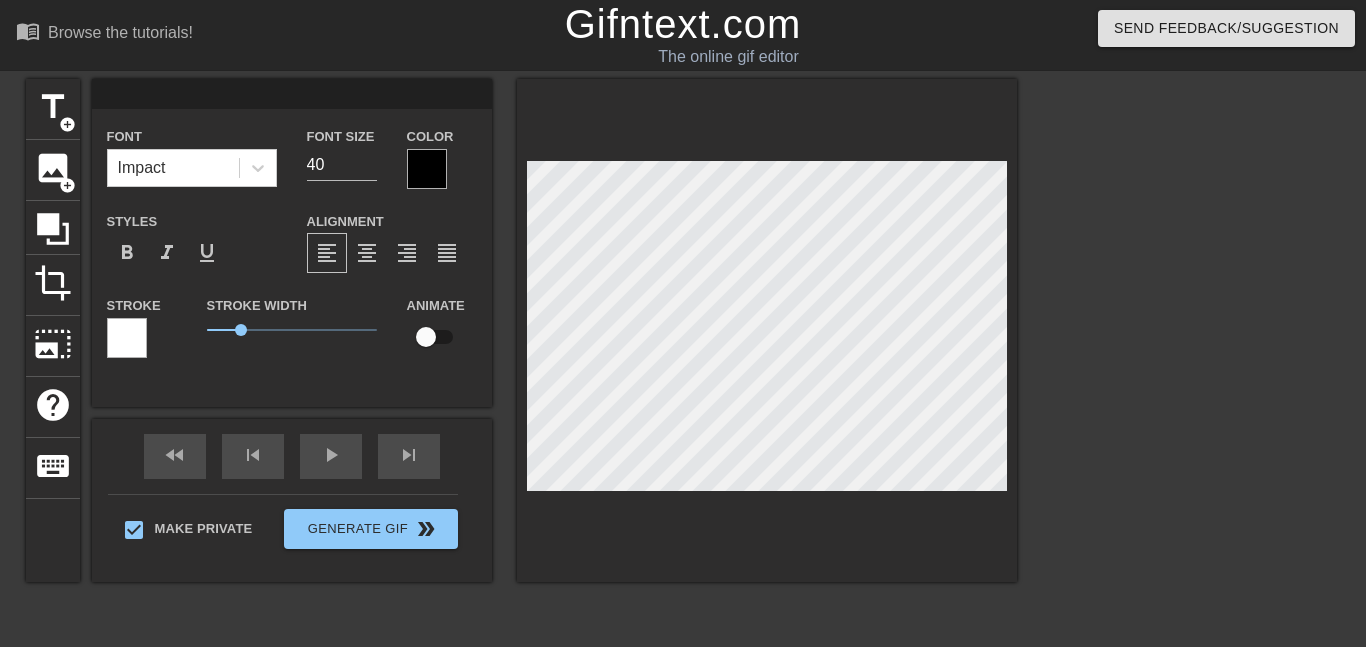 scroll, scrollTop: 0, scrollLeft: 0, axis: both 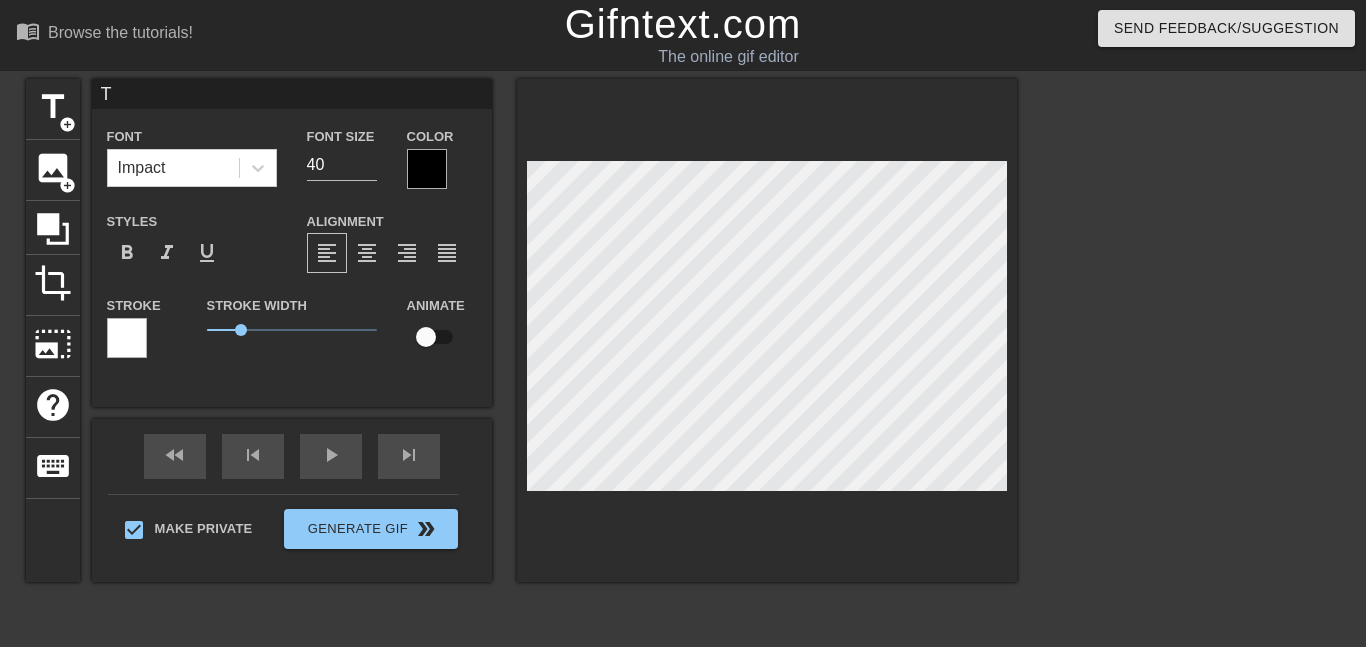 type on "Ti" 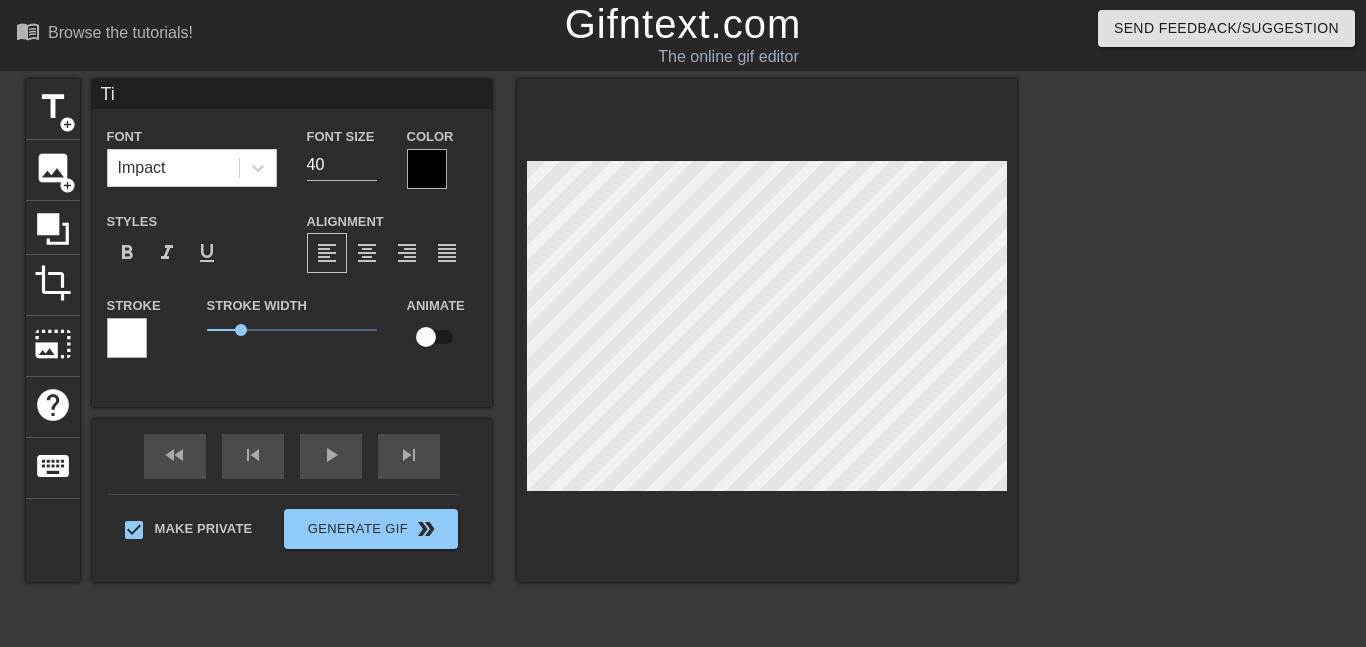 type on "Tih" 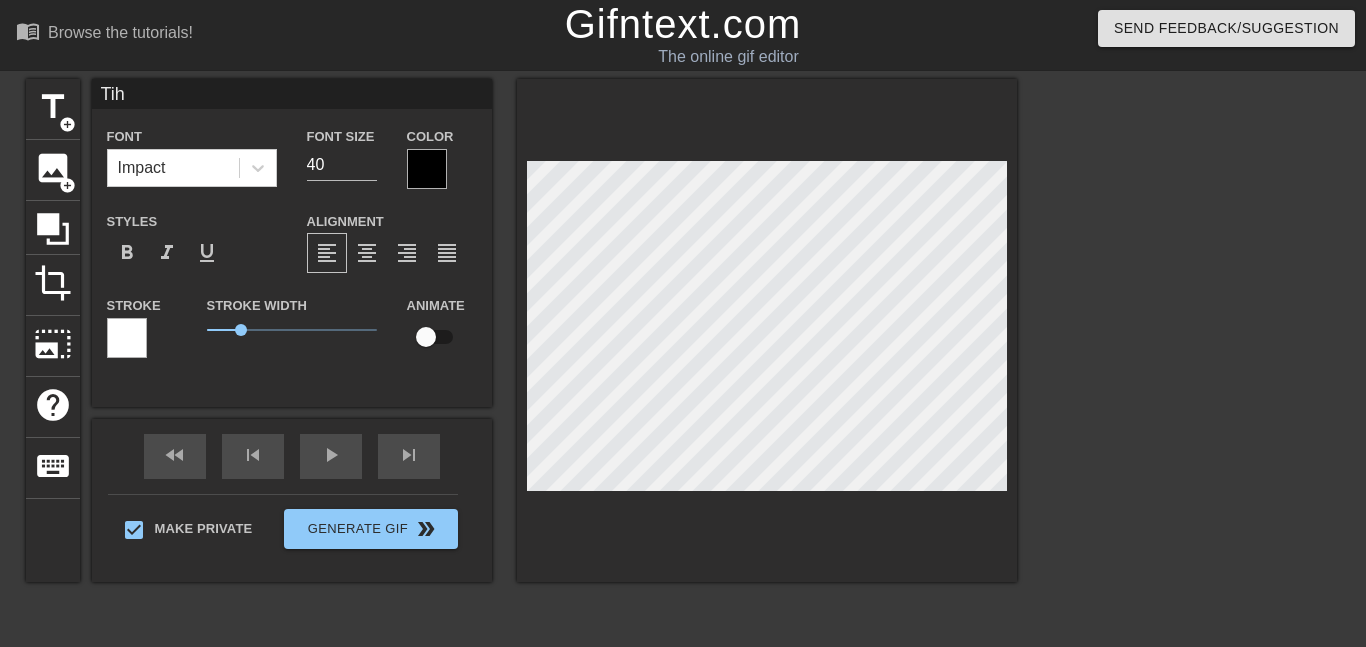 type on "Ti" 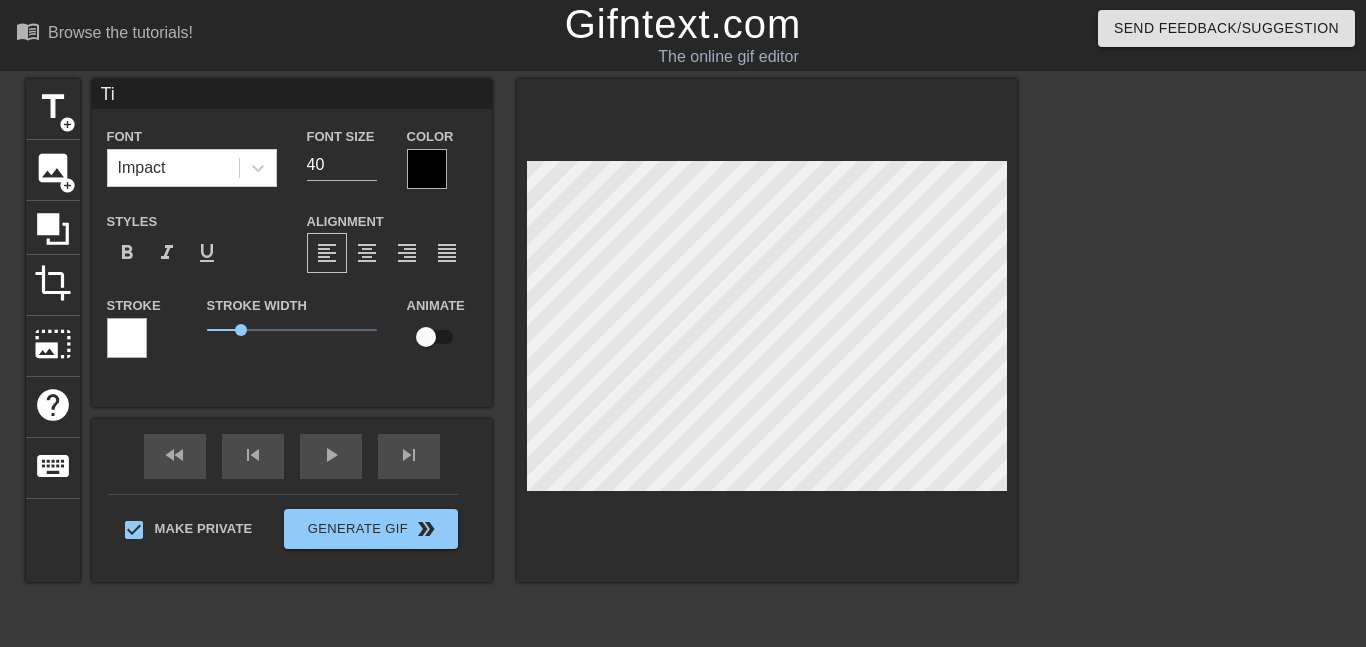 type on "T" 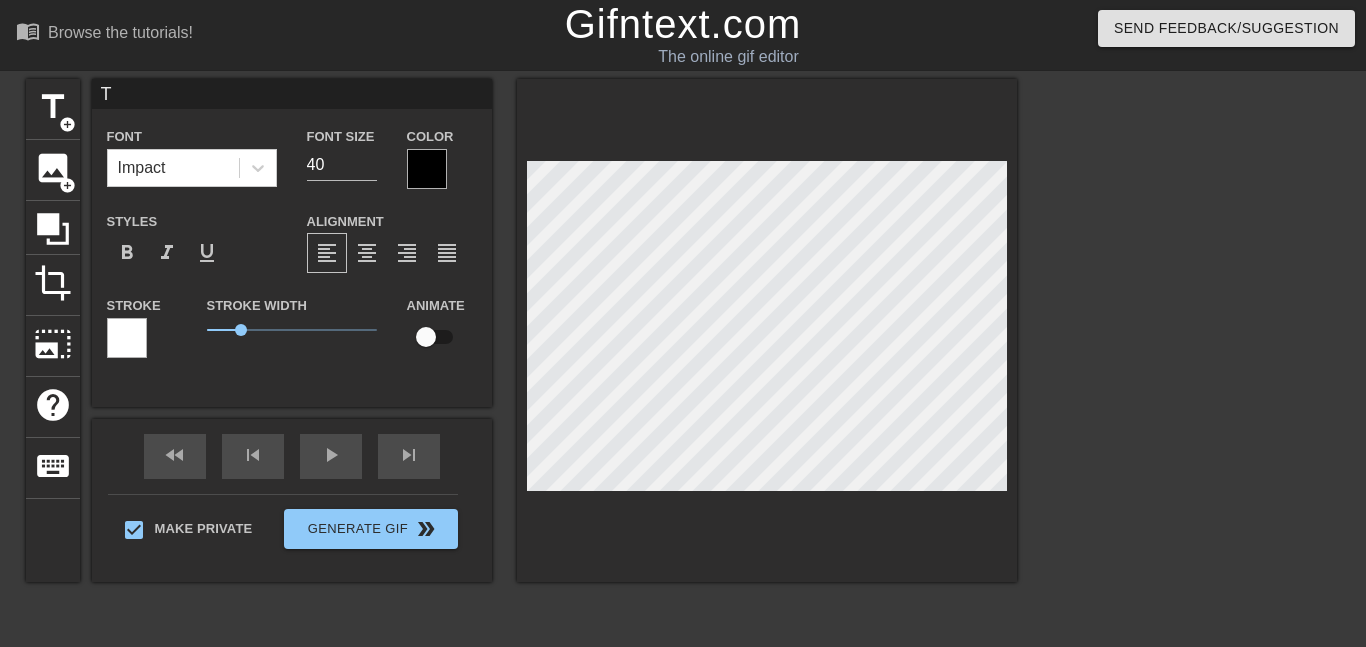 type on "Th" 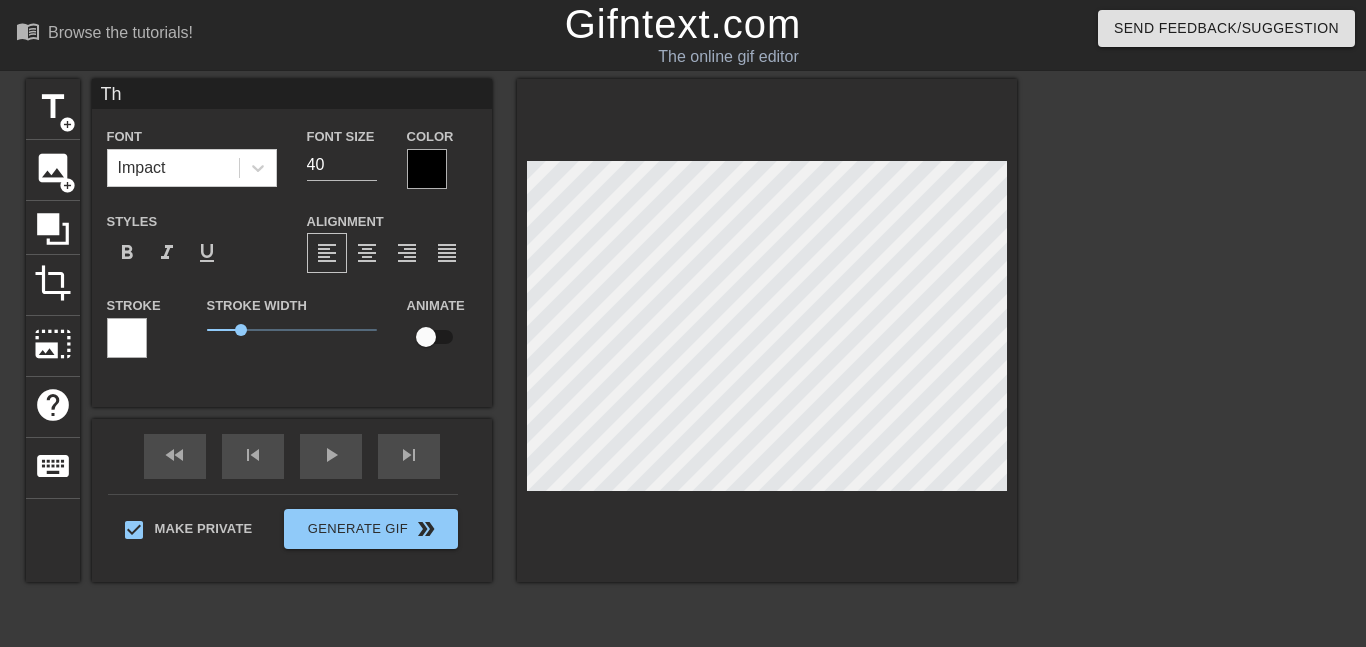 type on "Thi" 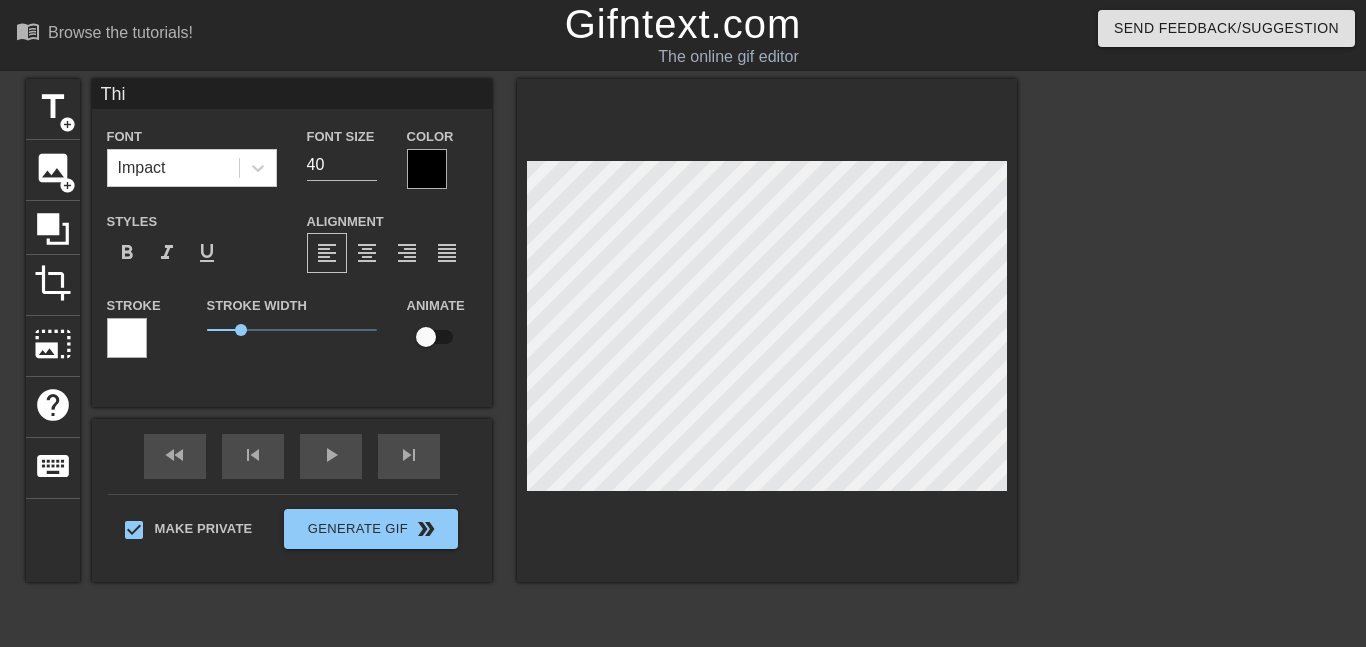 type on "Thim" 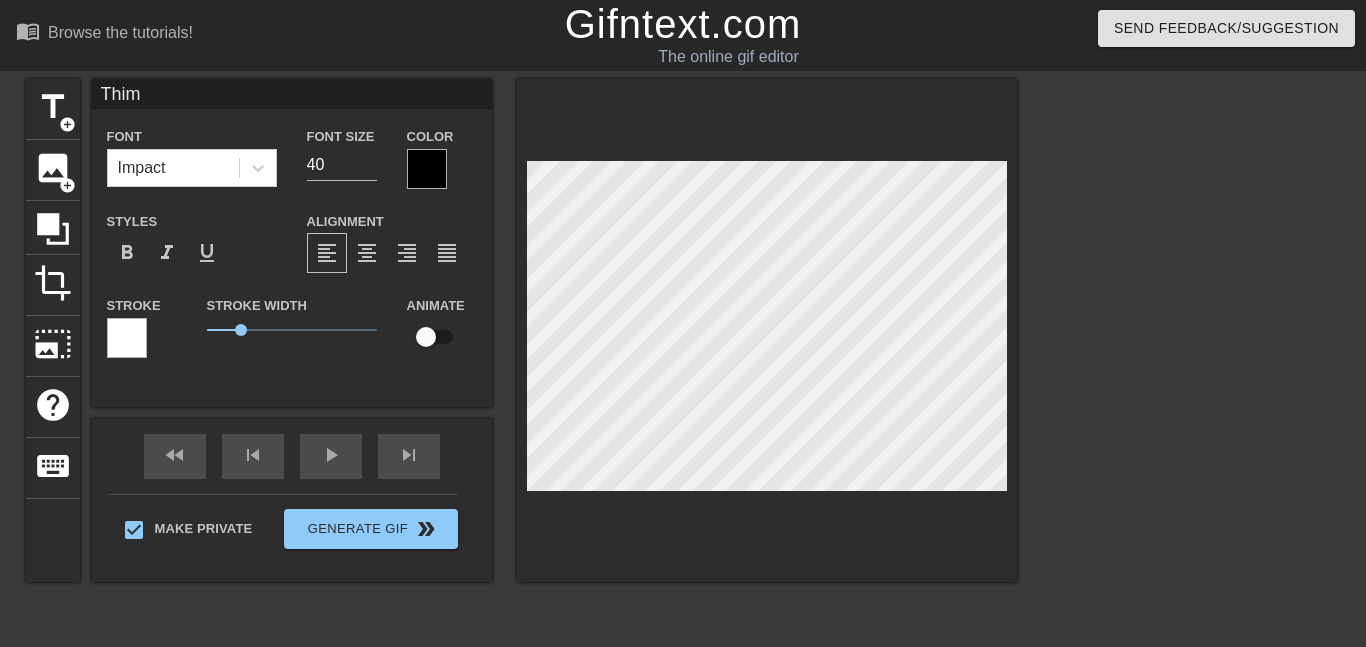 type on "Thimb" 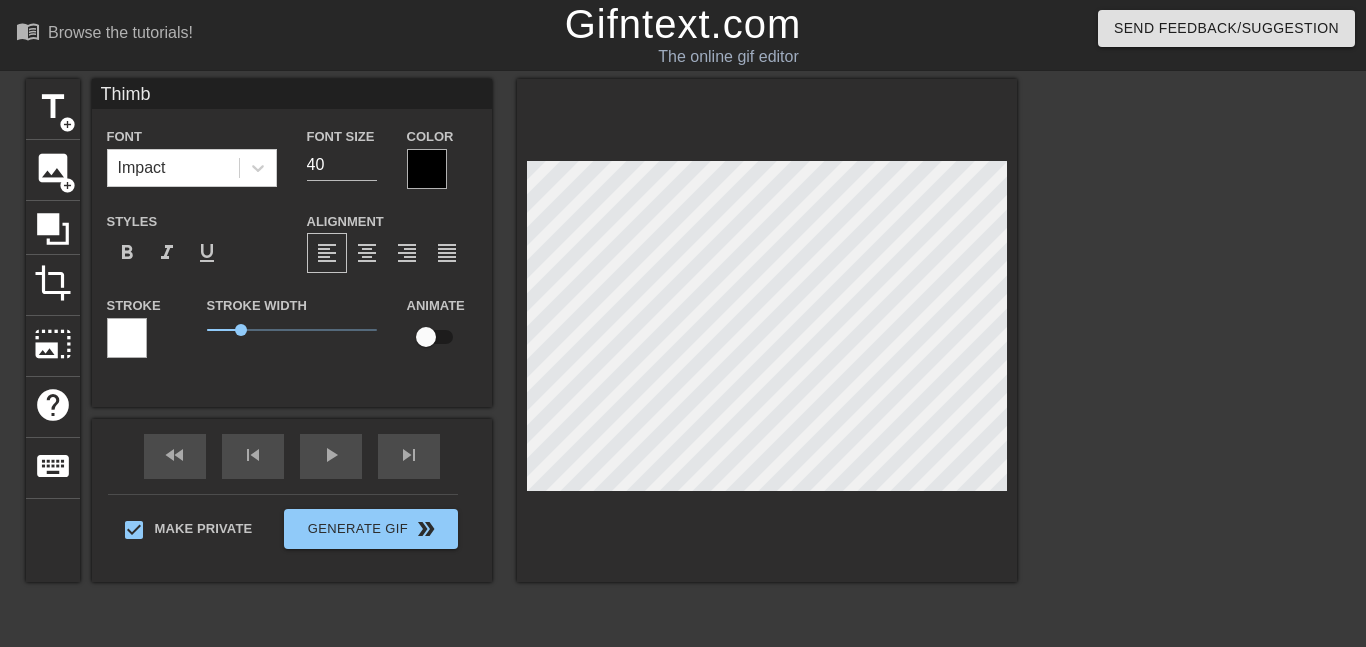 type on "Thimb" 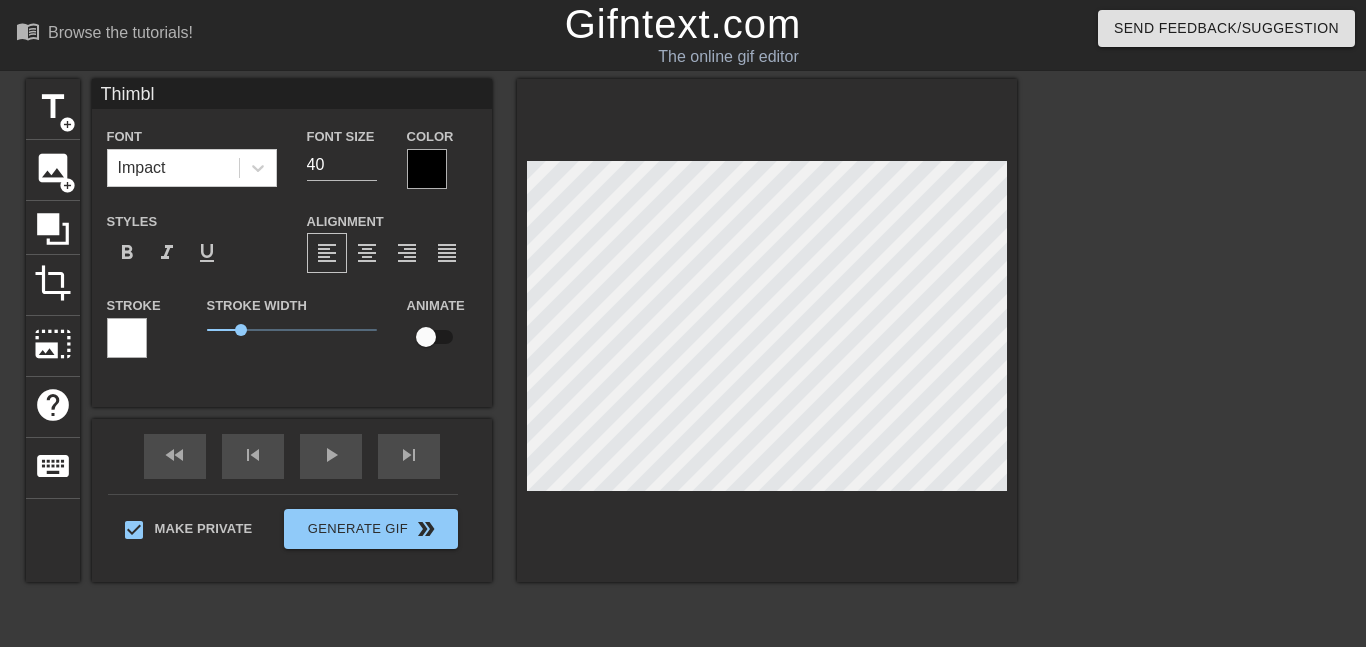type on "Thimble" 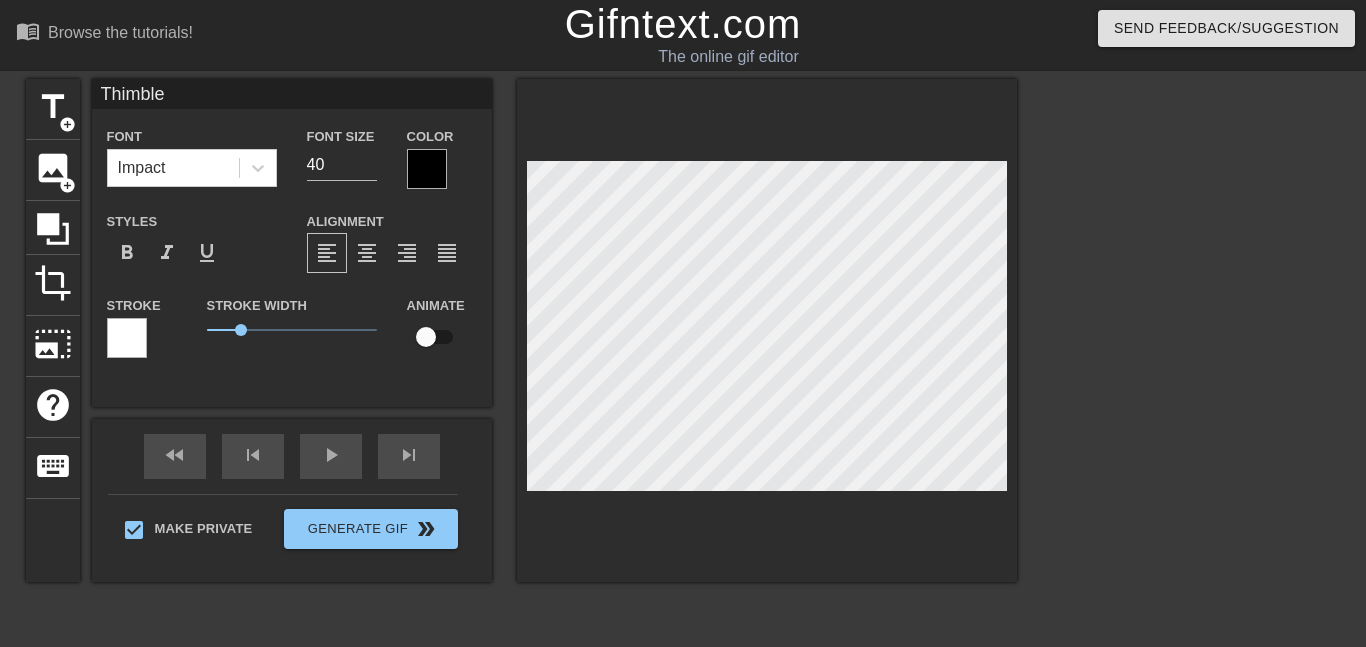 type on "Thimble" 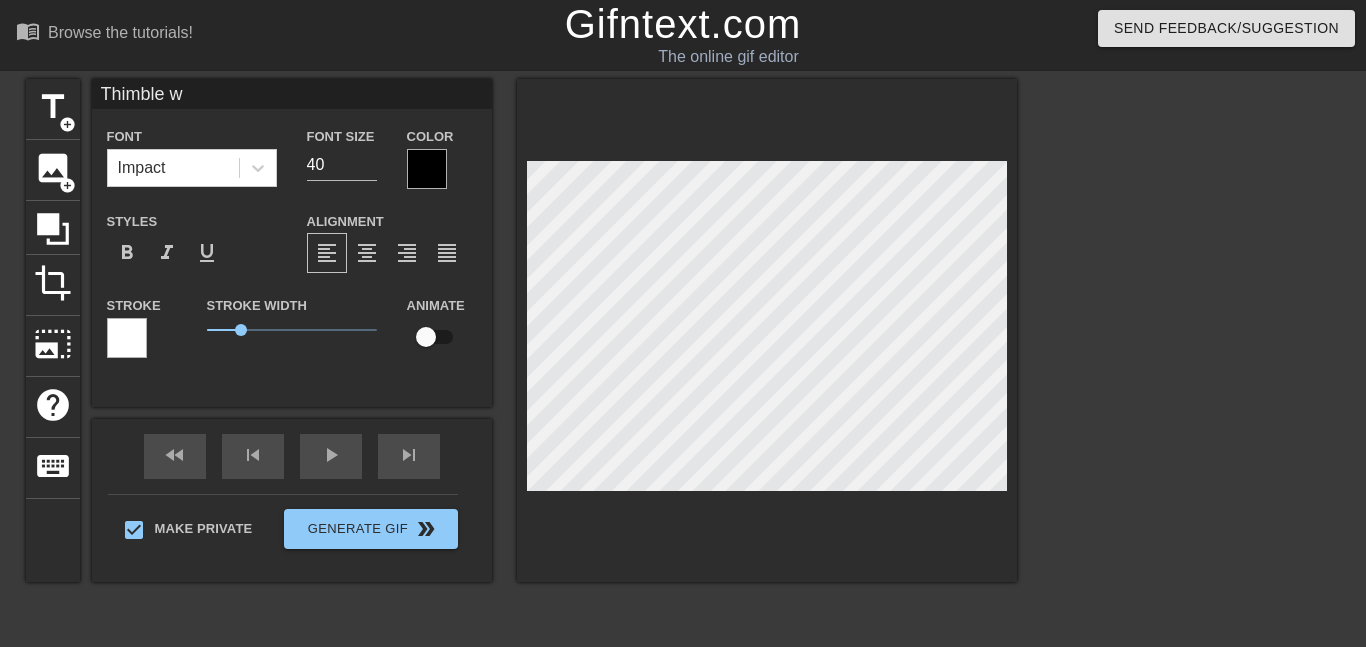 type on "Thimble wh" 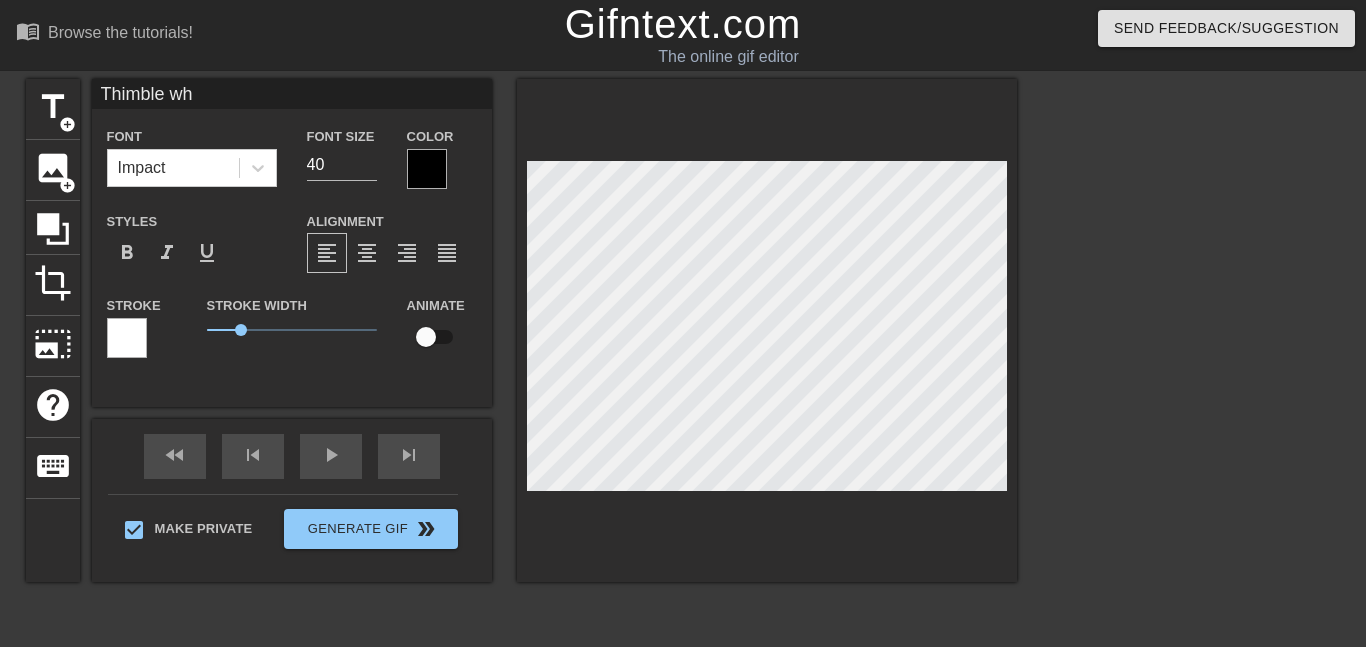 type on "Thimble wh" 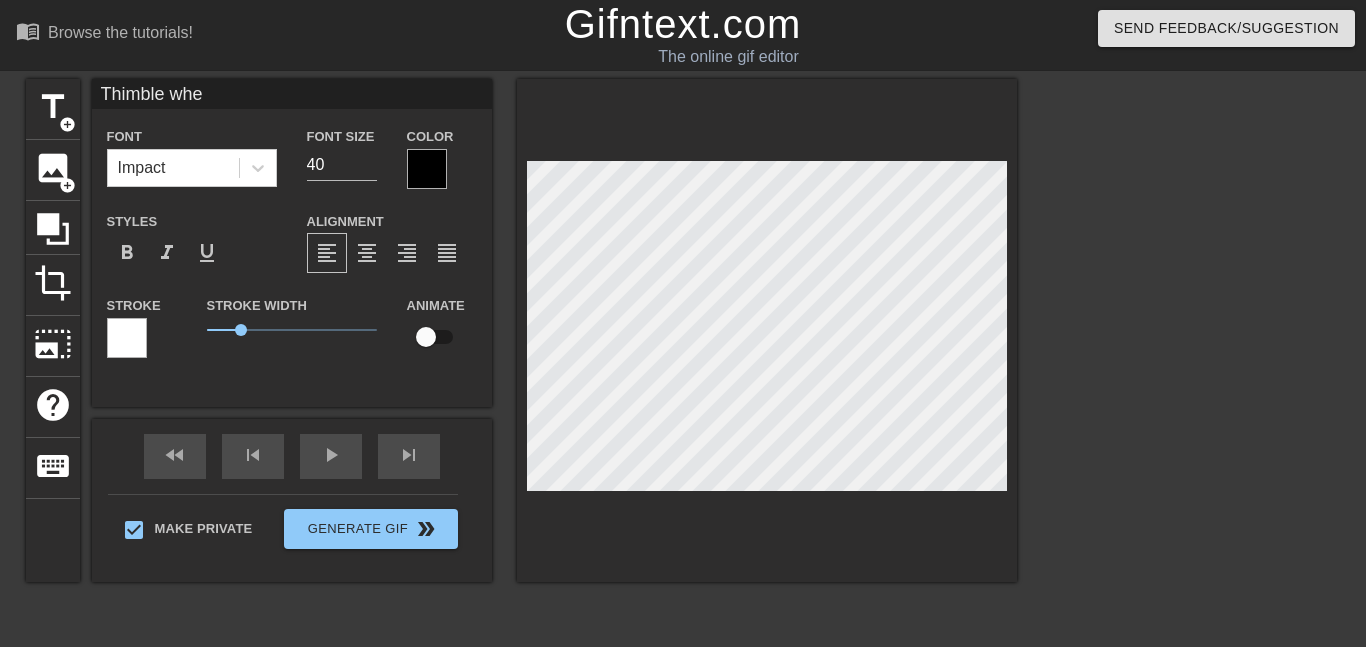 type on "Thimble when" 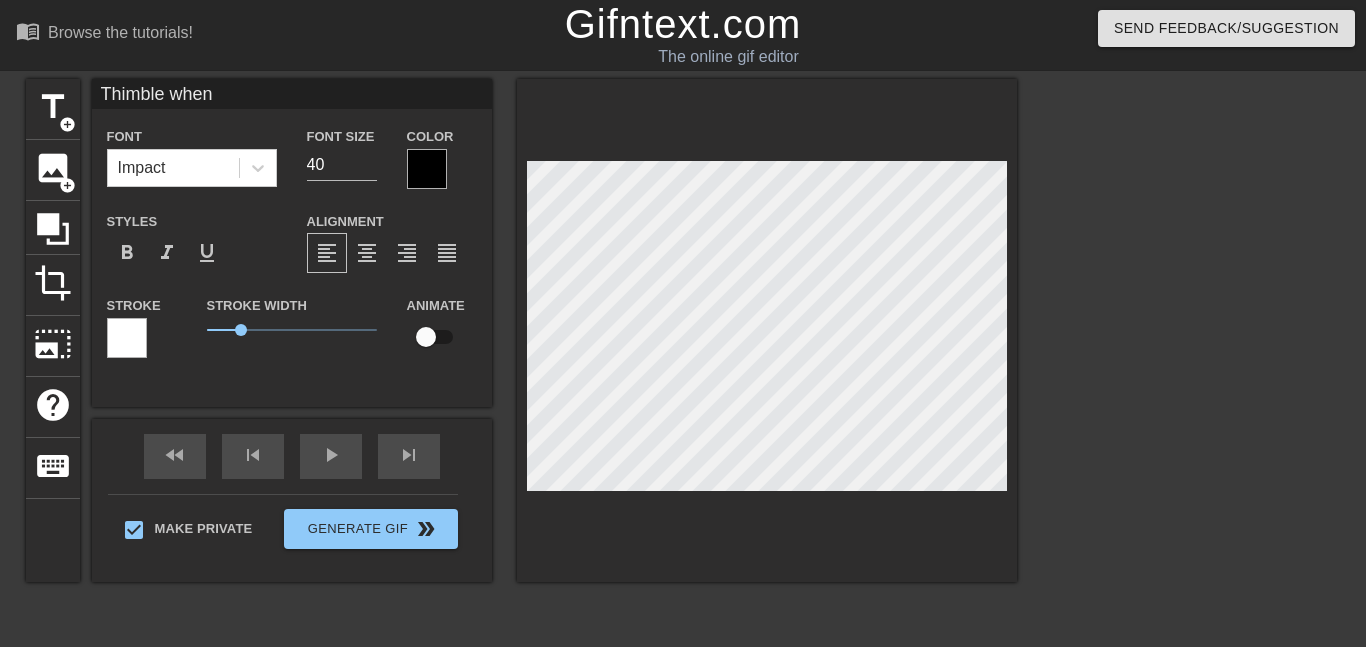 type on "Thimble when" 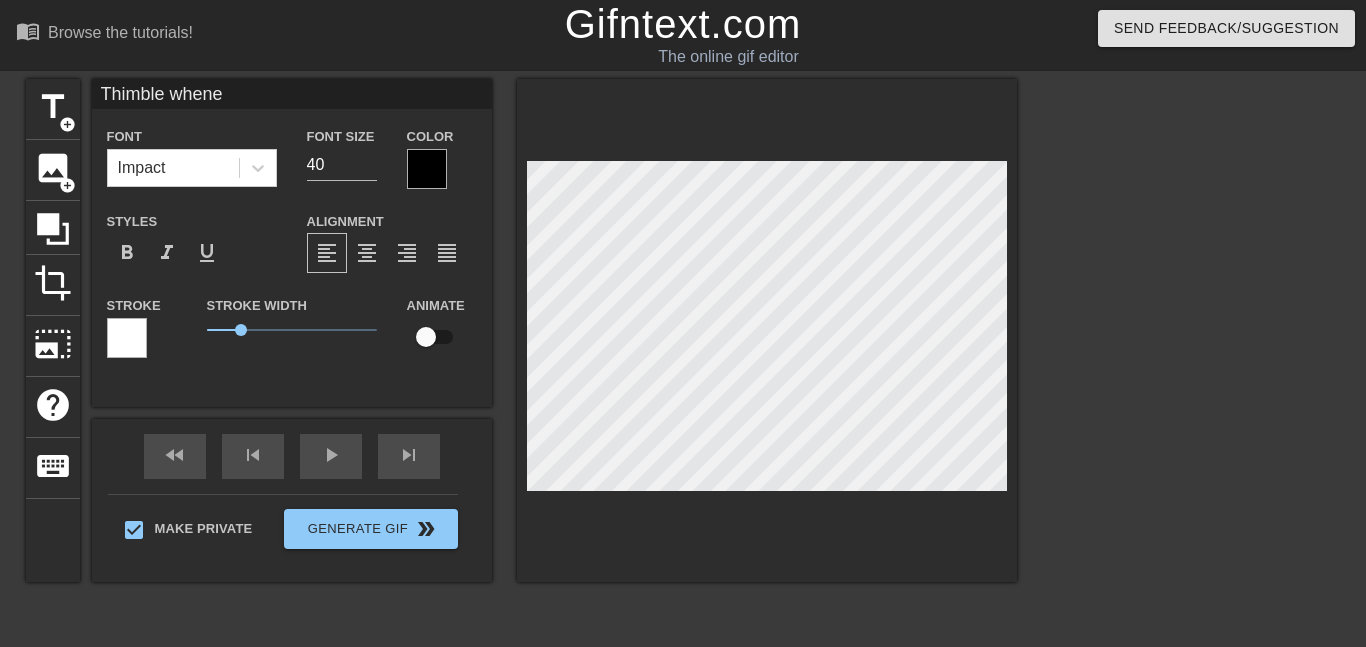 type on "Thimble whenev" 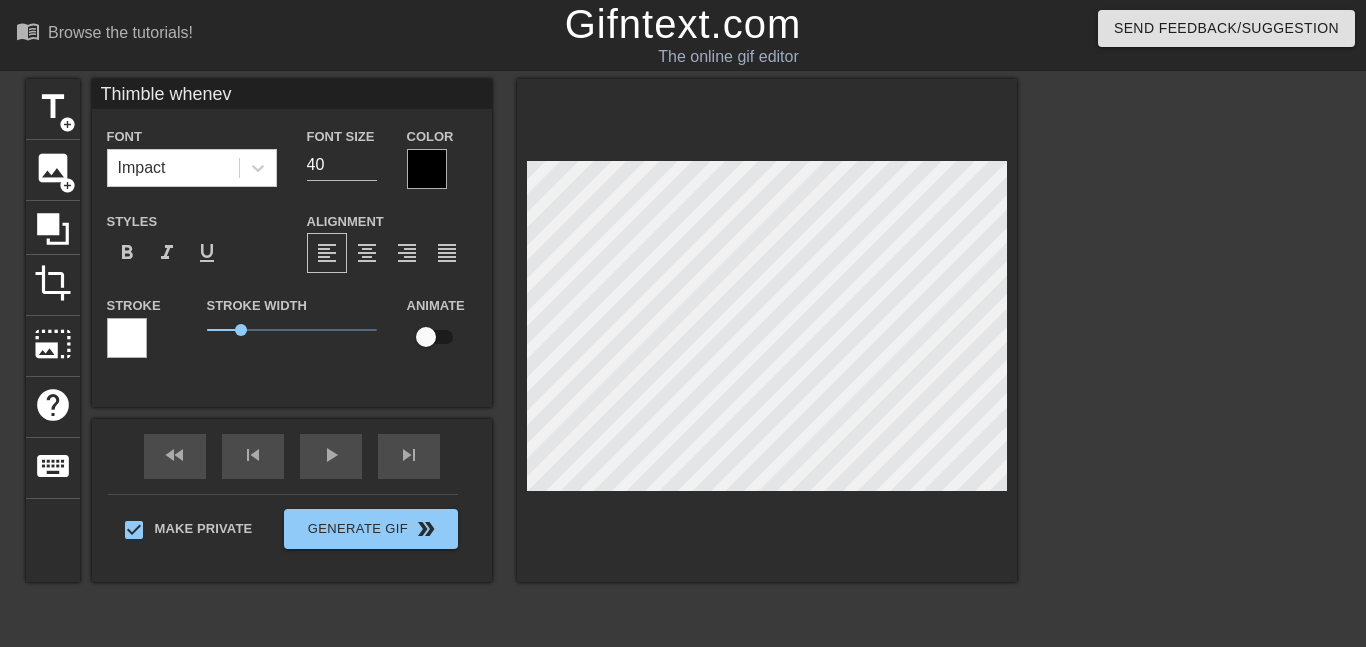 type on "Thimble wheneve" 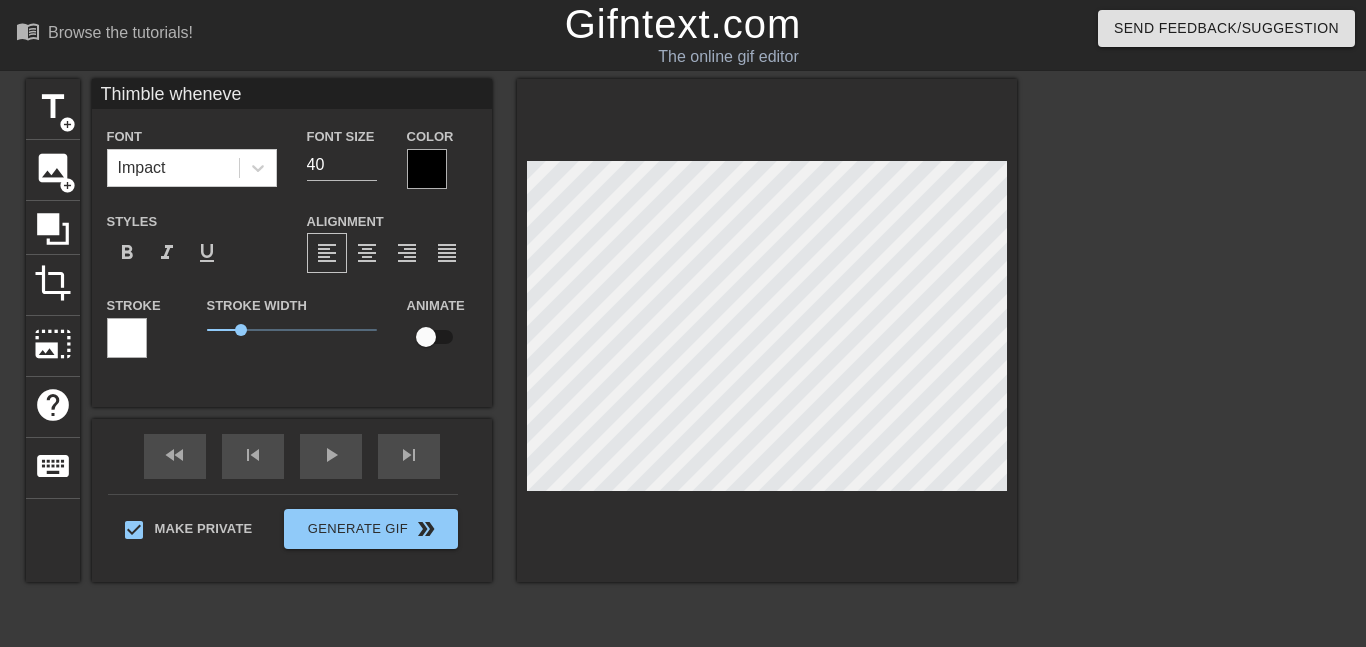type on "Thimble whenever" 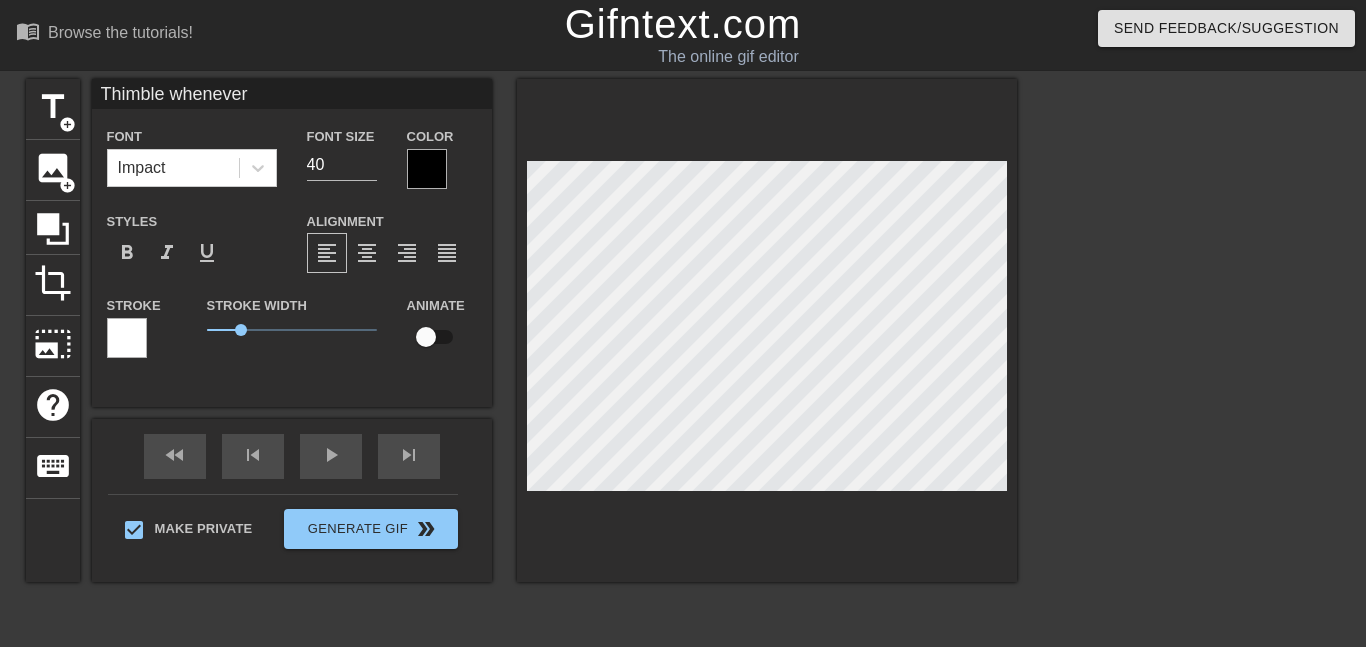 type on "Thimble whenever" 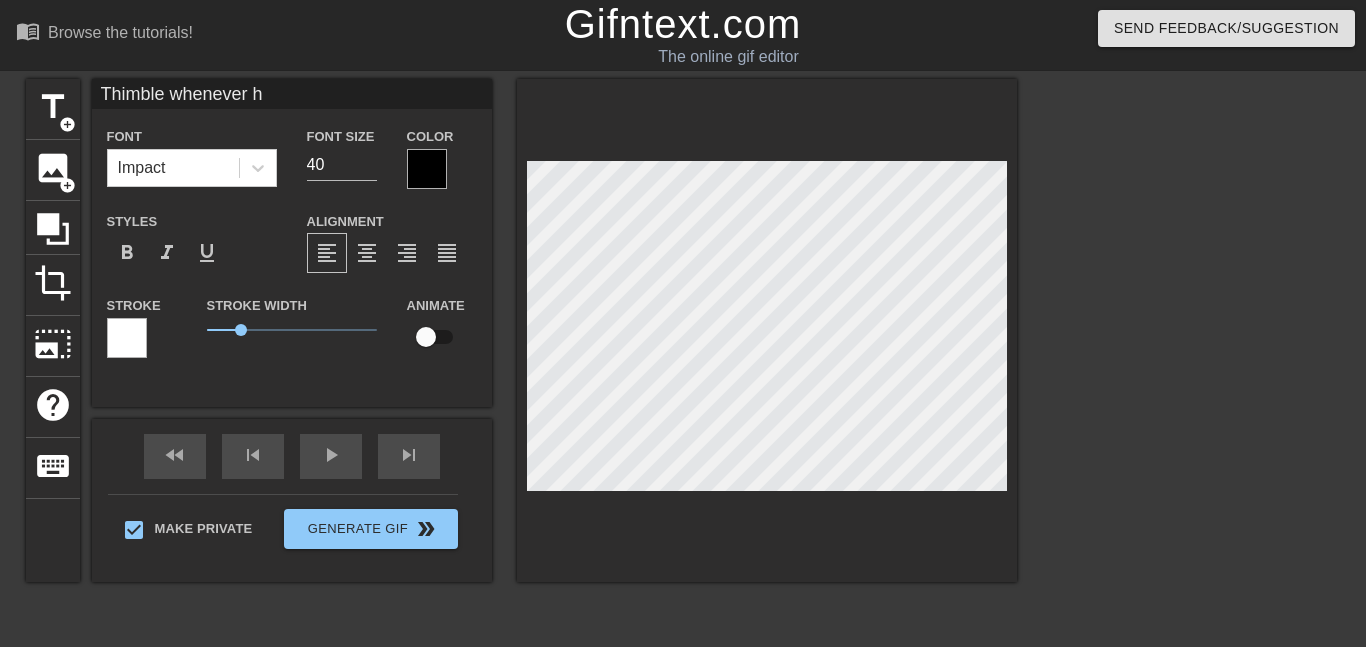 type on "Thimble whenever he" 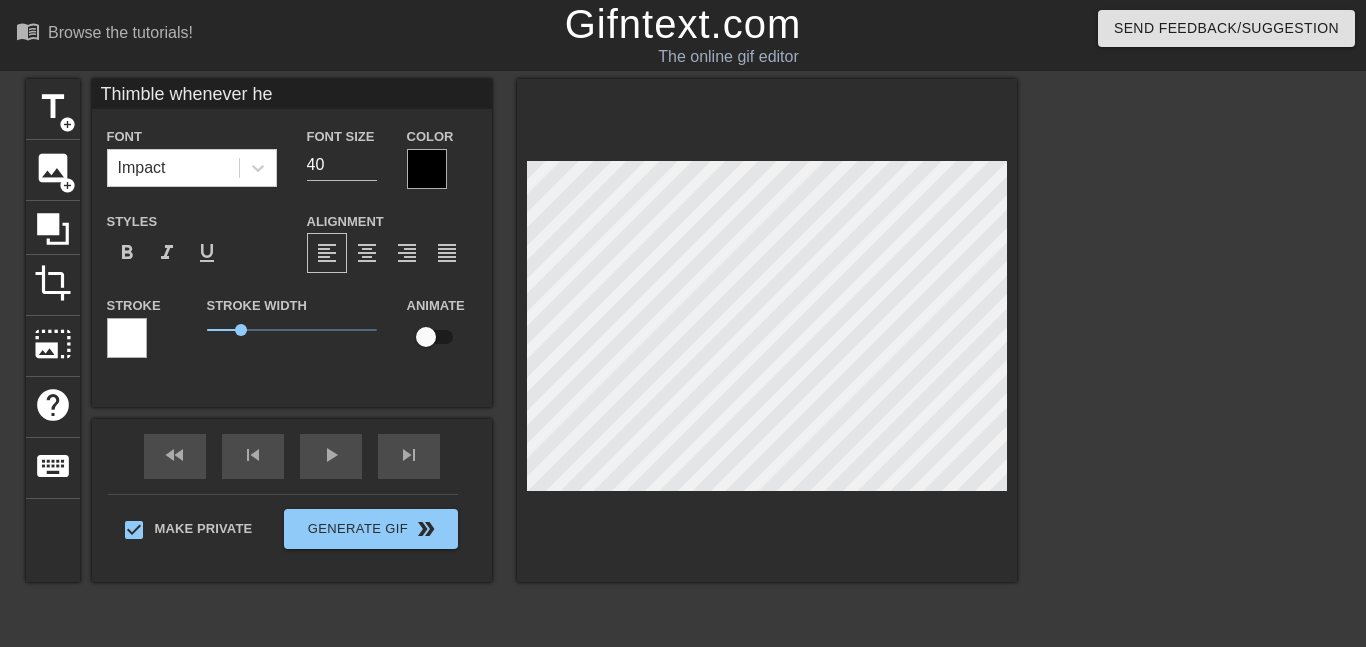 type on "Thimble whenever he" 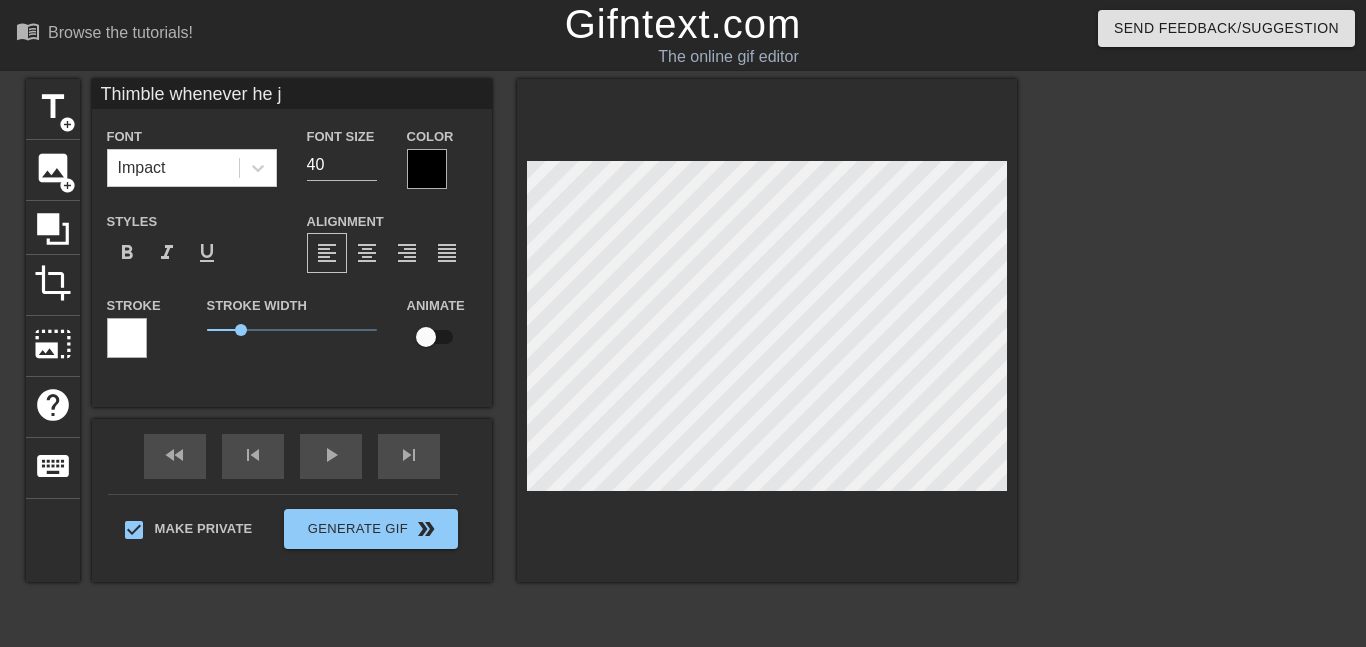 type on "Thimble whenever he jo" 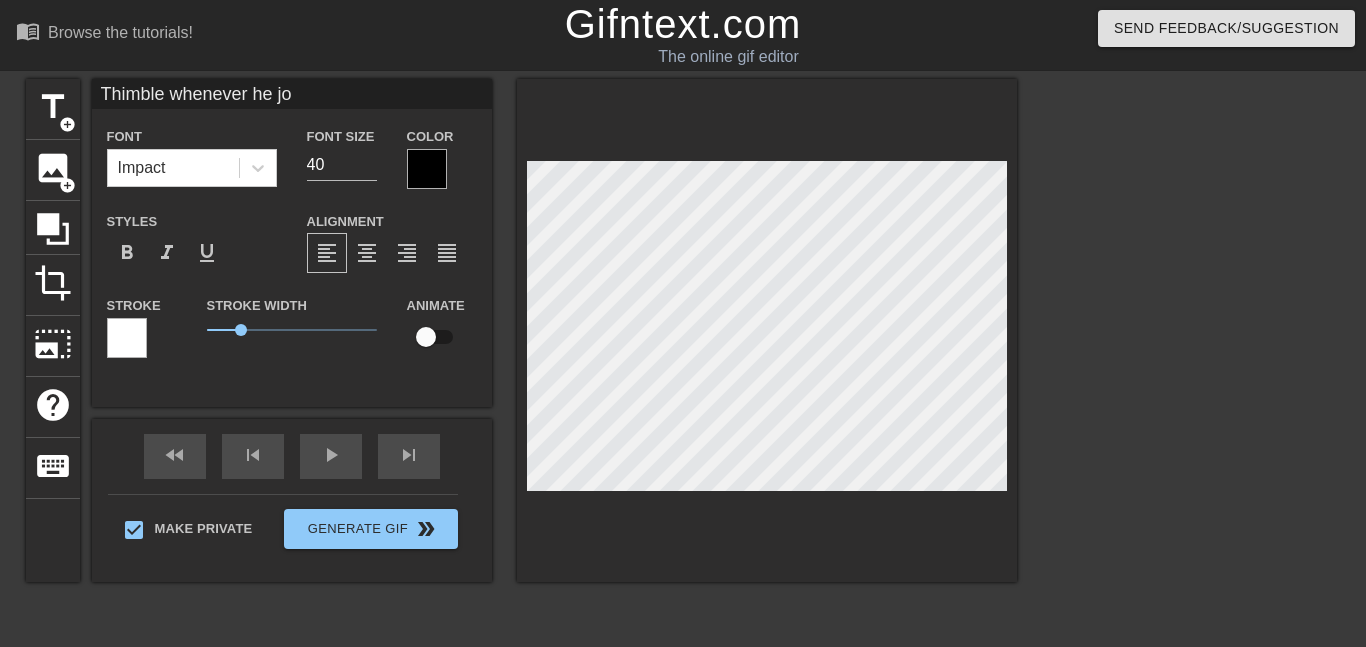 type on "Thimble whenever he joi" 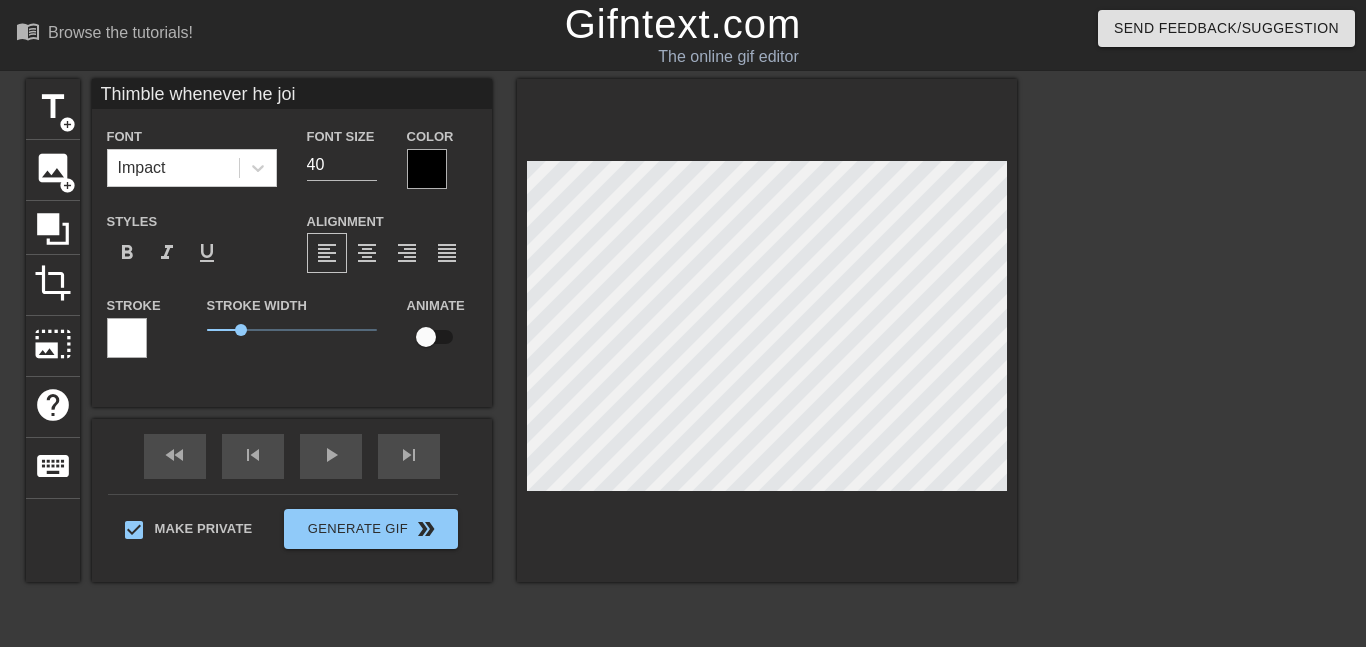 type on "Thimble whenever he join" 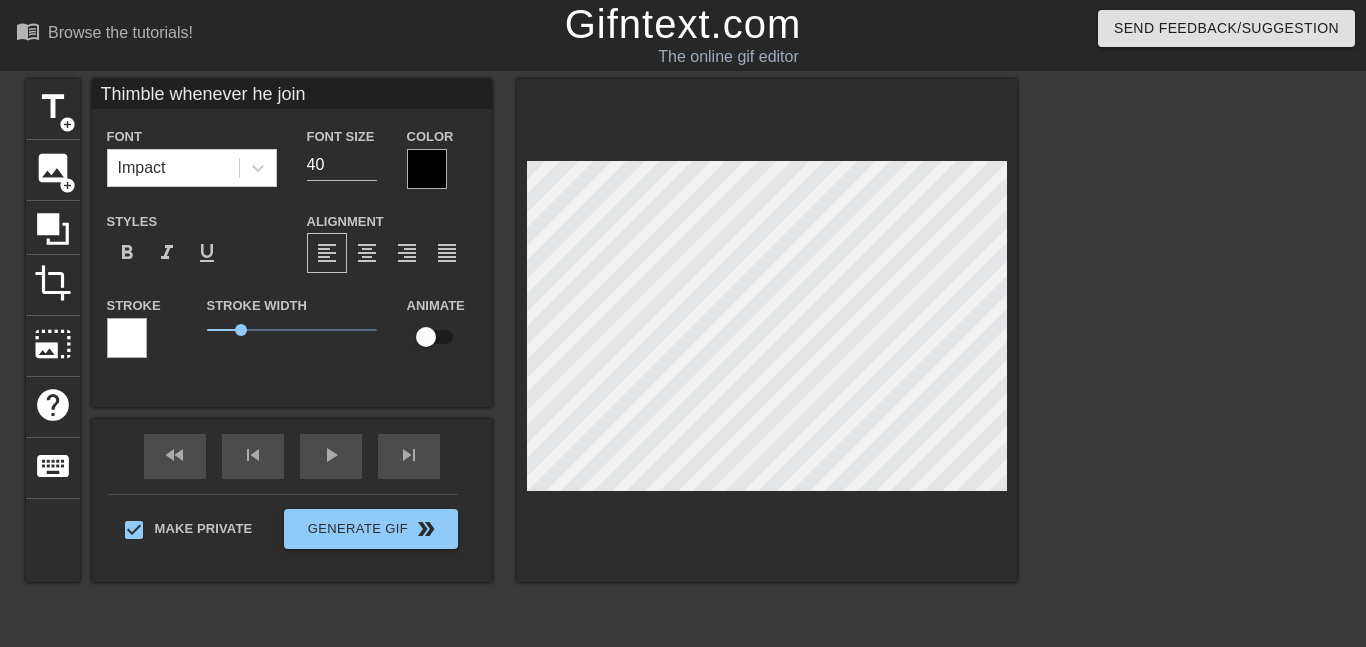 type on "Thimble whenever he joins" 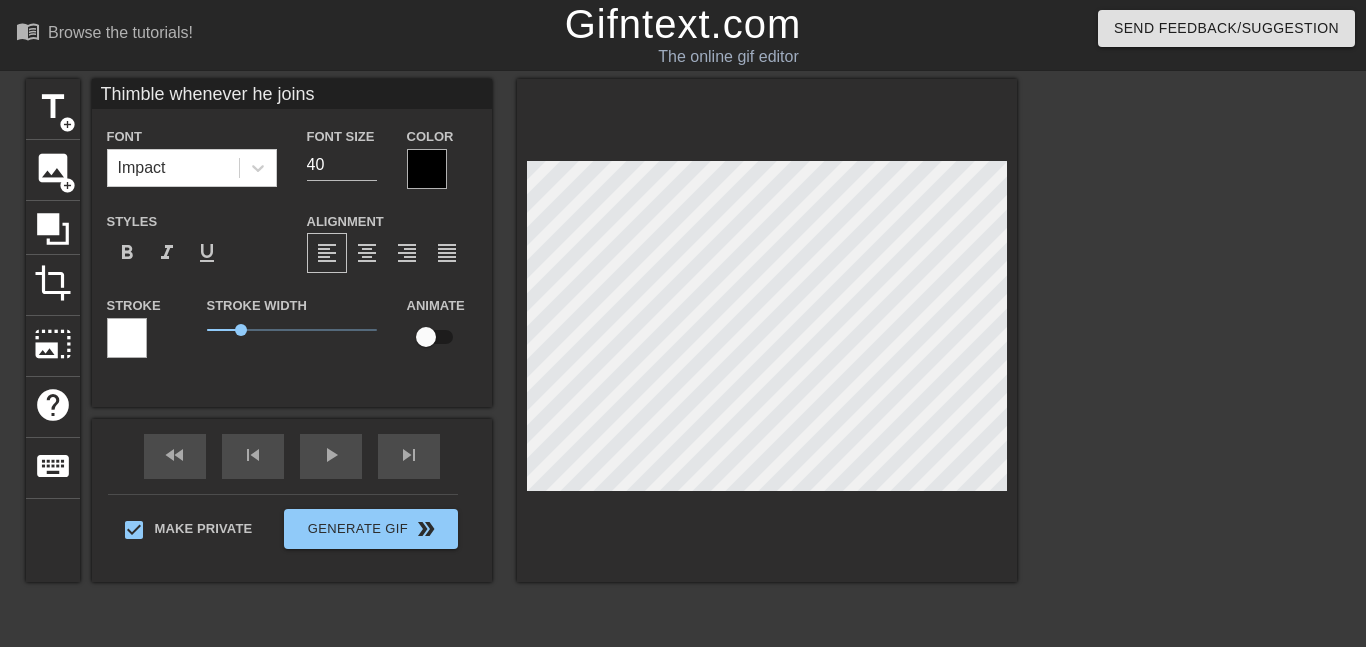 scroll, scrollTop: 0, scrollLeft: 14, axis: horizontal 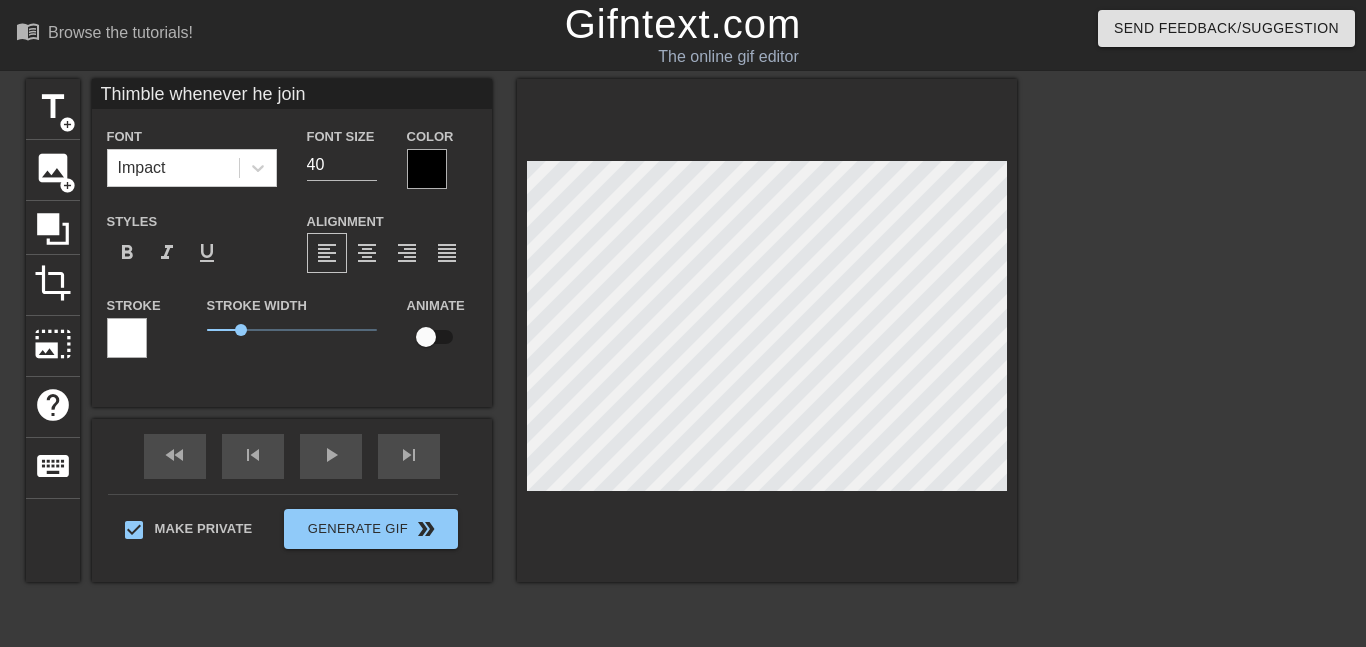type on "Thimble whenever he joi" 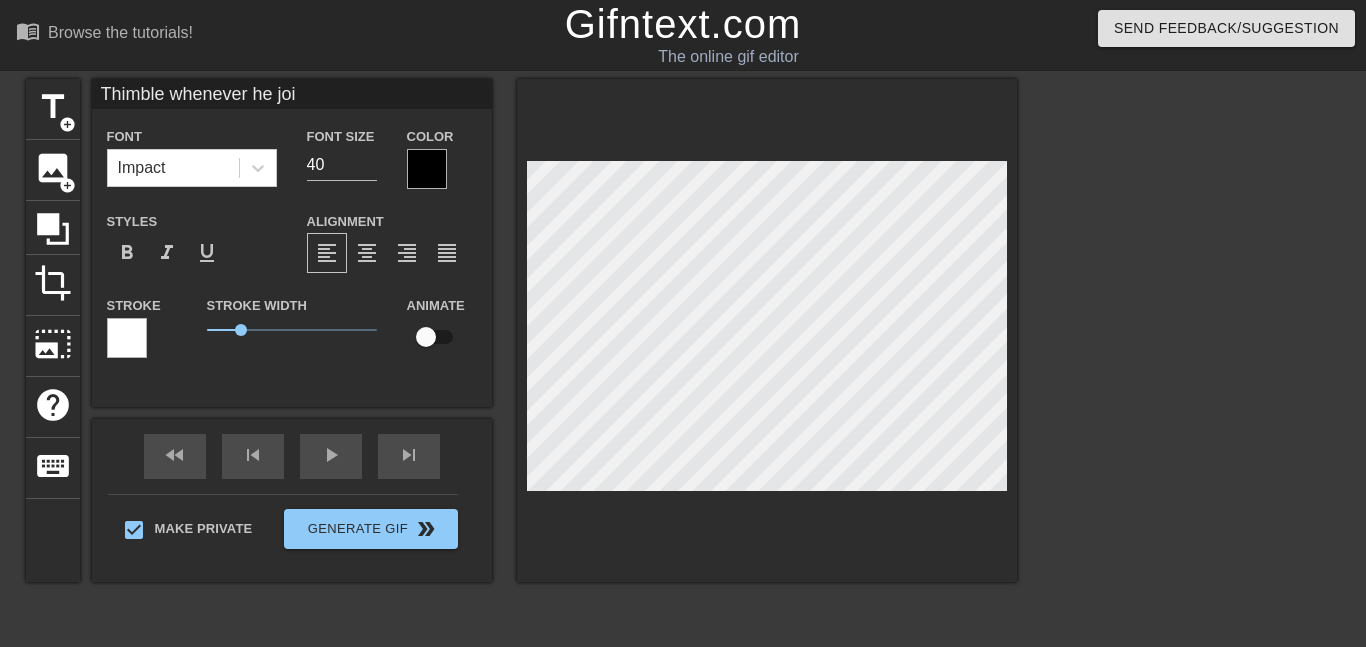 type on "Thimble whenever he jo" 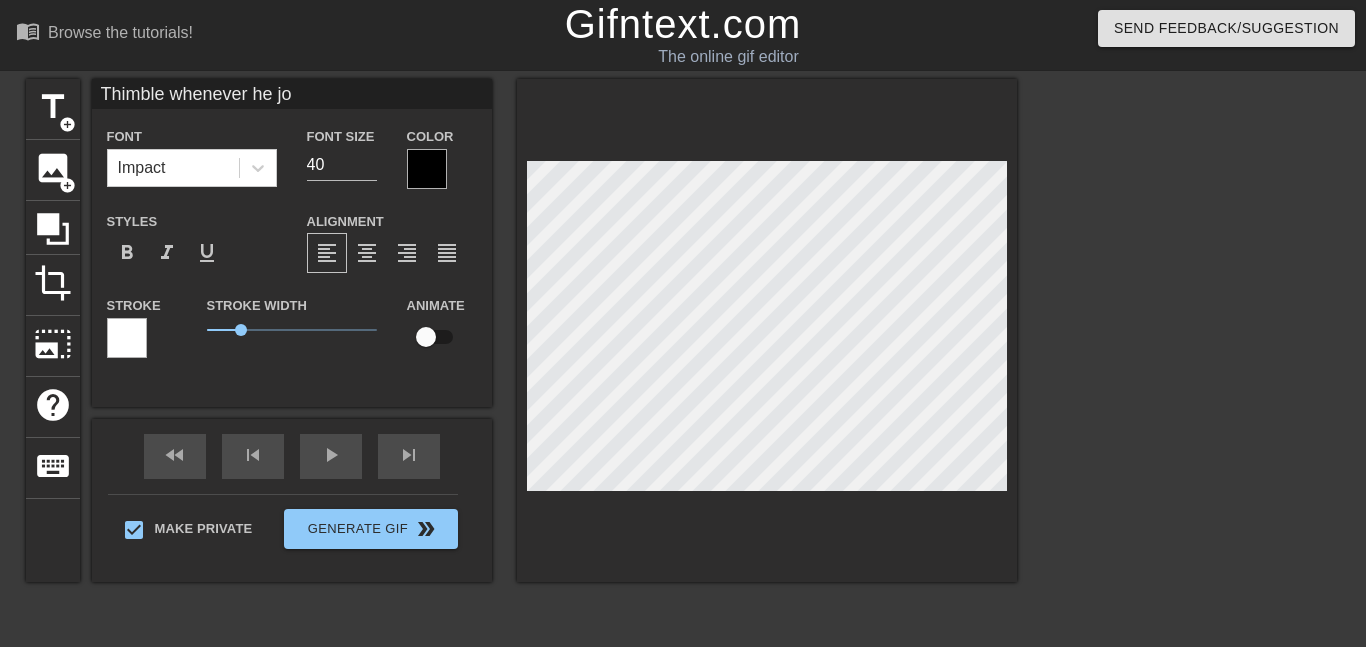 type on "Thimble whenever he j" 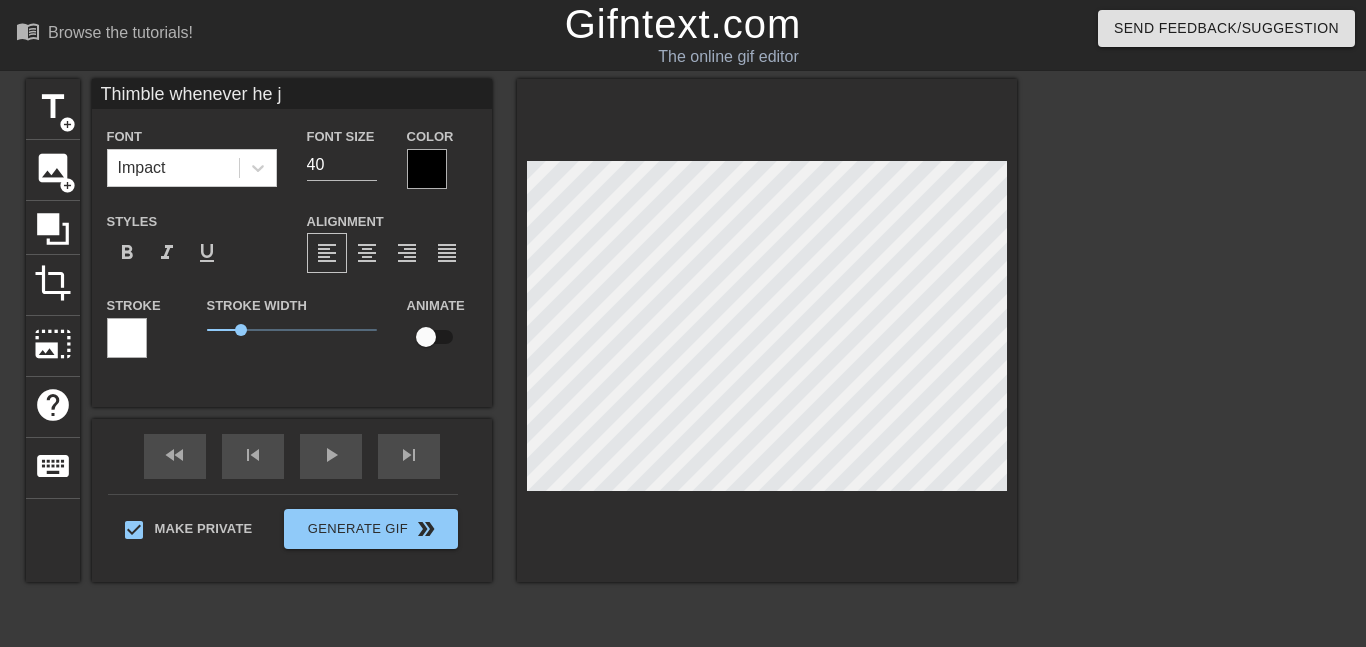 type on "Thimble whenever he" 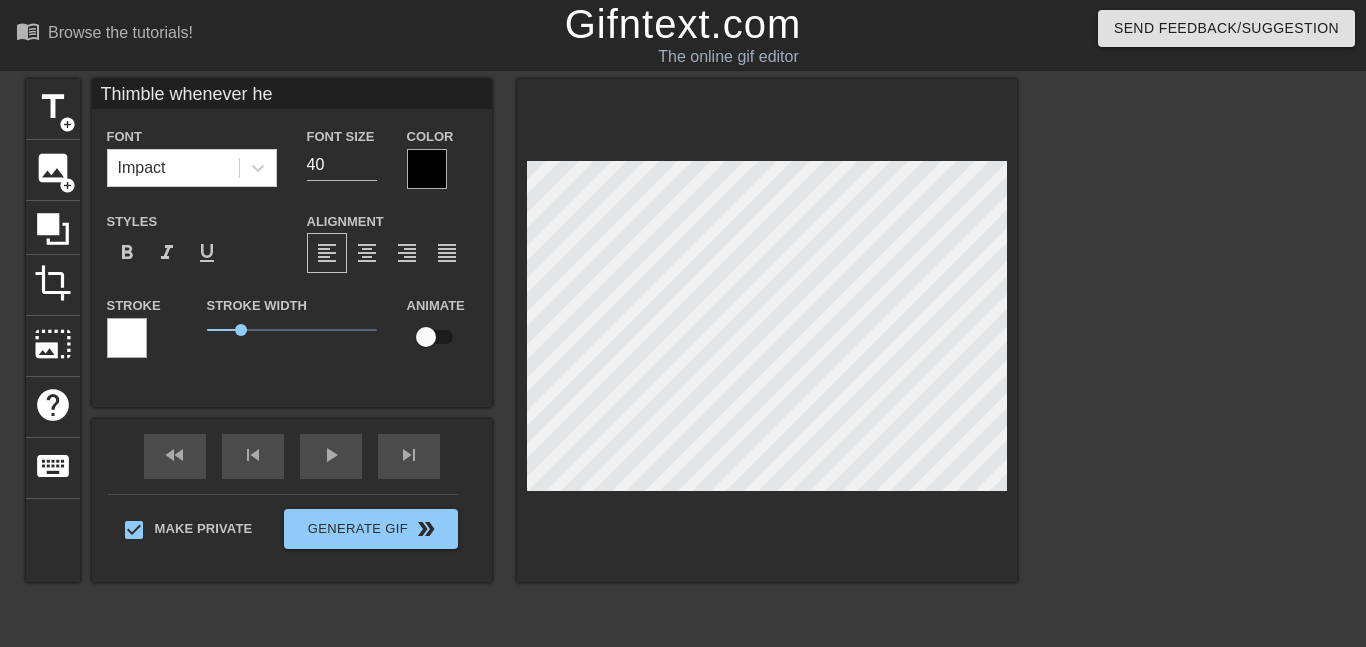 type on "Thimble whenever he" 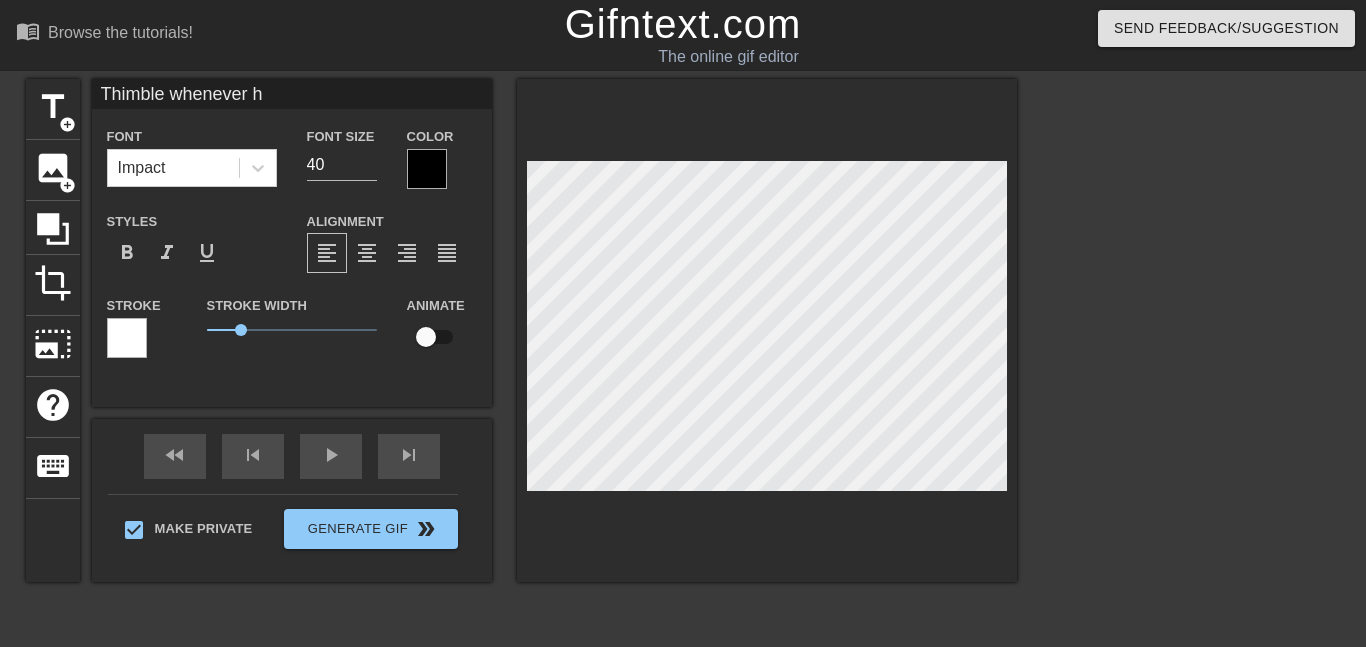 type on "Thimble whenever" 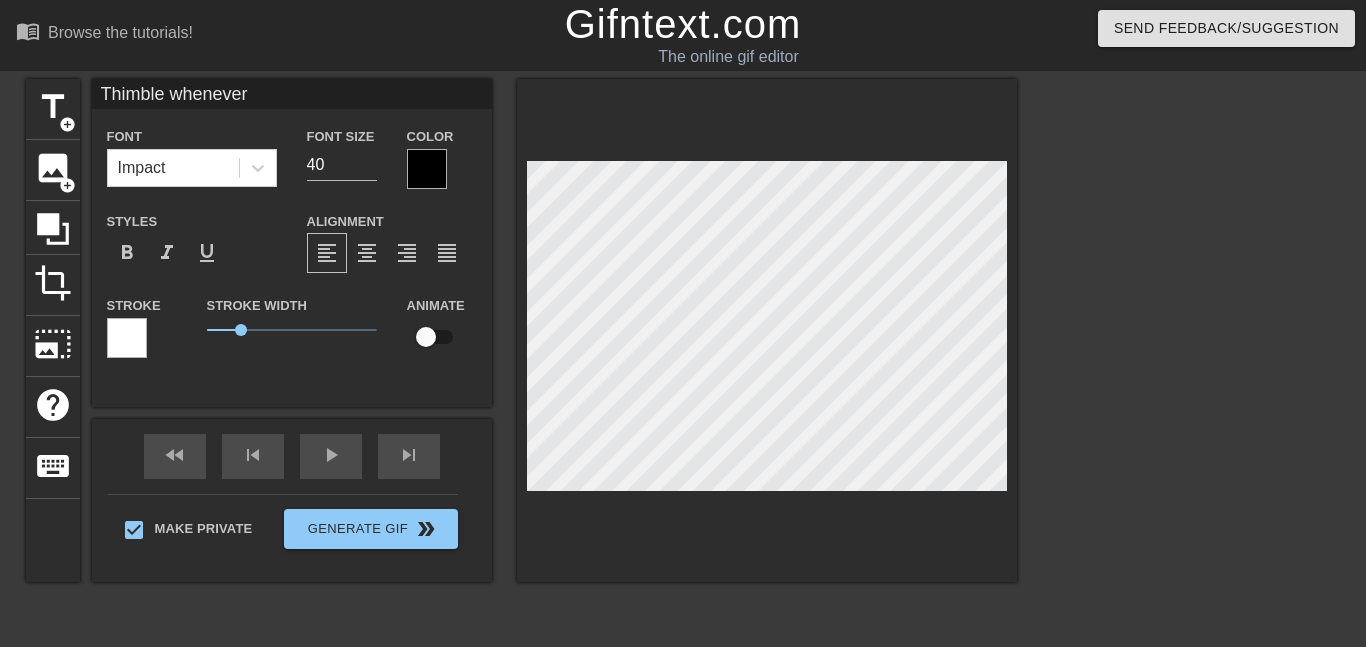 type on "Thimble whenever" 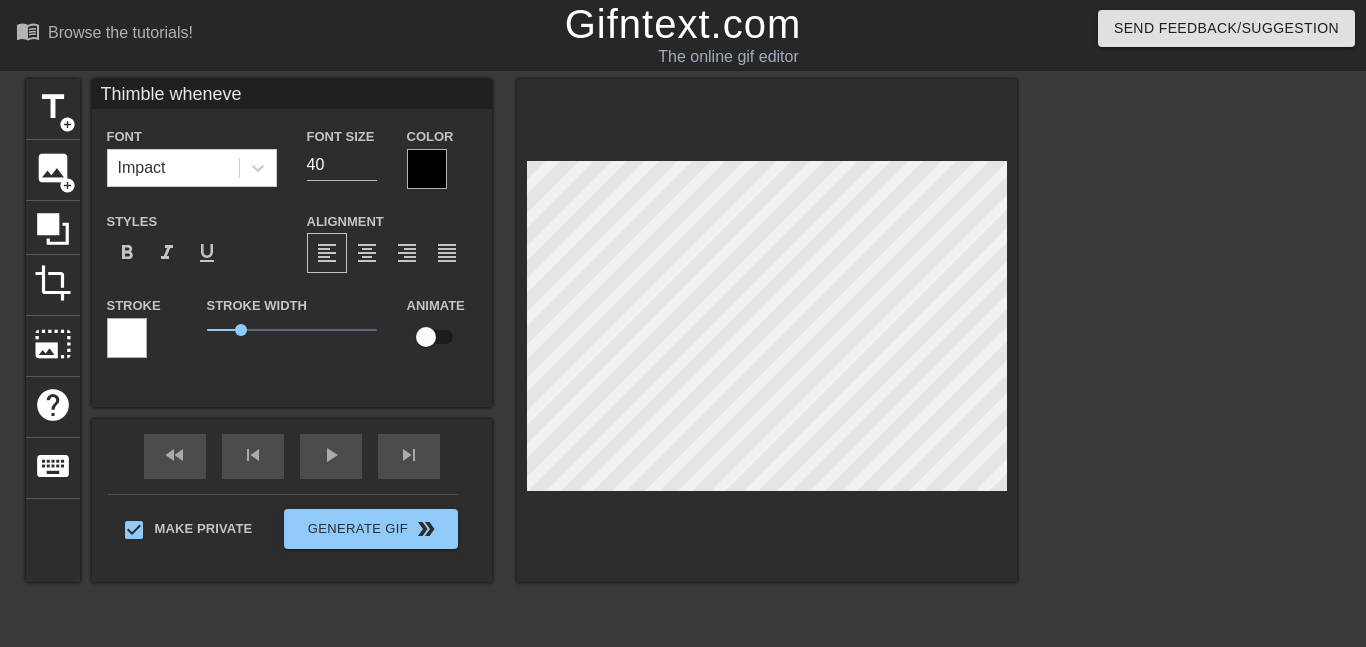 type on "Thimble wheneve" 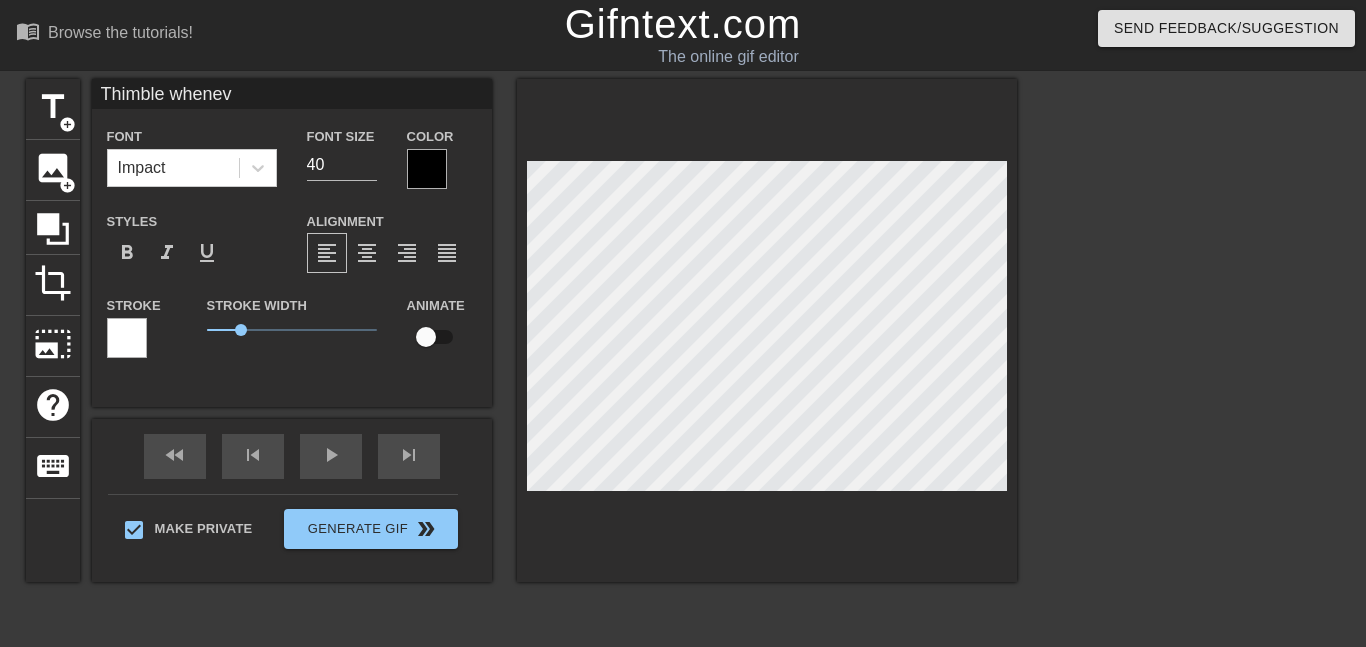 type on "Thimble whenev" 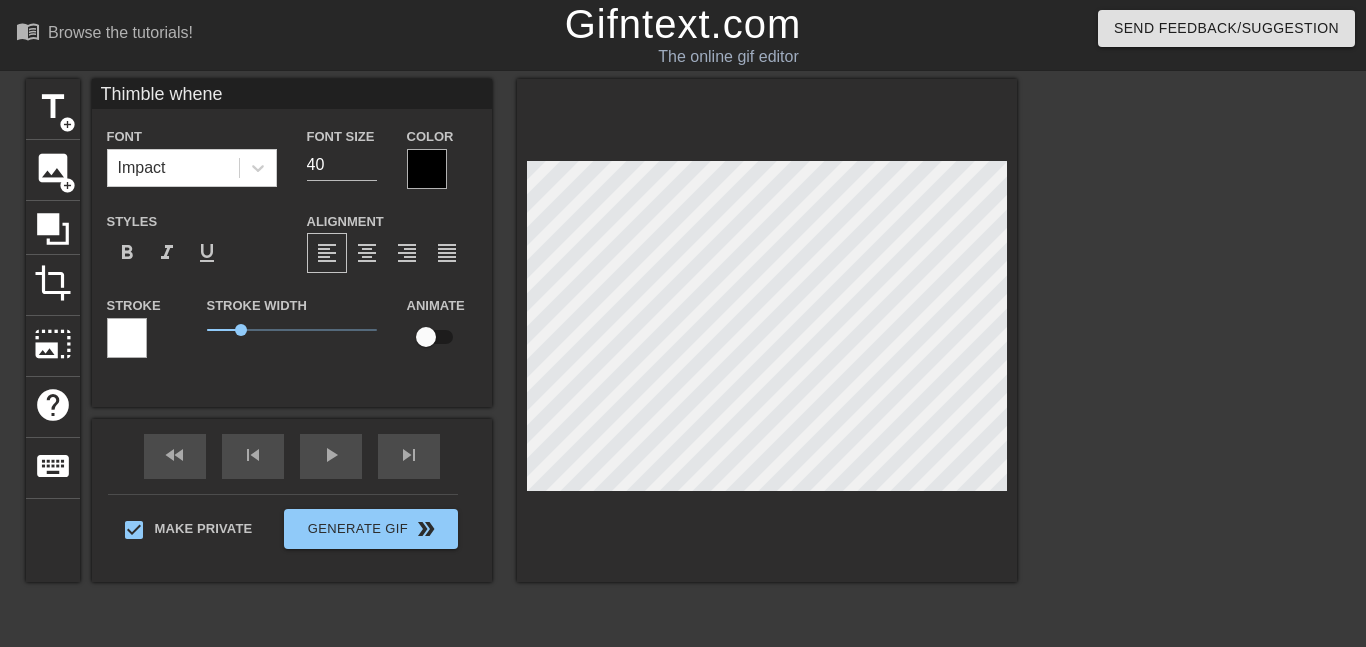 type on "Thimble when" 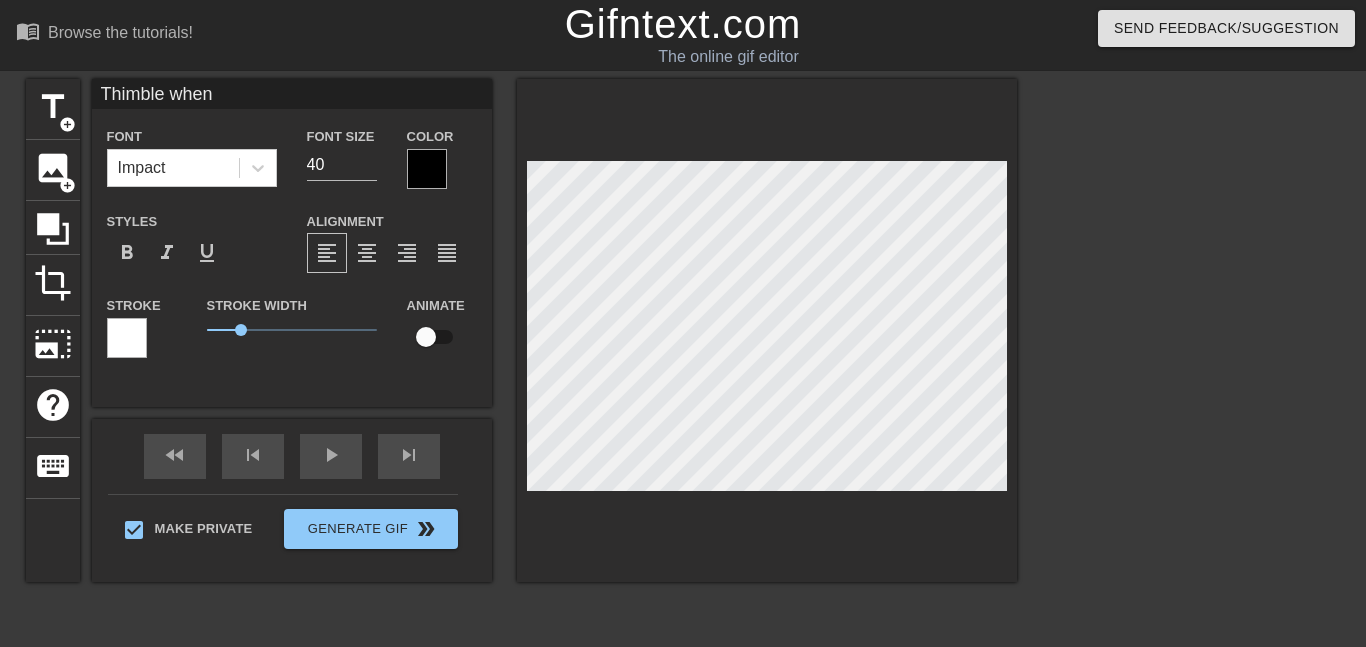 type on "Thimble whe" 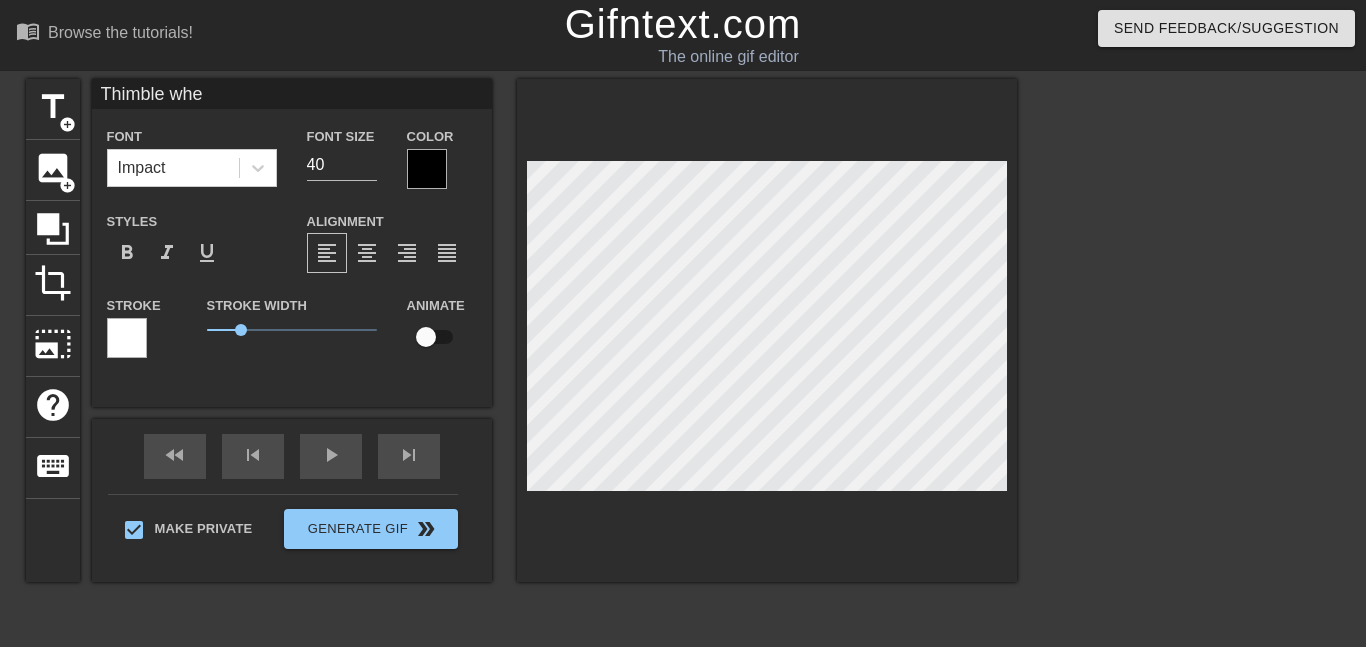 type on "Thimble wh" 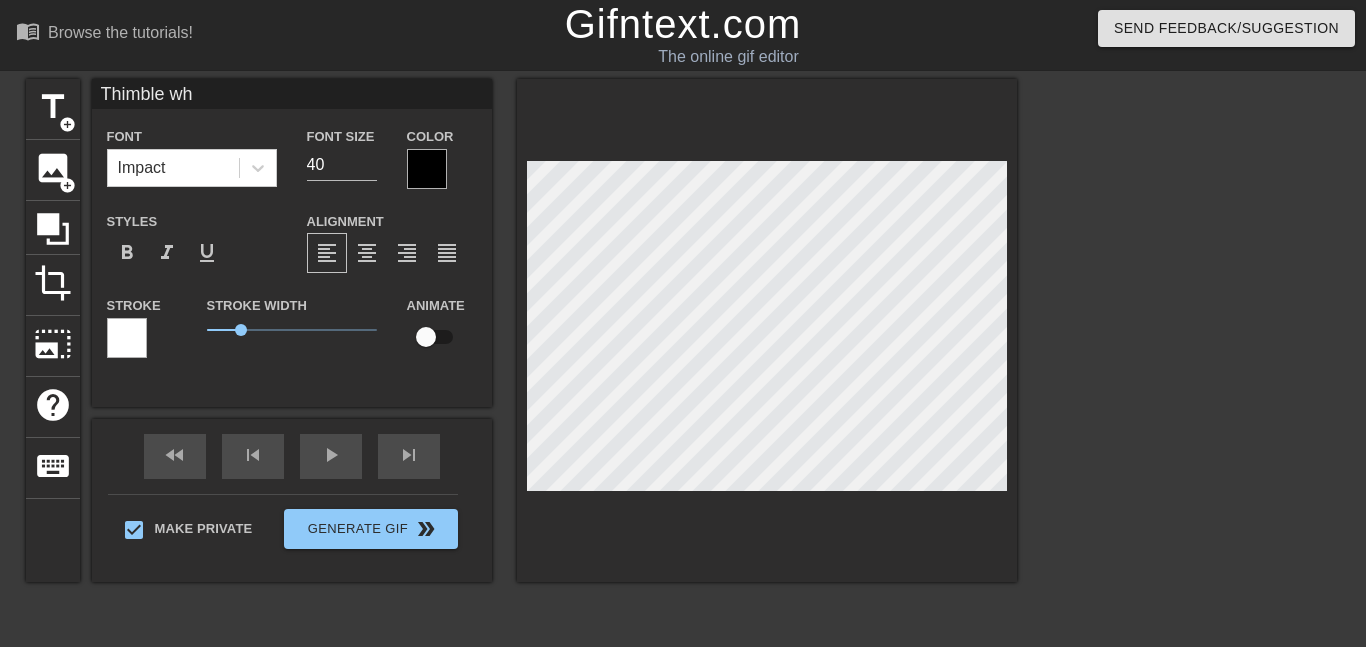 type on "Thimble w" 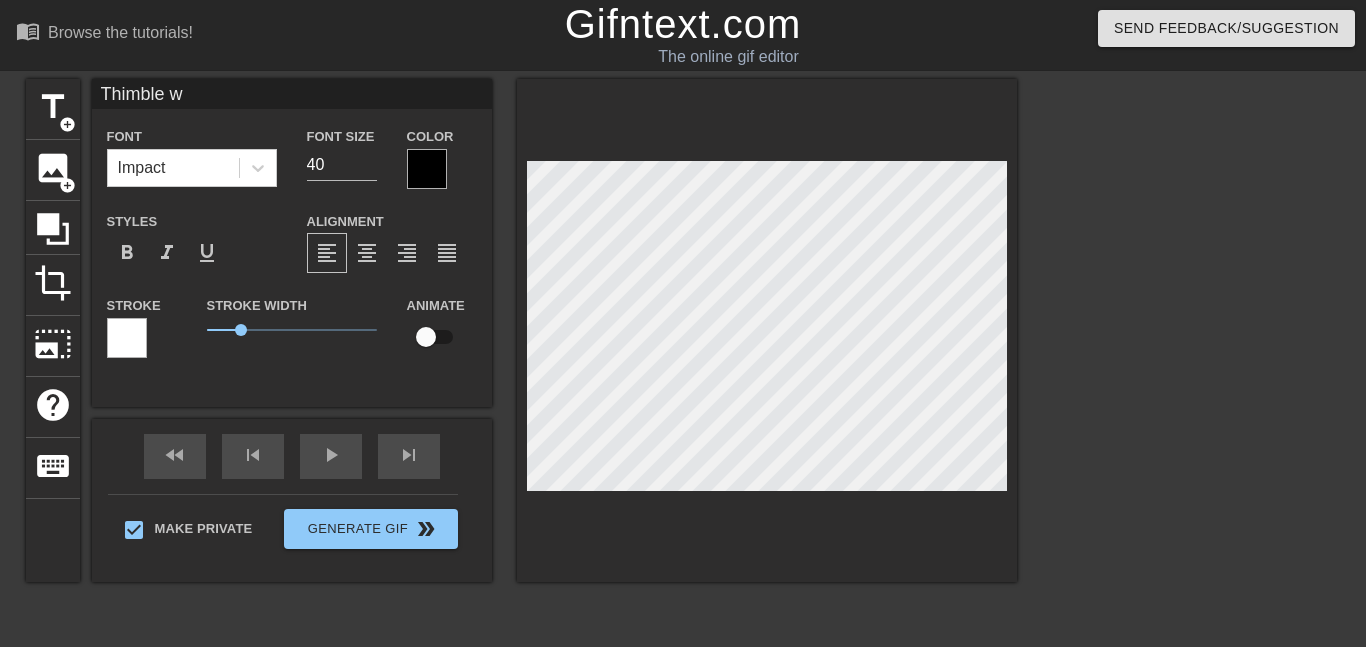 type on "Thimble" 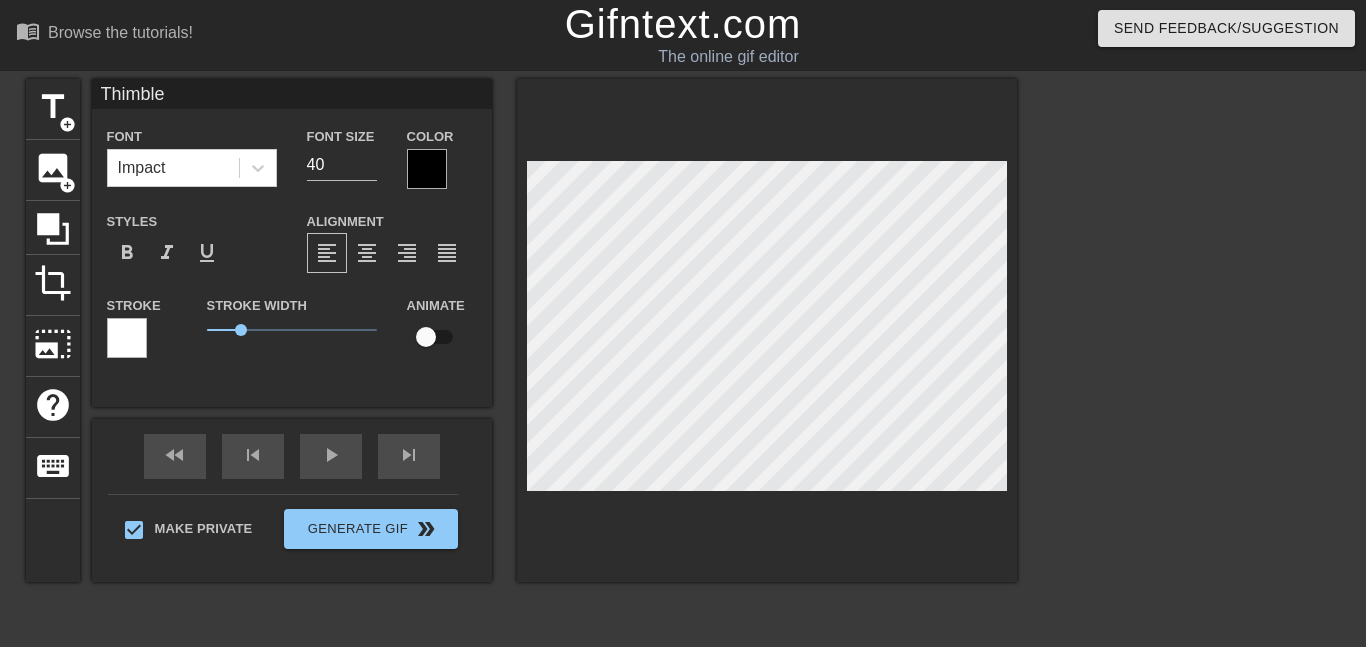 type on "Thimble" 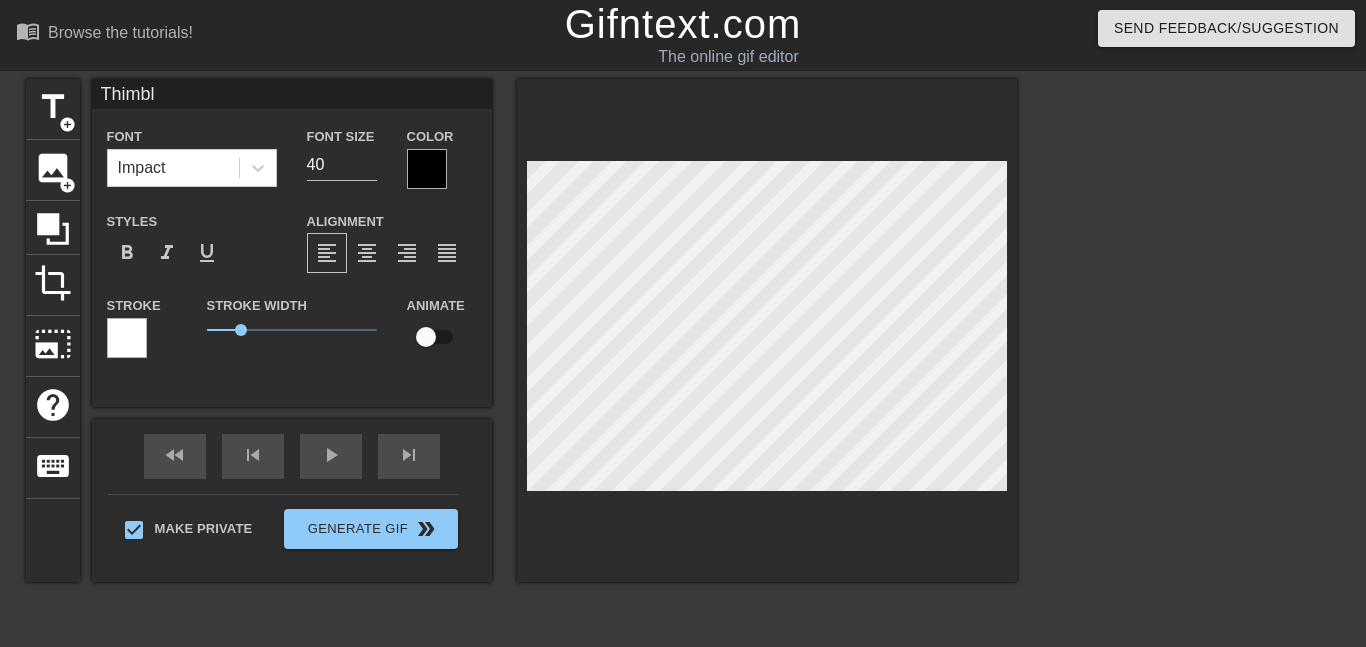 type on "Thimble" 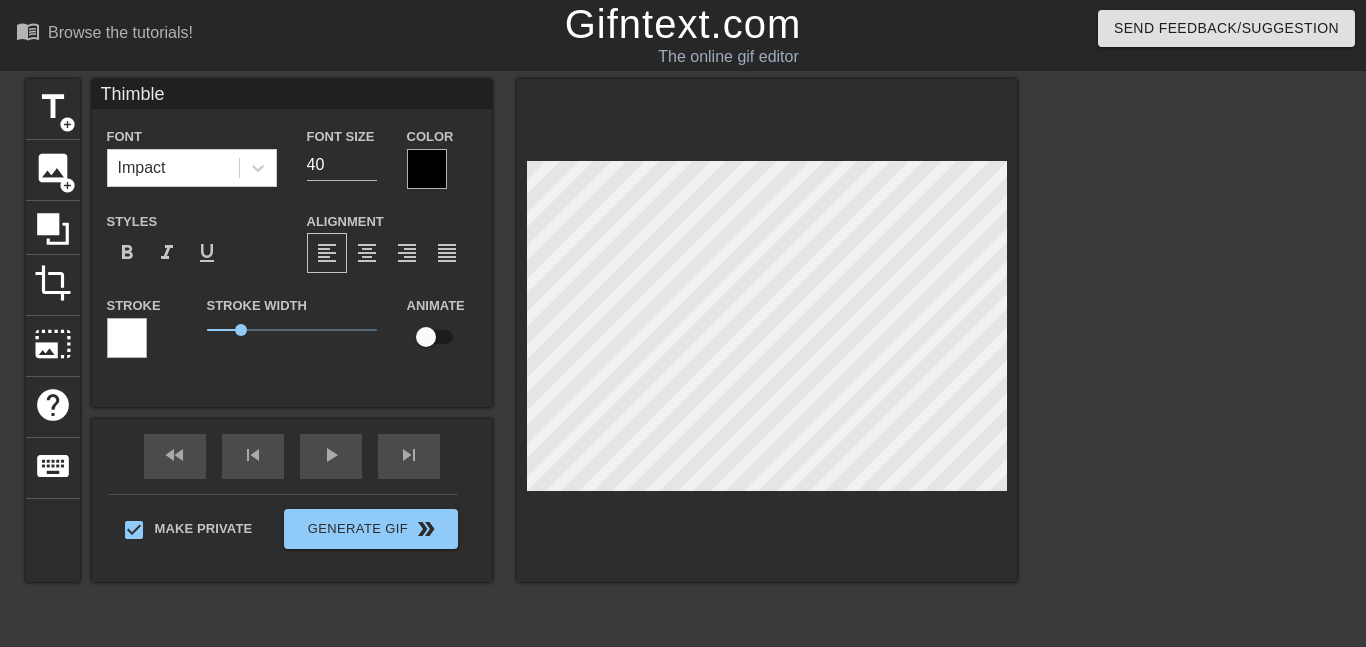 type on "Thimble" 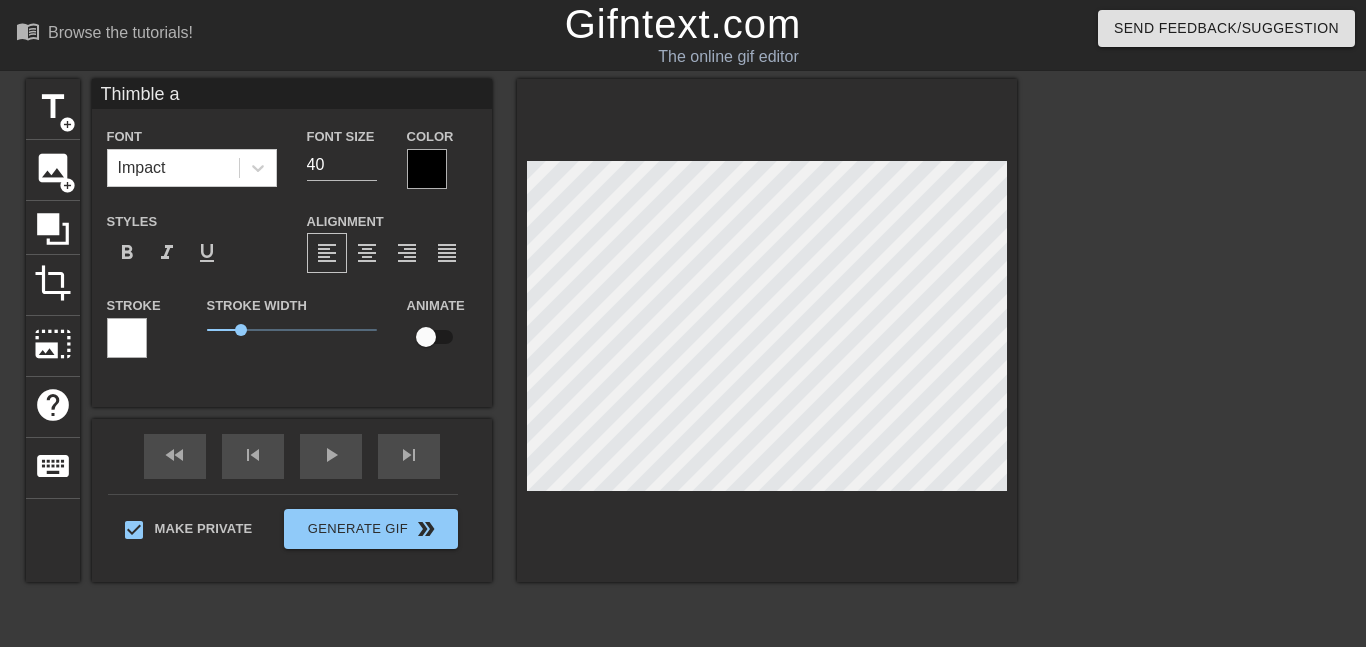 type on "Thimble af" 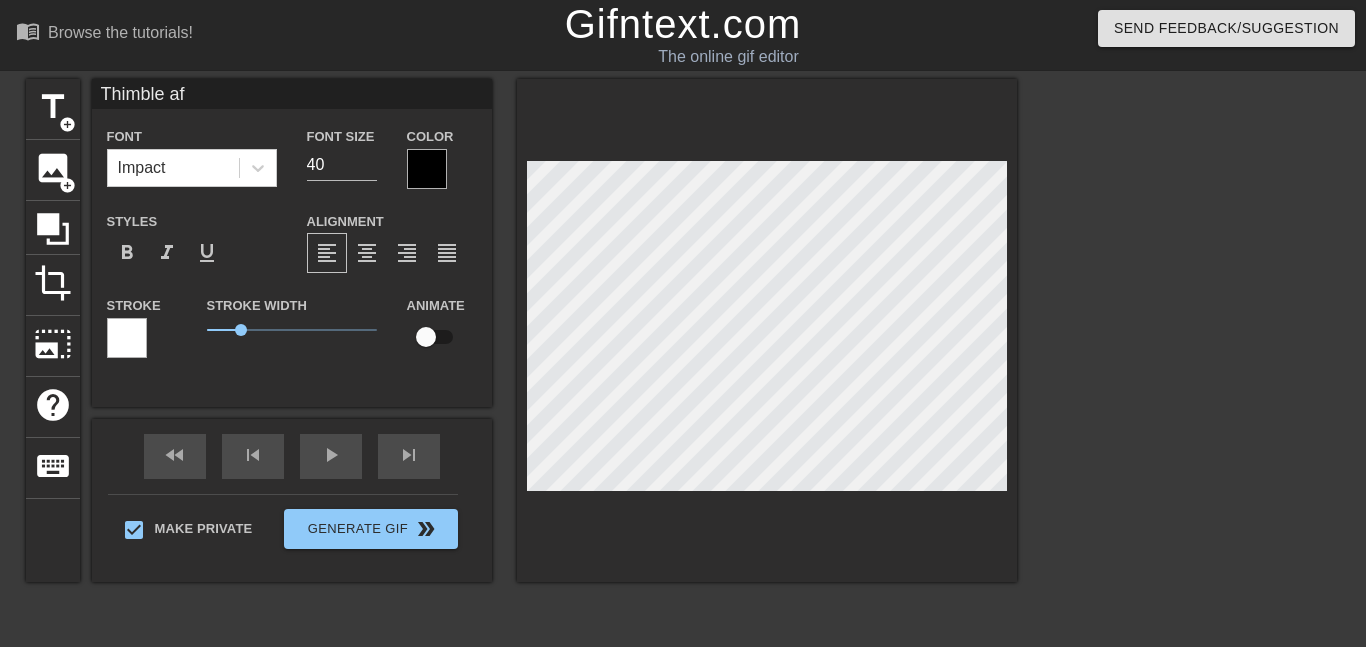 type on "Thimble aft" 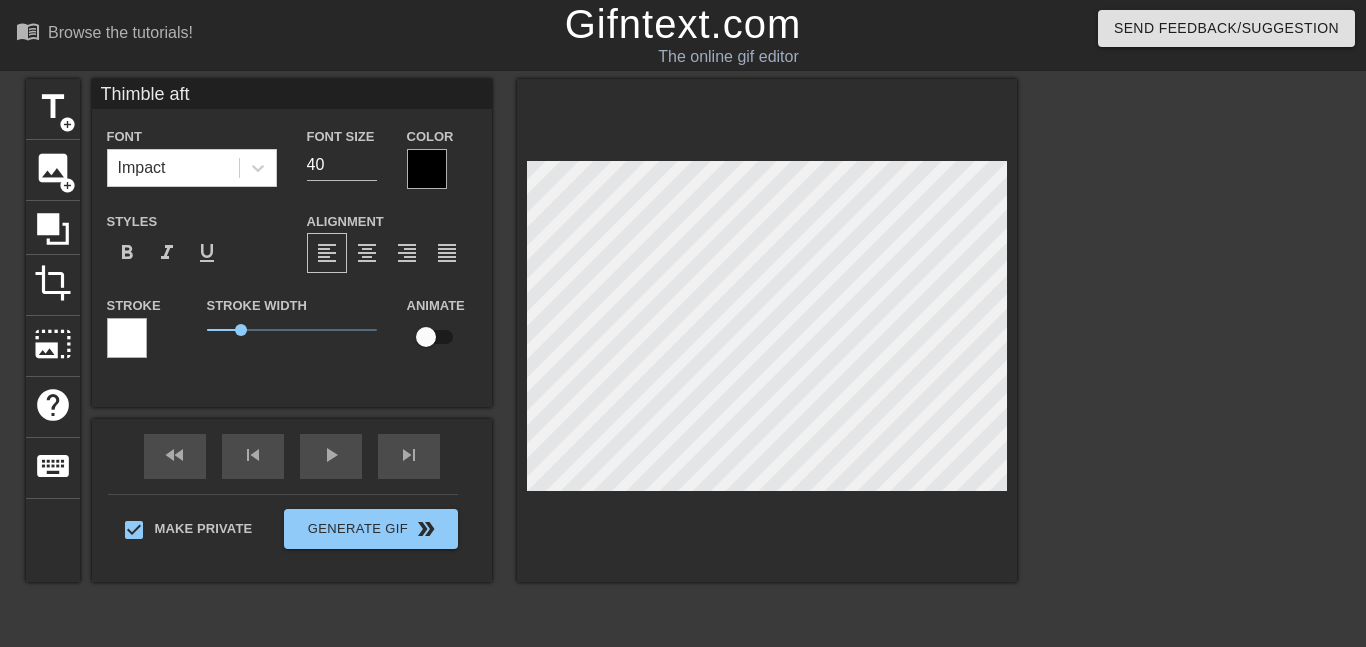 type on "Thimble afte" 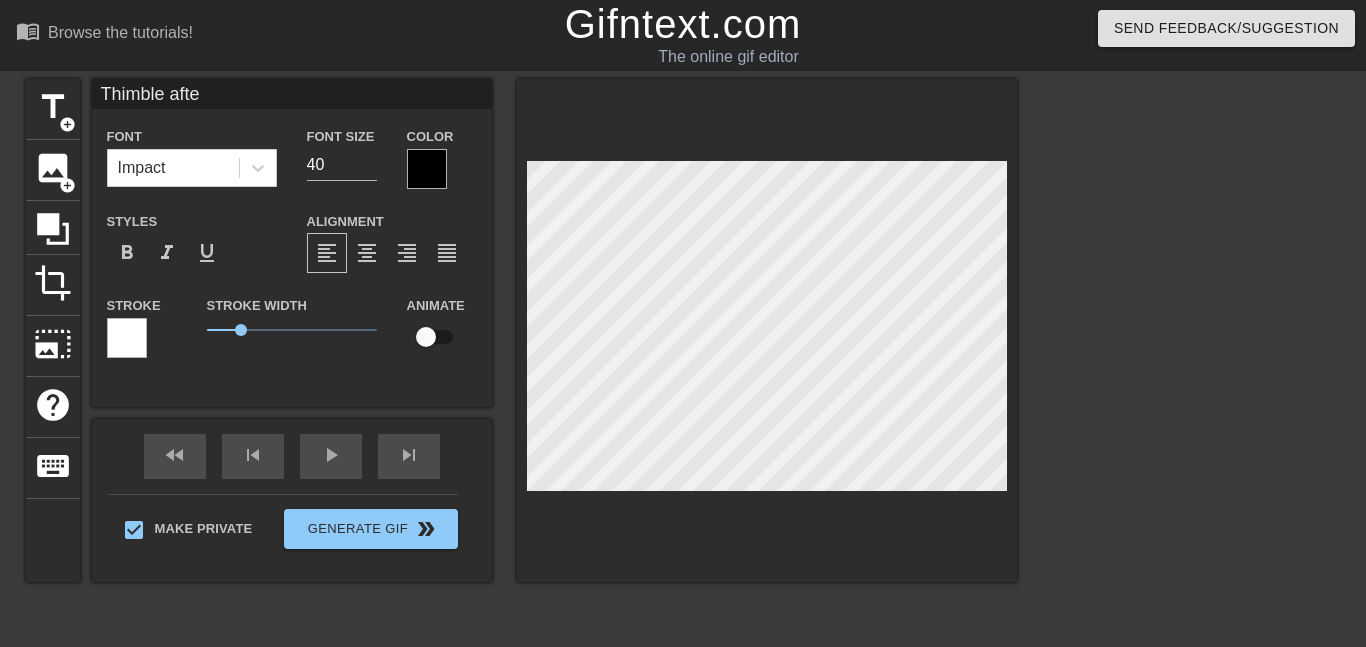 type on "Thimble after" 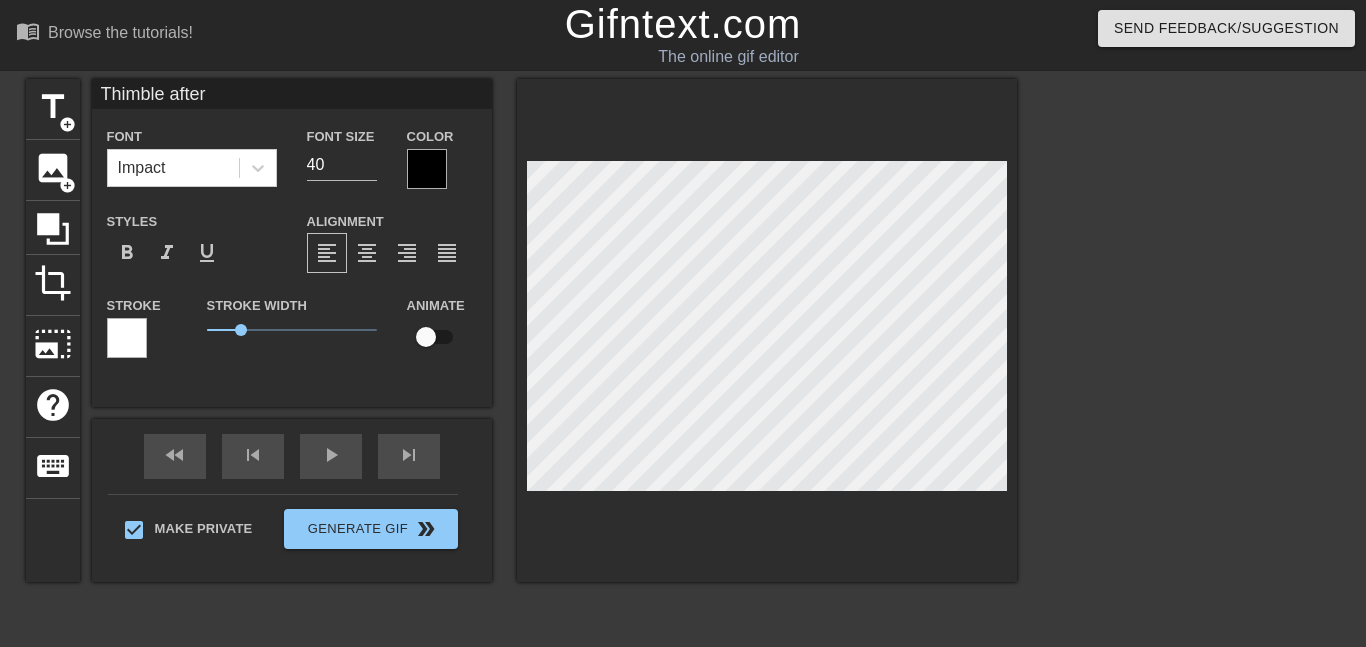type on "Thimble after" 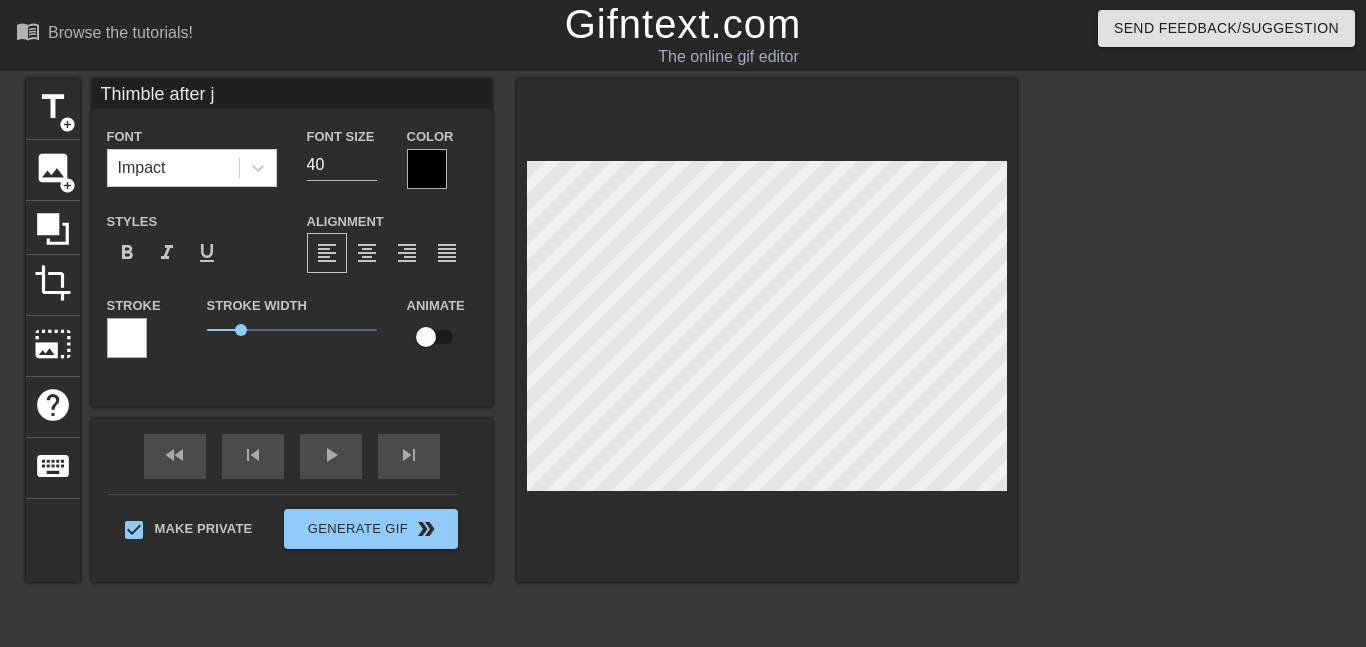 type on "Thimble after jo" 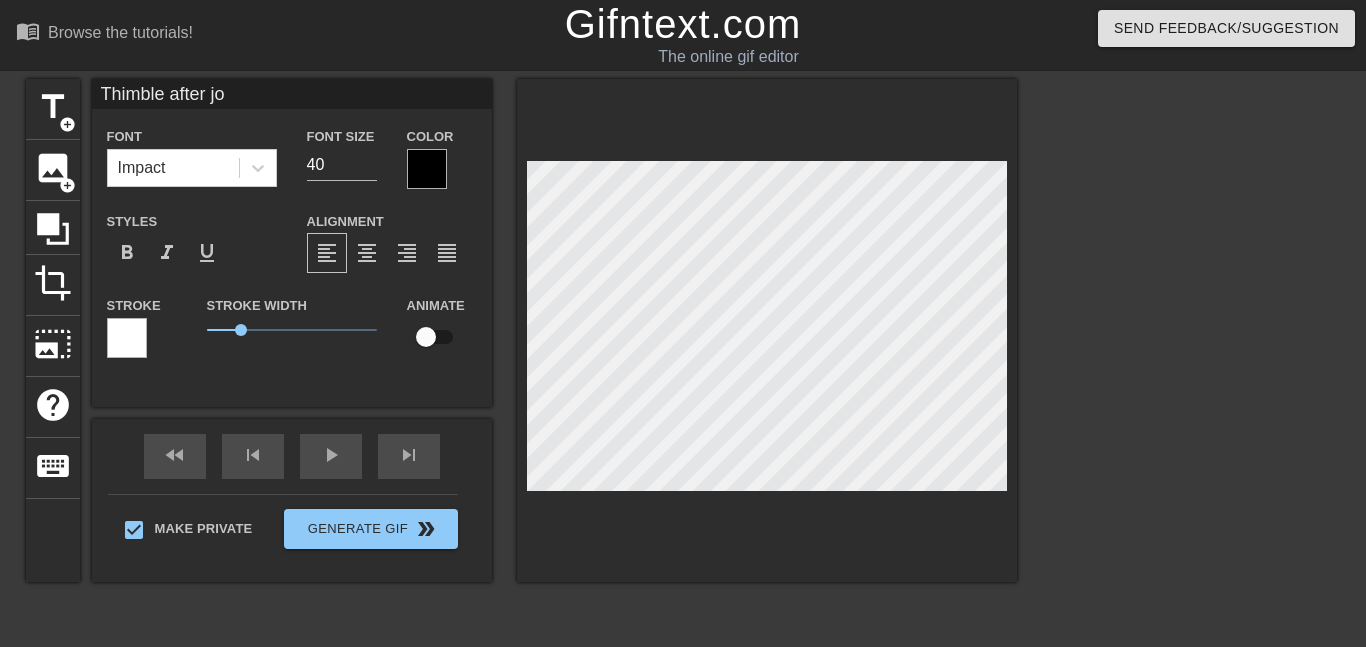 type on "Thimble after joi" 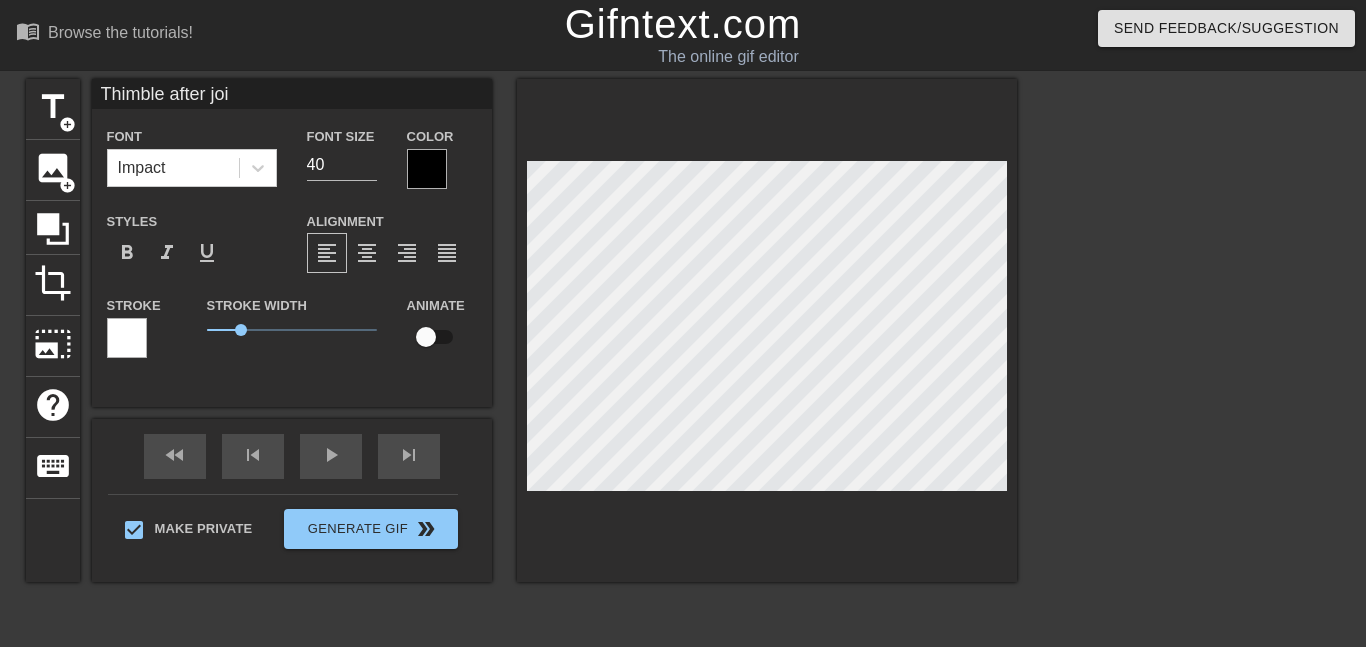 type on "Thimble after join" 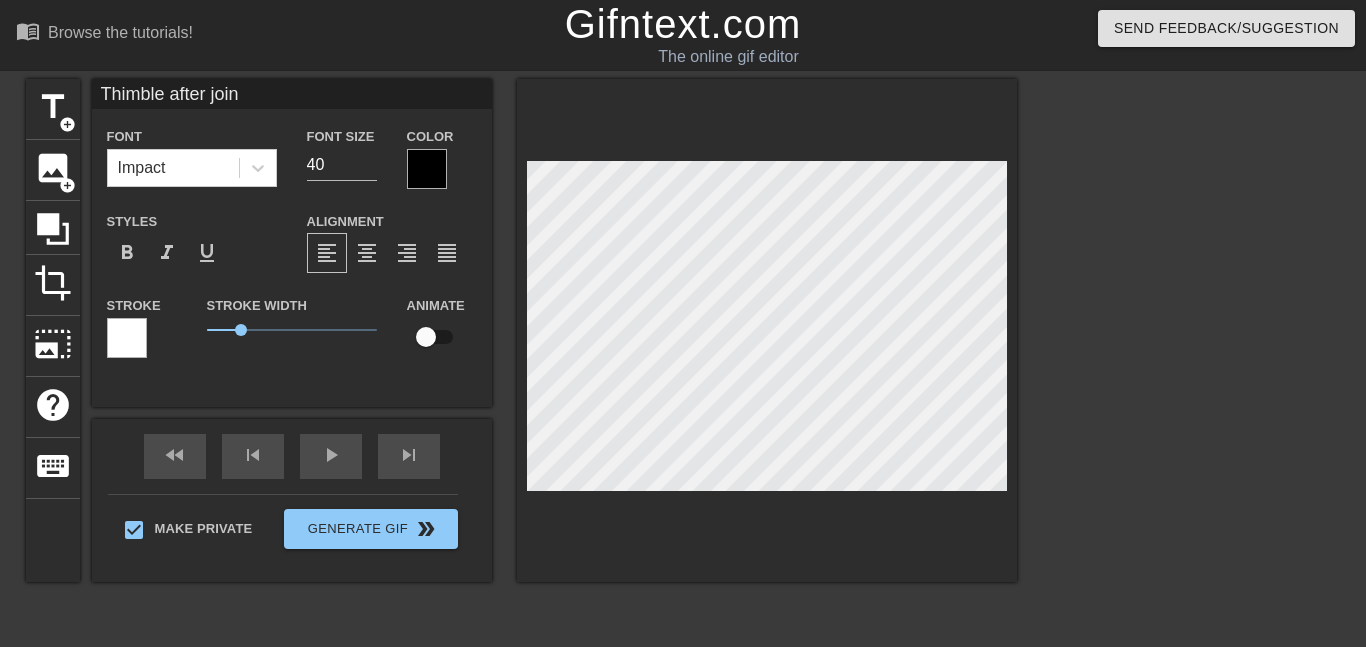 type on "Thimble after joini" 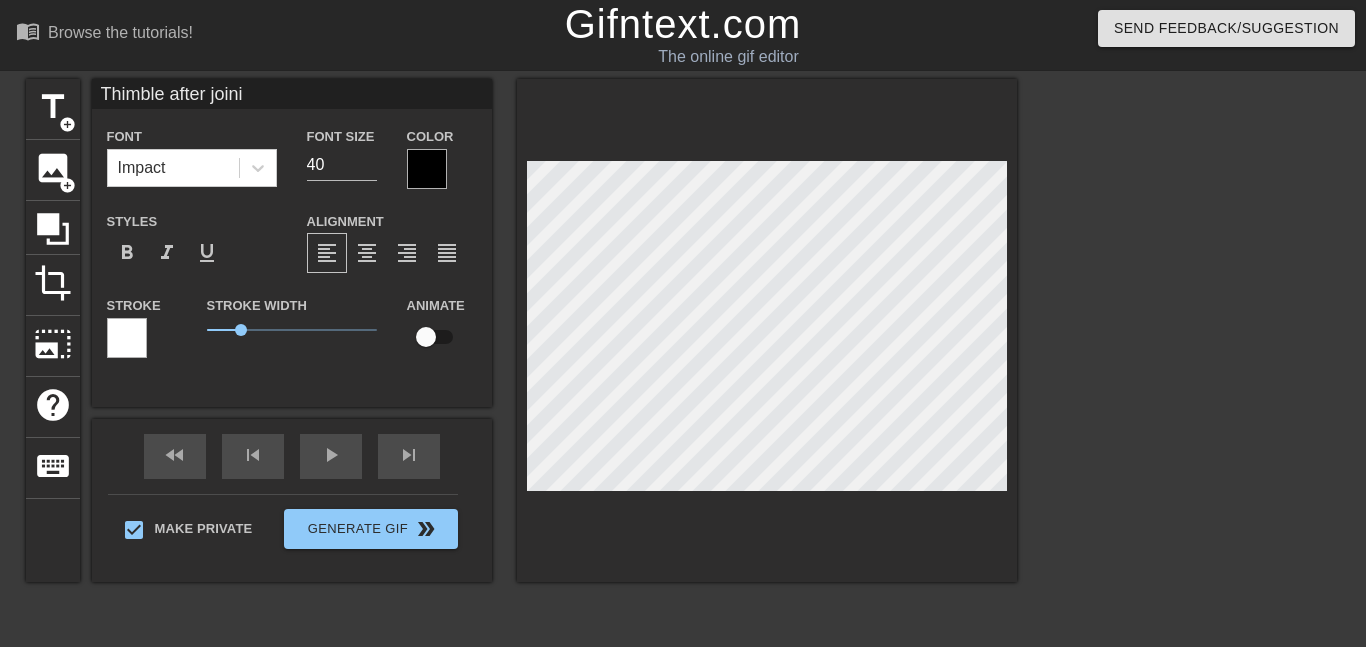 type on "Thimble after joinin" 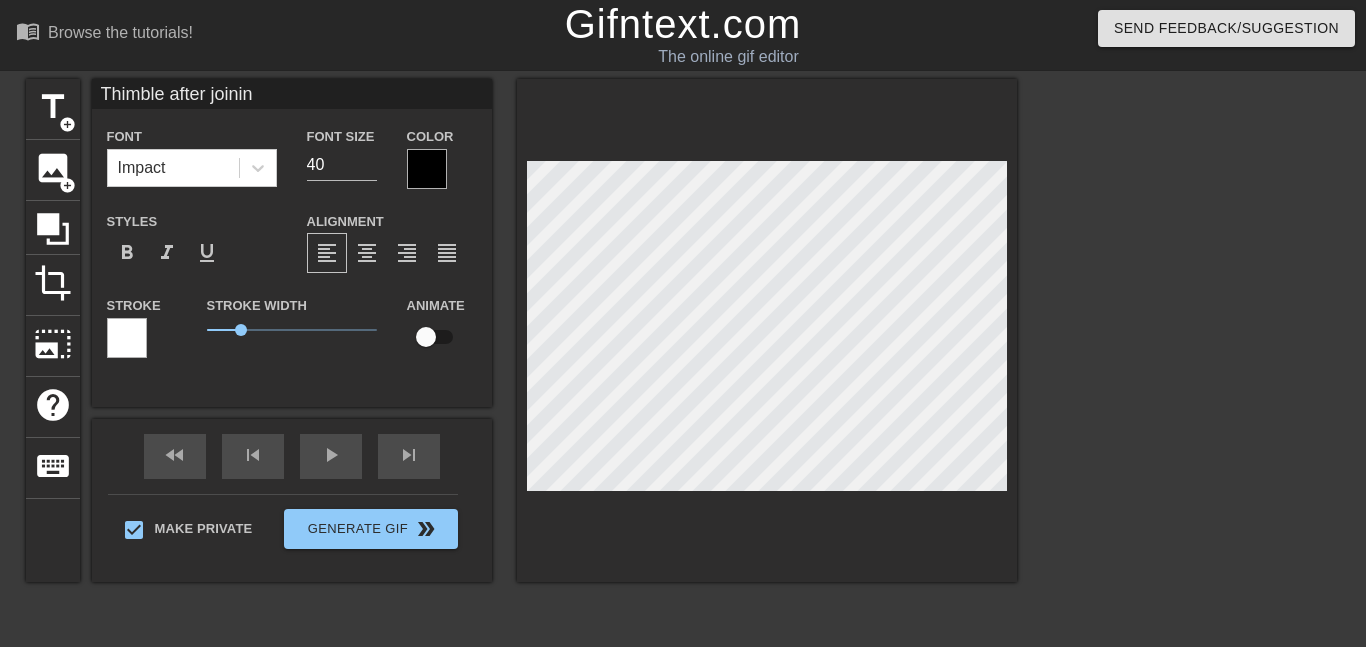 type on "Thimble after joining" 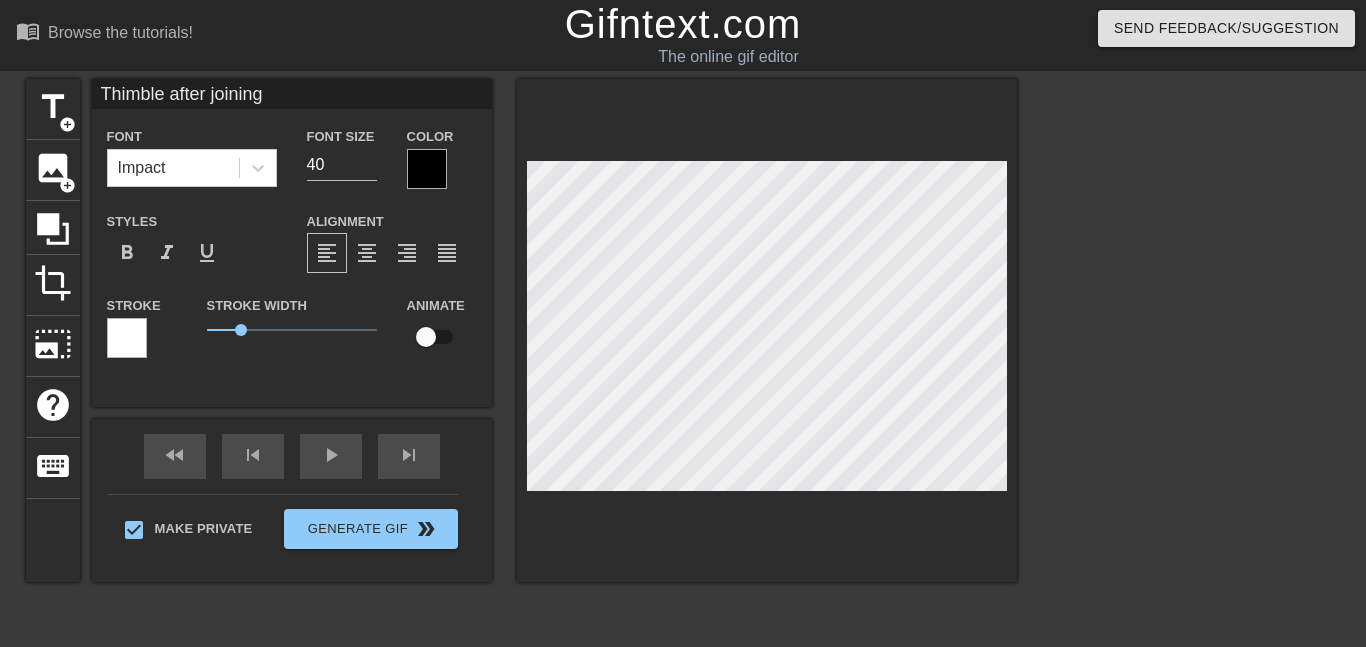 type on "Thimble after joining" 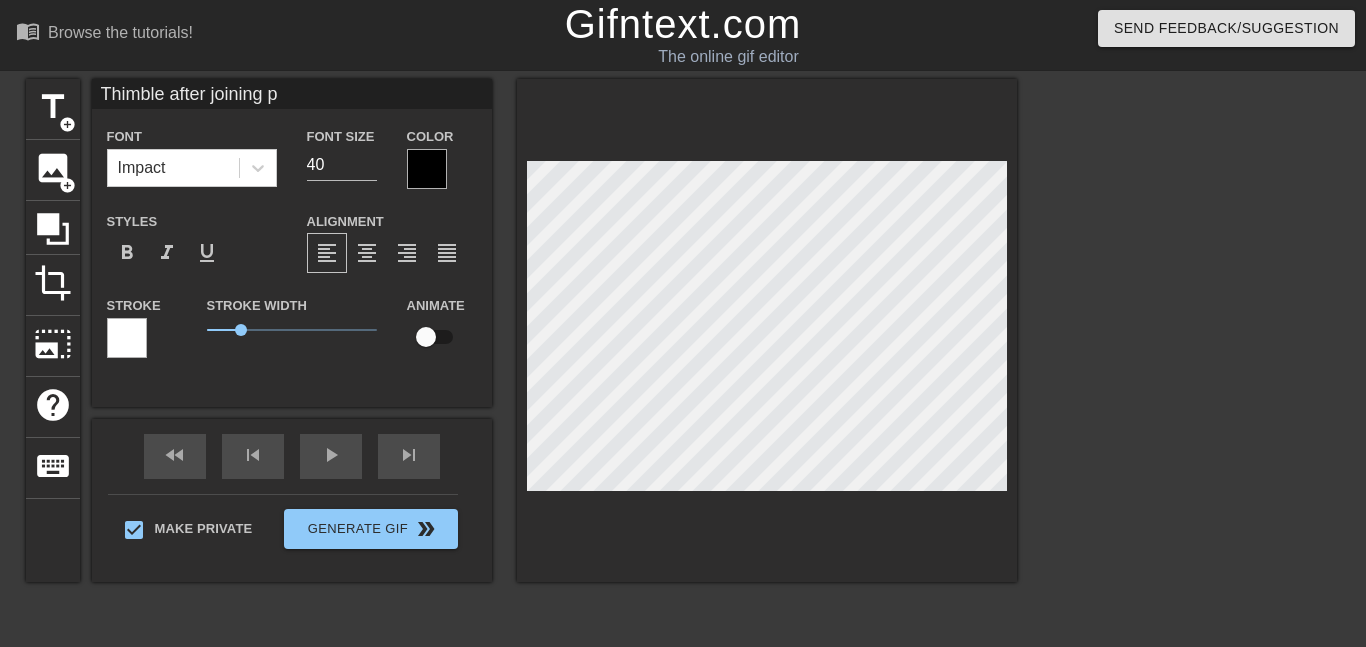 type on "Thimble after joining pu" 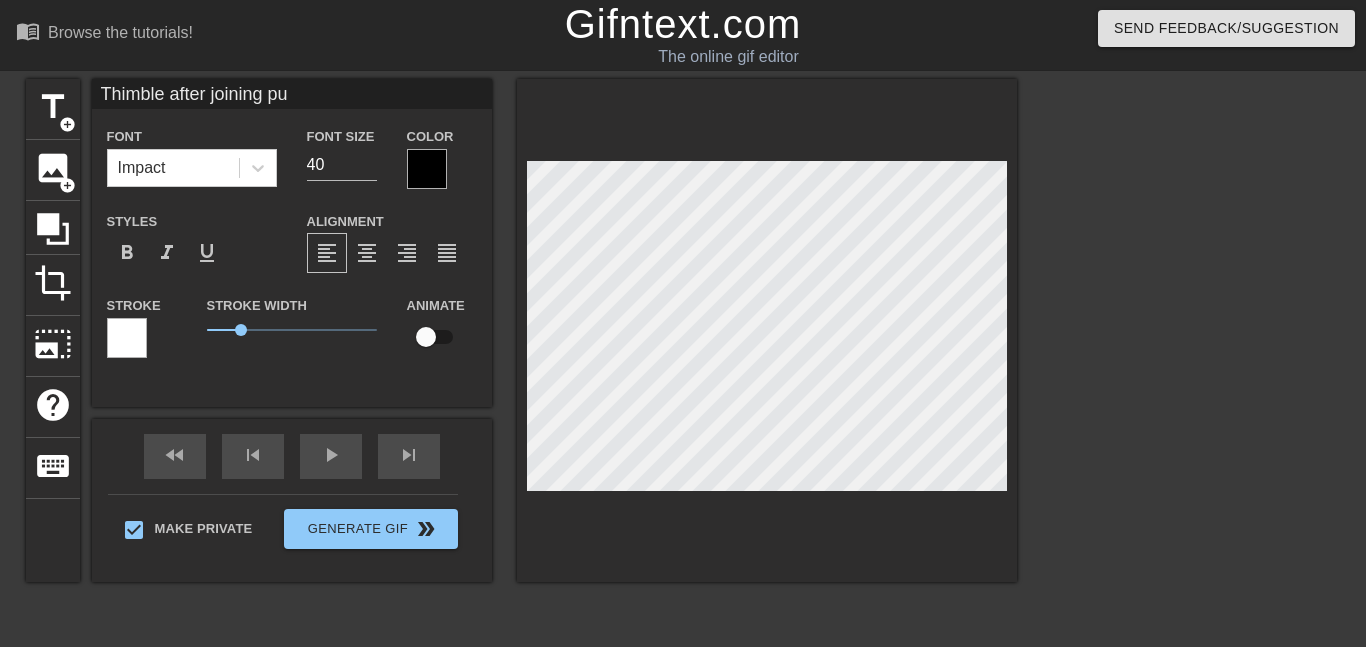 type on "Thimble after joining p" 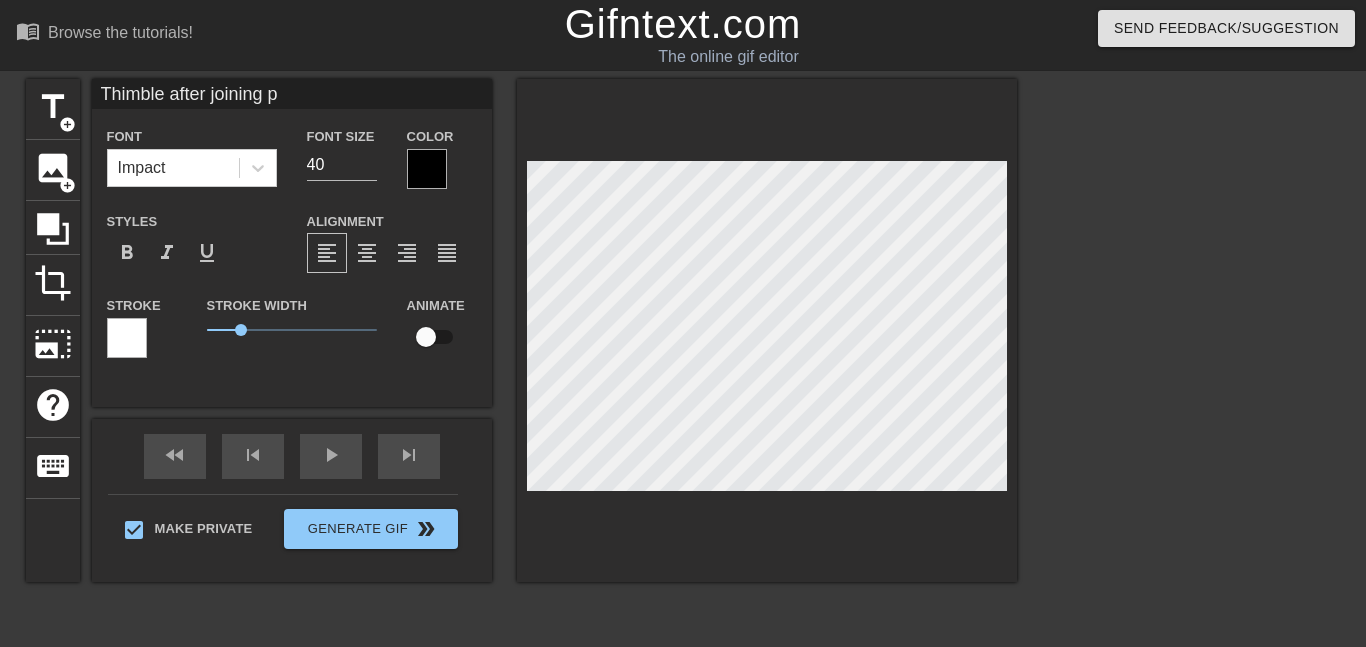 type on "Thimble after joining" 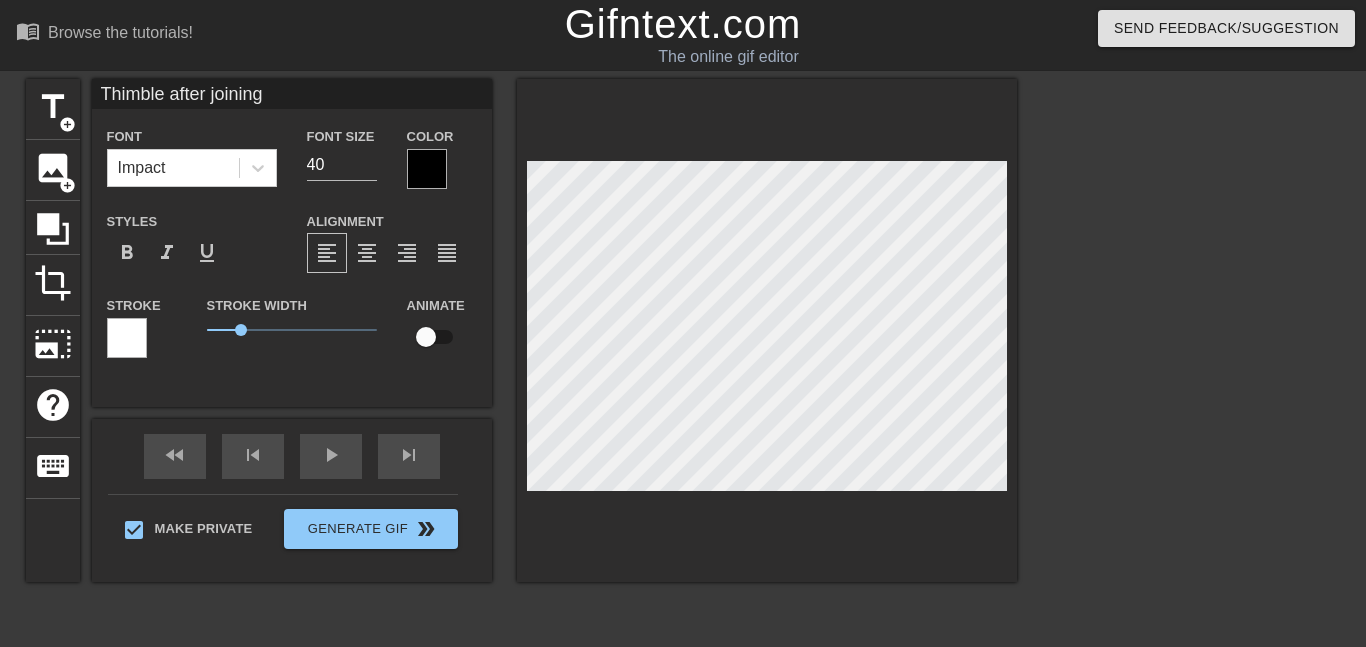 type on "Thimble after joining P" 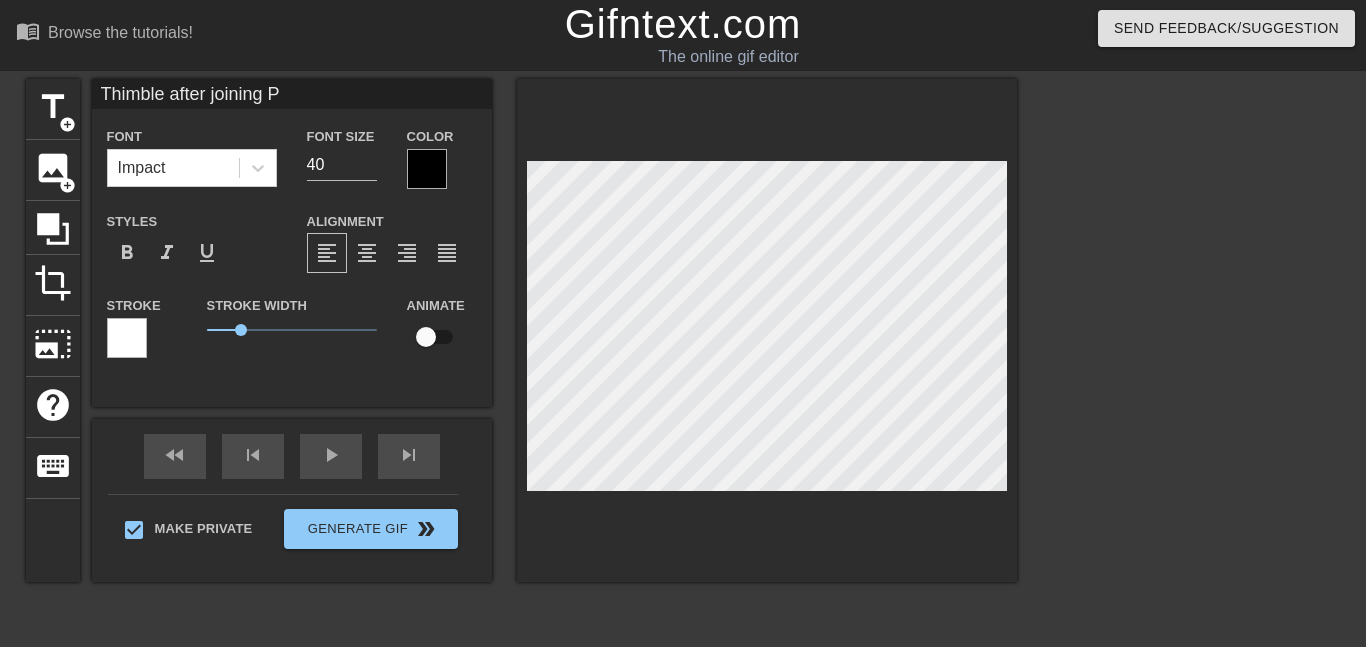 type on "Thimble after joining Pu" 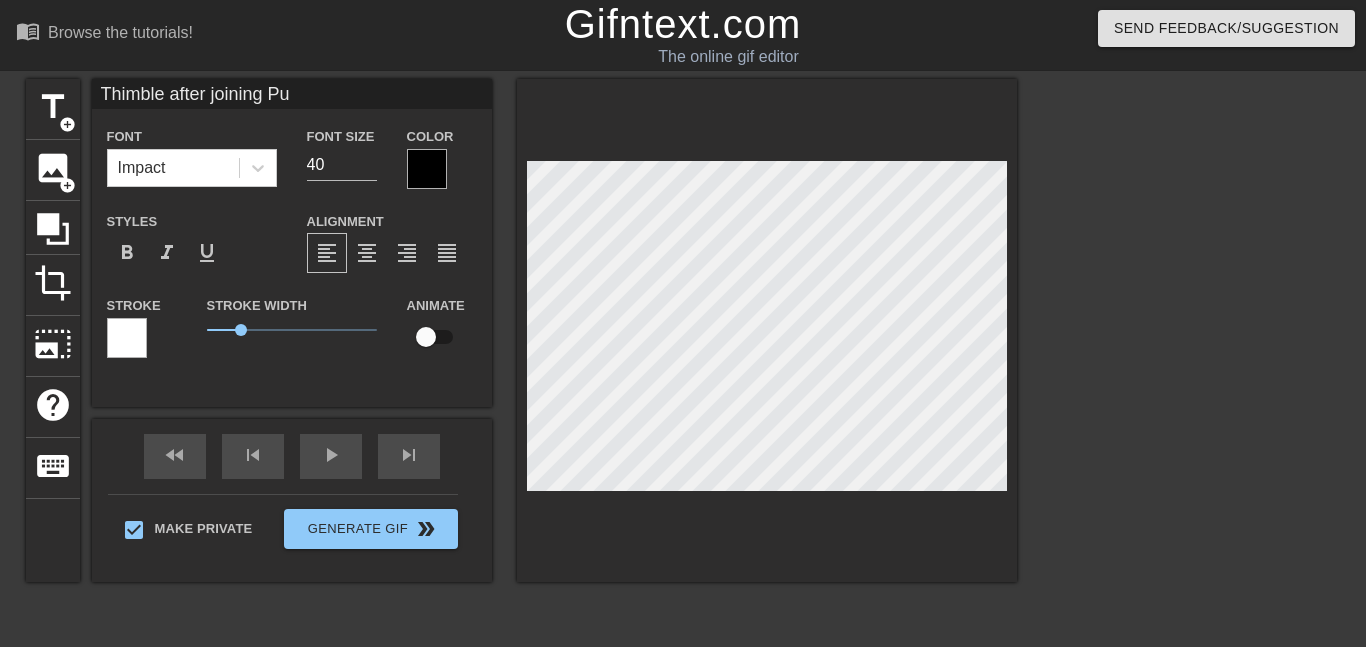 type on "Thimble after joining Pub" 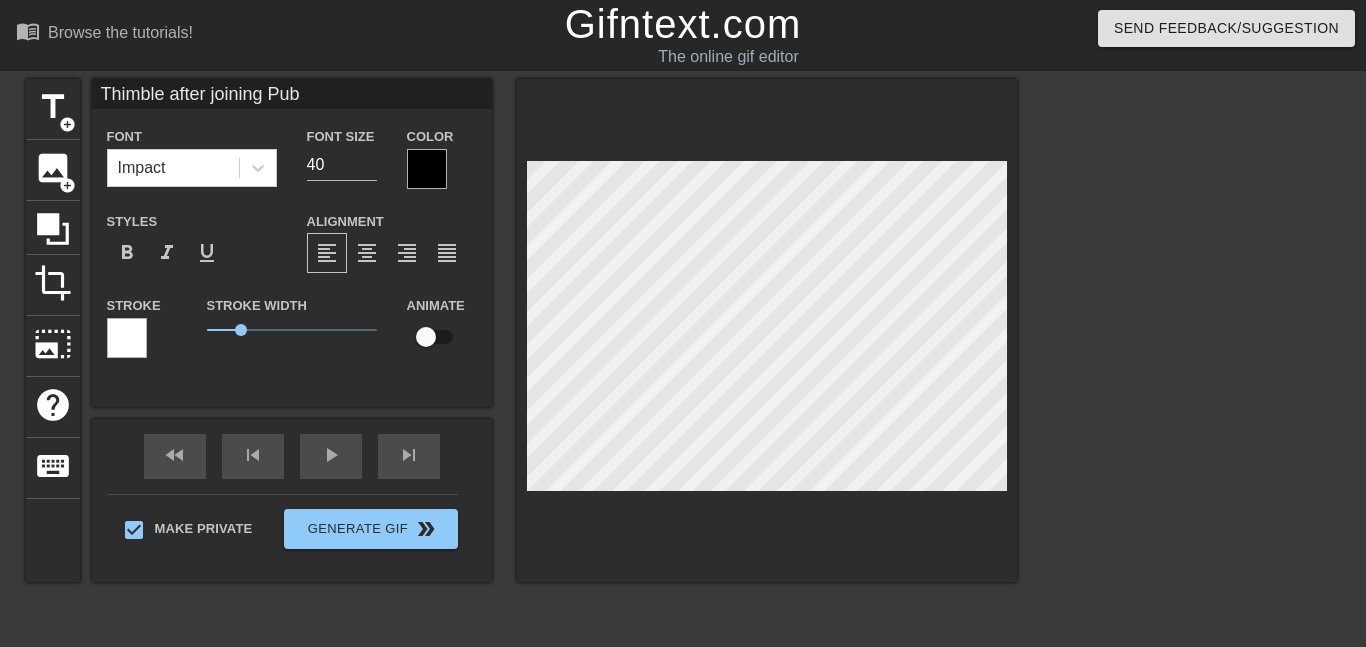 type on "Thimble after joining Pub" 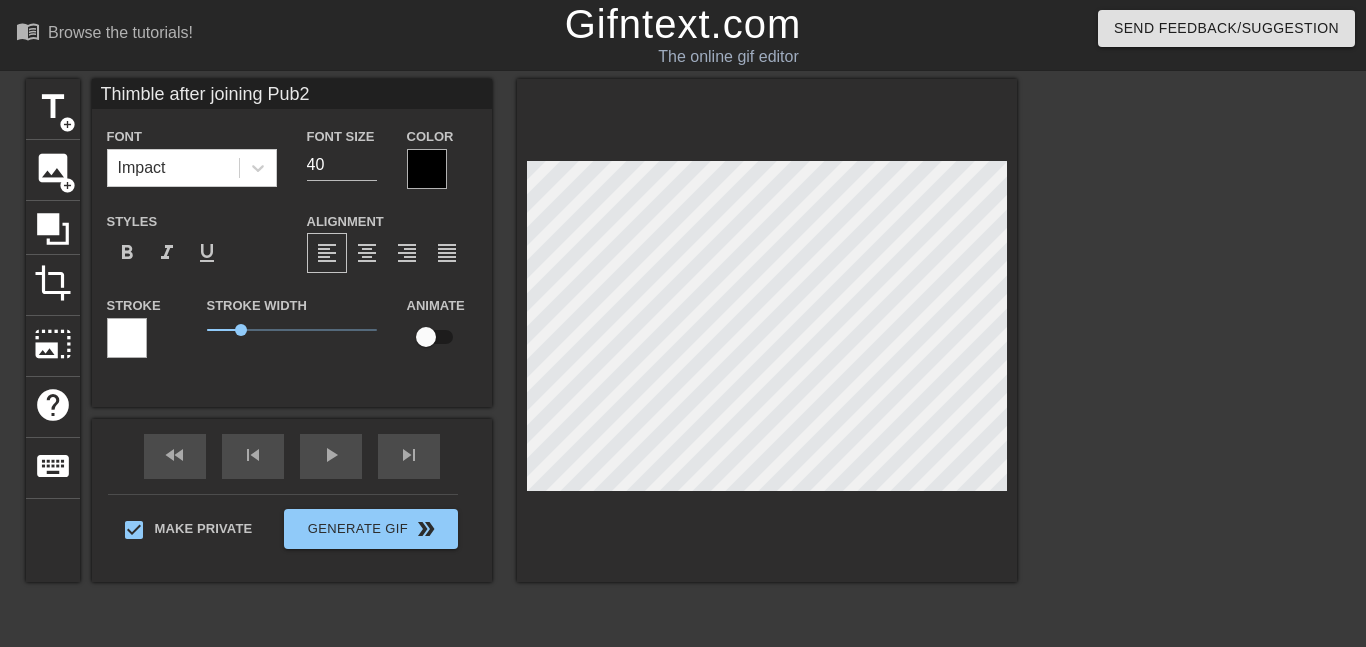 scroll, scrollTop: 0, scrollLeft: 13, axis: horizontal 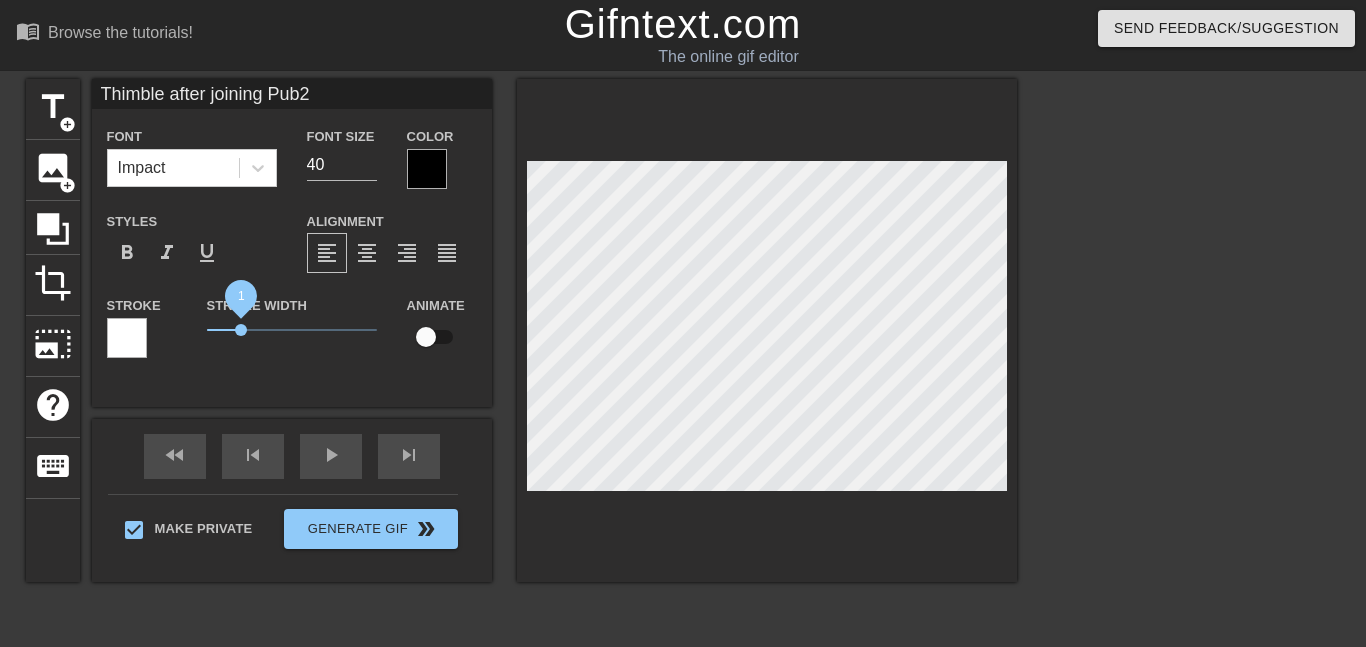 type on "Thimble after joining Pub2" 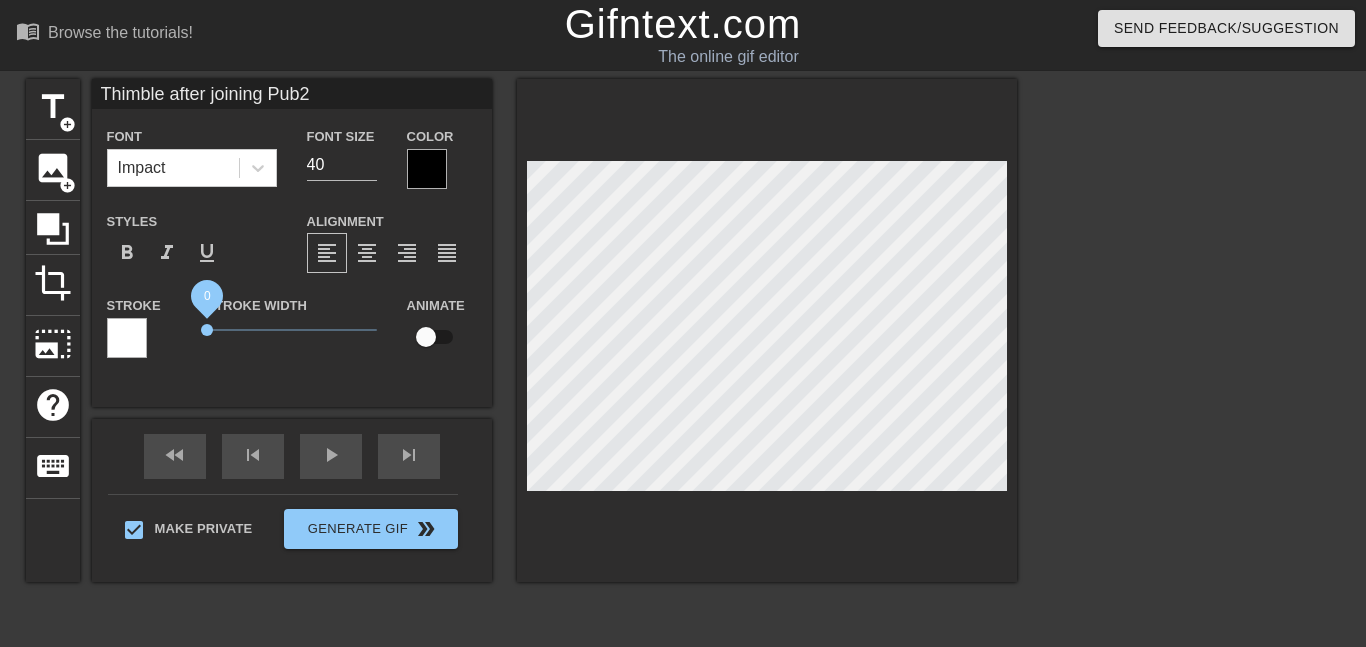 drag, startPoint x: 242, startPoint y: 333, endPoint x: 1, endPoint y: 324, distance: 241.16798 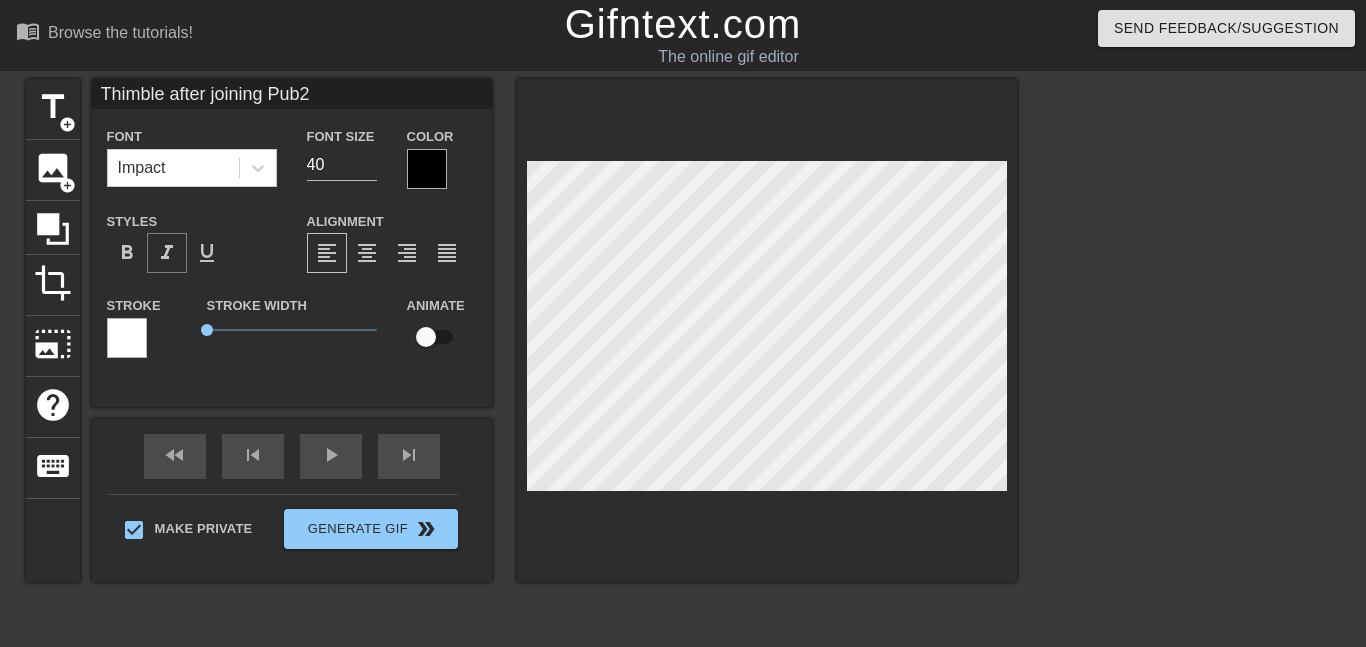 click on "format_italic" at bounding box center [167, 253] 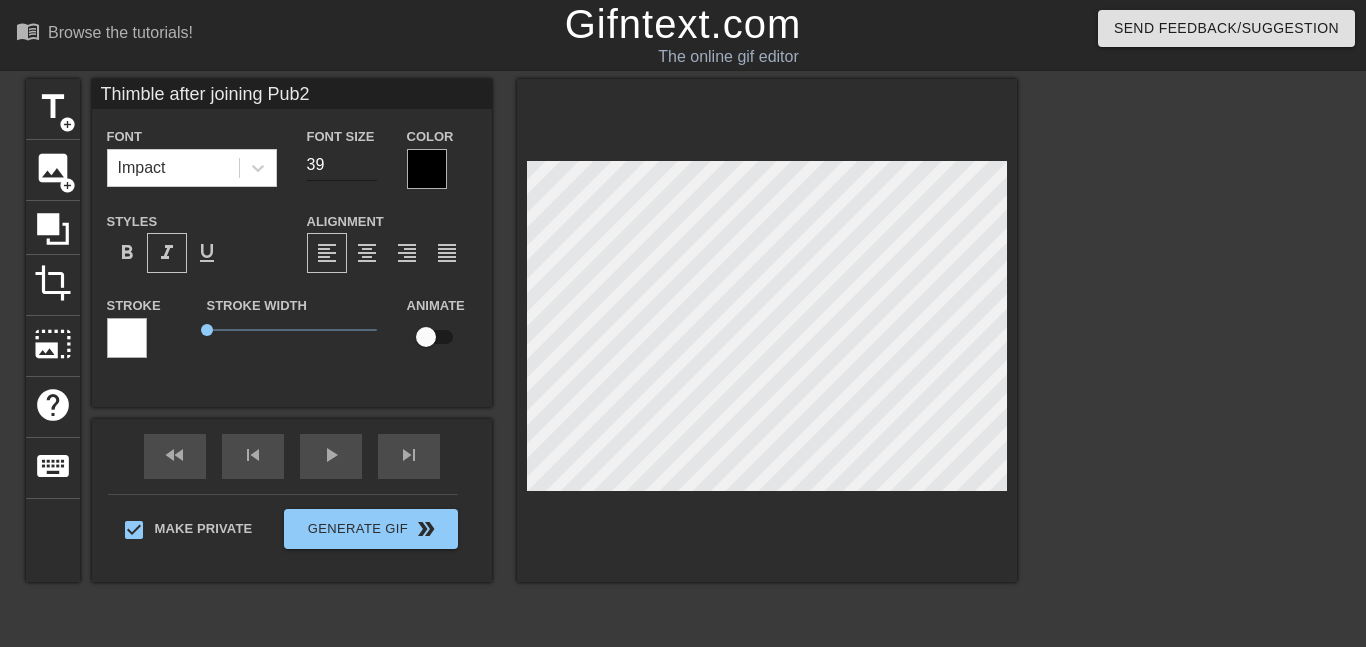click on "39" at bounding box center [342, 165] 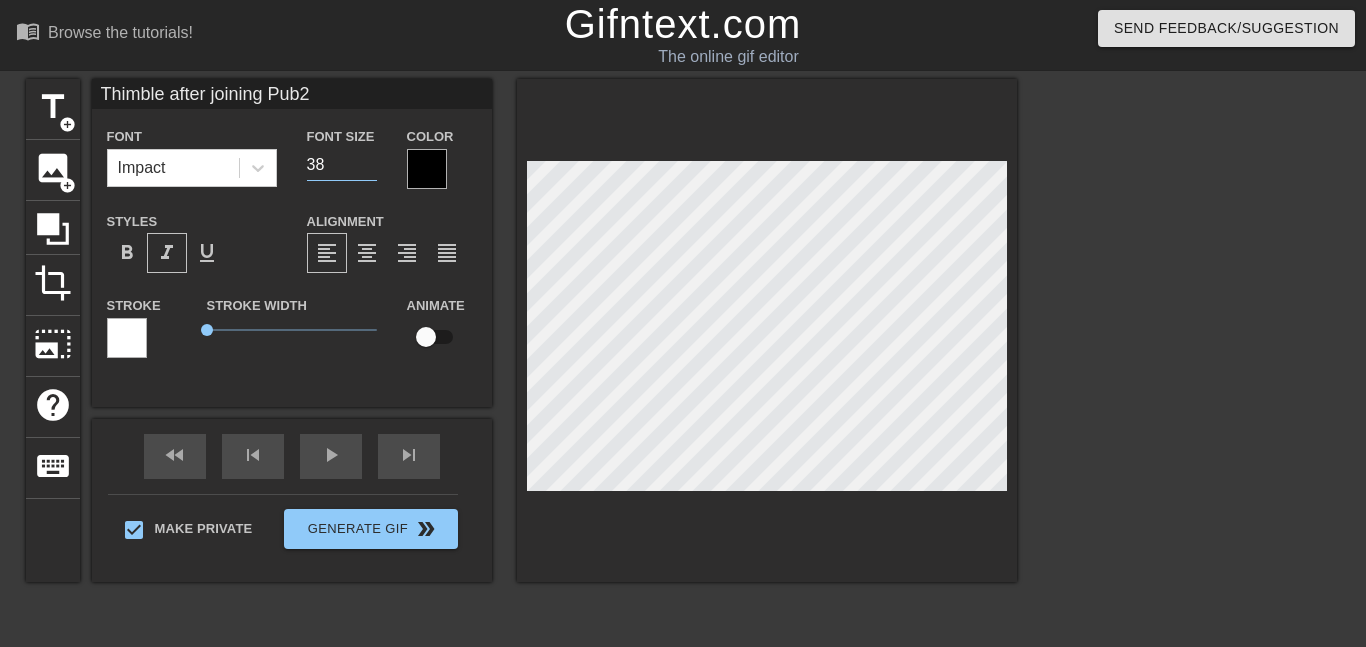 type on "38" 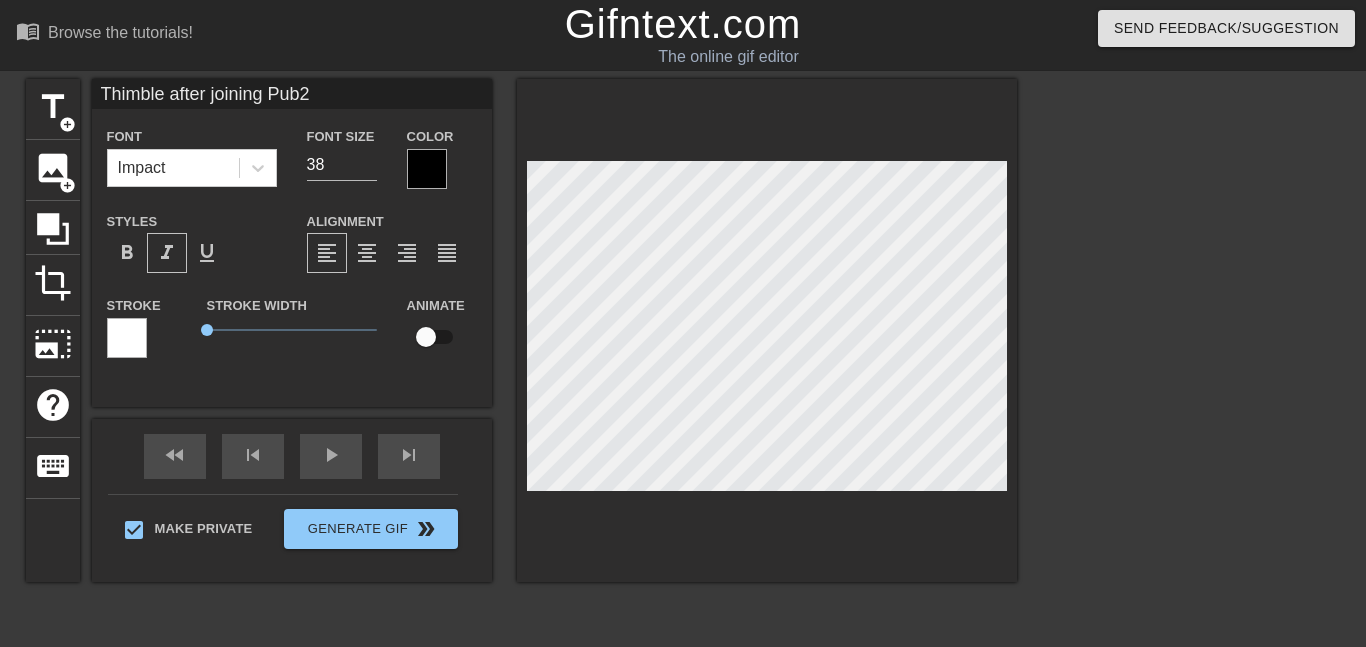 click at bounding box center (1191, 379) 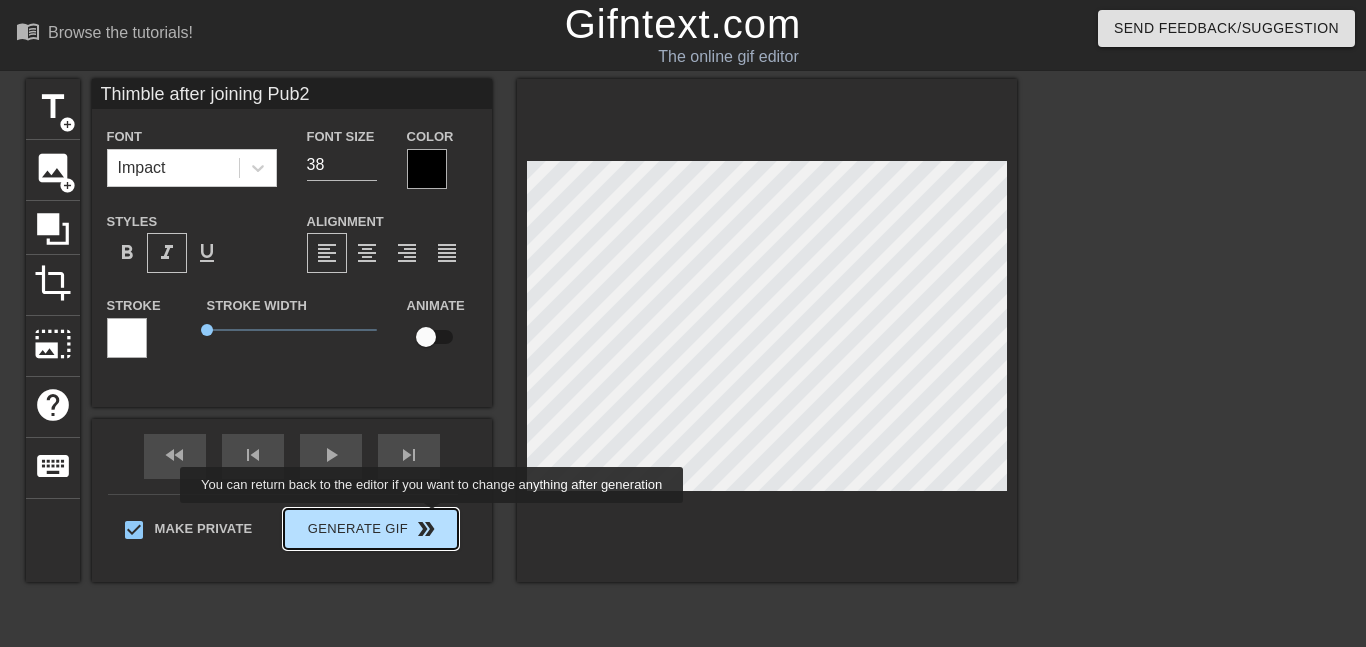 click on "Make Private Generate Gif double_arrow" at bounding box center (283, 533) 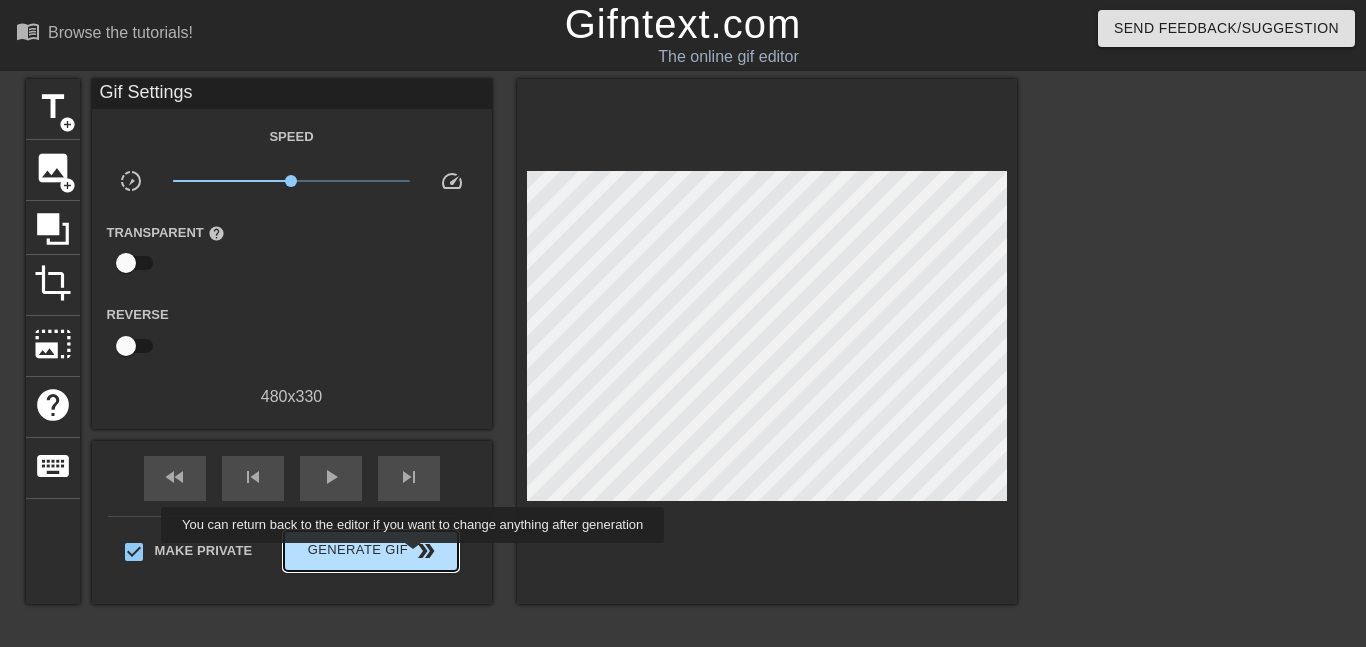 click on "double_arrow" at bounding box center [426, 551] 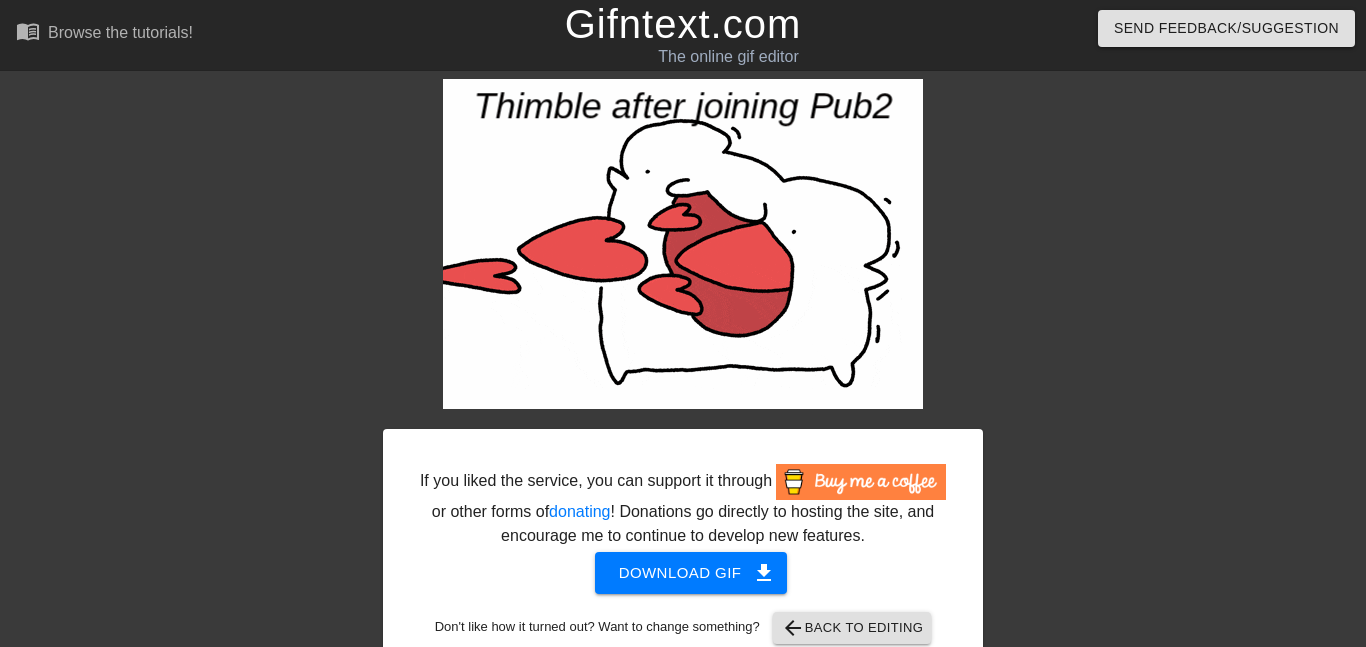 scroll, scrollTop: 41, scrollLeft: 0, axis: vertical 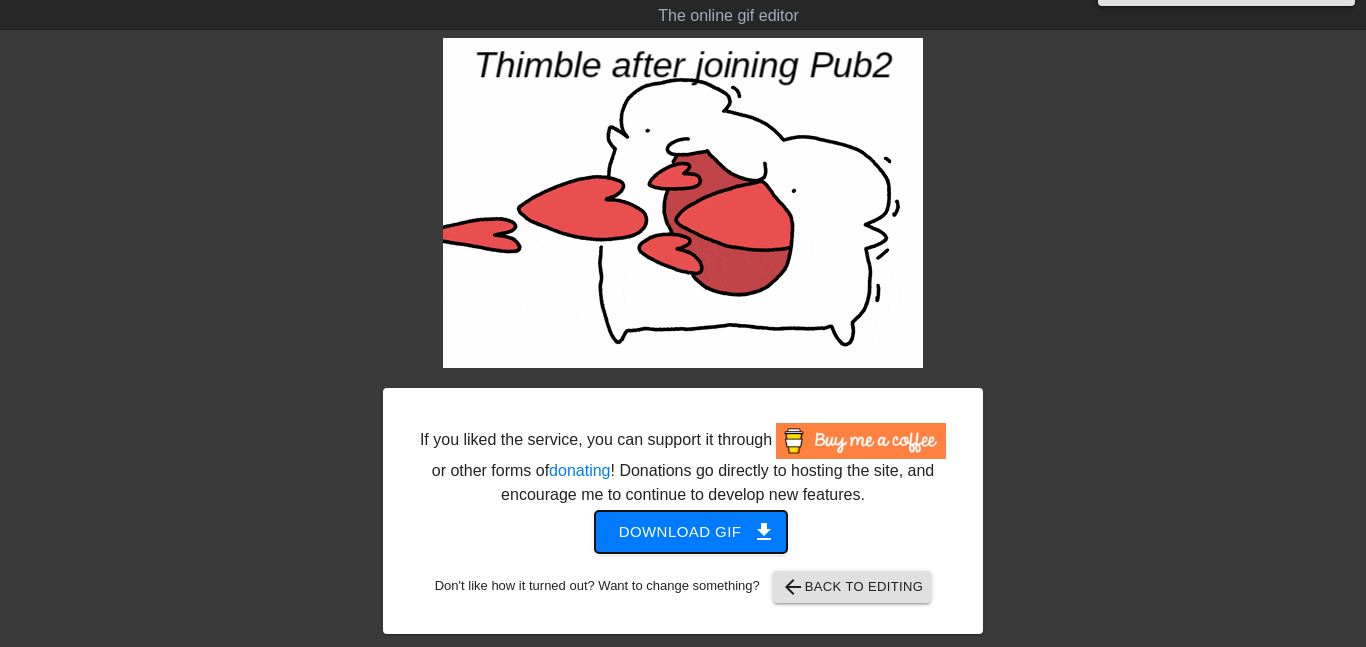 click on "Download gif get_app" at bounding box center [691, 532] 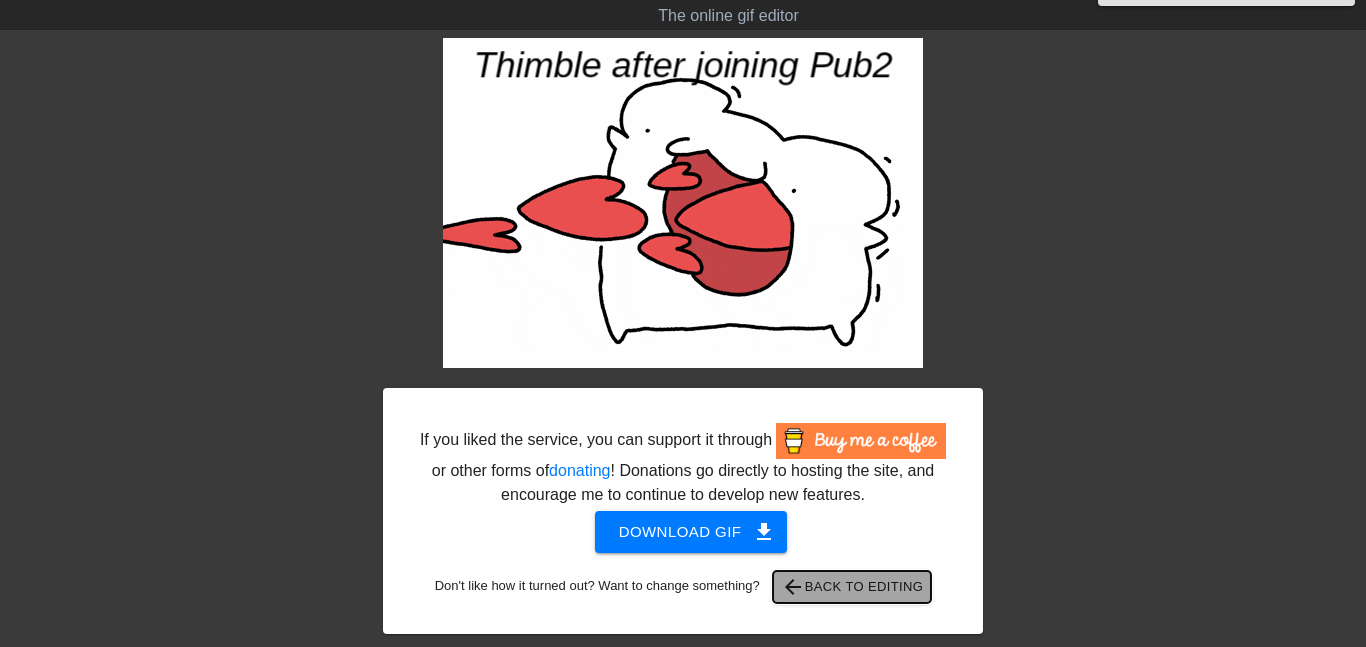 click on "arrow_back Back to Editing" at bounding box center (852, 587) 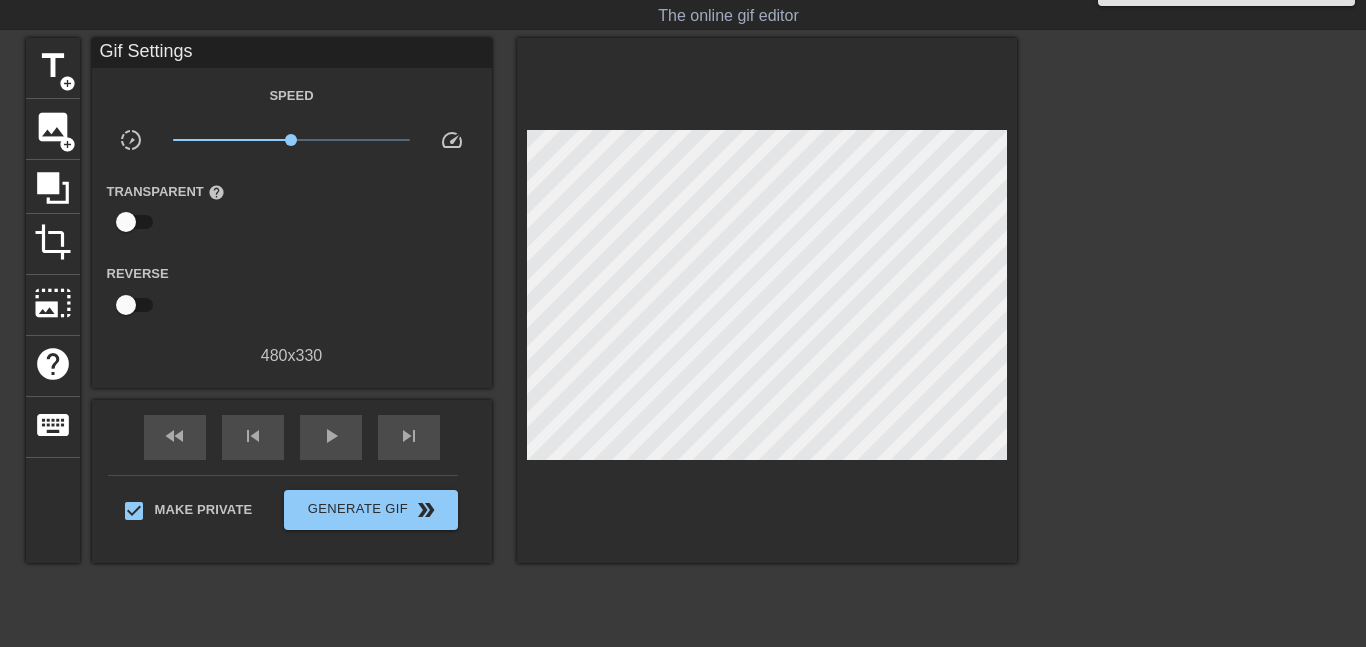 scroll, scrollTop: 0, scrollLeft: 0, axis: both 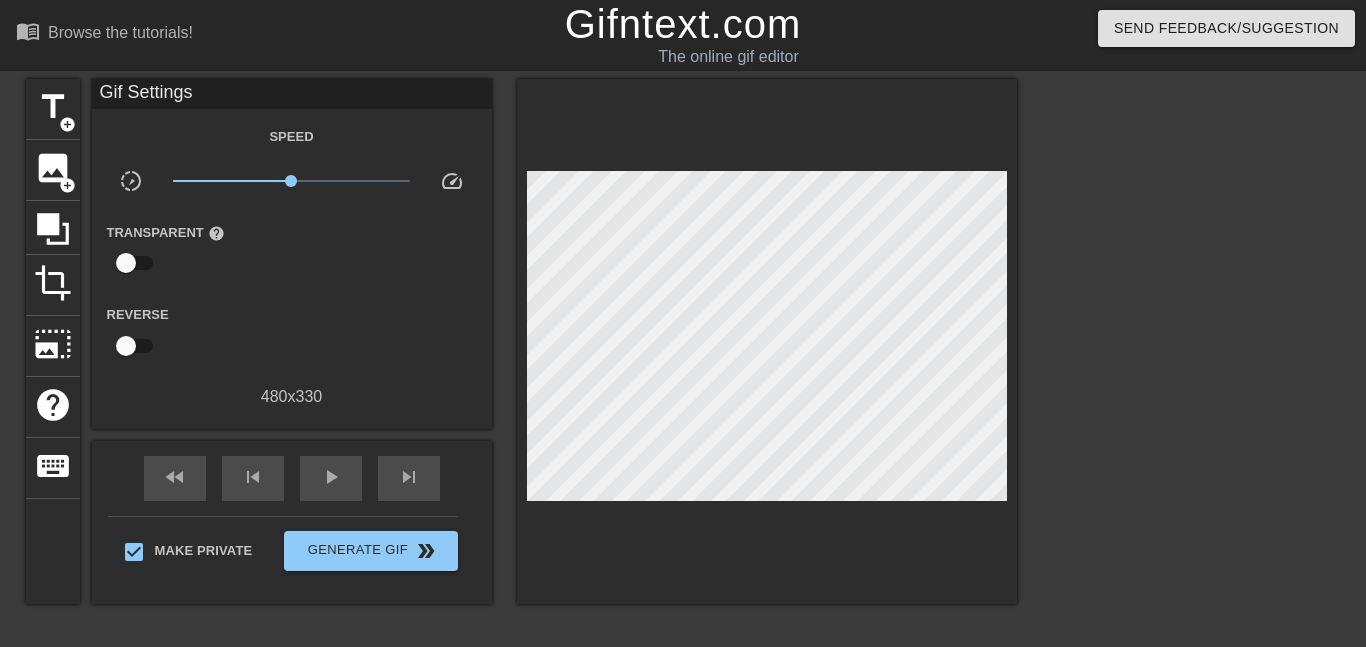 click on "Gifntext.com" at bounding box center (683, 24) 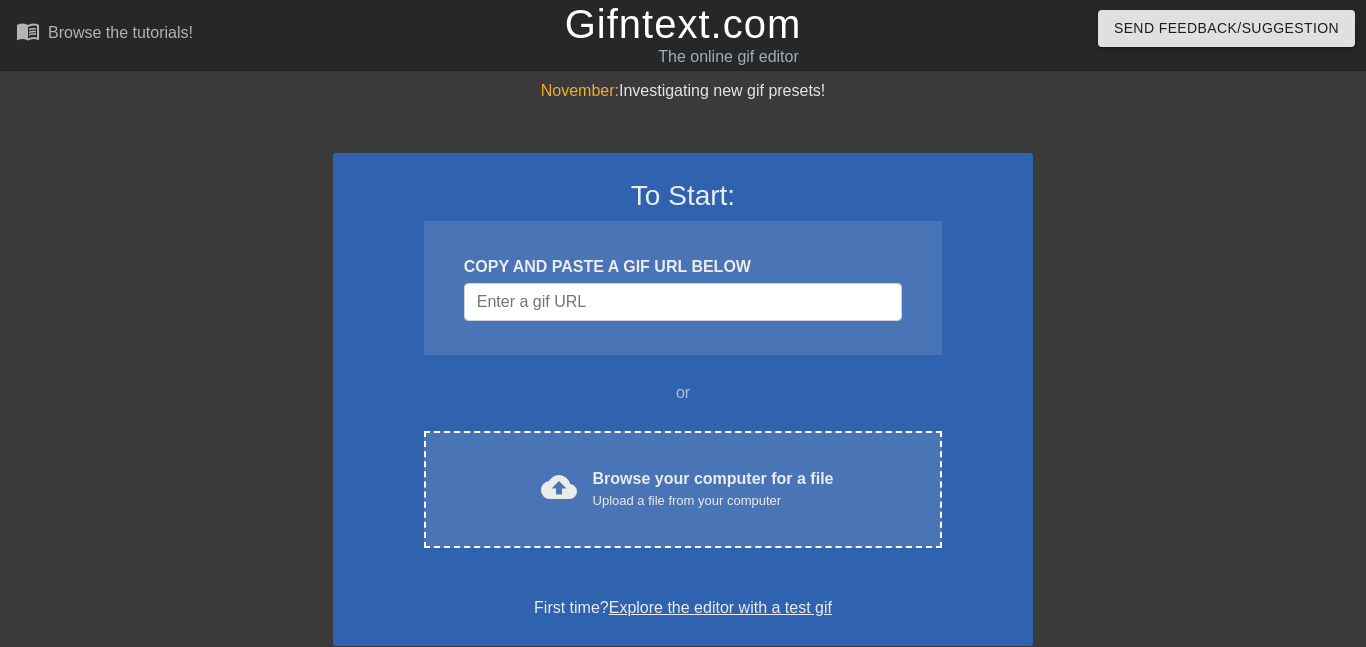 scroll, scrollTop: 0, scrollLeft: 0, axis: both 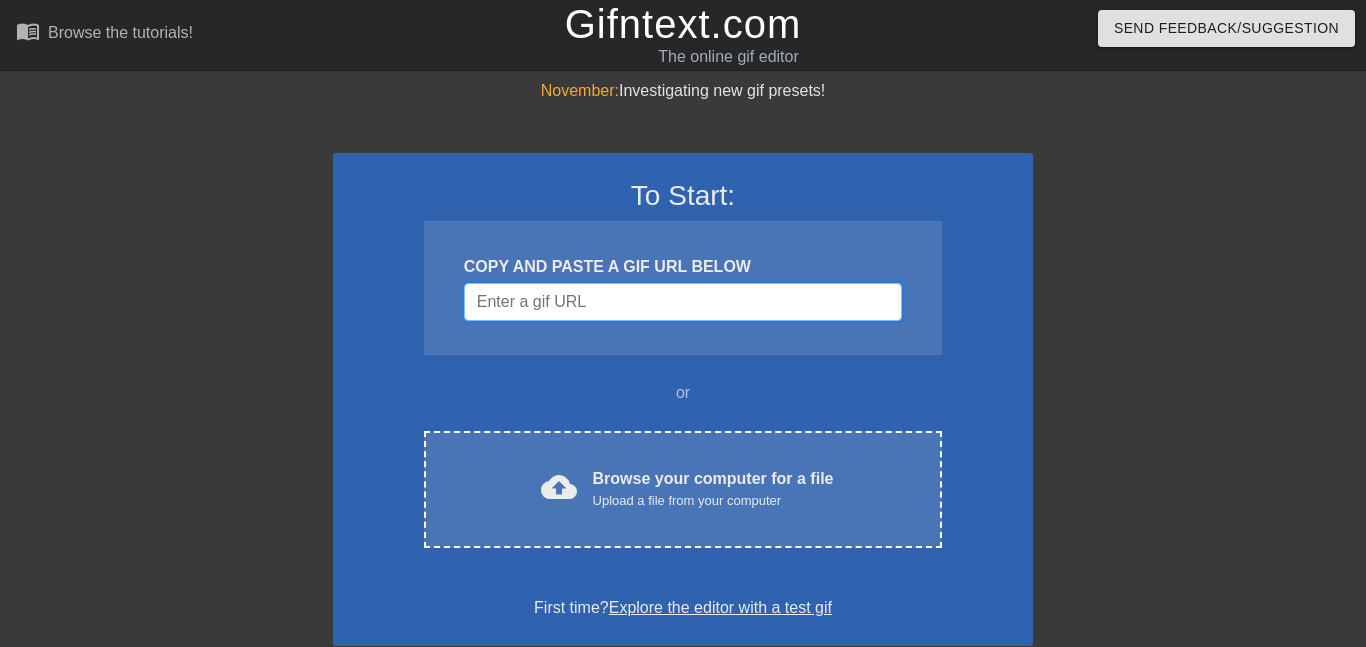 click at bounding box center [683, 302] 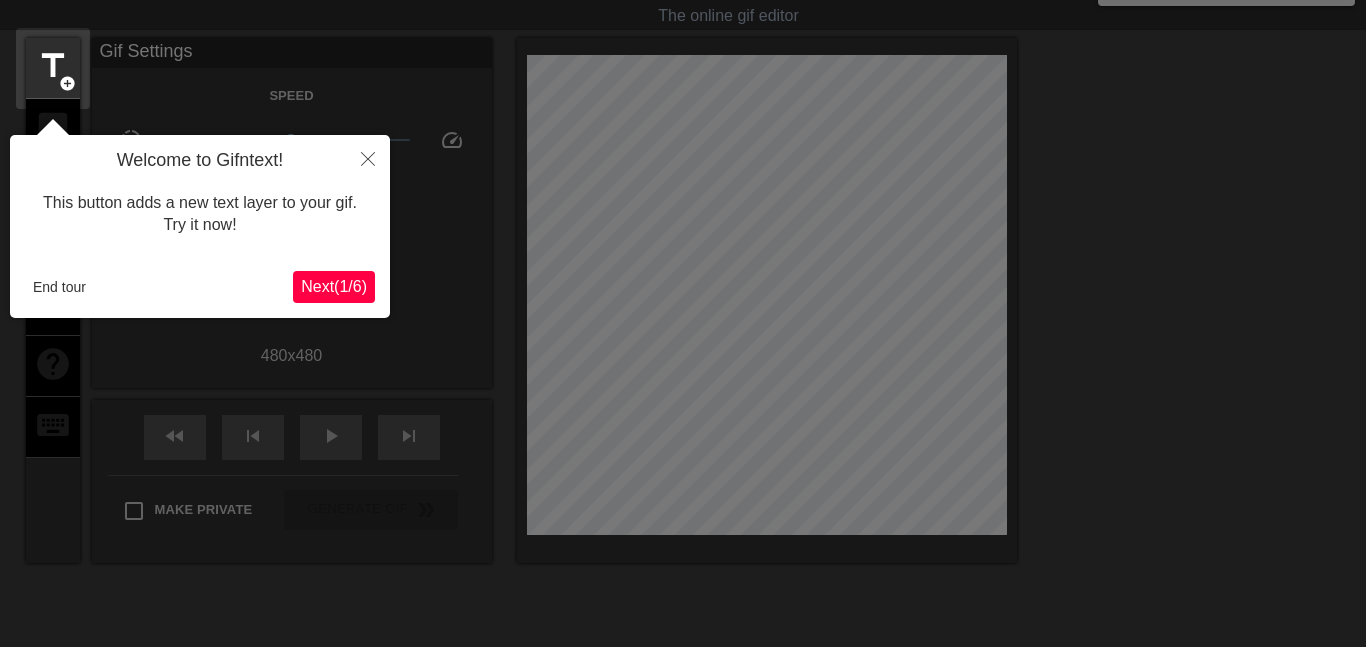 scroll, scrollTop: 49, scrollLeft: 0, axis: vertical 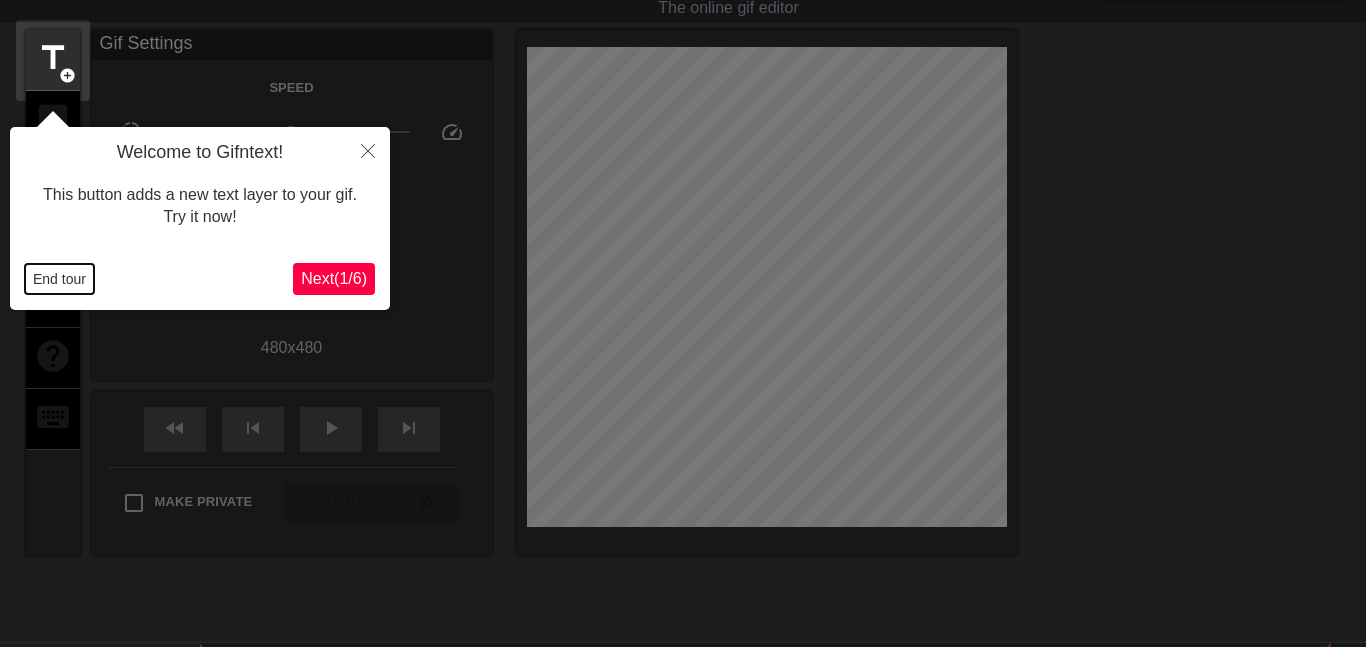 click on "End tour" at bounding box center (59, 279) 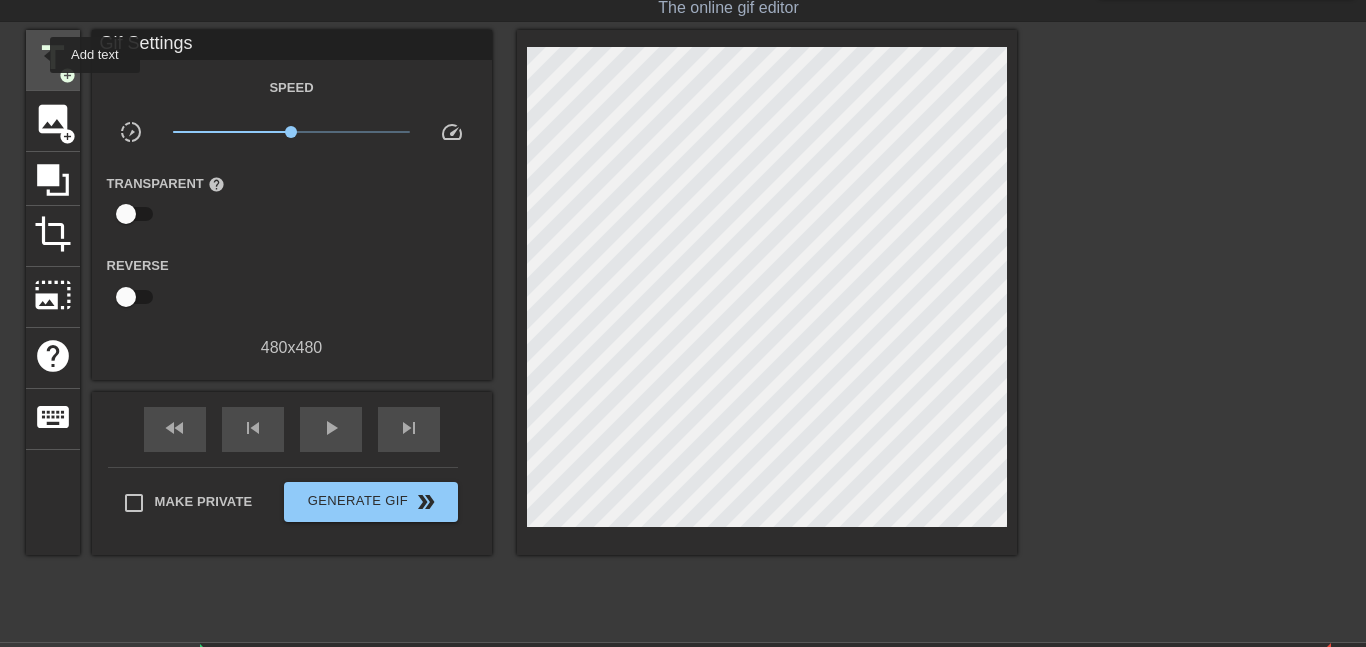 click on "title" at bounding box center (53, 58) 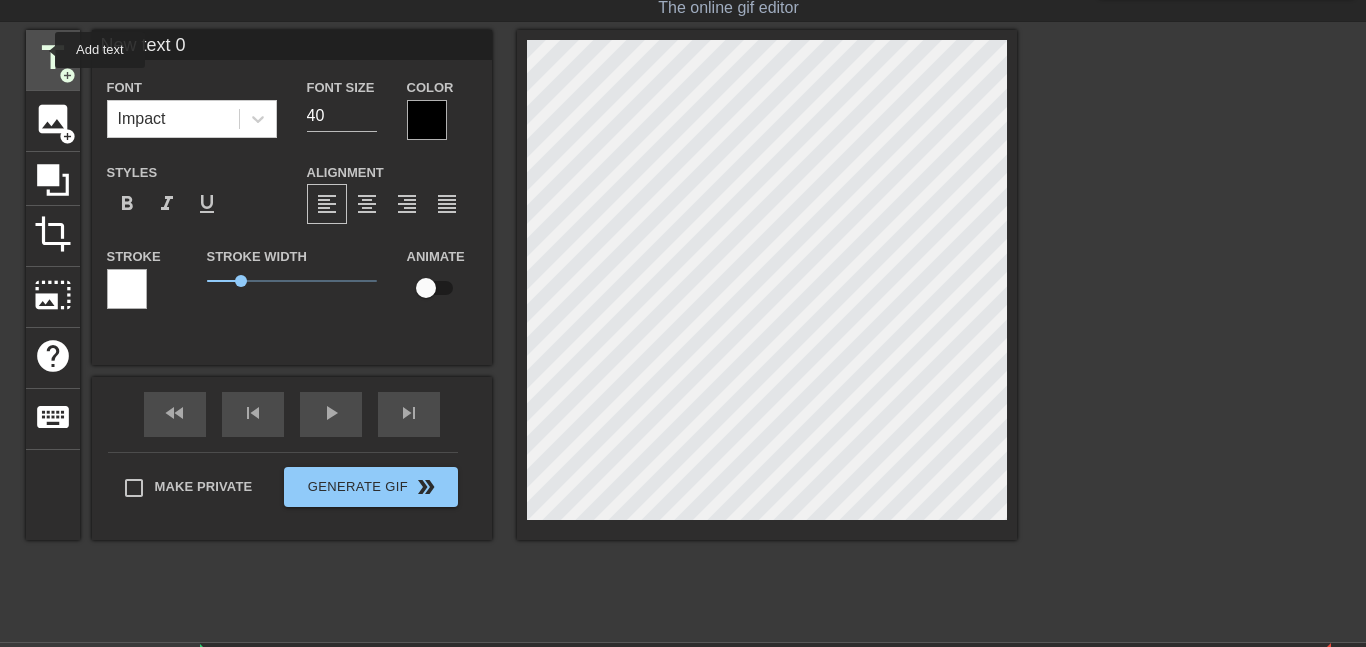drag, startPoint x: 234, startPoint y: 52, endPoint x: 39, endPoint y: 50, distance: 195.01025 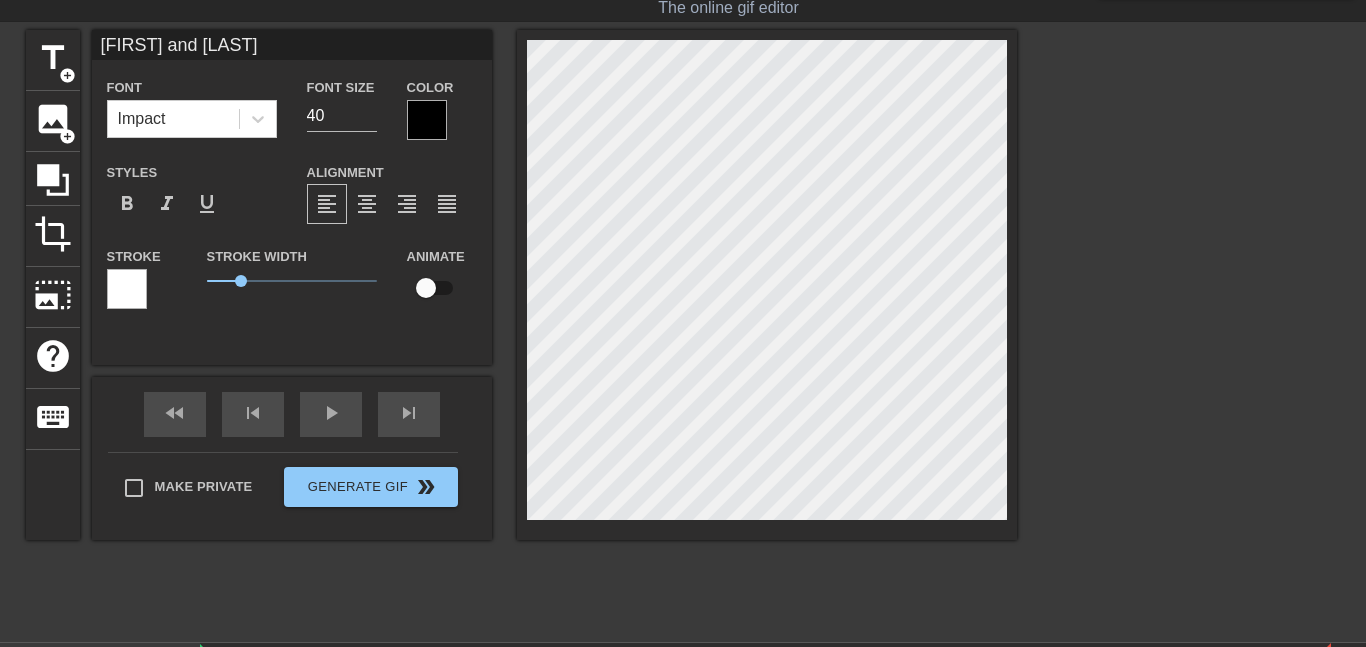 click on "Arsie and Rempel" at bounding box center [292, 45] 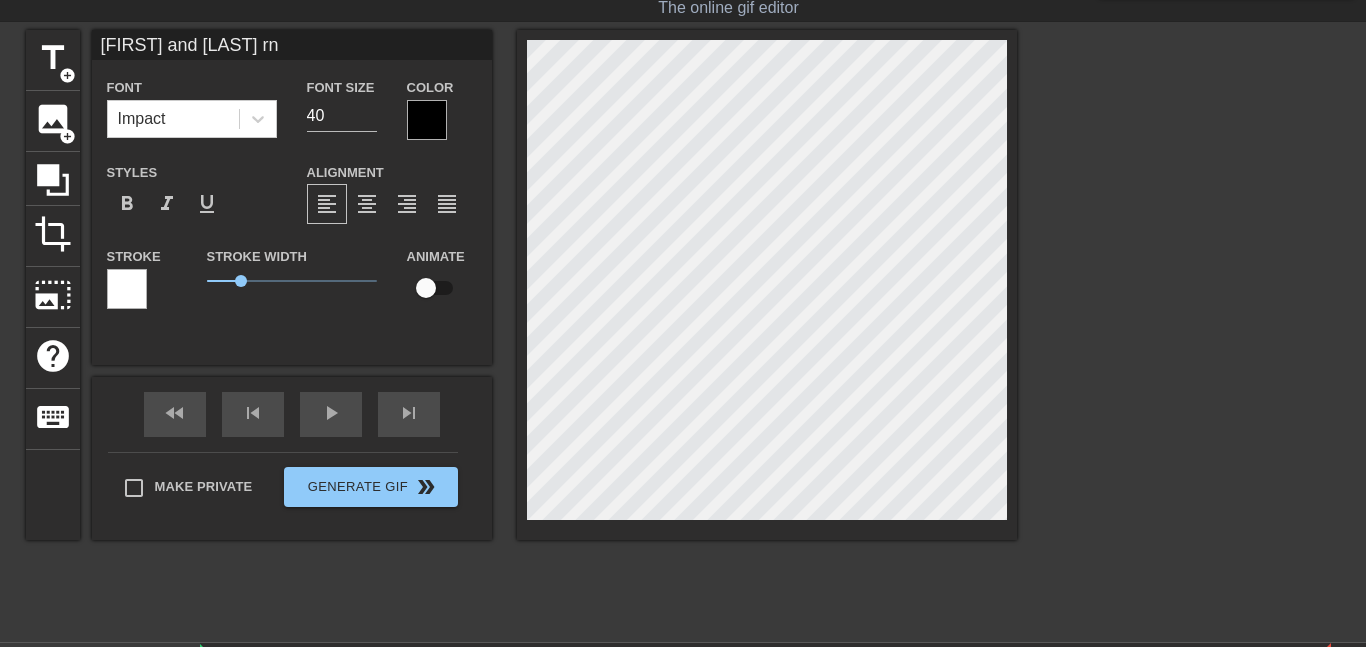 type on "Arsie and Rempel rn" 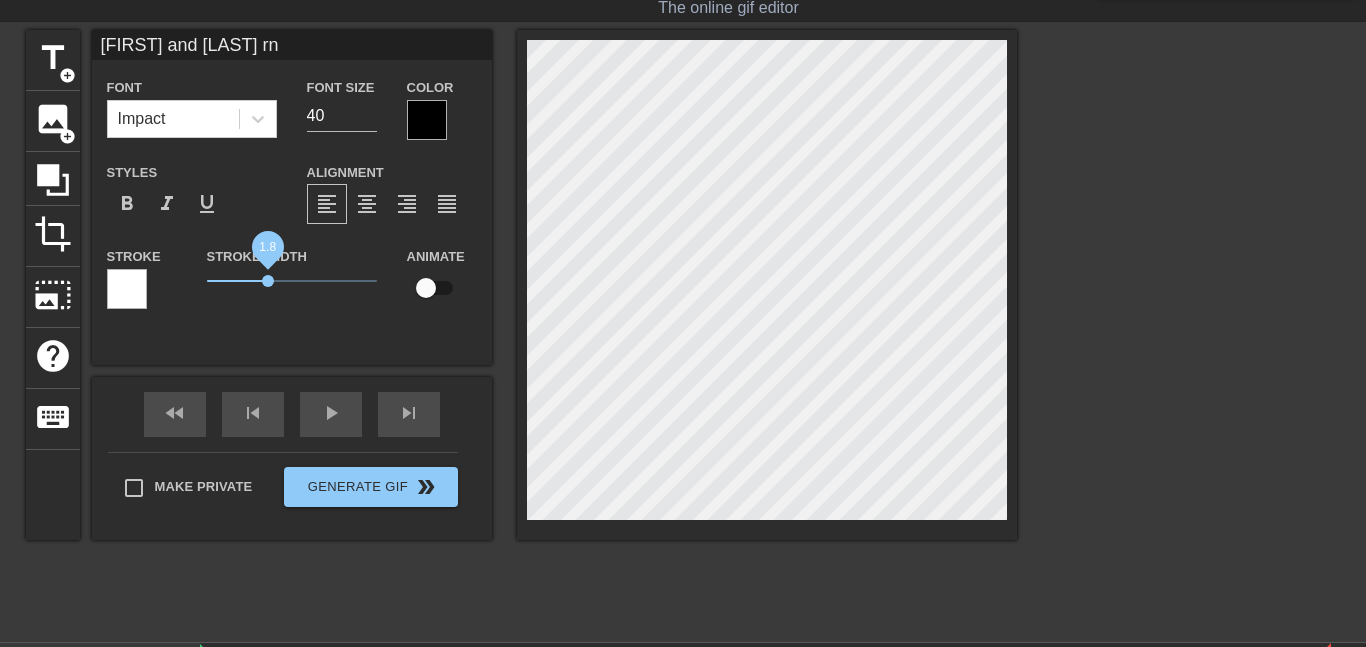 drag, startPoint x: 231, startPoint y: 274, endPoint x: 268, endPoint y: 256, distance: 41.14608 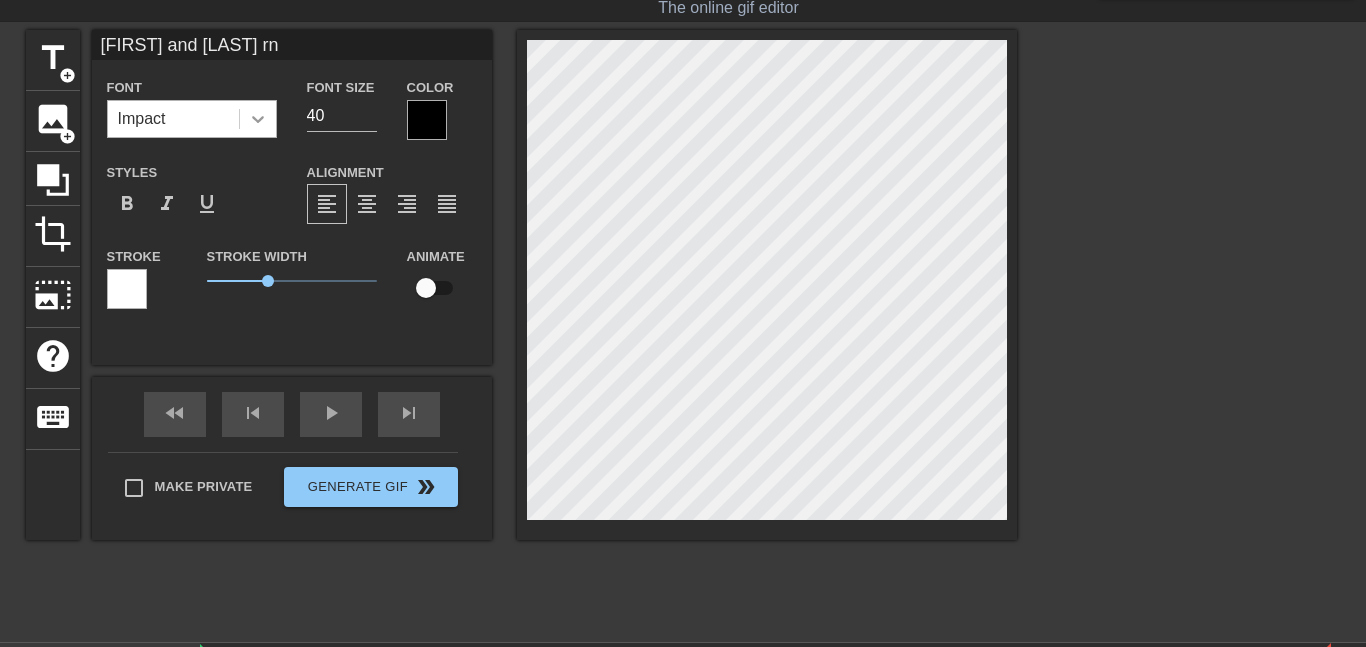 click at bounding box center (258, 119) 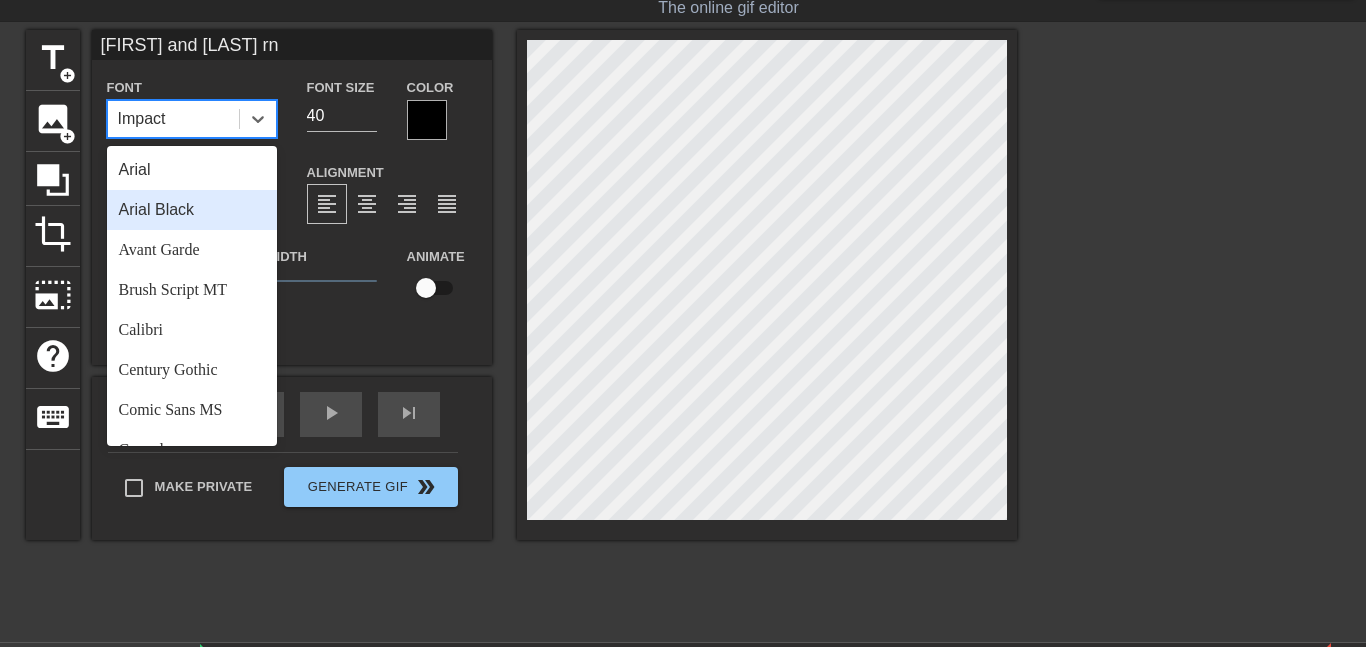 click on "Arial Black" at bounding box center (192, 210) 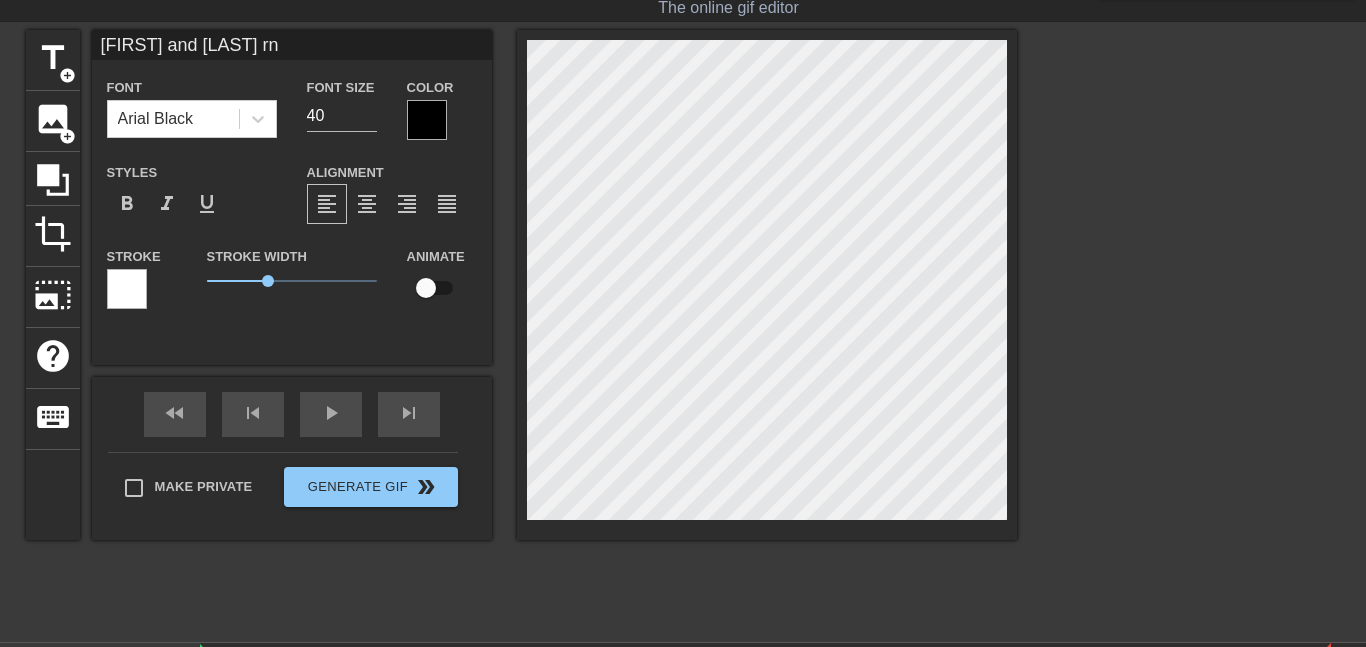 click on "title add_circle image add_circle crop photo_size_select_large help keyboard Arsie and Rempel rn Font Arial Black Font Size 40 Color Styles format_bold format_italic format_underline Alignment format_align_left format_align_center format_align_right format_align_justify Stroke Stroke Width 1.8 Animate fast_rewind skip_previous play_arrow skip_next Make Private Generate Gif double_arrow" at bounding box center (683, 330) 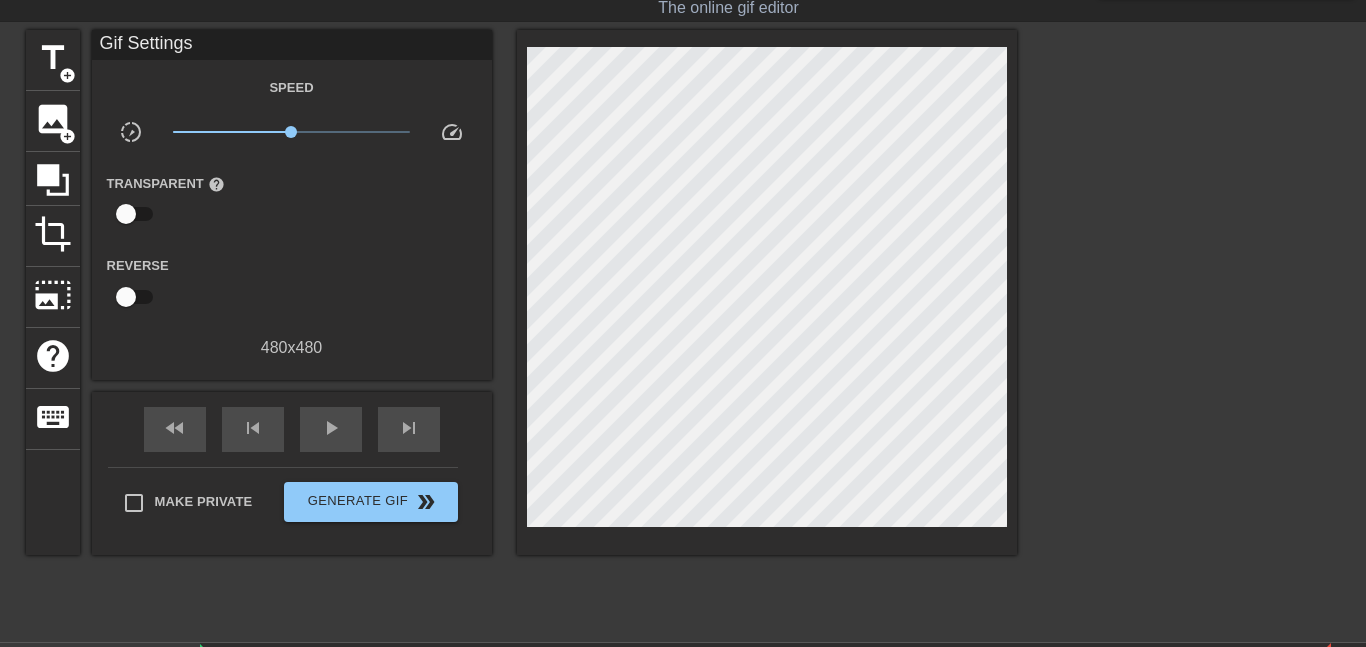 click at bounding box center (1191, 330) 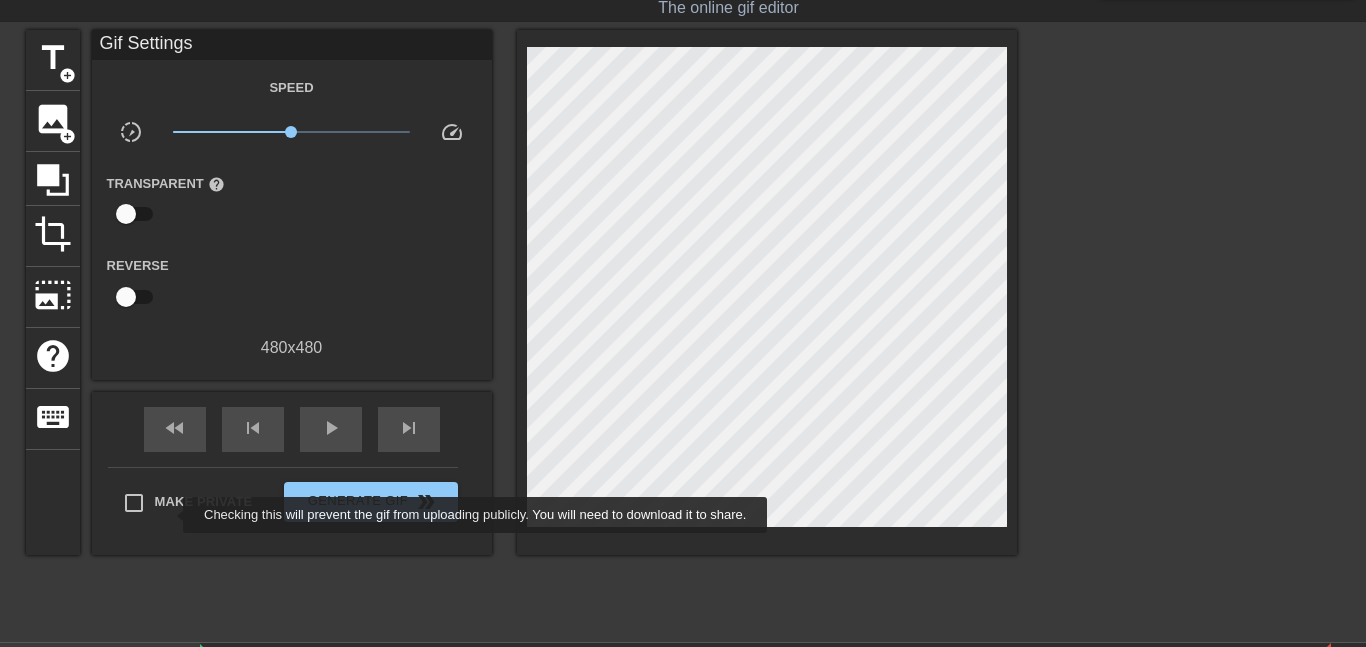 click on "Make Private" at bounding box center (183, 503) 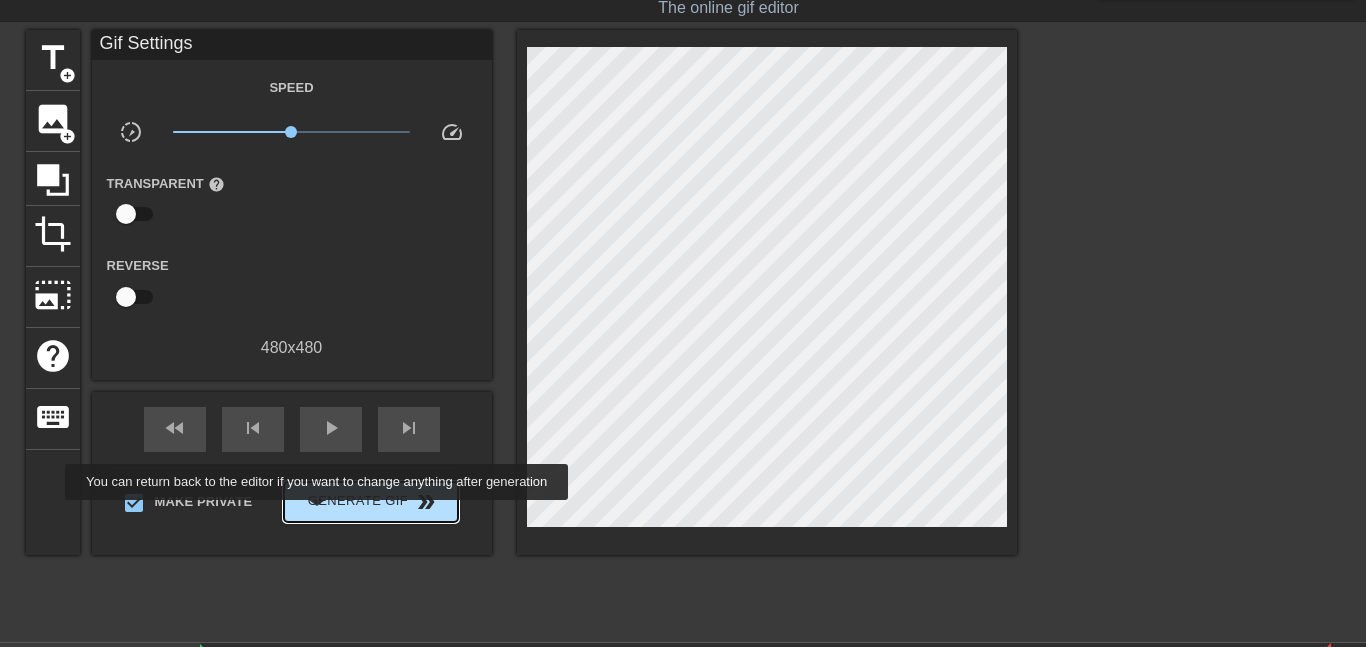 click on "Generate Gif double_arrow" at bounding box center (370, 502) 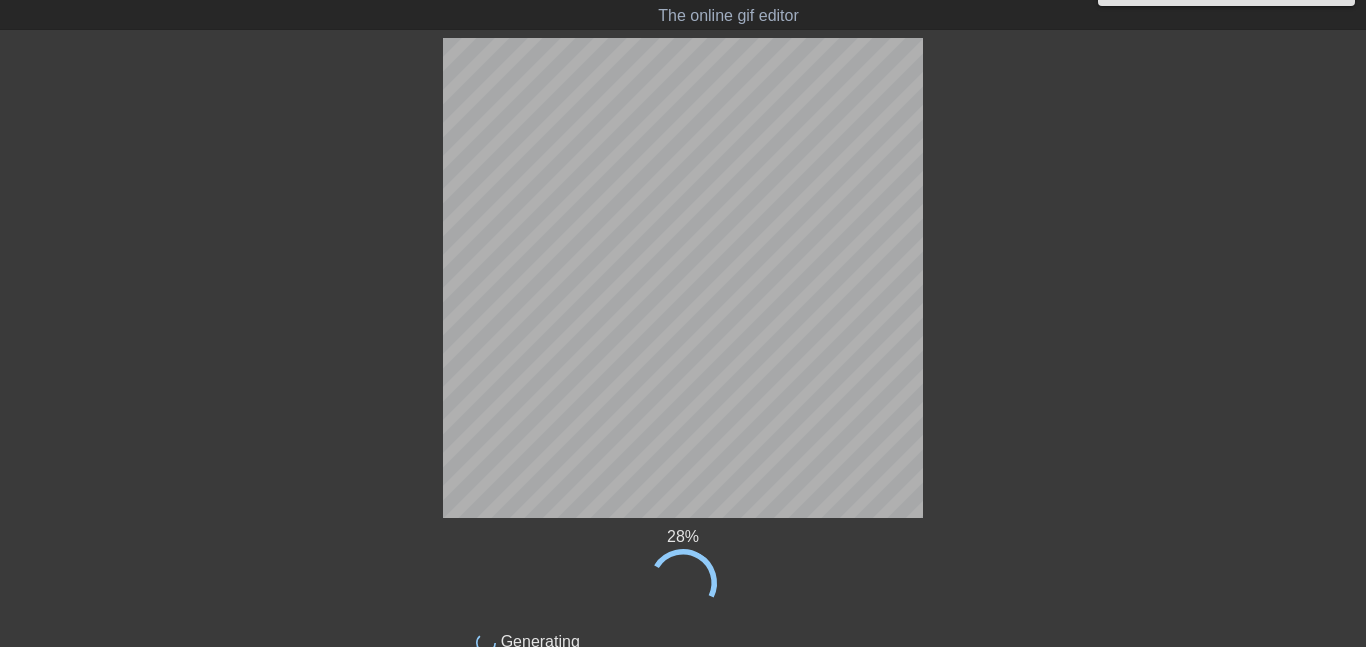 scroll, scrollTop: 81, scrollLeft: 0, axis: vertical 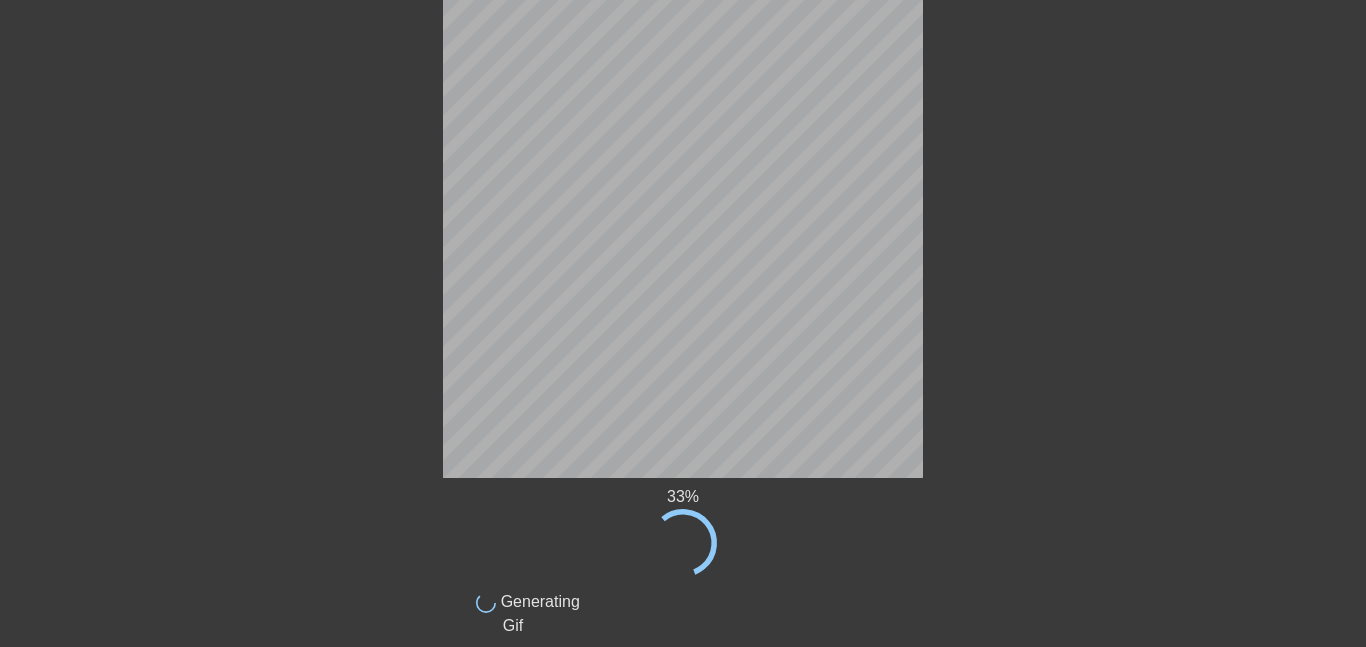 click on "33 %" at bounding box center (683, 531) 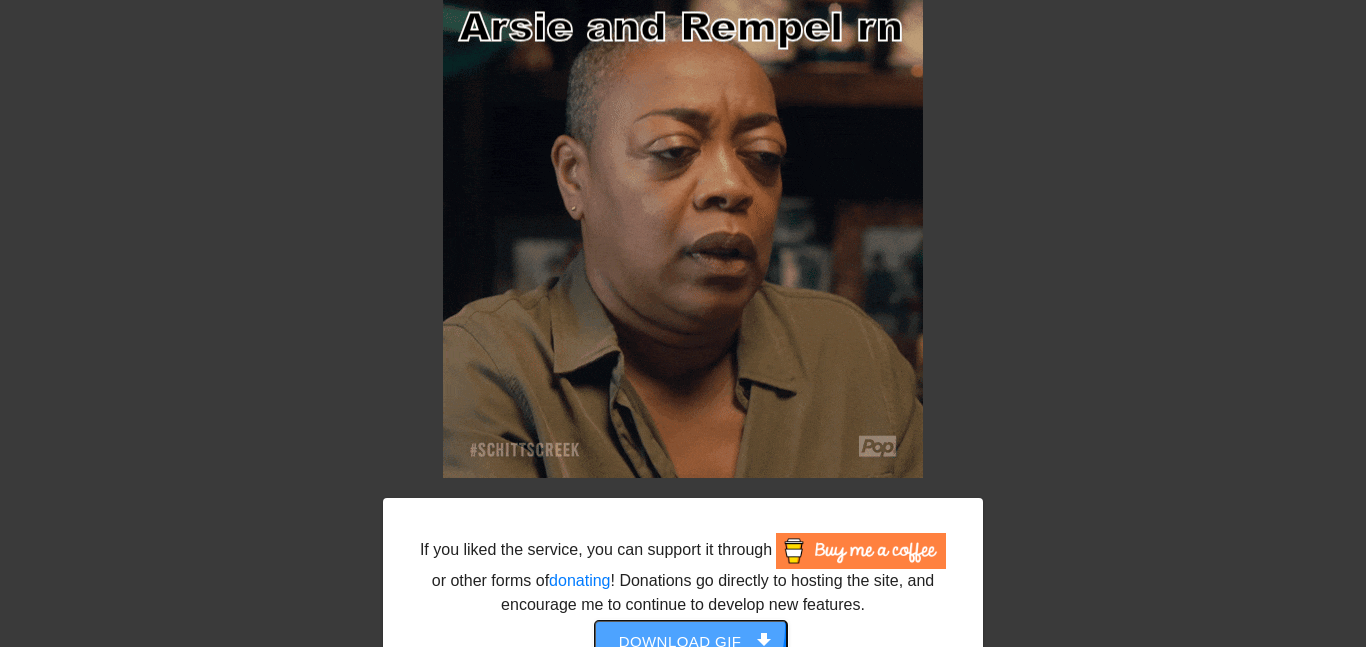 click on "Download gif get_app" at bounding box center (691, 642) 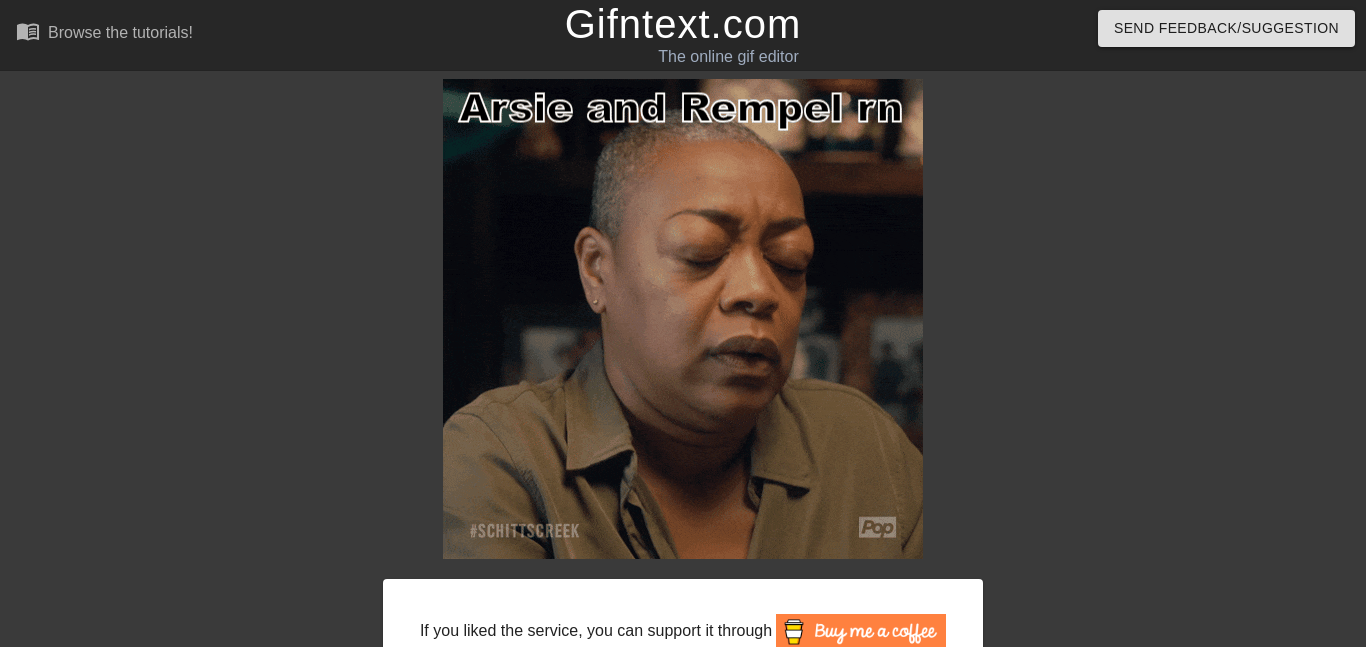 scroll, scrollTop: 0, scrollLeft: 1, axis: horizontal 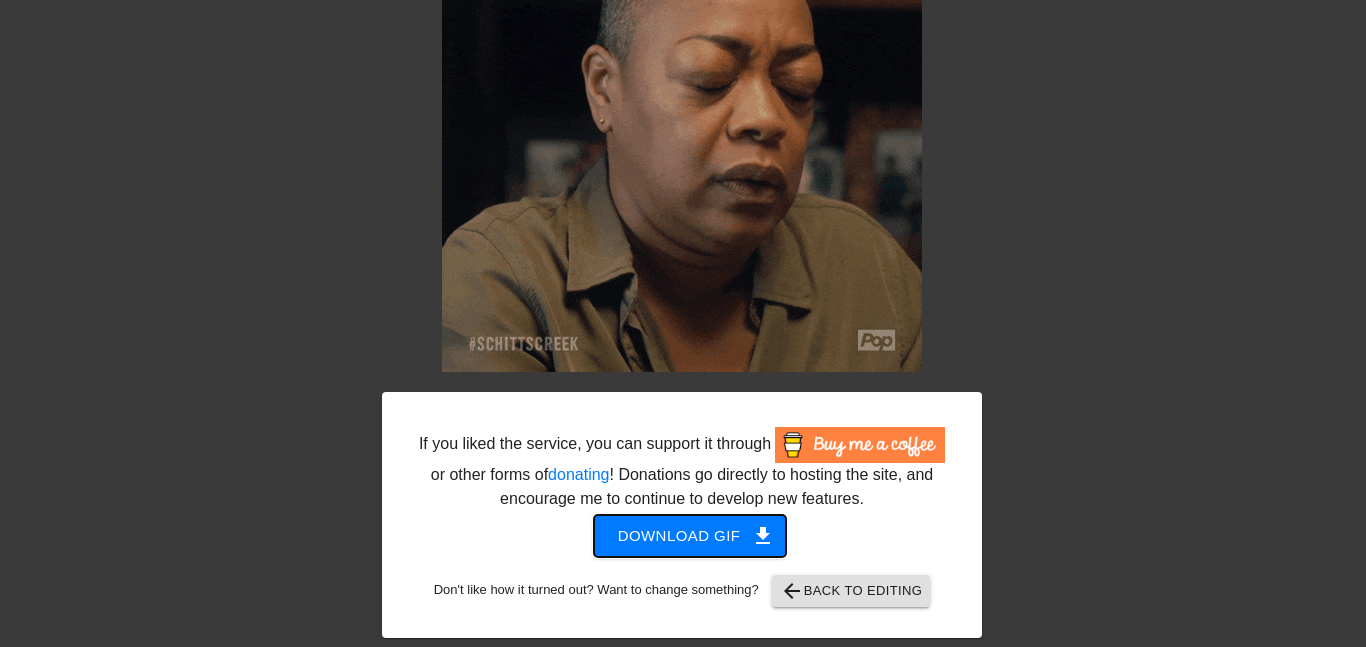 click on "Download gif get_app" at bounding box center [690, 536] 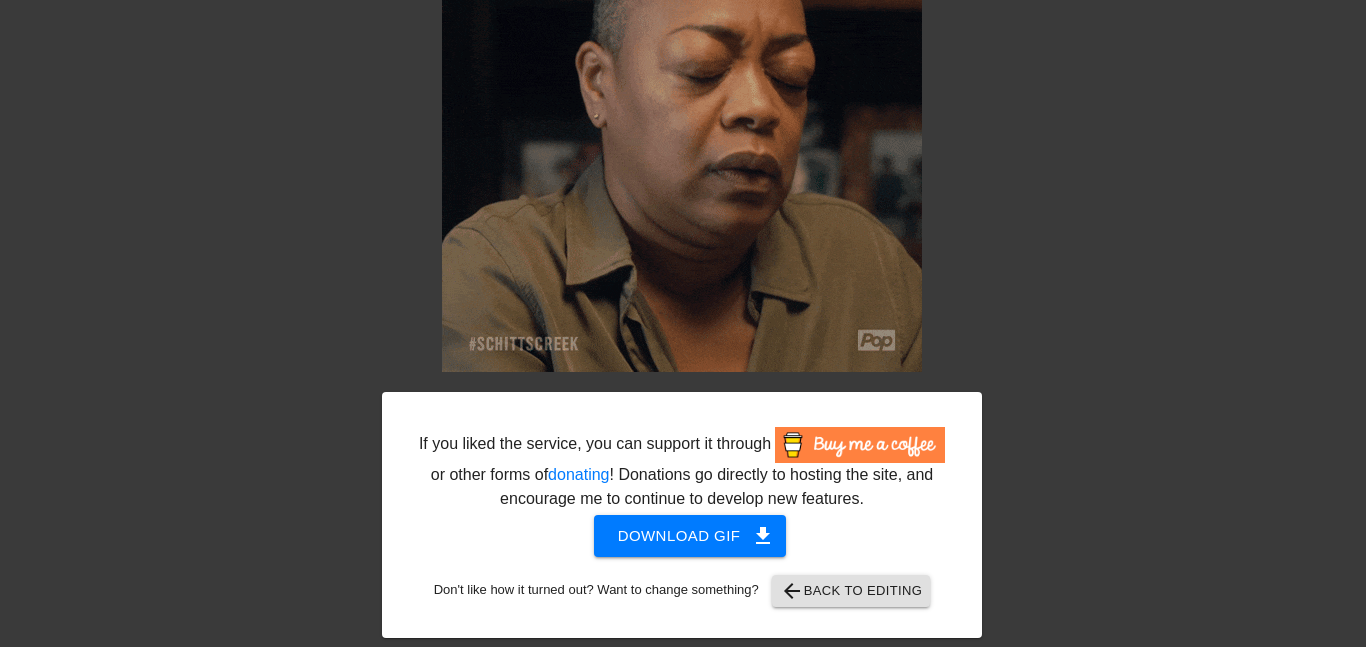 click on "If you liked the service, you can support it through  or other forms of  donating ! Donations go directly to hosting the site, and encourage me to continue to develop new features. Download gif get_app Don't like how it turned out? Want to change something? arrow_back Back to Editing" at bounding box center (682, 515) 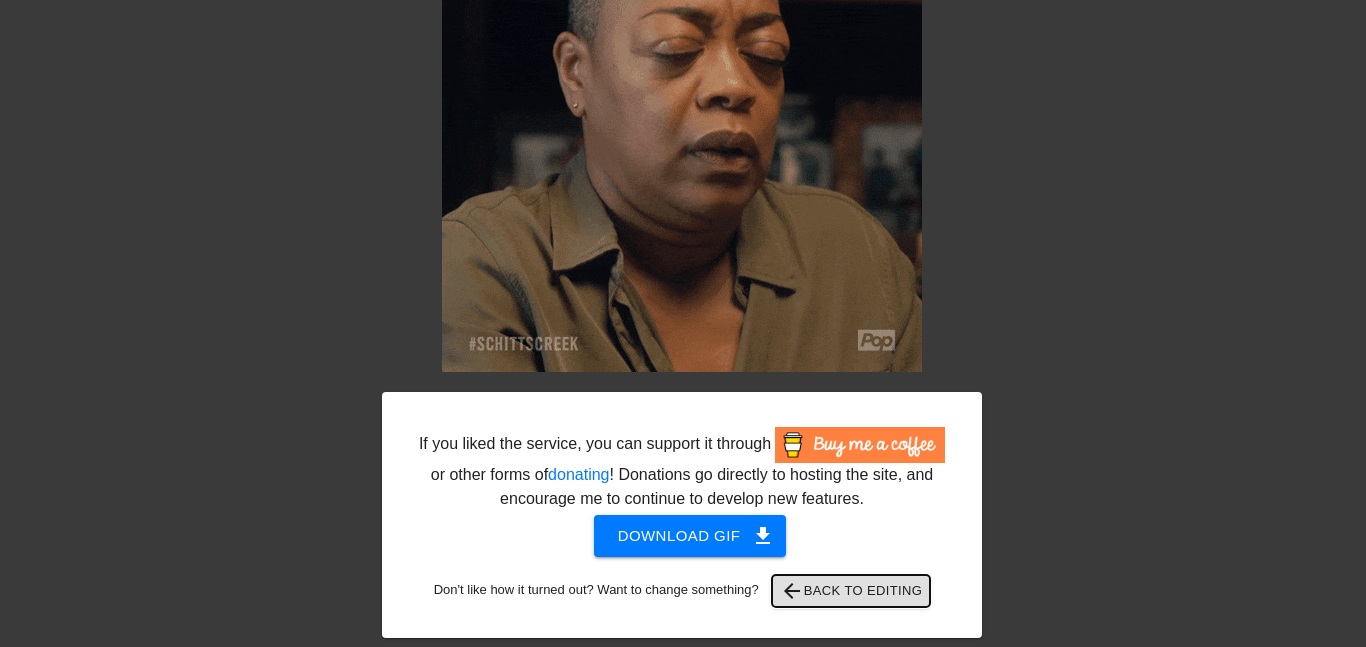 click on "arrow_back Back to Editing" at bounding box center (851, 591) 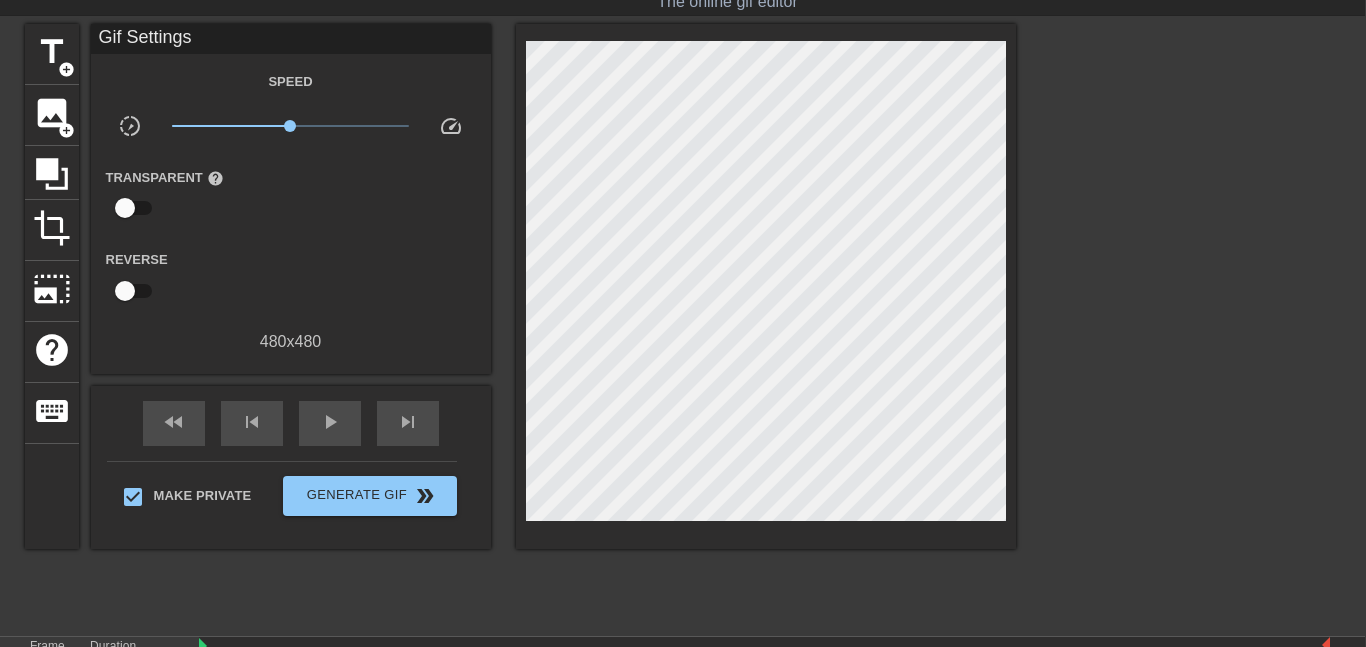 scroll, scrollTop: 0, scrollLeft: 1, axis: horizontal 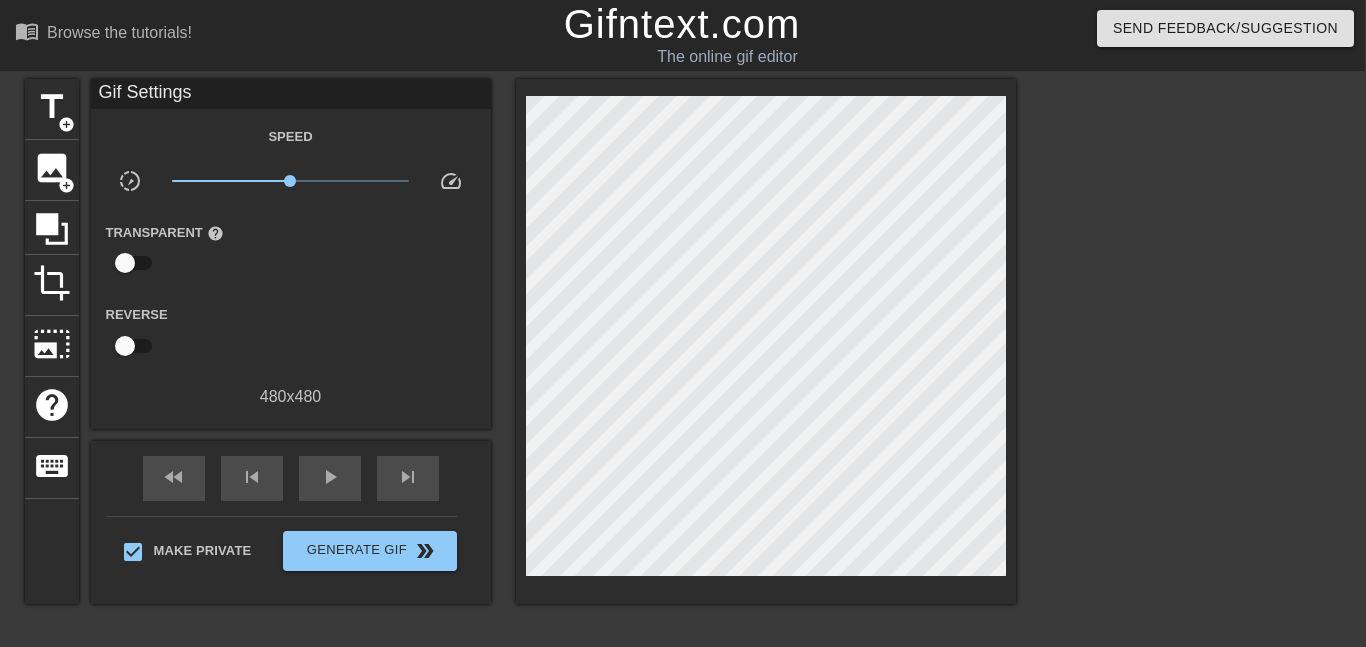 click on "Gifntext.com" at bounding box center (682, 24) 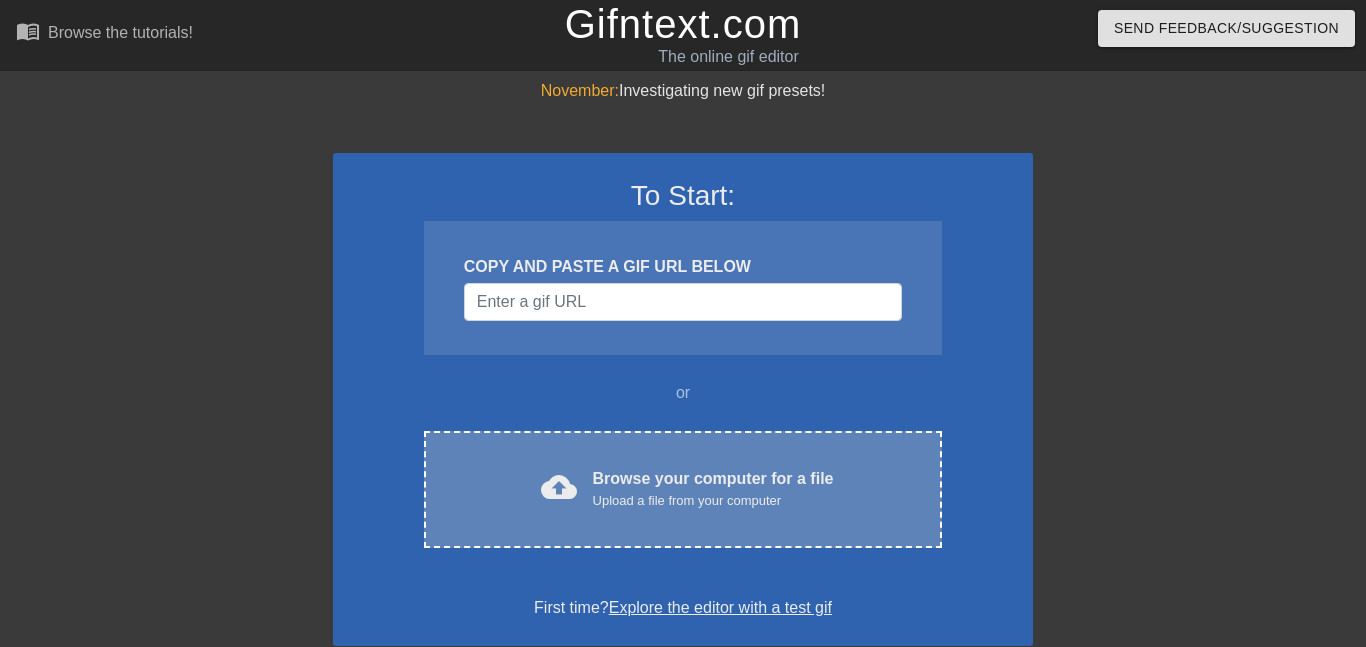 scroll, scrollTop: 0, scrollLeft: 0, axis: both 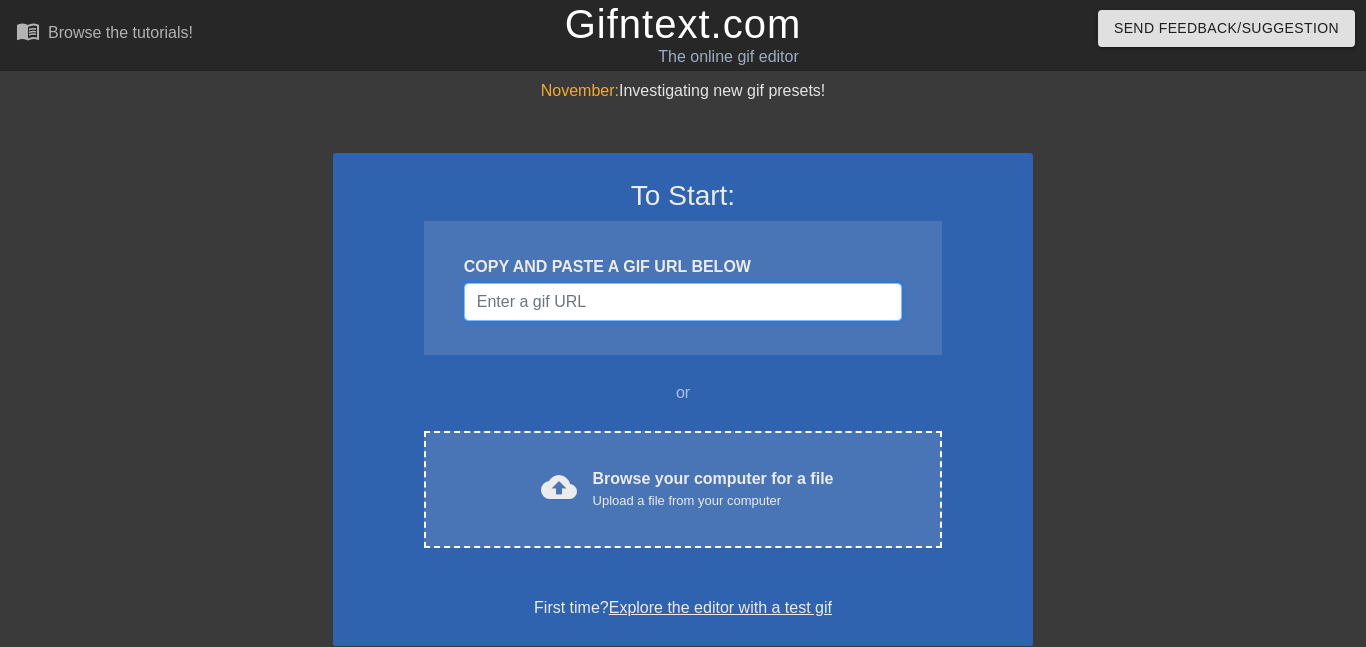 click at bounding box center [683, 302] 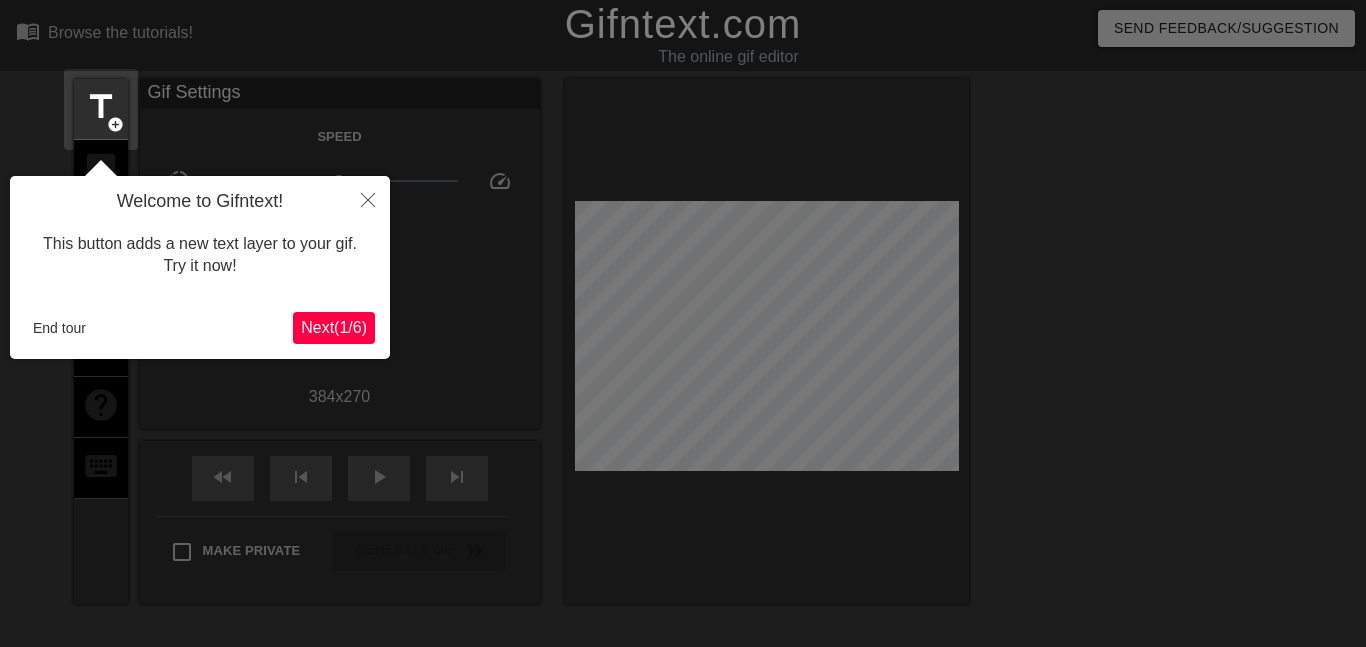 scroll, scrollTop: 49, scrollLeft: 0, axis: vertical 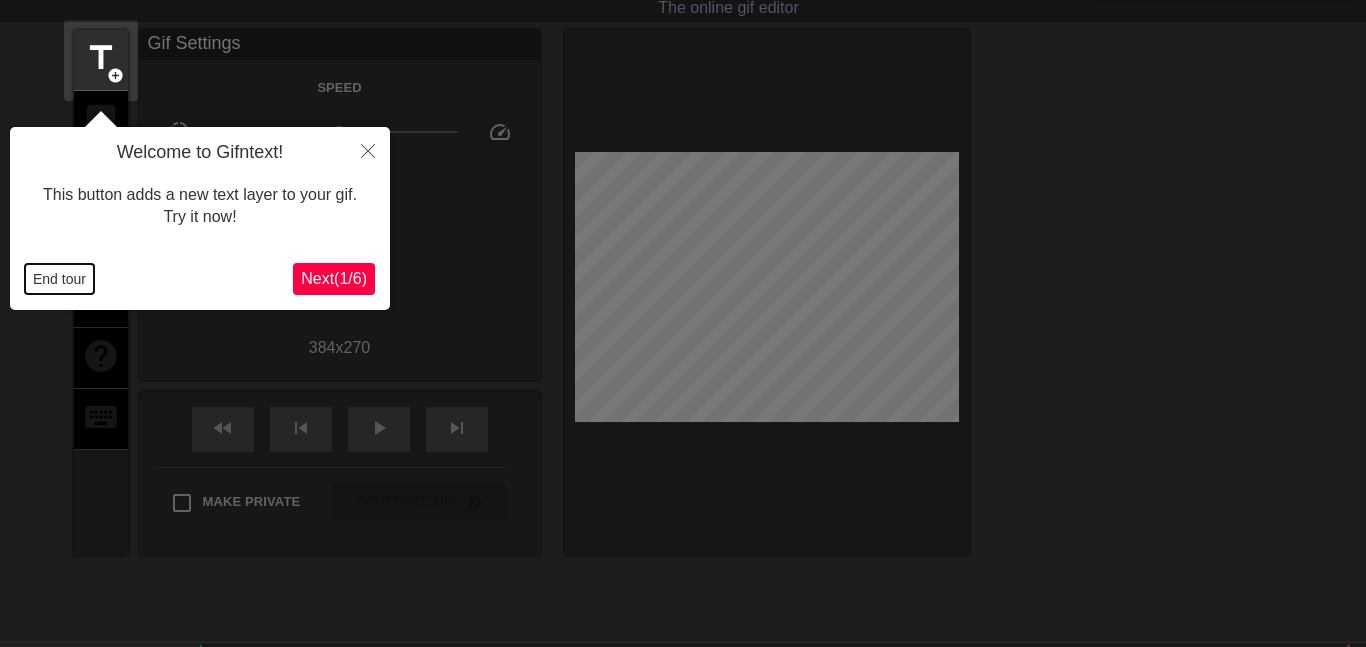 click on "End tour" at bounding box center (59, 279) 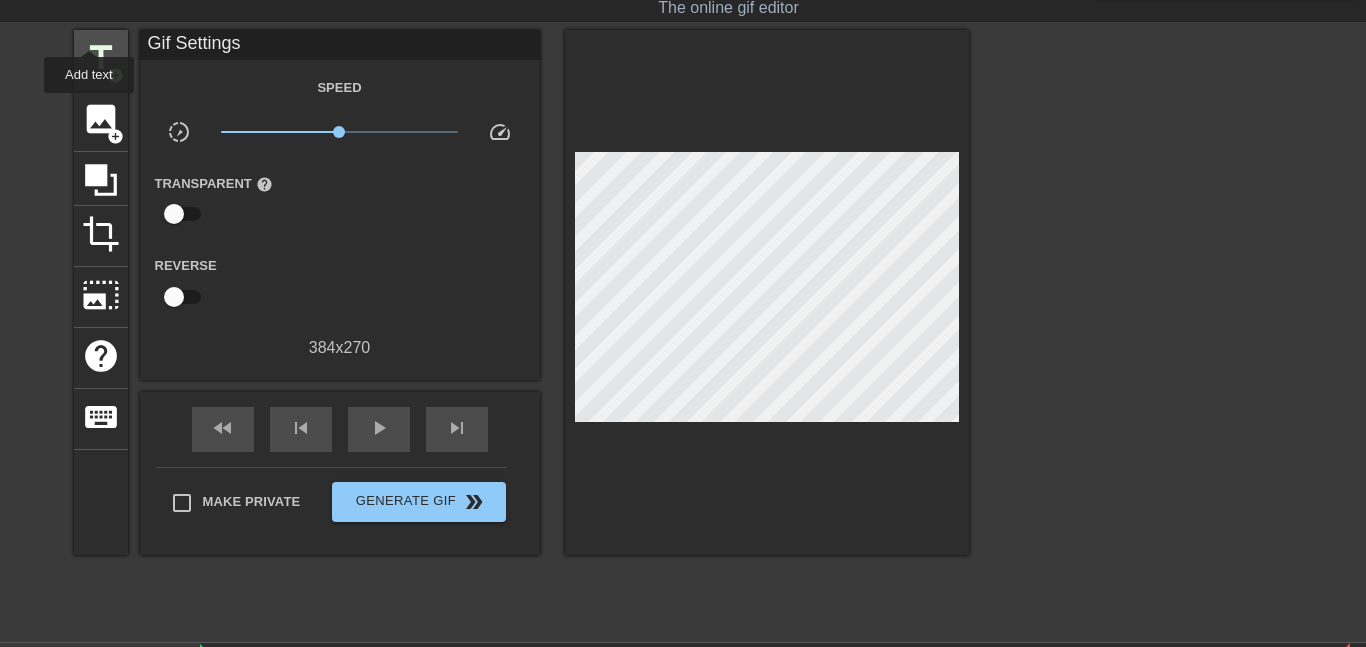 click on "title" at bounding box center (101, 58) 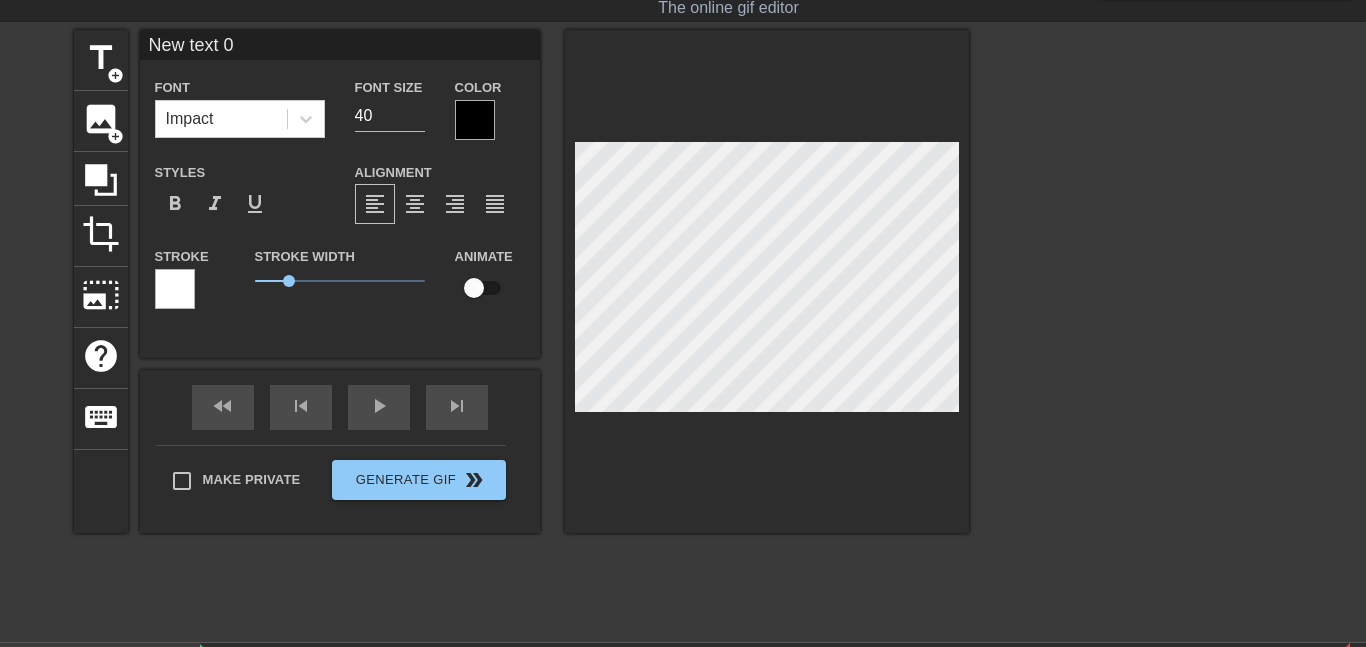 scroll, scrollTop: 0, scrollLeft: 4, axis: horizontal 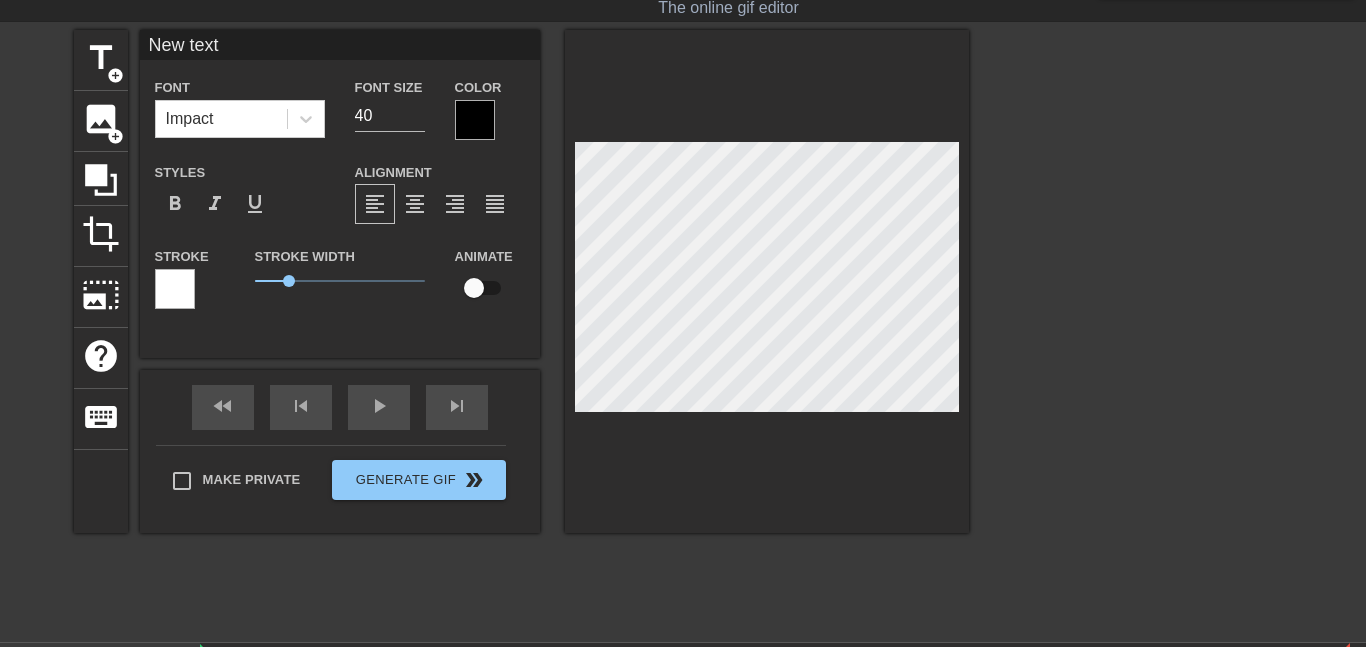 type on "New text" 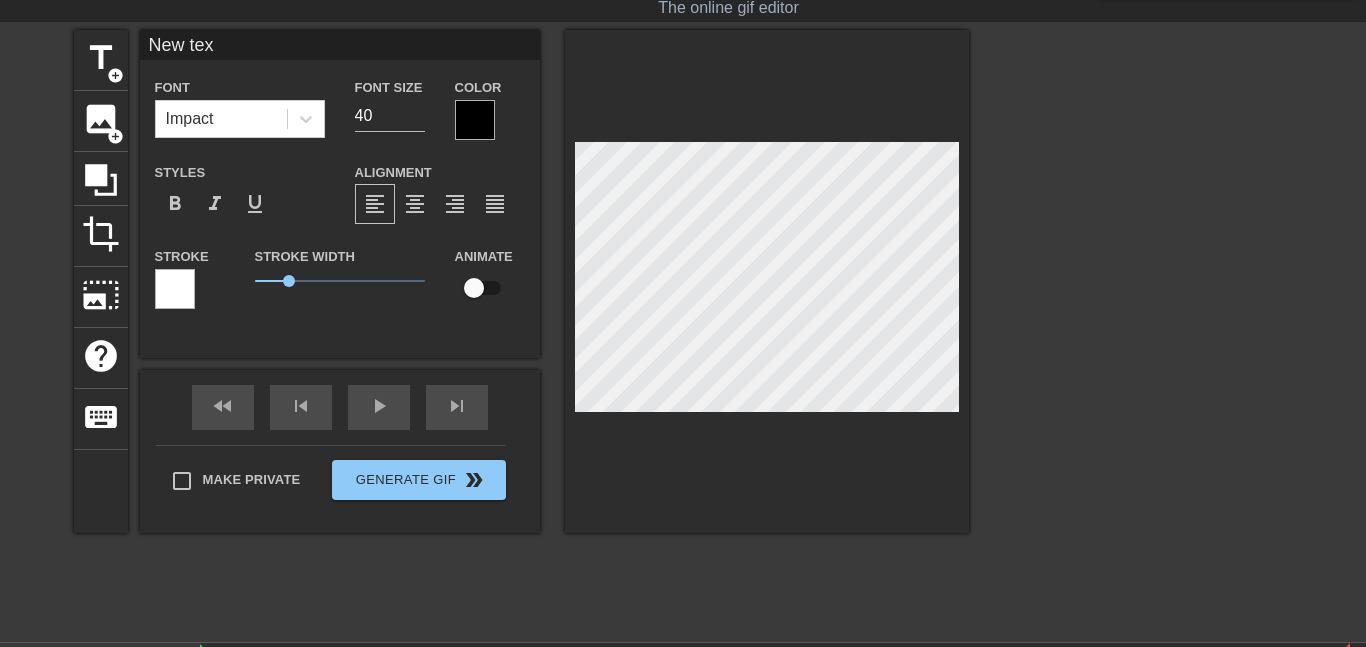 type on "New tex" 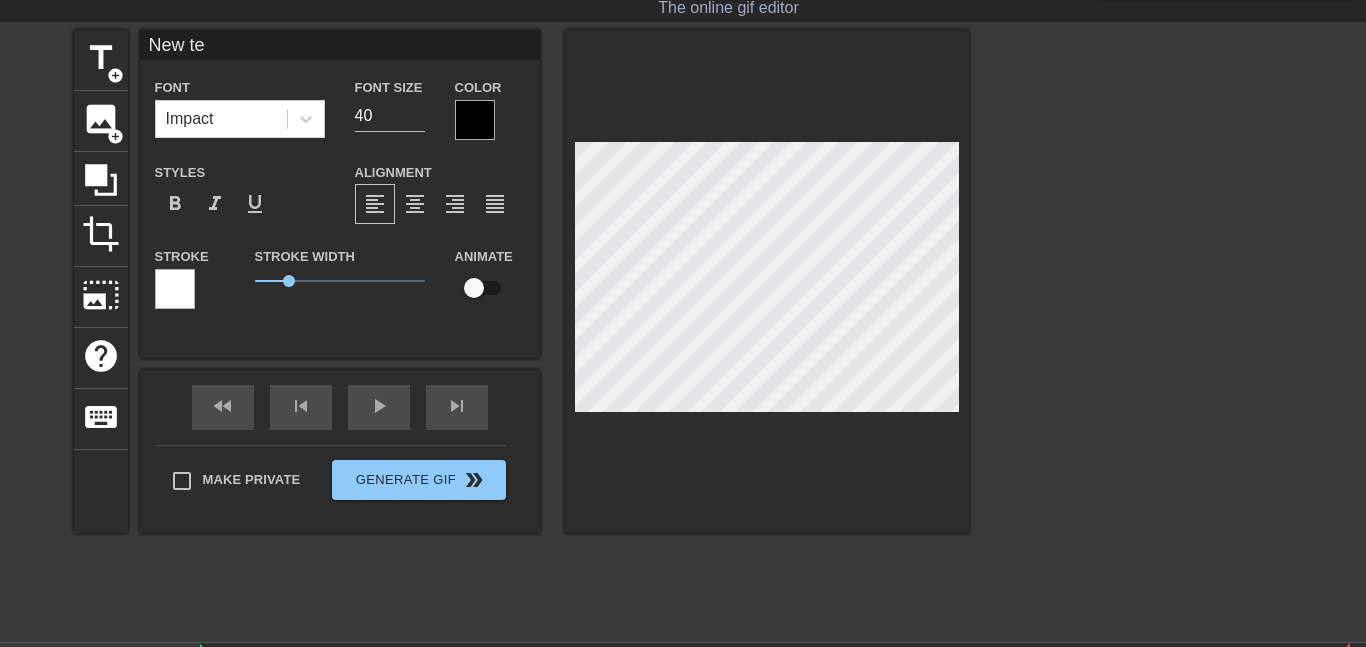 type on "New t" 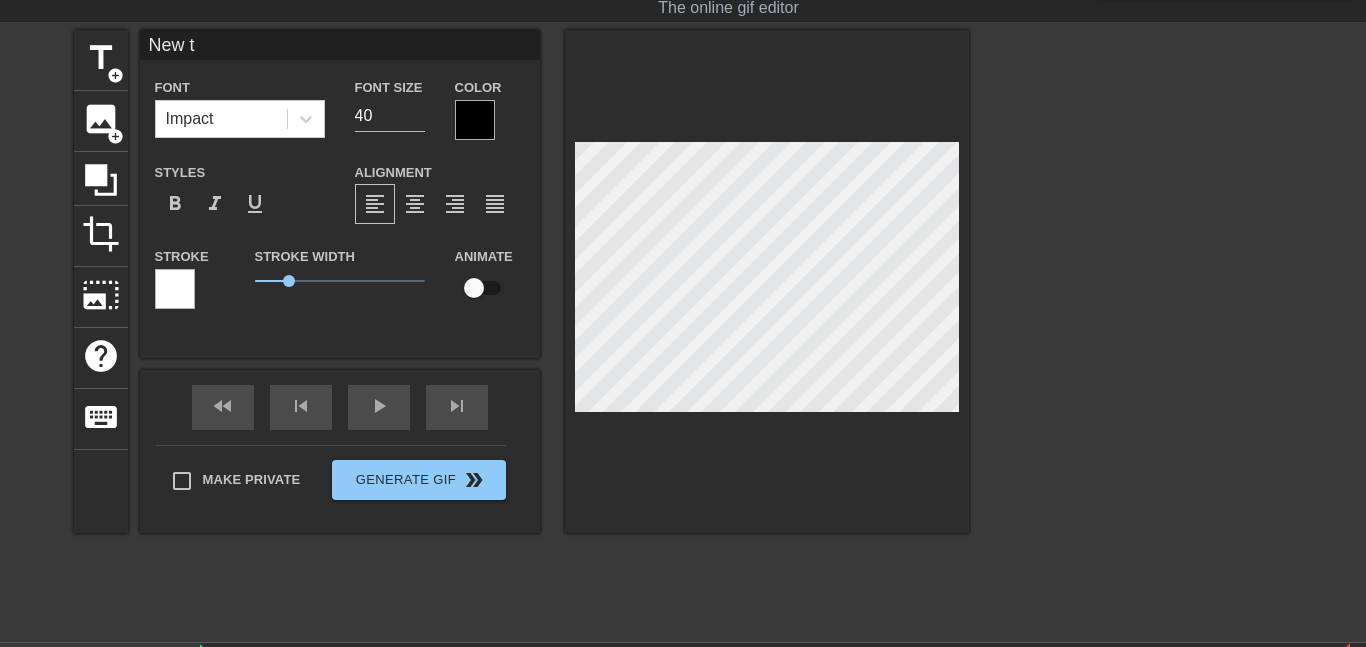scroll, scrollTop: 0, scrollLeft: 1, axis: horizontal 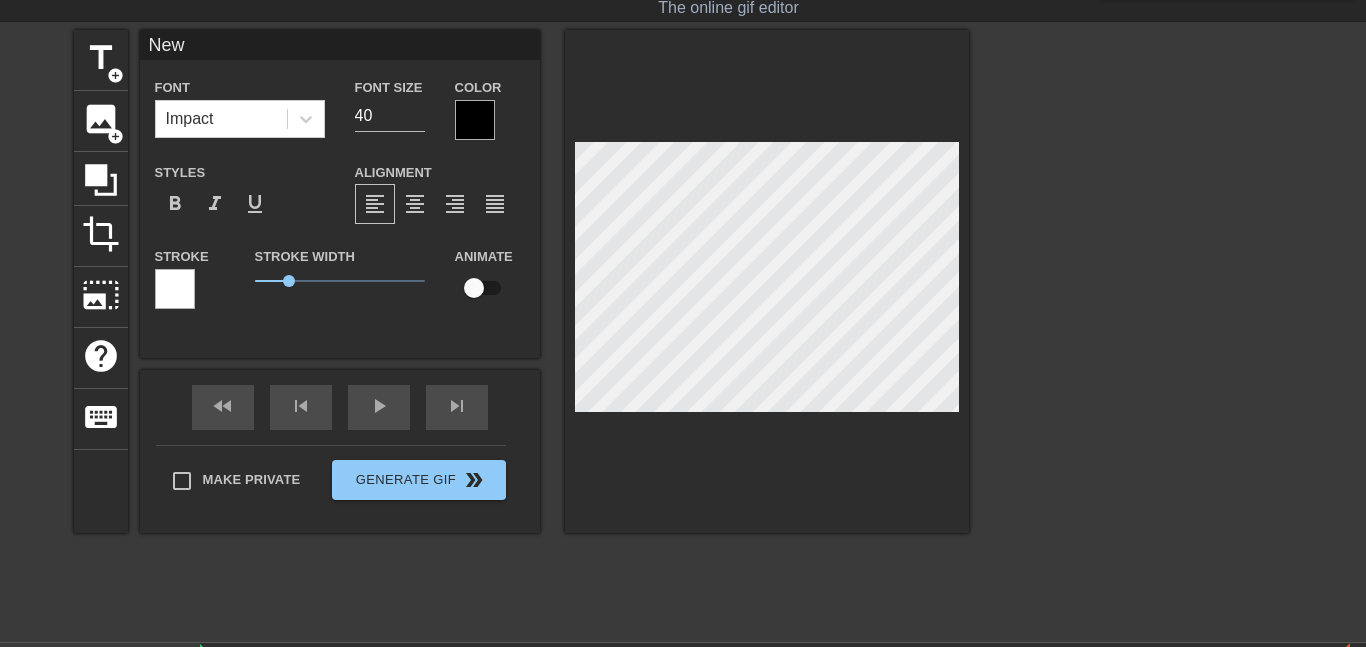type on "New" 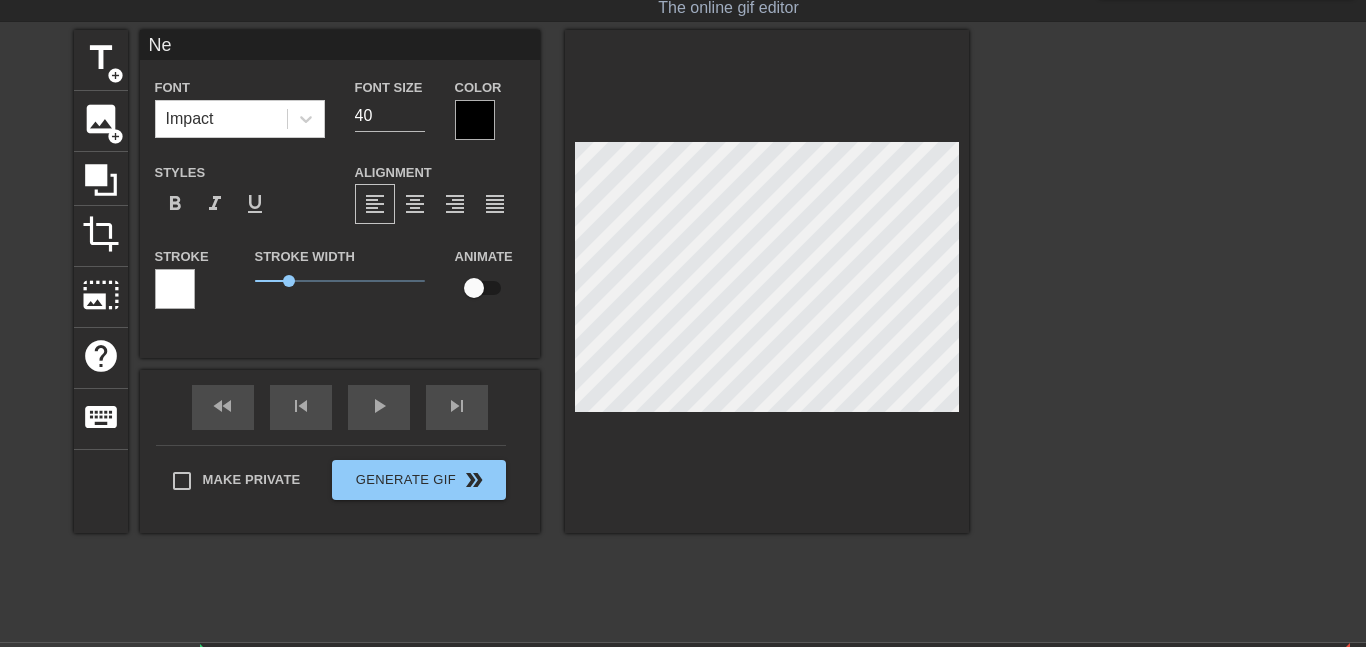 scroll, scrollTop: 0, scrollLeft: 0, axis: both 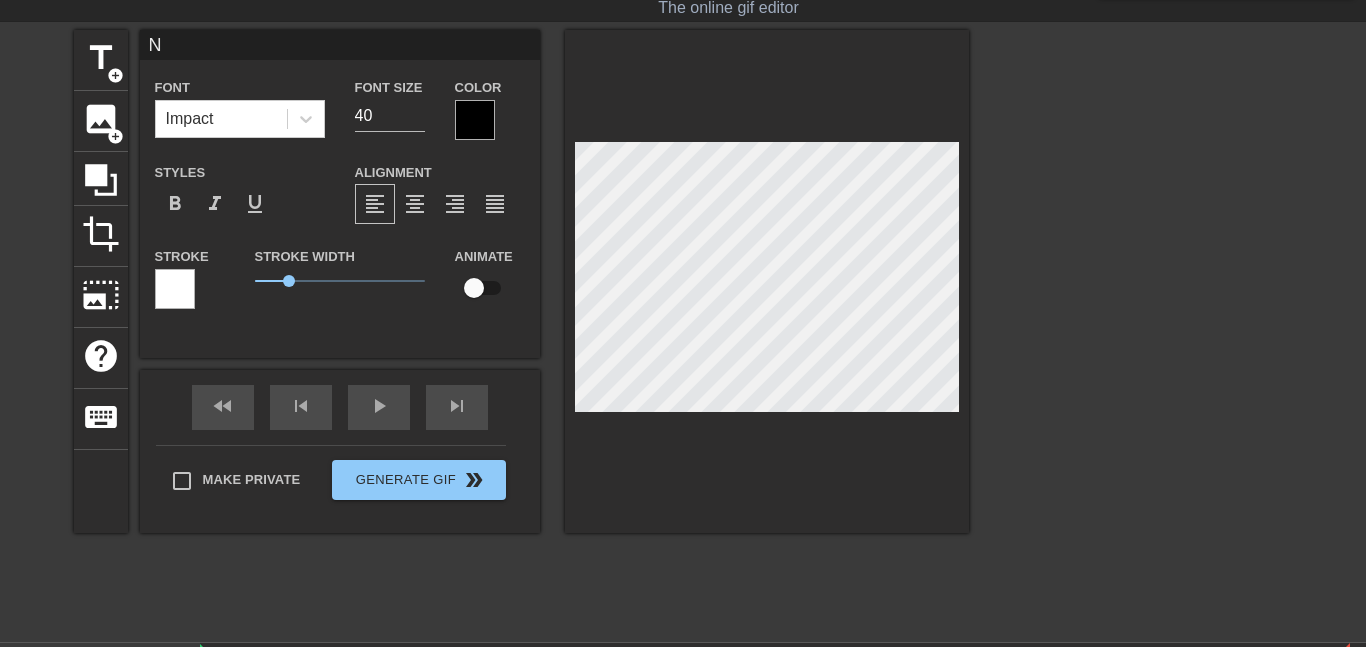 type 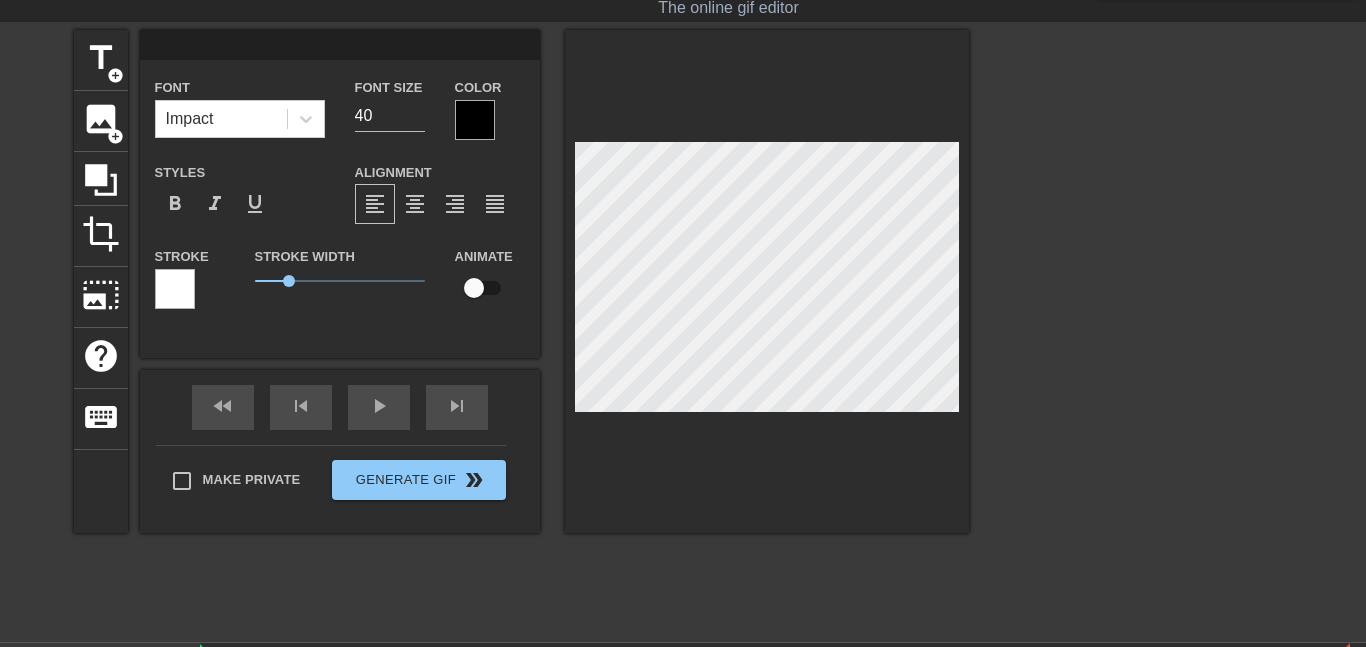 type on "H" 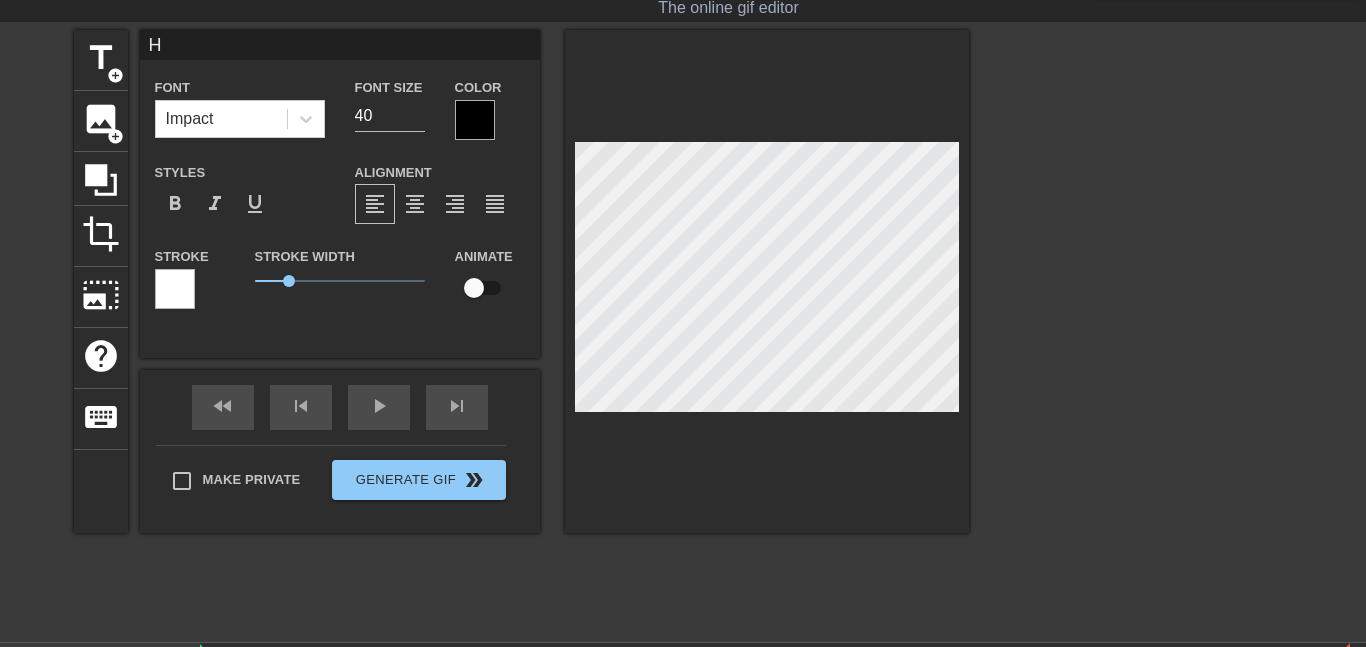 type on "Hy" 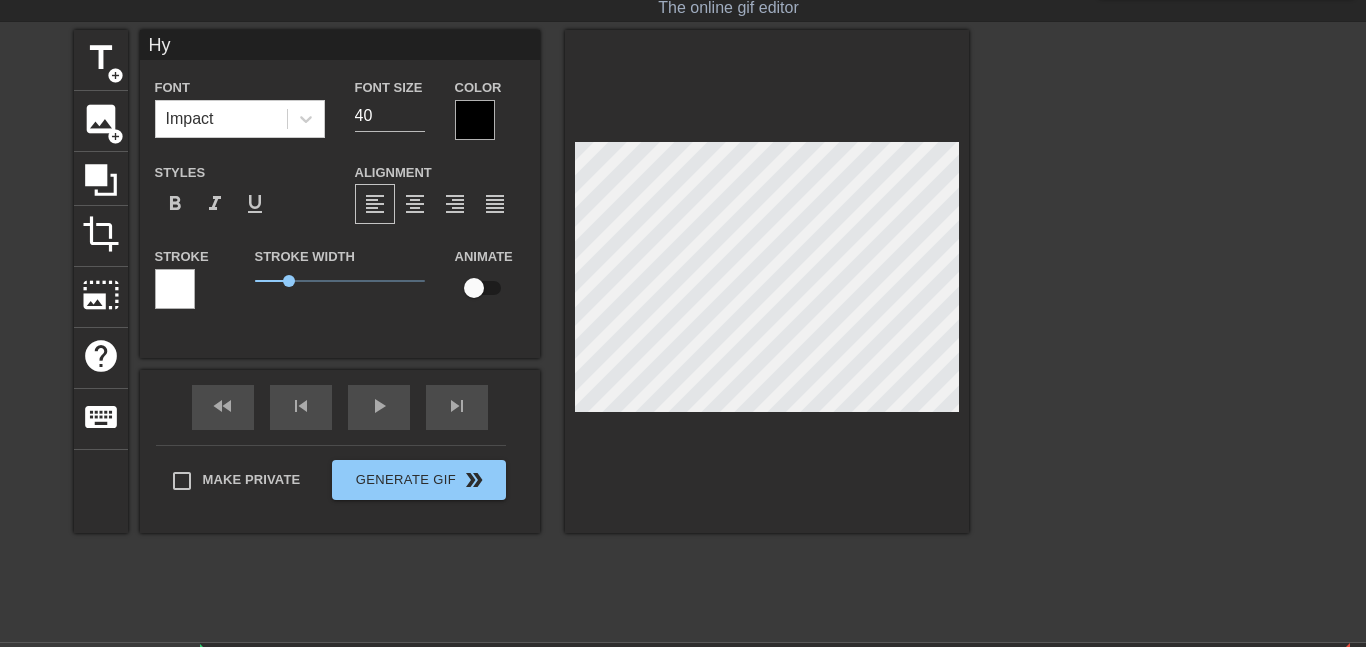 type on "Hyd" 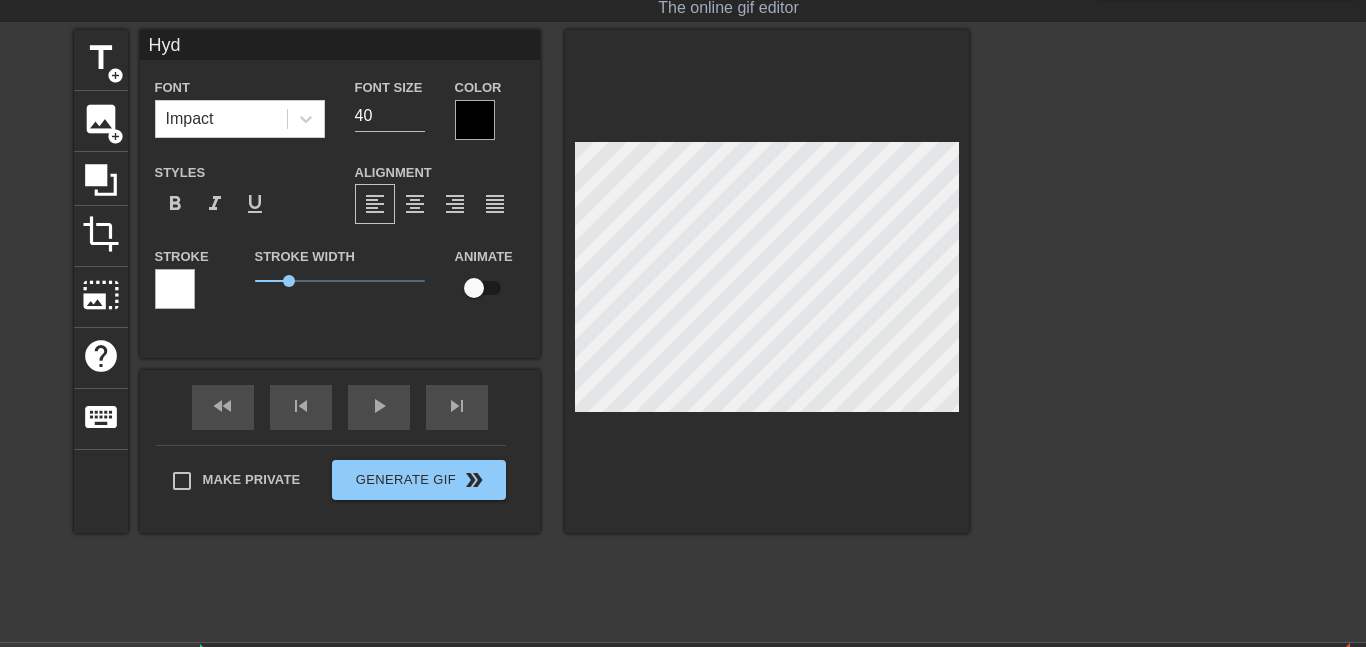 type on "Hydr" 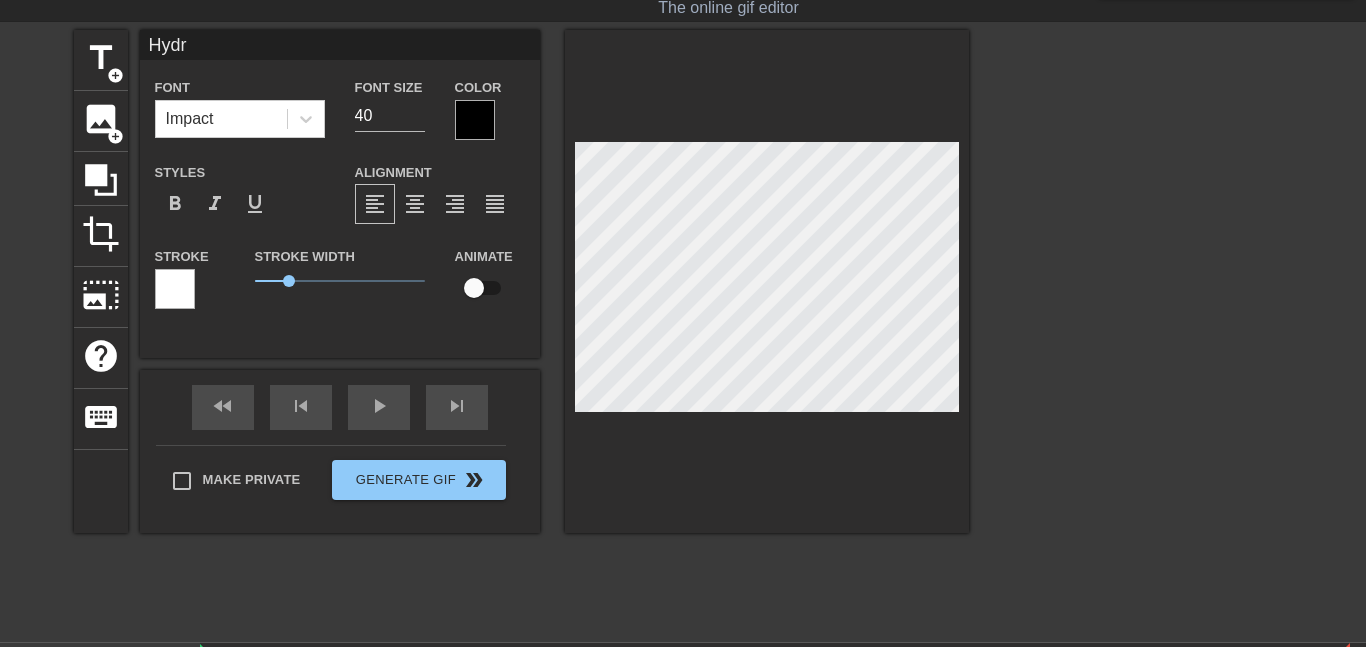 type on "Hydr" 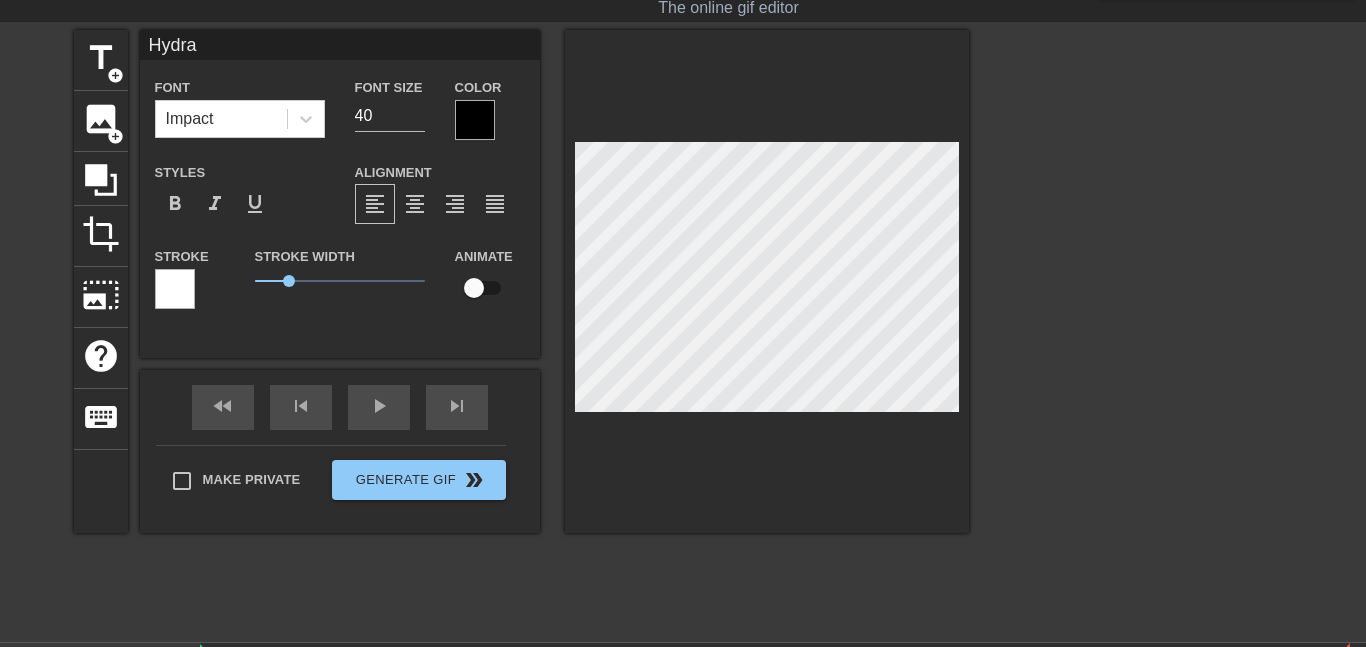scroll, scrollTop: 0, scrollLeft: 1, axis: horizontal 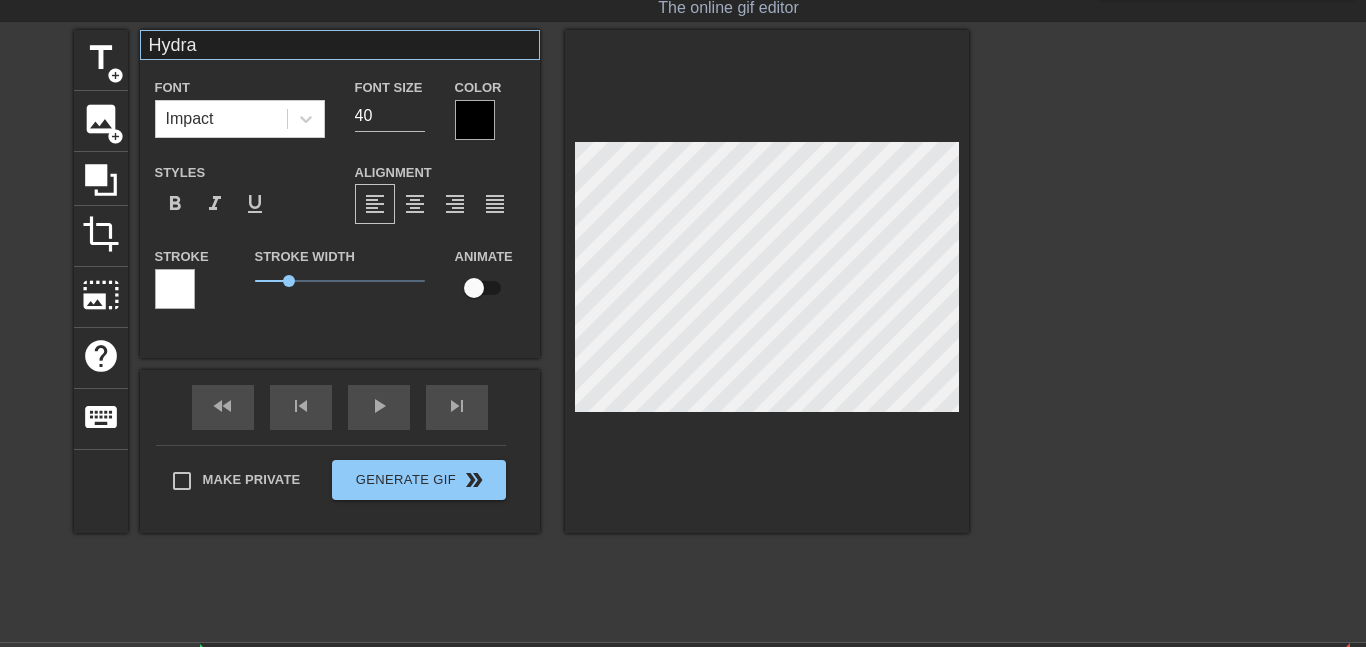 type on "Hydra" 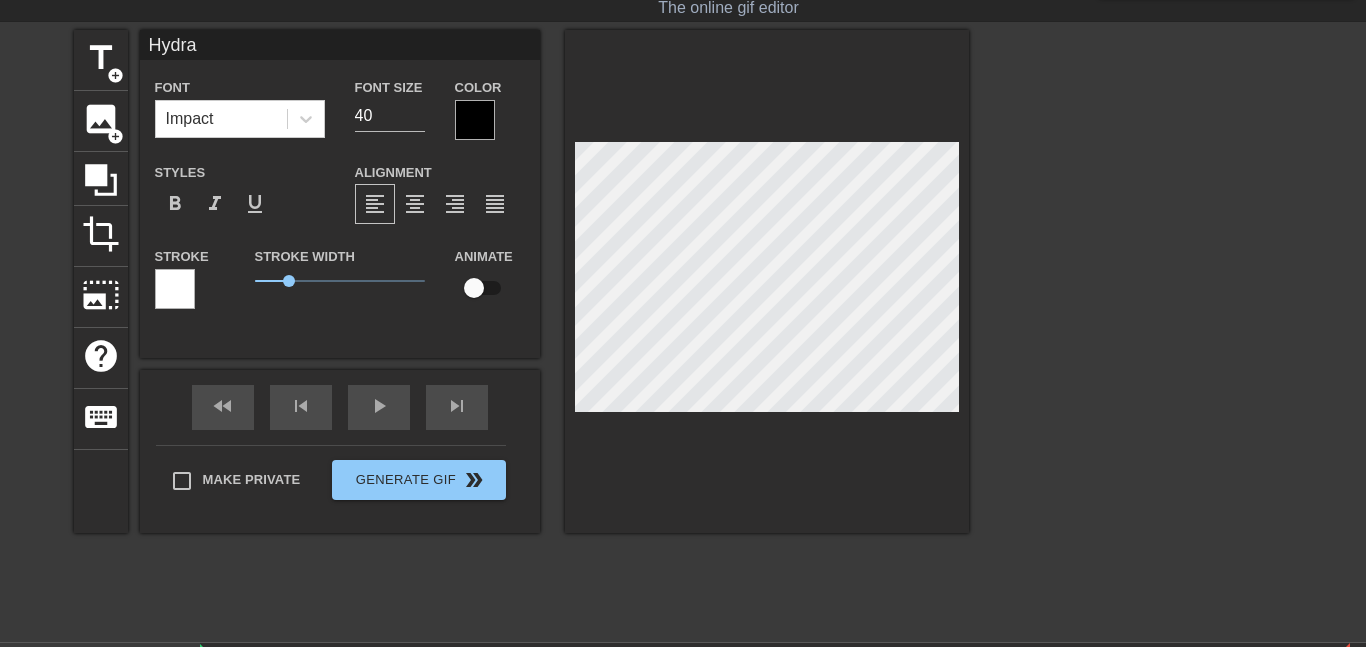 click on "Hydra" at bounding box center (340, 45) 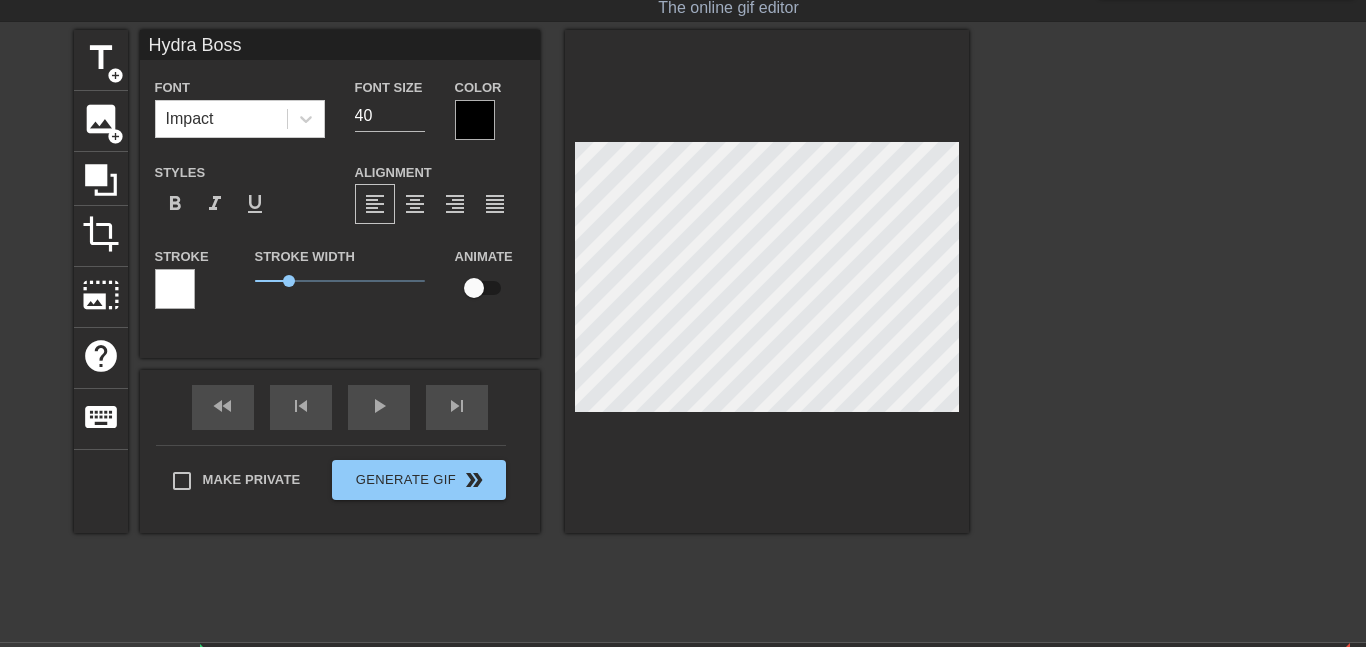 click on "Hydra Boss" at bounding box center [340, 45] 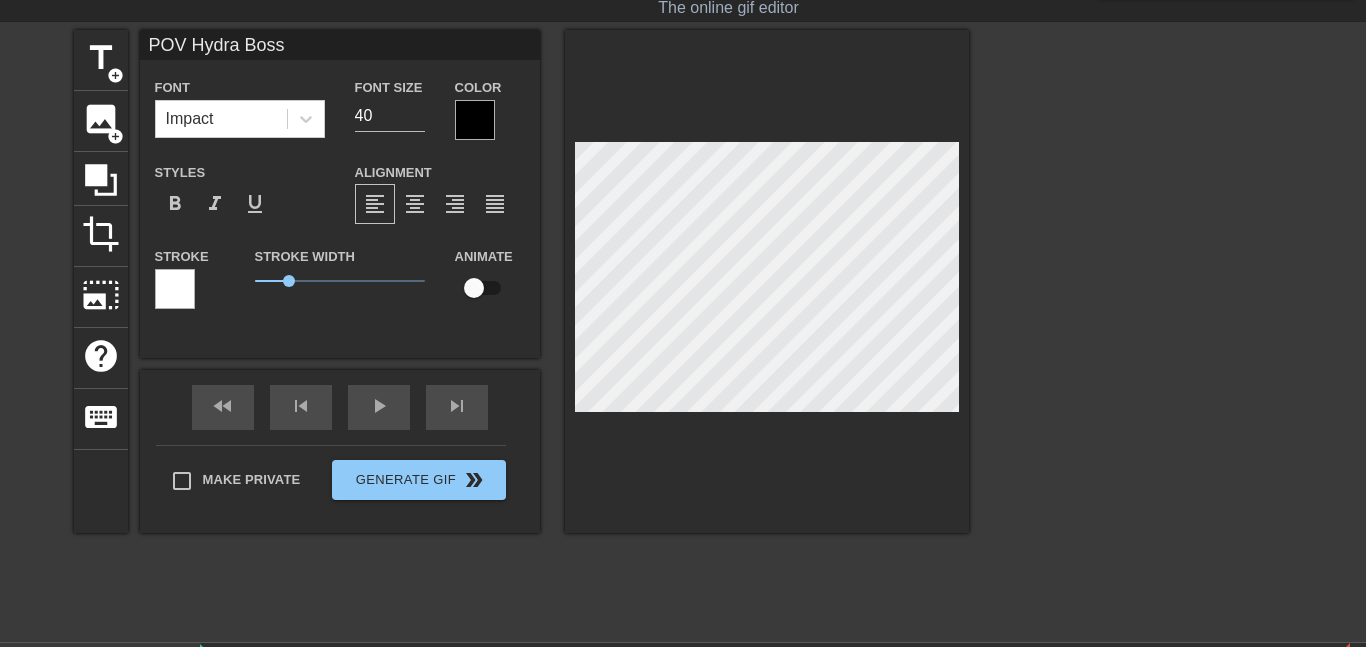 click on "POV Hydra Boss" at bounding box center (340, 45) 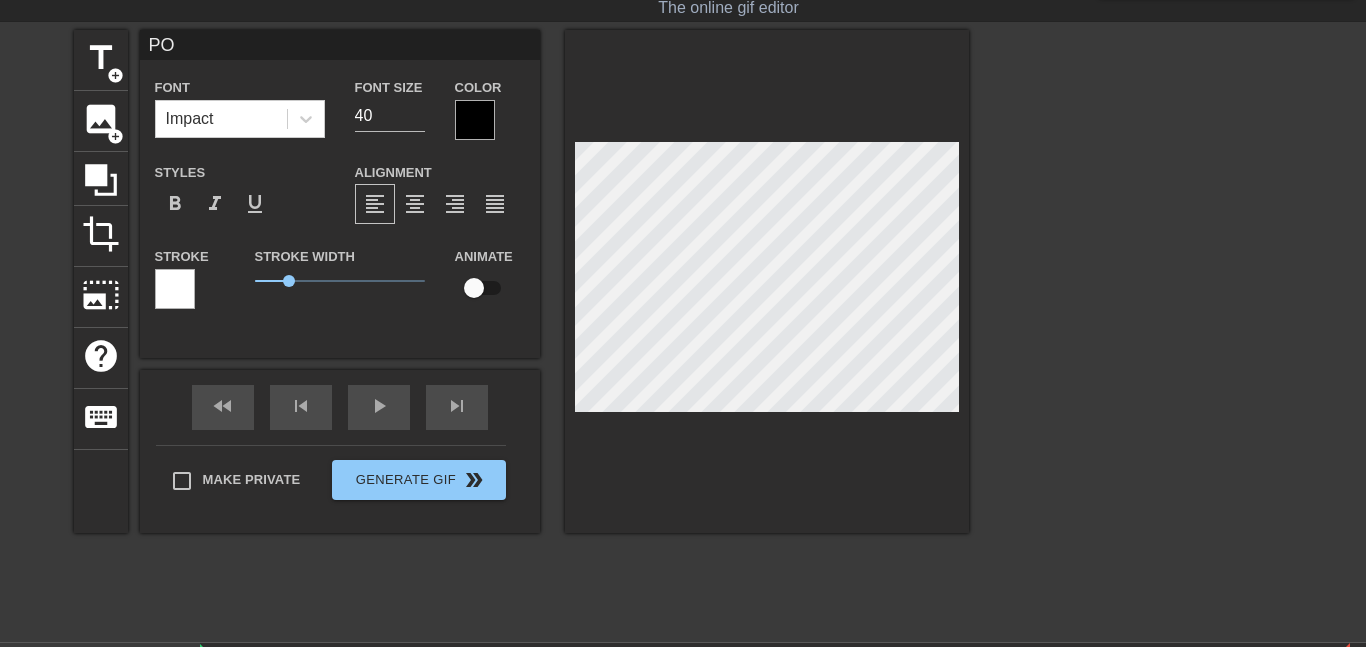 type on "P" 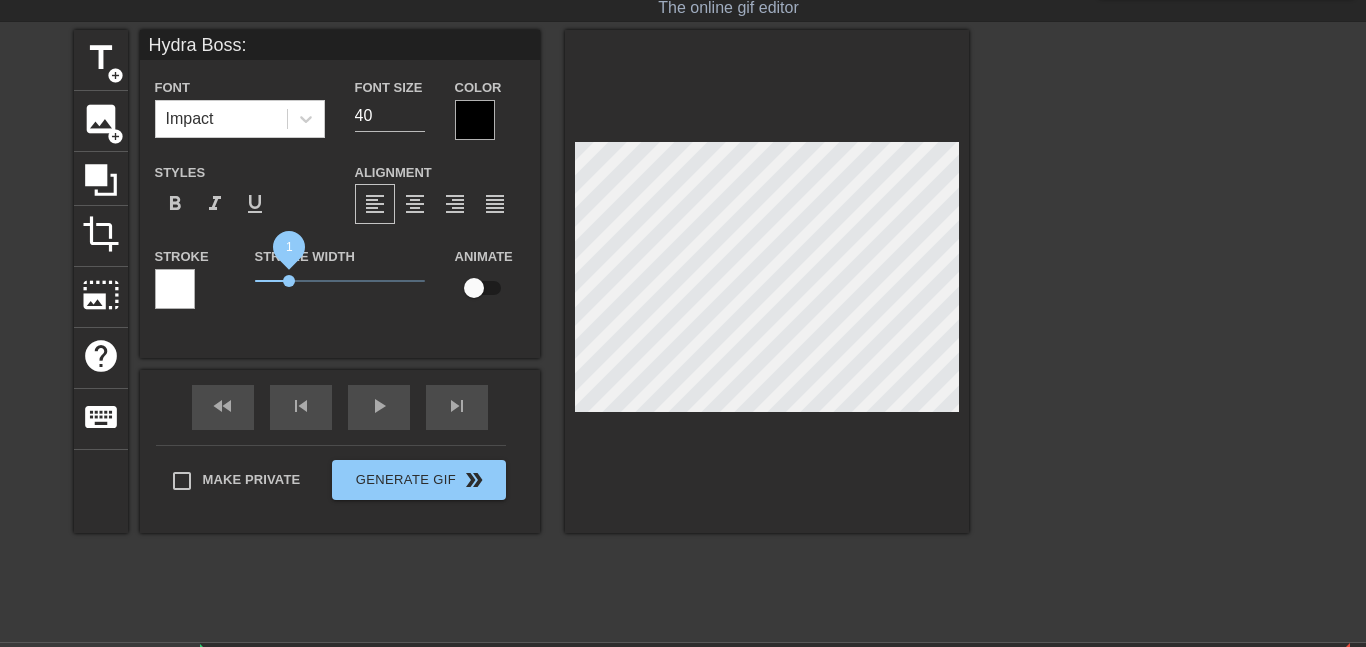 type on "Hydra Boss:" 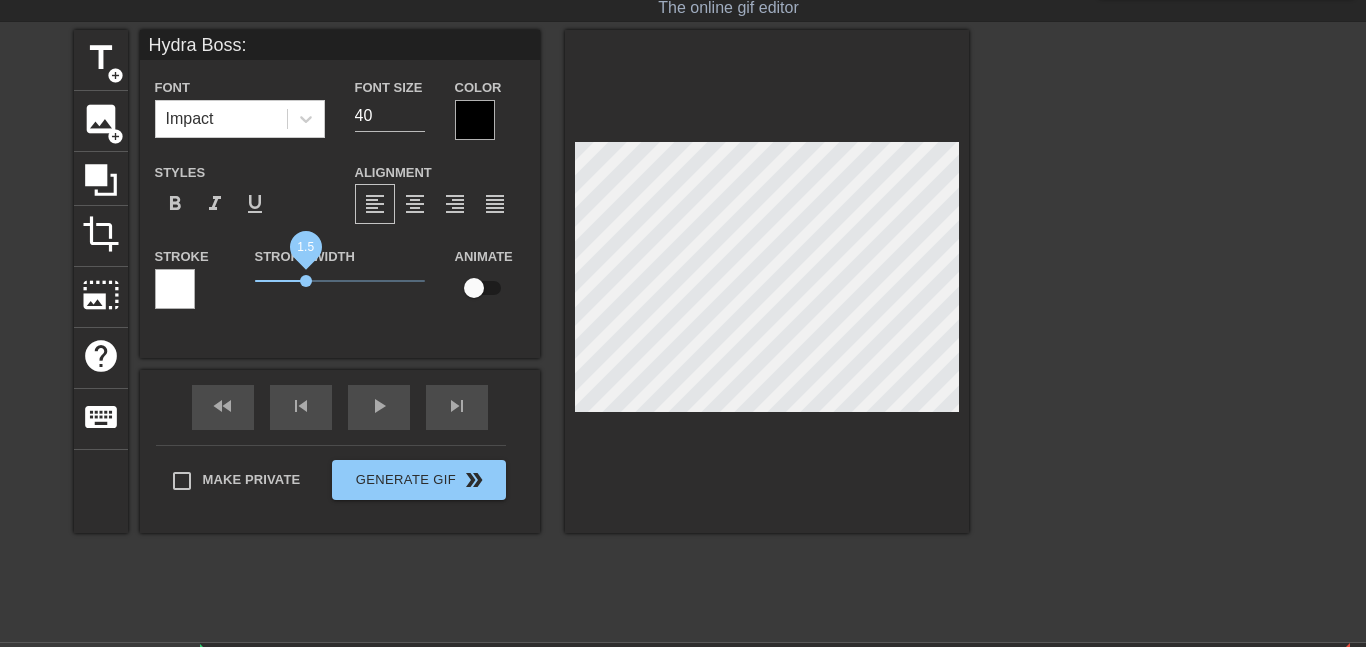 drag, startPoint x: 283, startPoint y: 279, endPoint x: 306, endPoint y: 271, distance: 24.351591 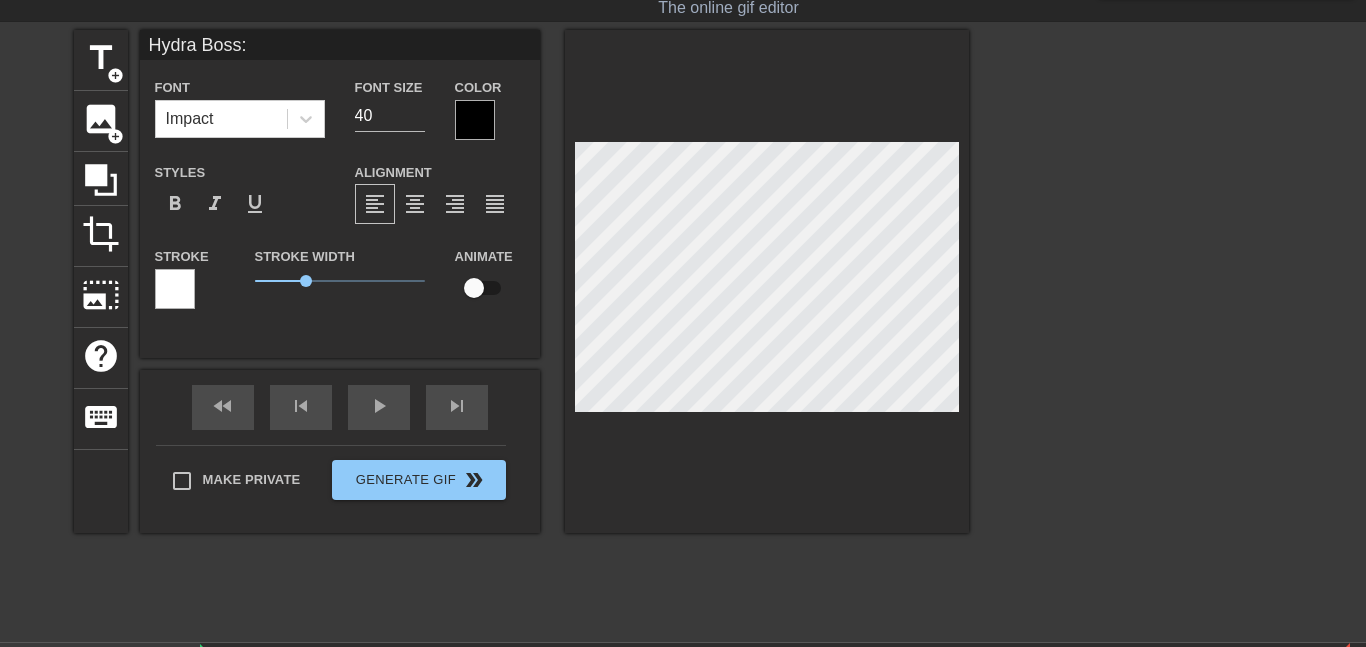 click at bounding box center [767, 281] 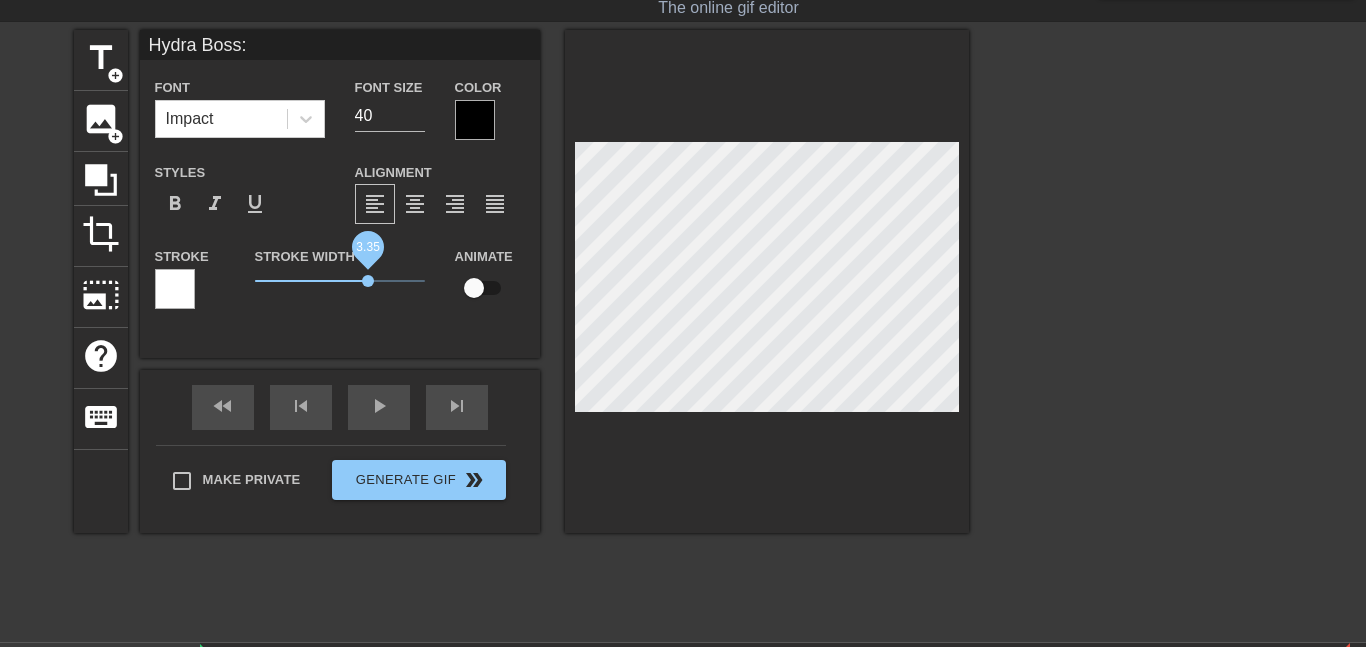 drag, startPoint x: 314, startPoint y: 278, endPoint x: 368, endPoint y: 259, distance: 57.245087 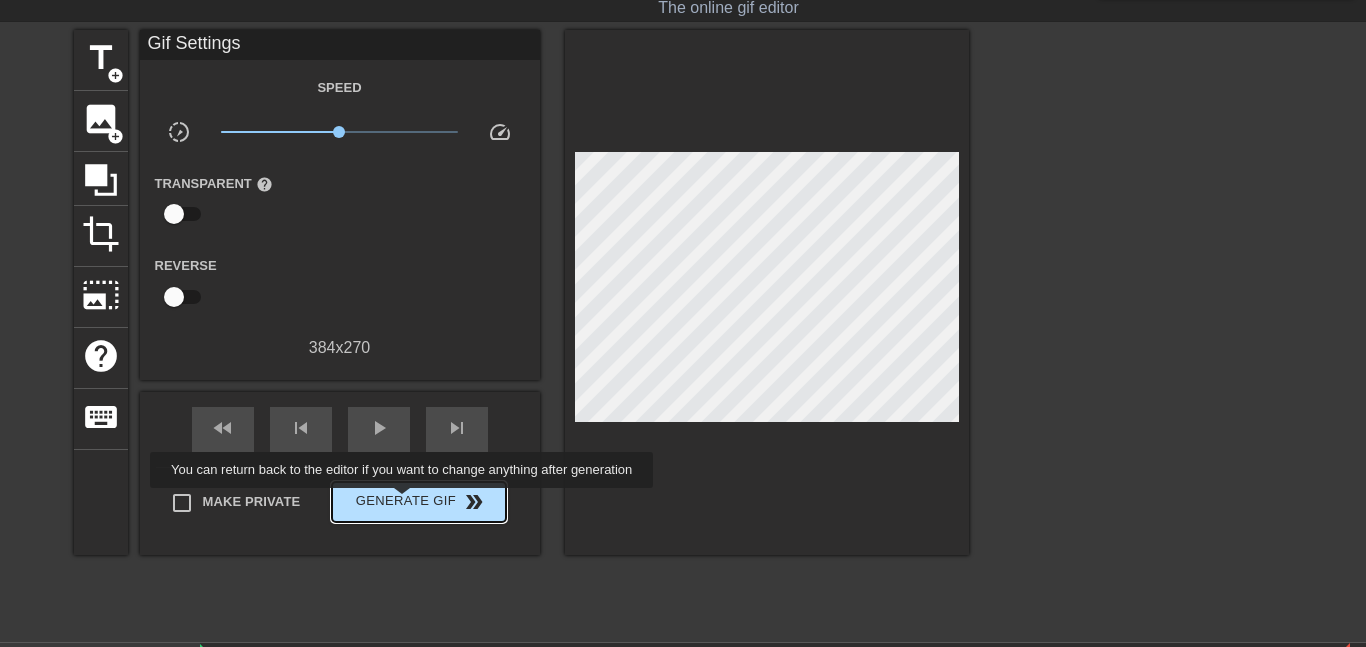 click on "Generate Gif double_arrow" at bounding box center [418, 502] 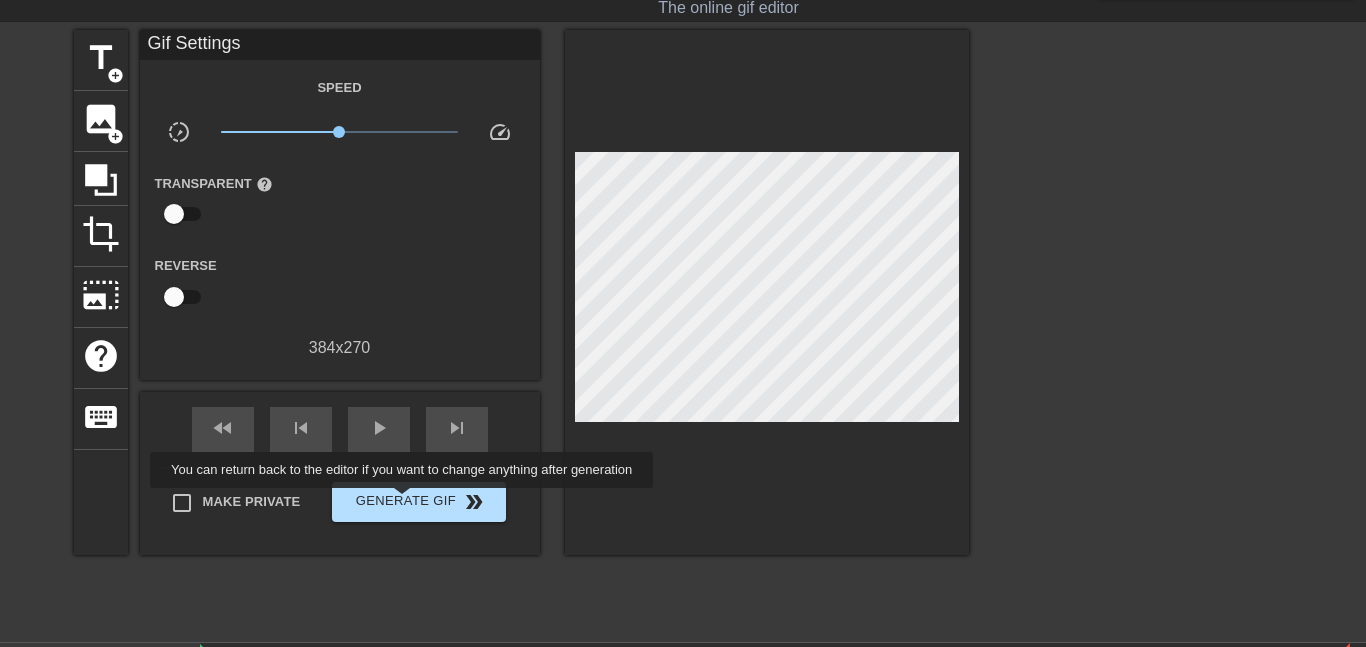 scroll, scrollTop: 41, scrollLeft: 0, axis: vertical 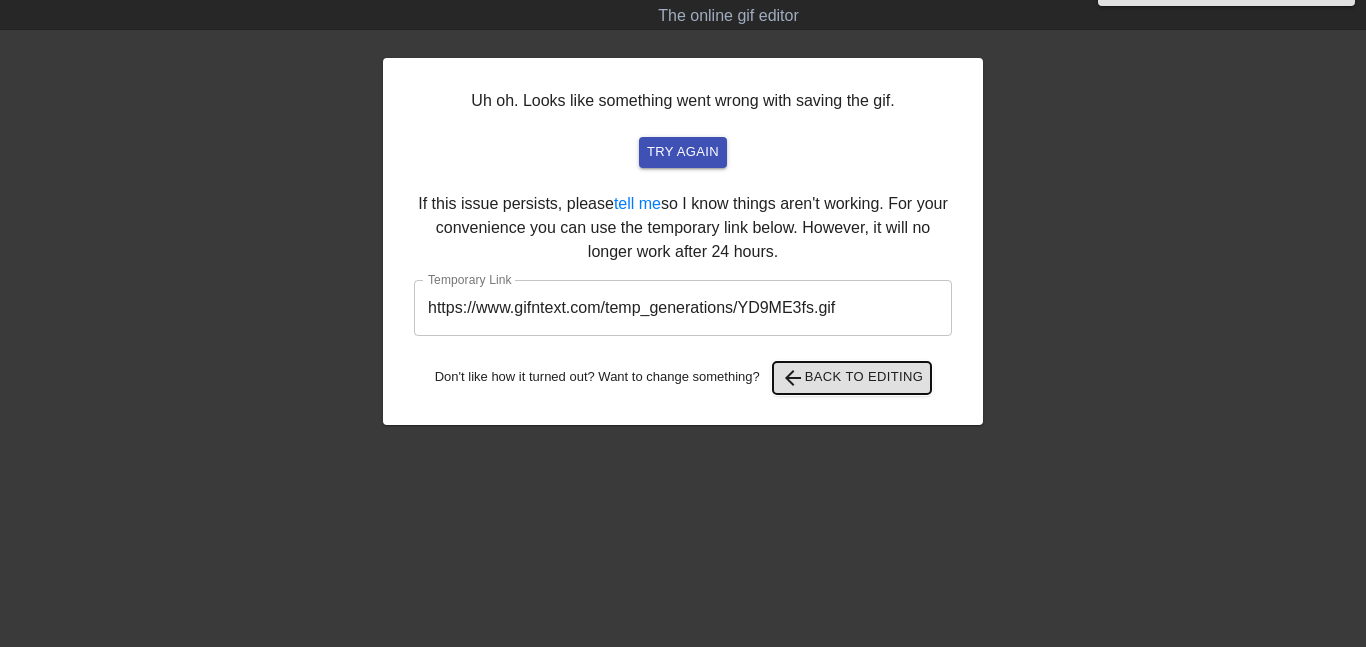 click on "arrow_back Back to Editing" at bounding box center (852, 378) 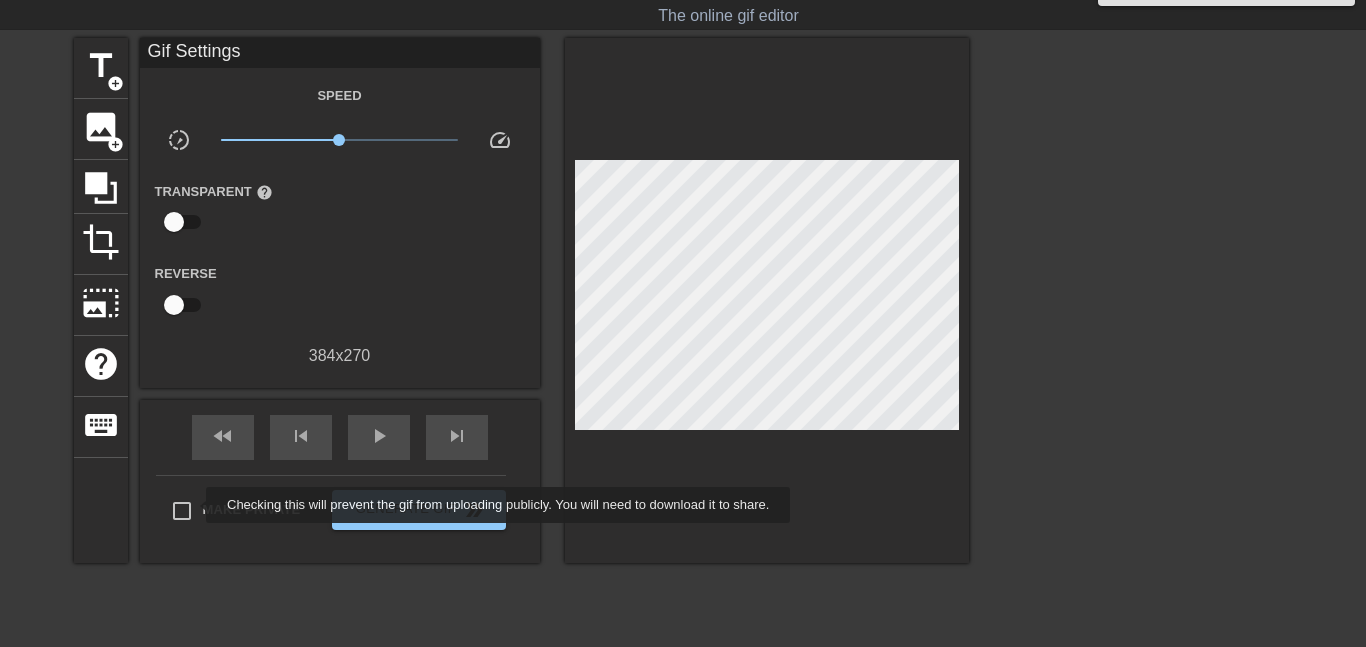 click on "Make Private" at bounding box center [182, 511] 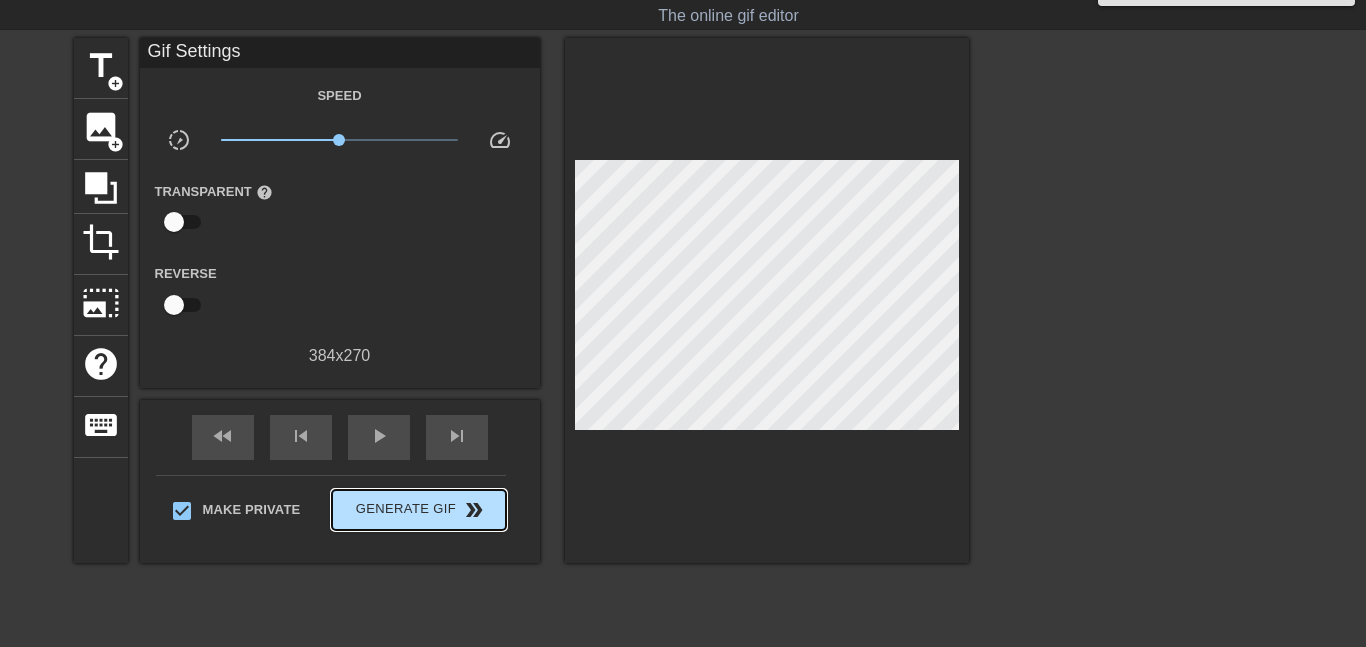 click on "Generate Gif double_arrow" at bounding box center (418, 510) 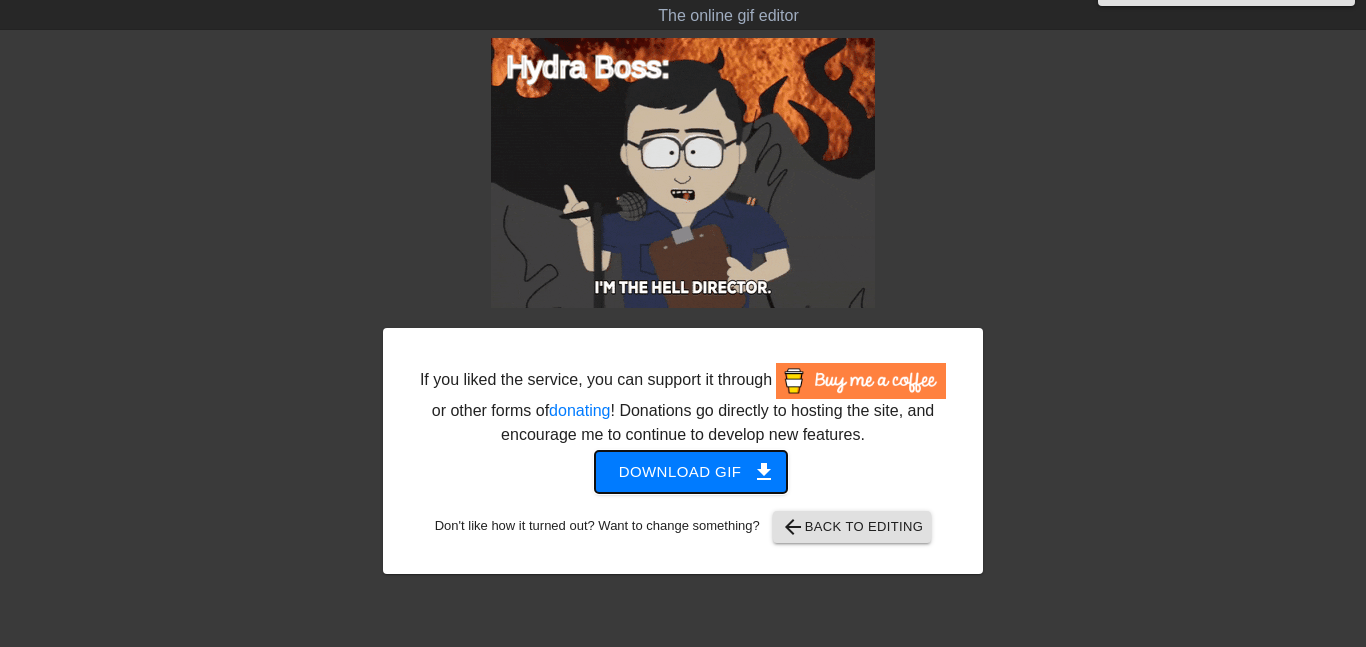 click on "Download gif get_app" at bounding box center [691, 472] 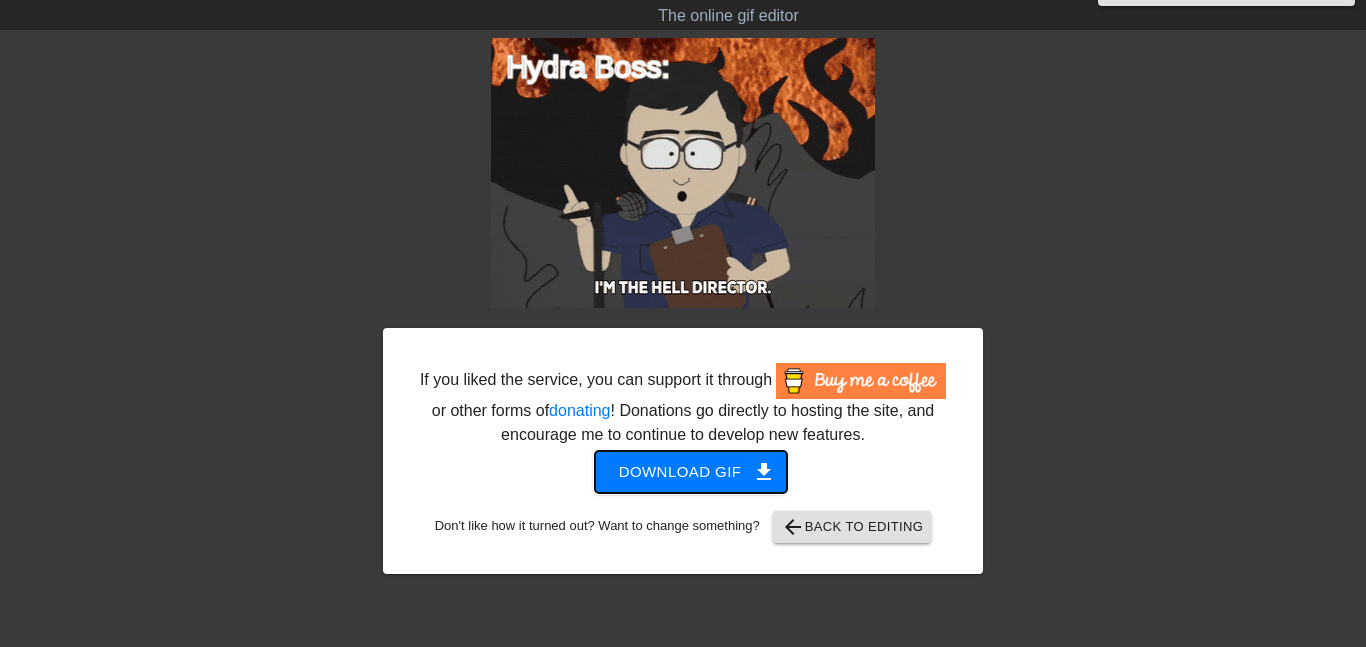 scroll, scrollTop: 0, scrollLeft: 0, axis: both 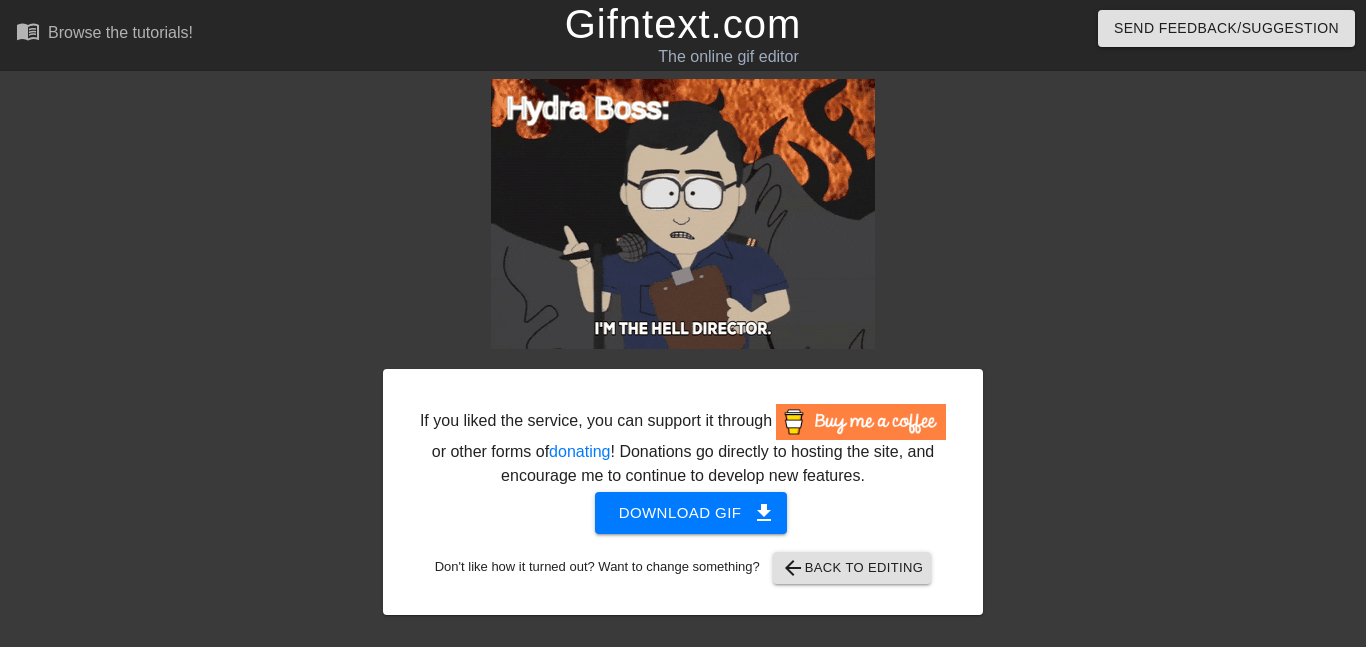 click on "Gifntext.com" at bounding box center [683, 24] 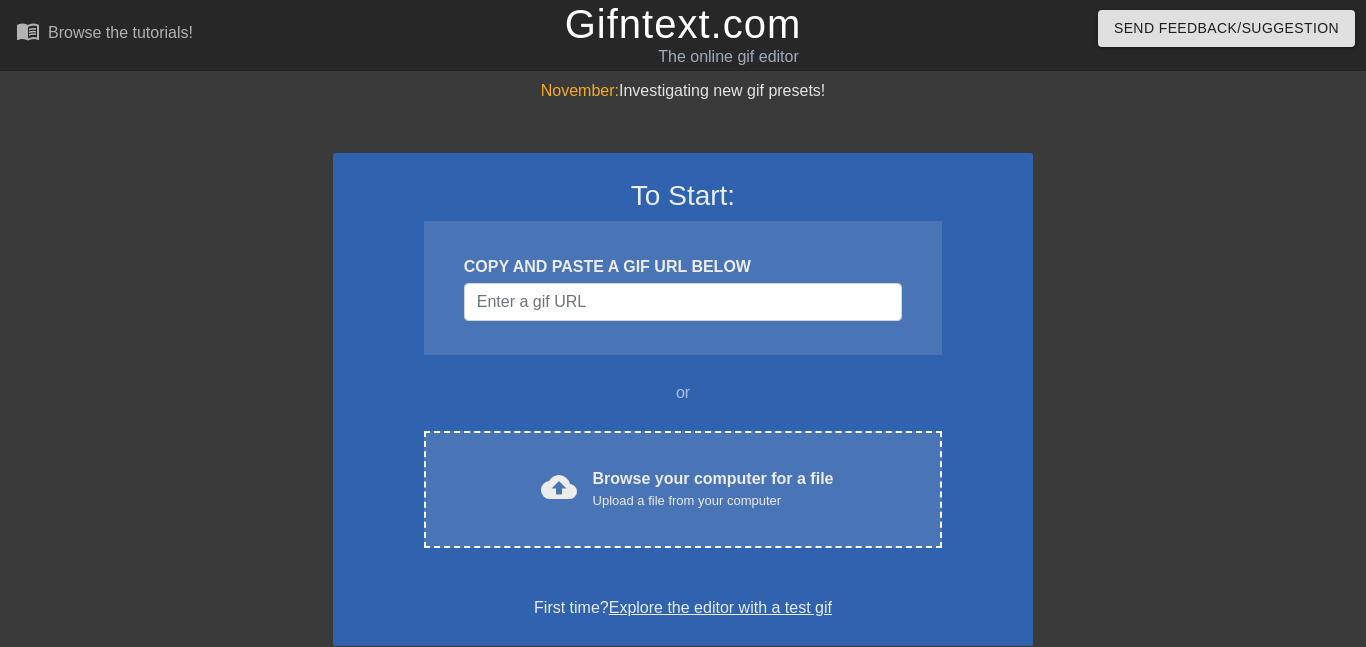 scroll, scrollTop: 0, scrollLeft: 0, axis: both 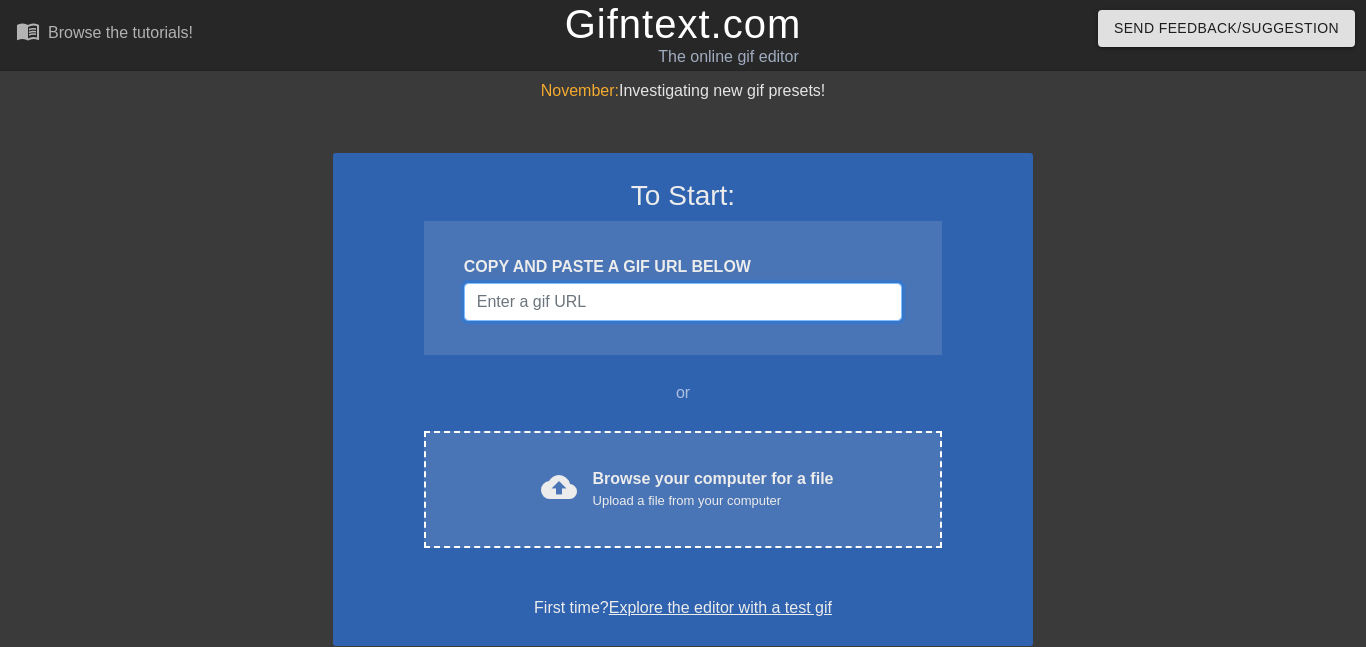 click at bounding box center [683, 302] 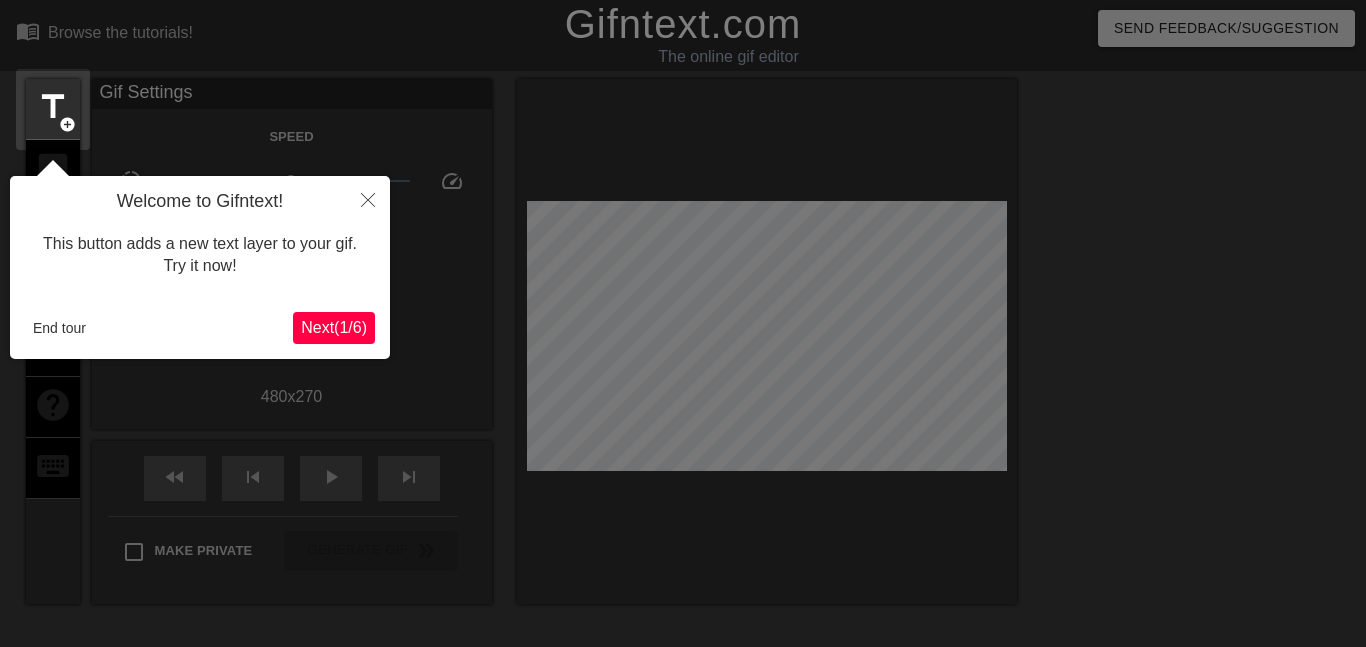 scroll, scrollTop: 49, scrollLeft: 0, axis: vertical 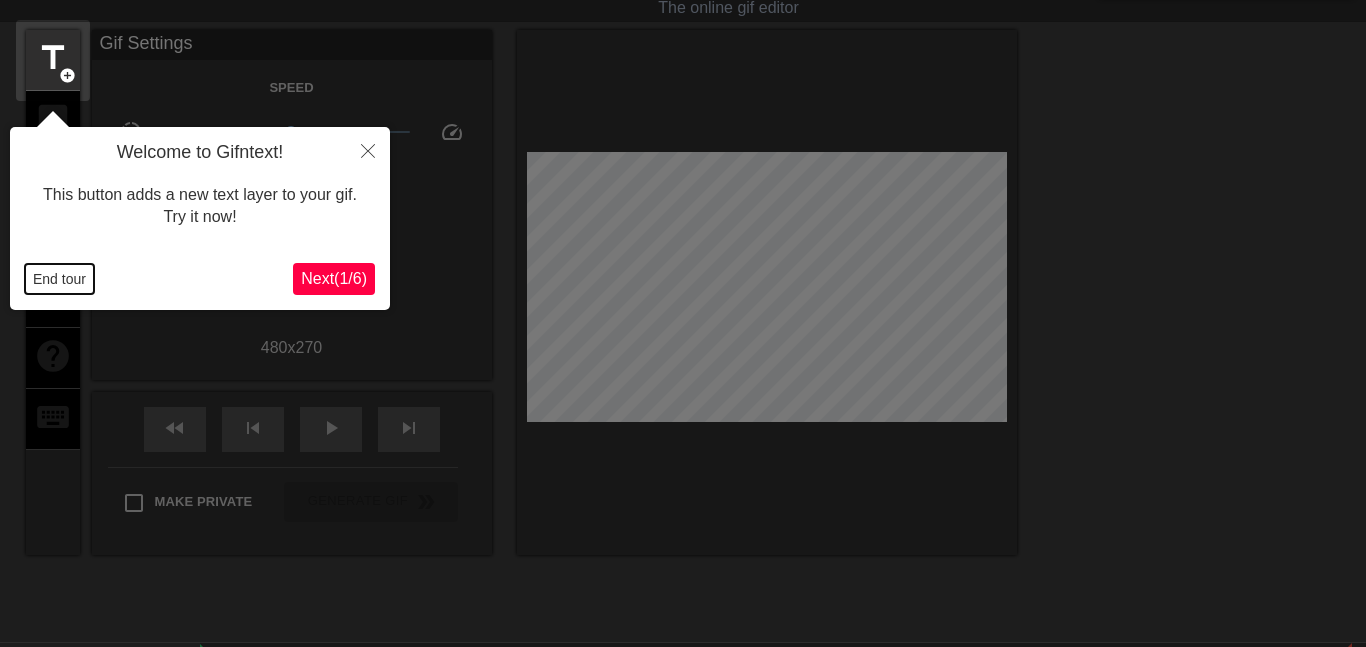 click on "End tour" at bounding box center [59, 279] 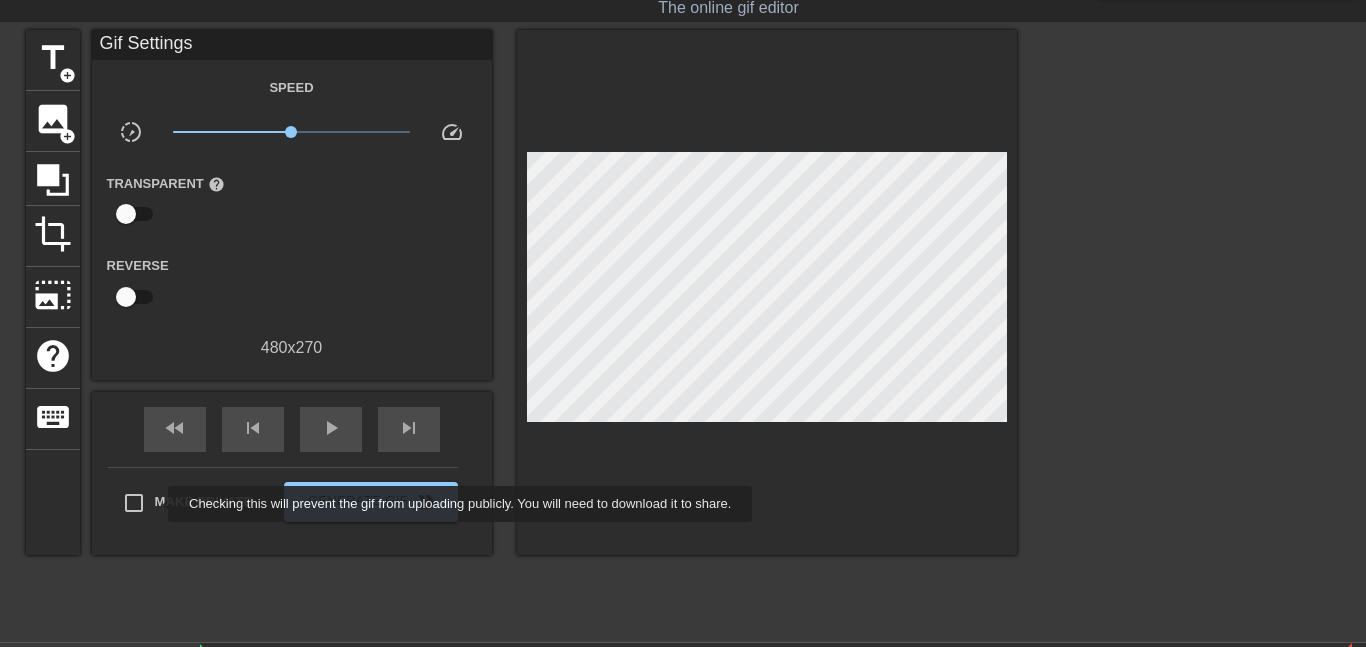click on "Make Private" at bounding box center [204, 502] 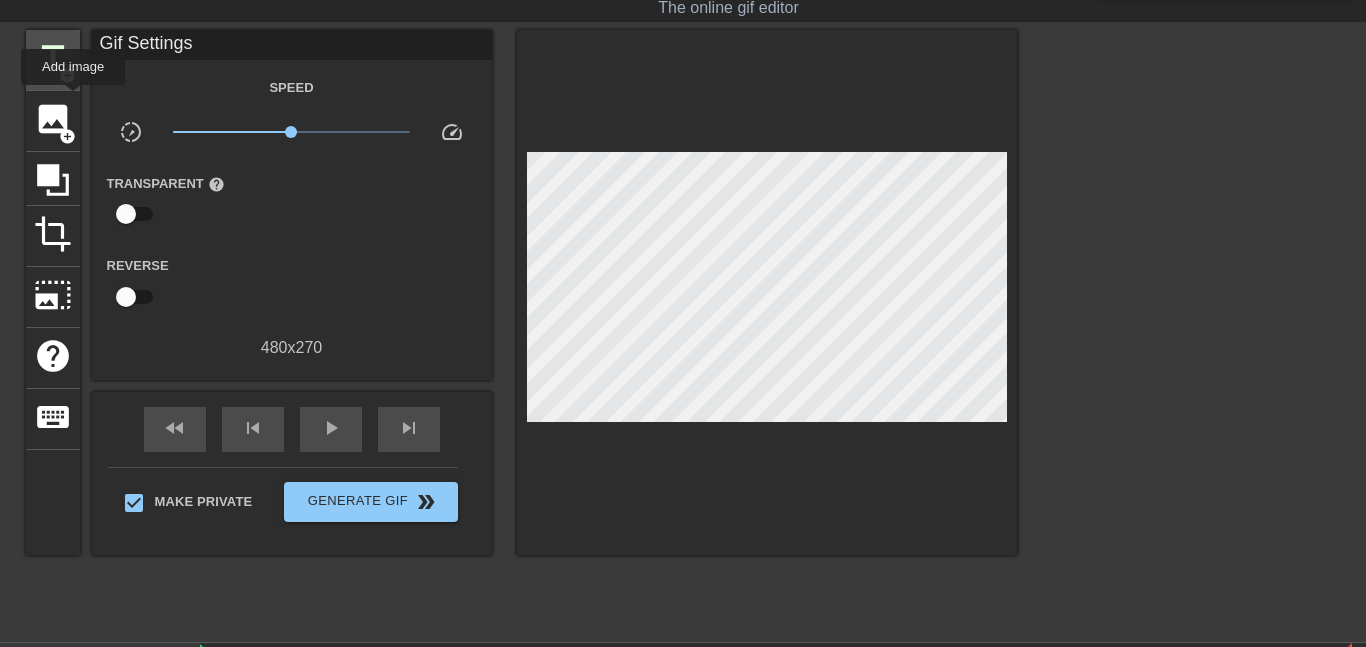 click on "title" at bounding box center [53, 58] 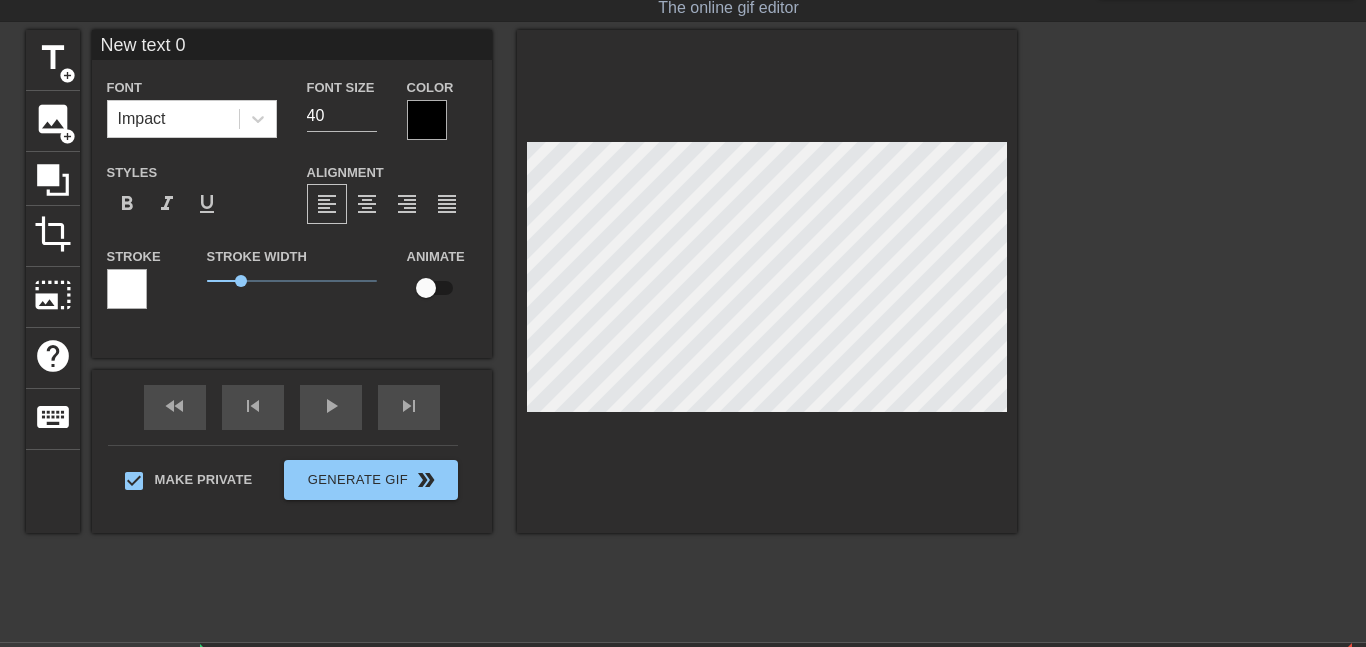 click on "New text 0" at bounding box center [292, 45] 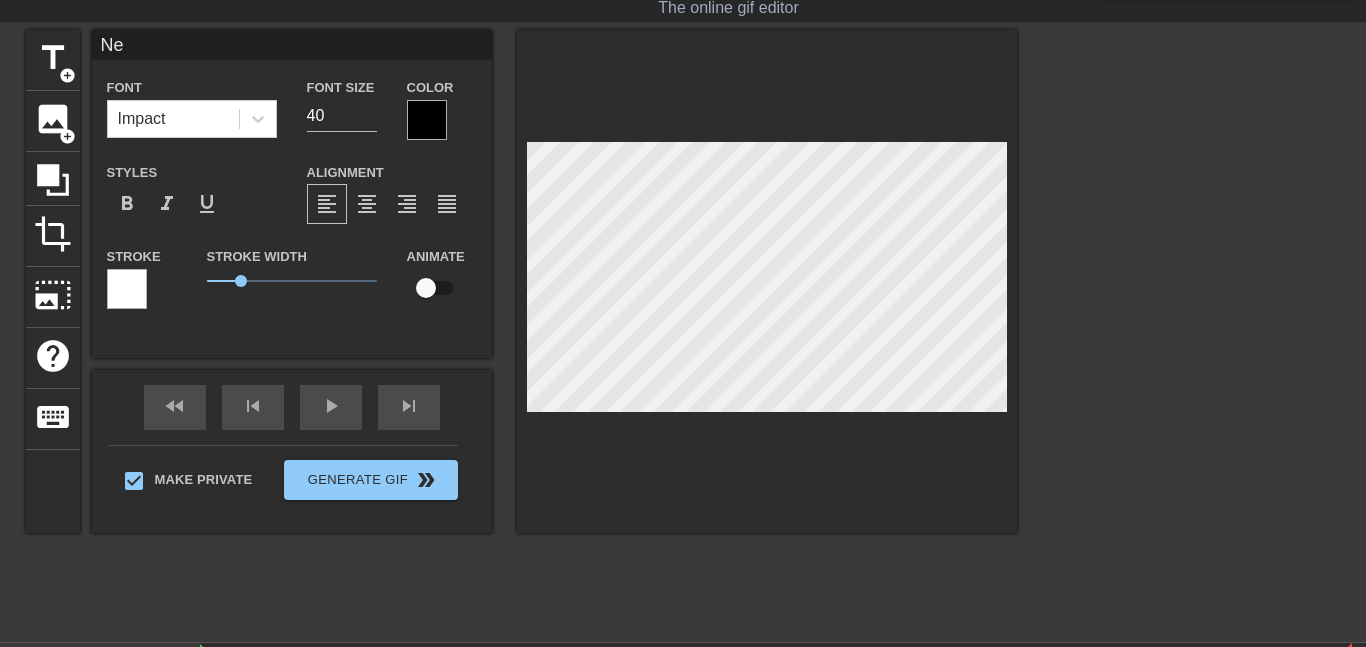 type on "N" 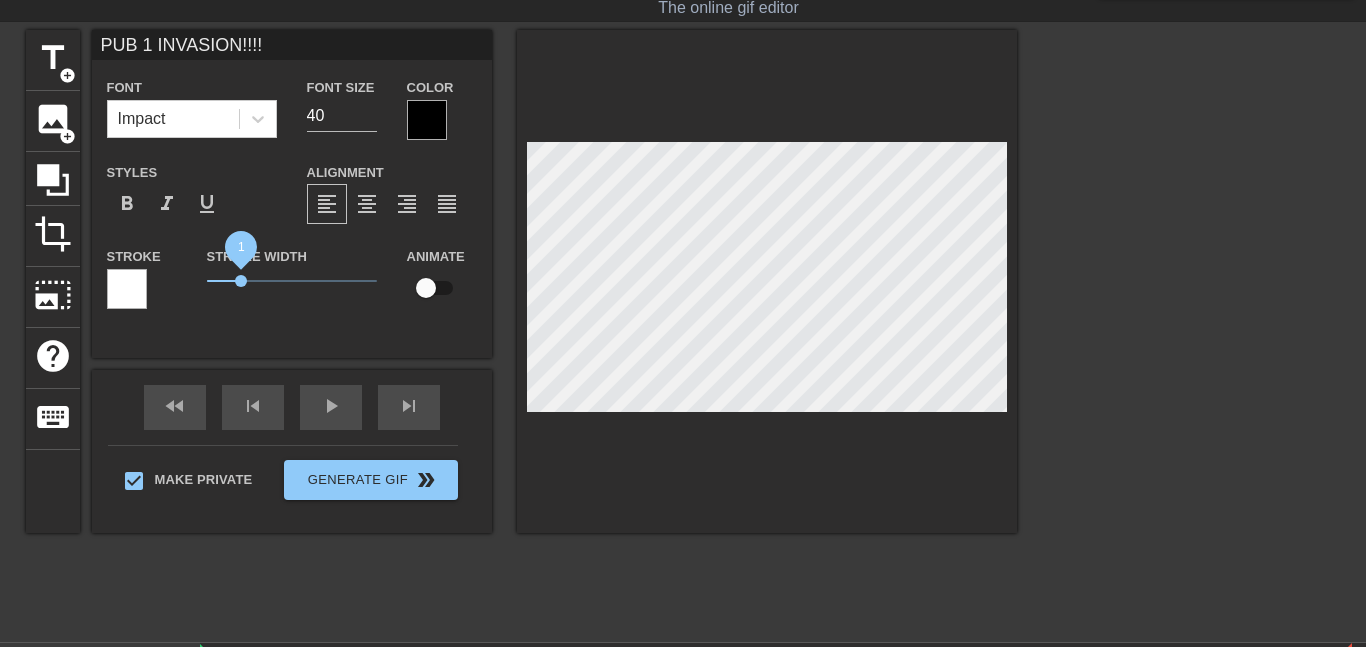 type on "PUB 1 INVASION!!!!" 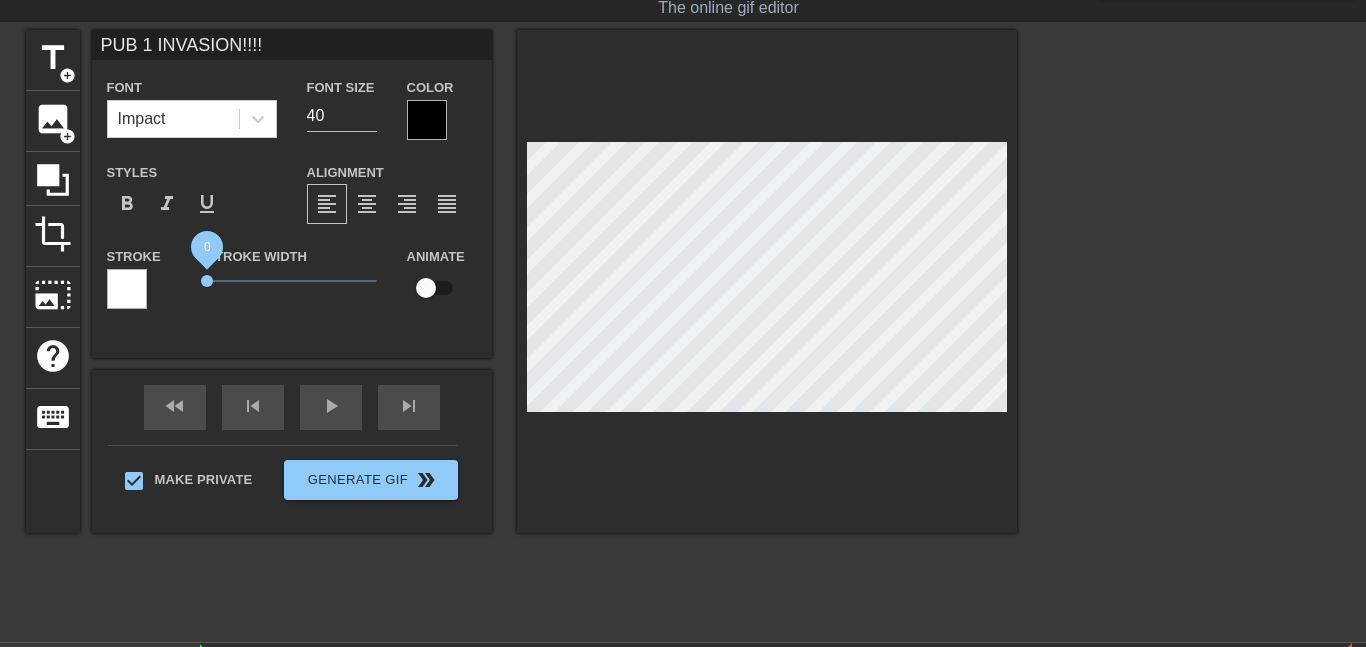 drag, startPoint x: 235, startPoint y: 280, endPoint x: 168, endPoint y: 283, distance: 67.06713 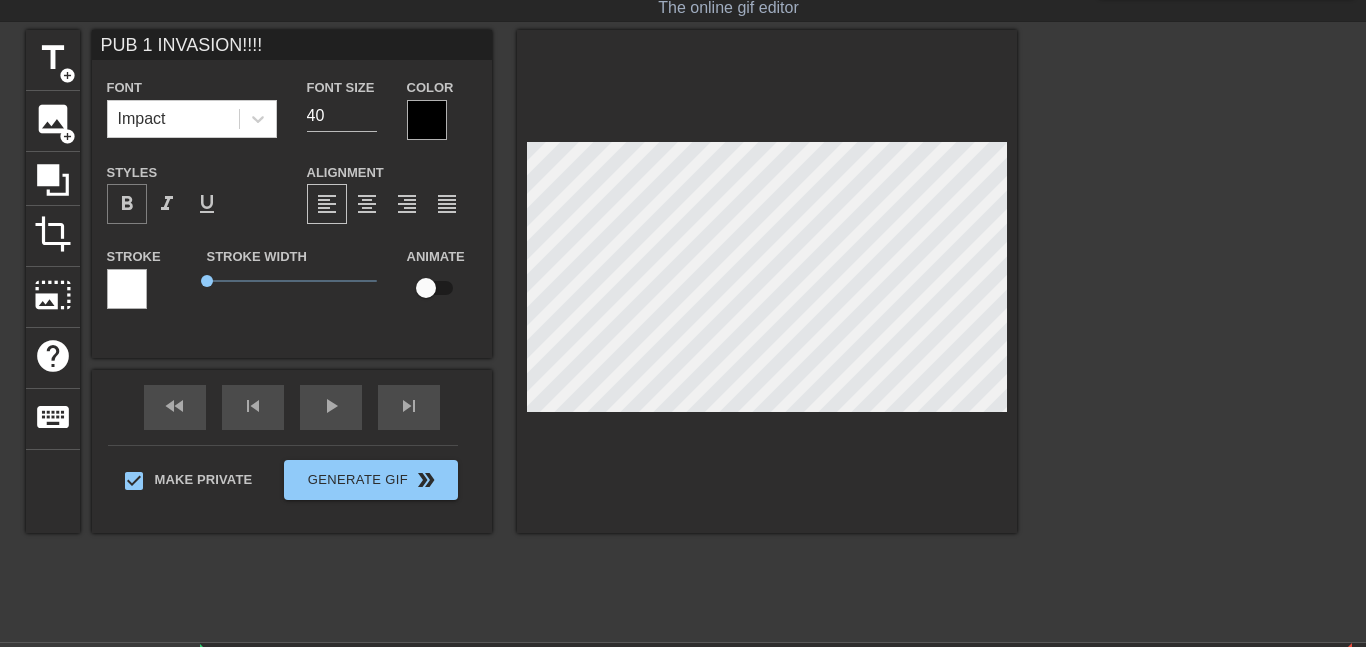 click on "format_bold" at bounding box center [127, 204] 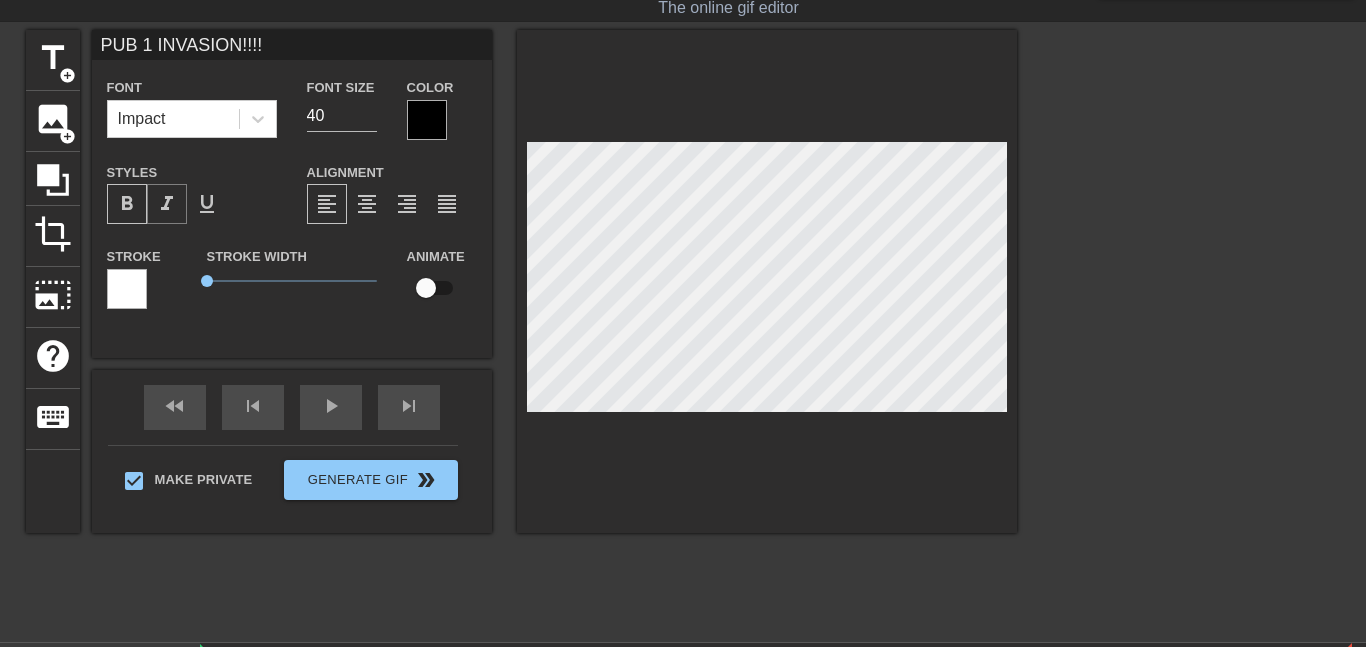 click on "format_italic" at bounding box center [167, 204] 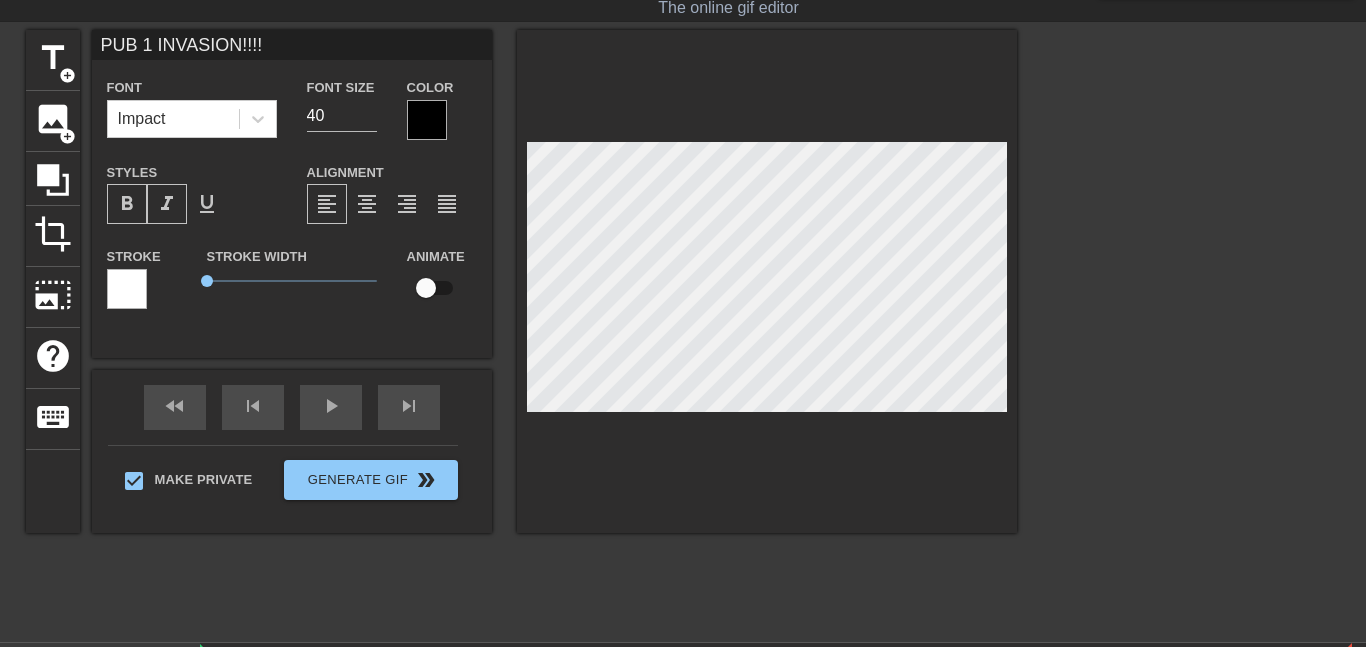 click on "format_italic" at bounding box center (167, 204) 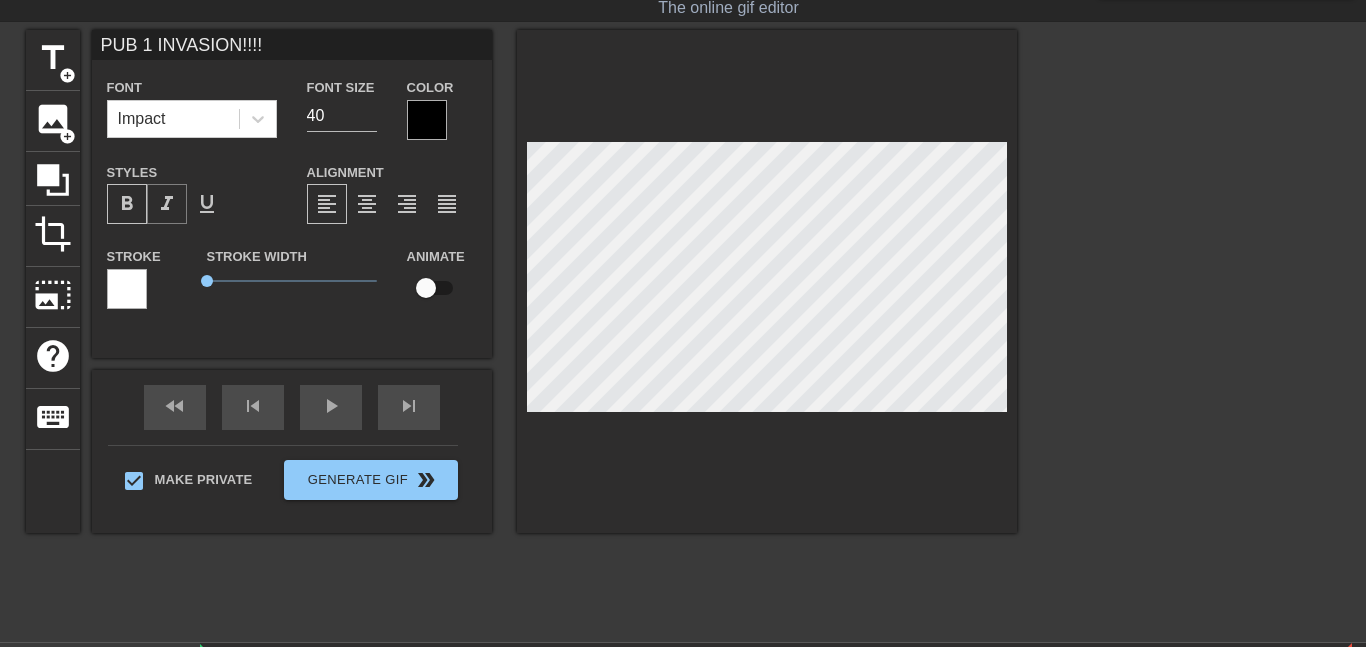 click on "format_italic" at bounding box center (167, 204) 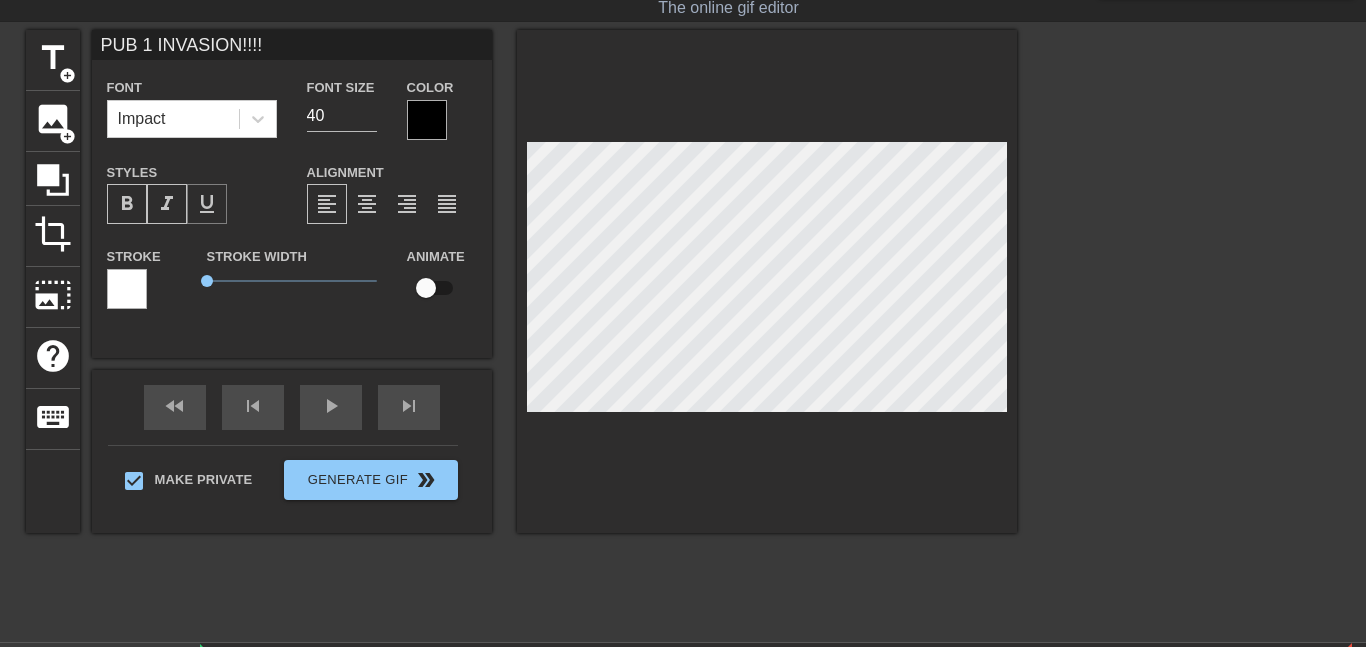 click on "format_underline" at bounding box center [207, 204] 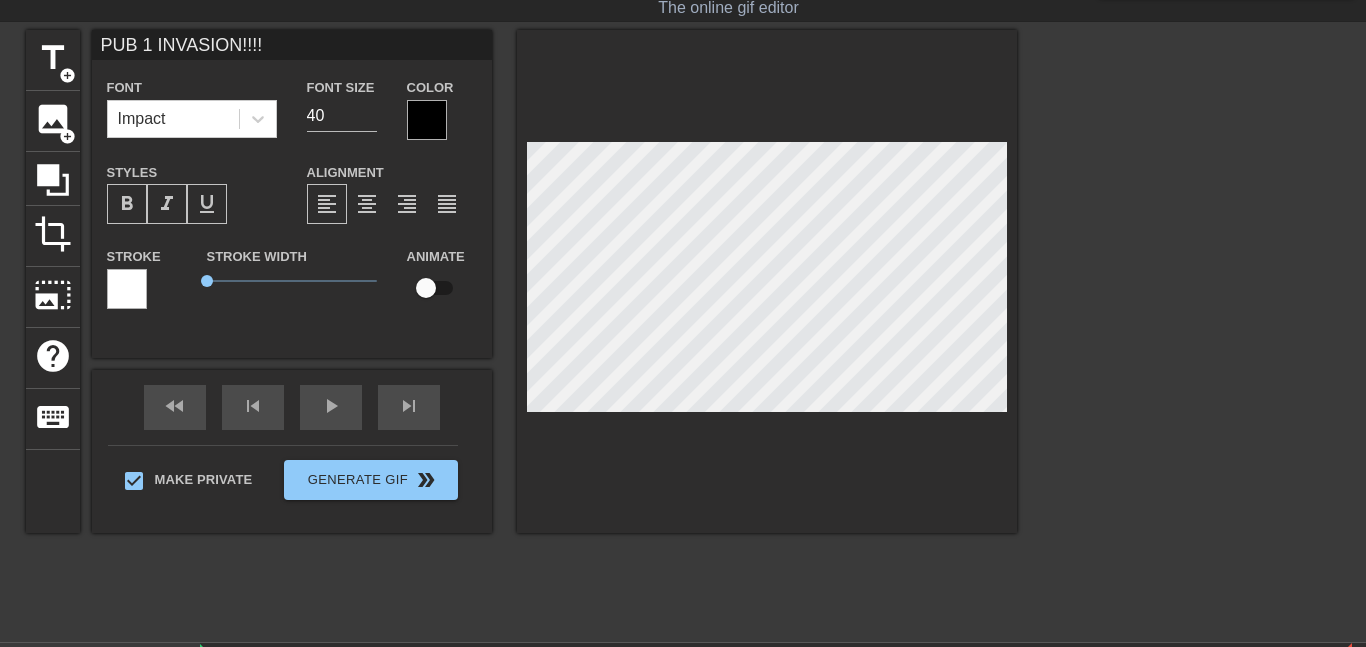 click at bounding box center (1191, 330) 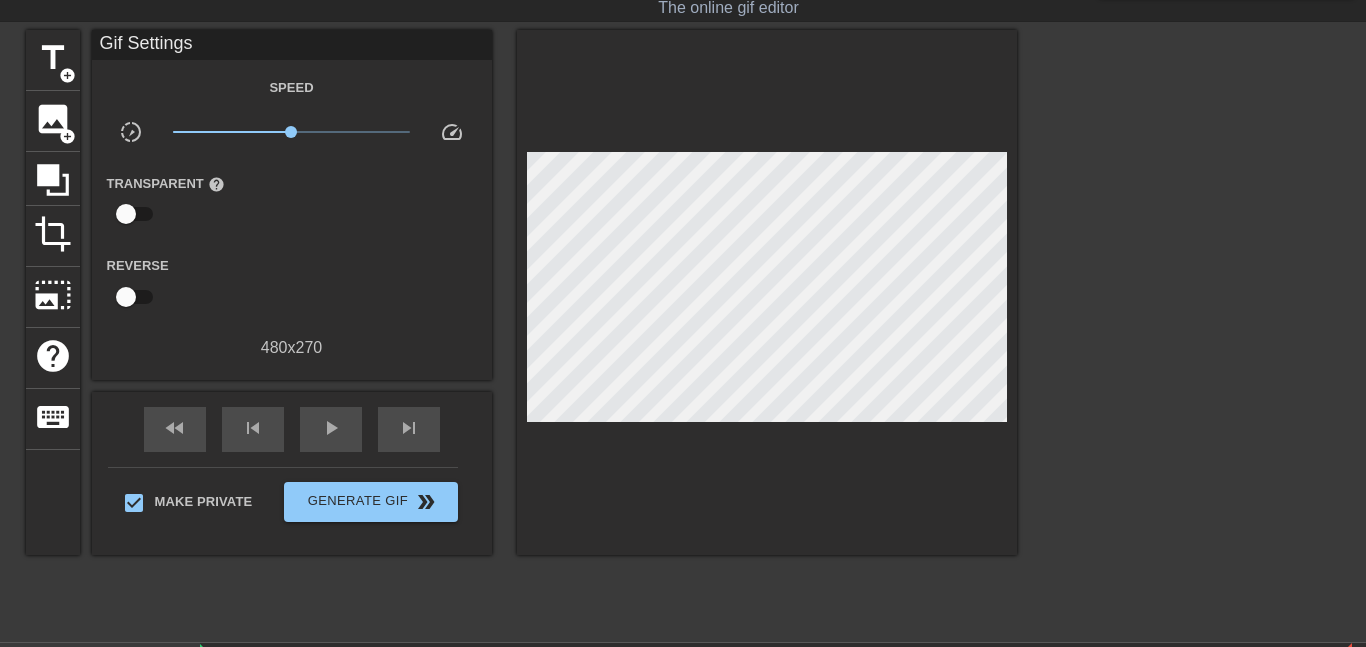 click at bounding box center (1191, 330) 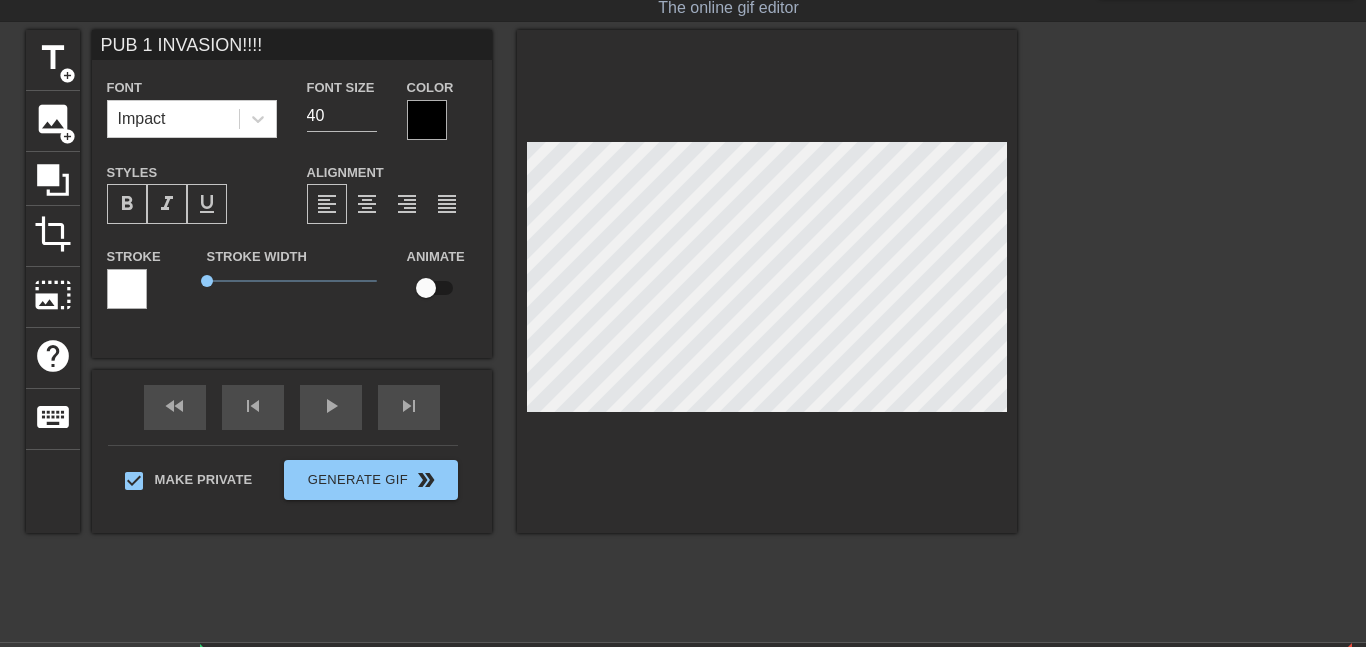scroll, scrollTop: 0, scrollLeft: 8, axis: horizontal 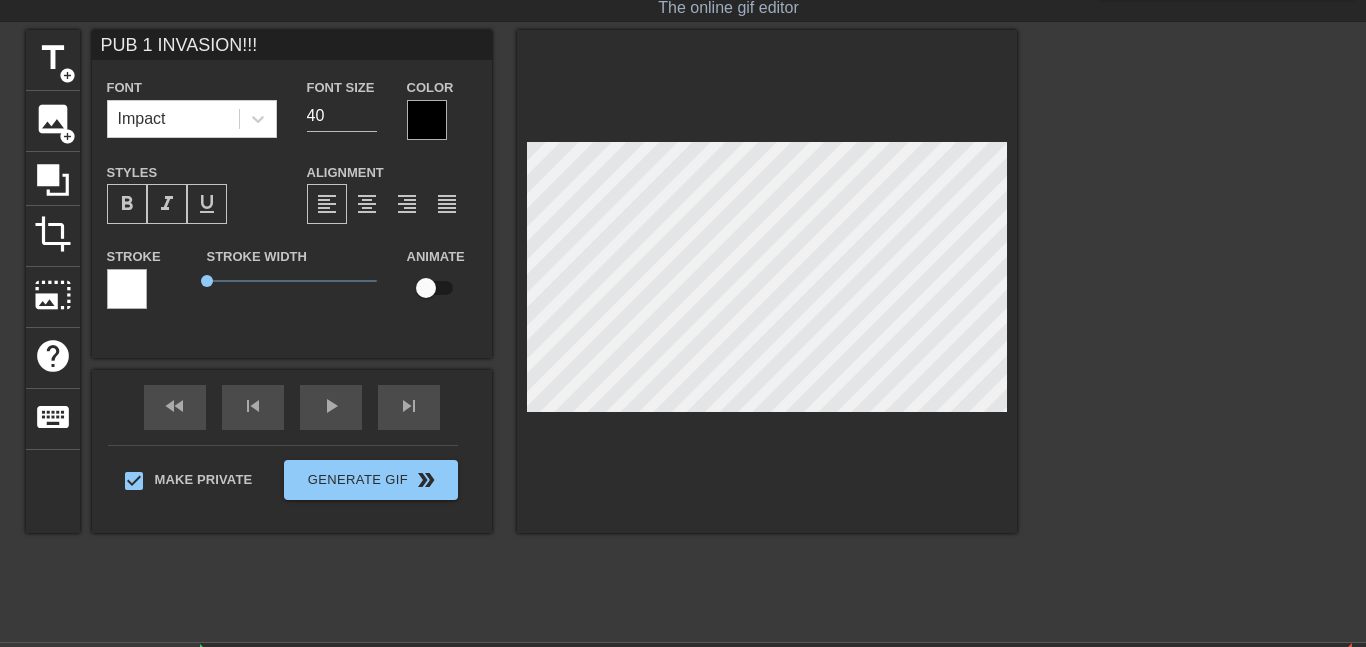 type on "PUB 1 INVASION!!" 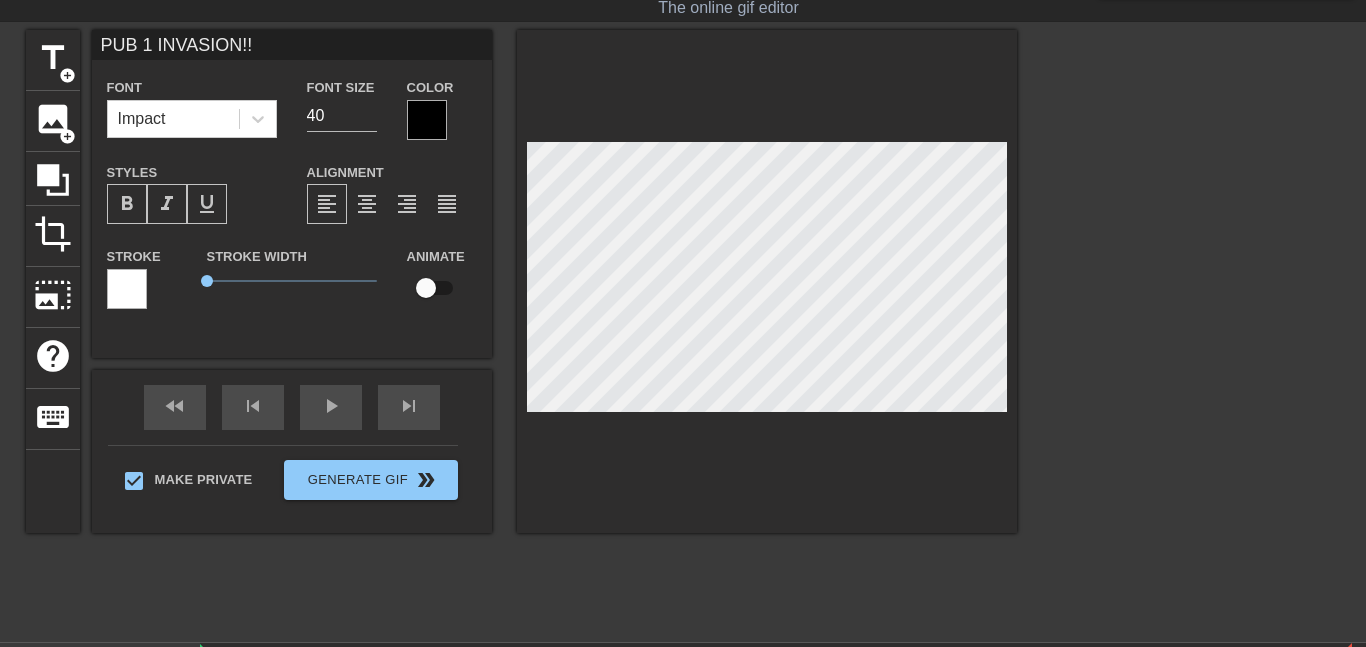 type on "PUB 1 INVASION!" 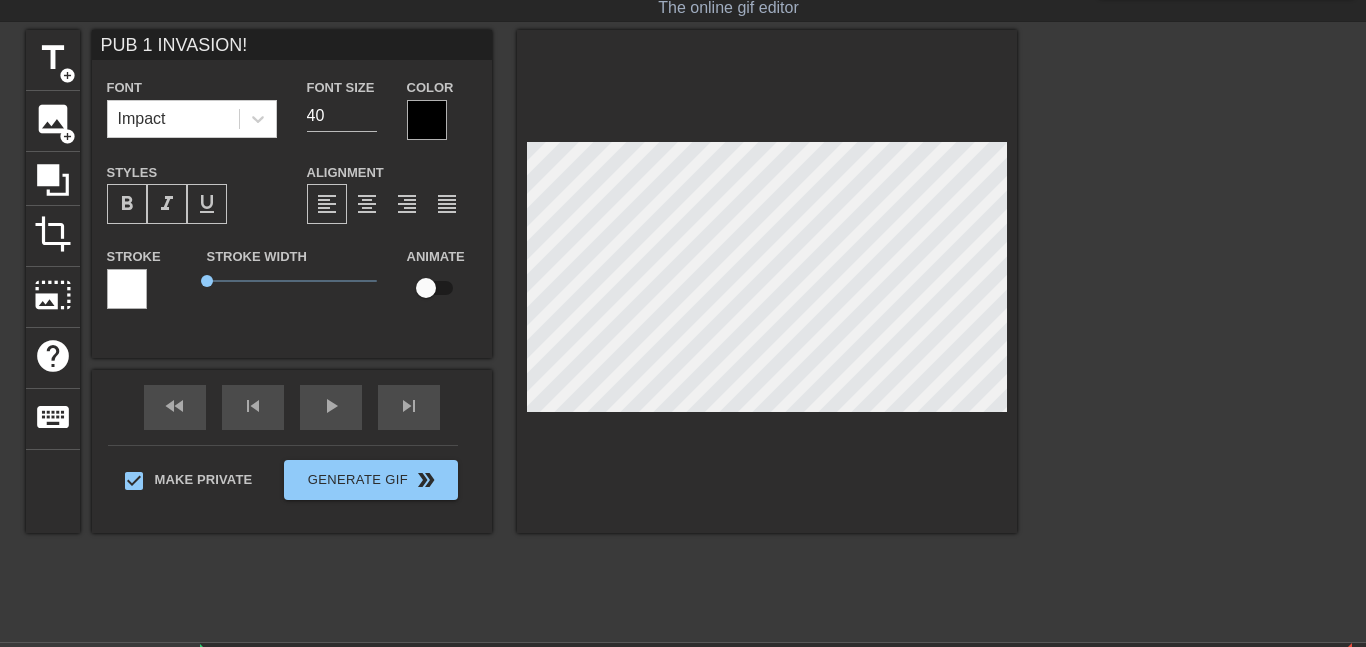 type on "PUB 1 INVASION" 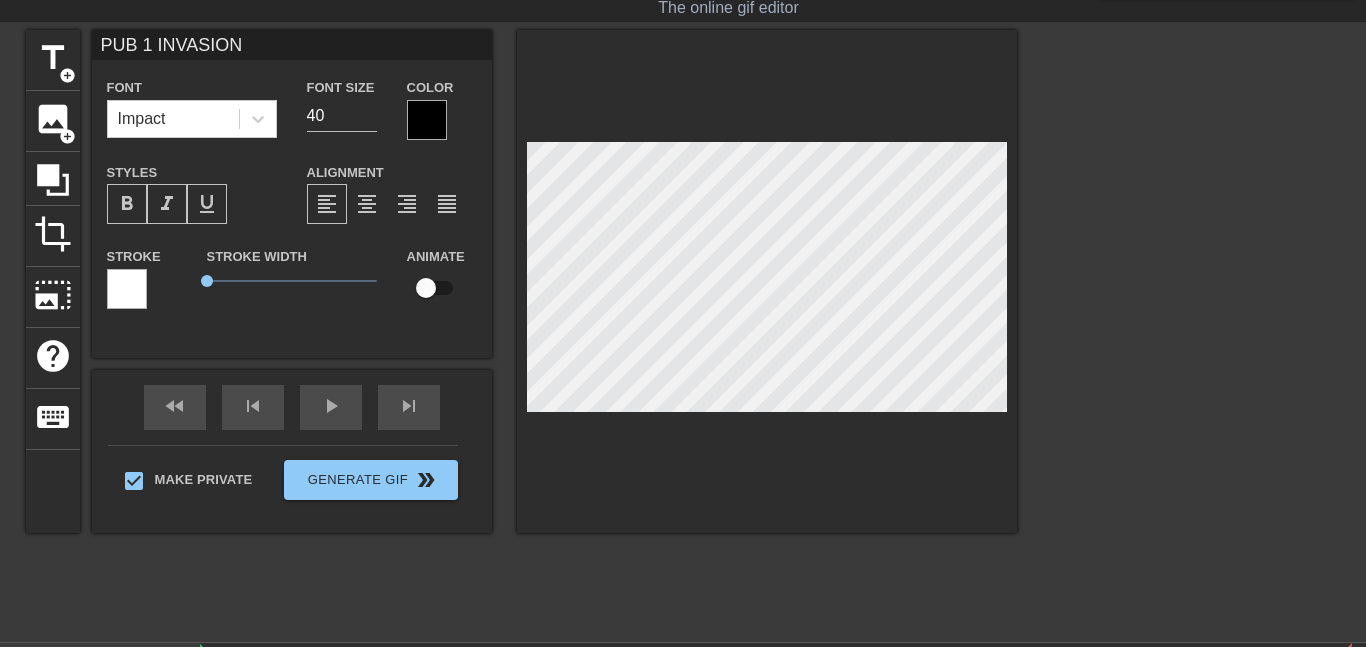 click at bounding box center (1191, 330) 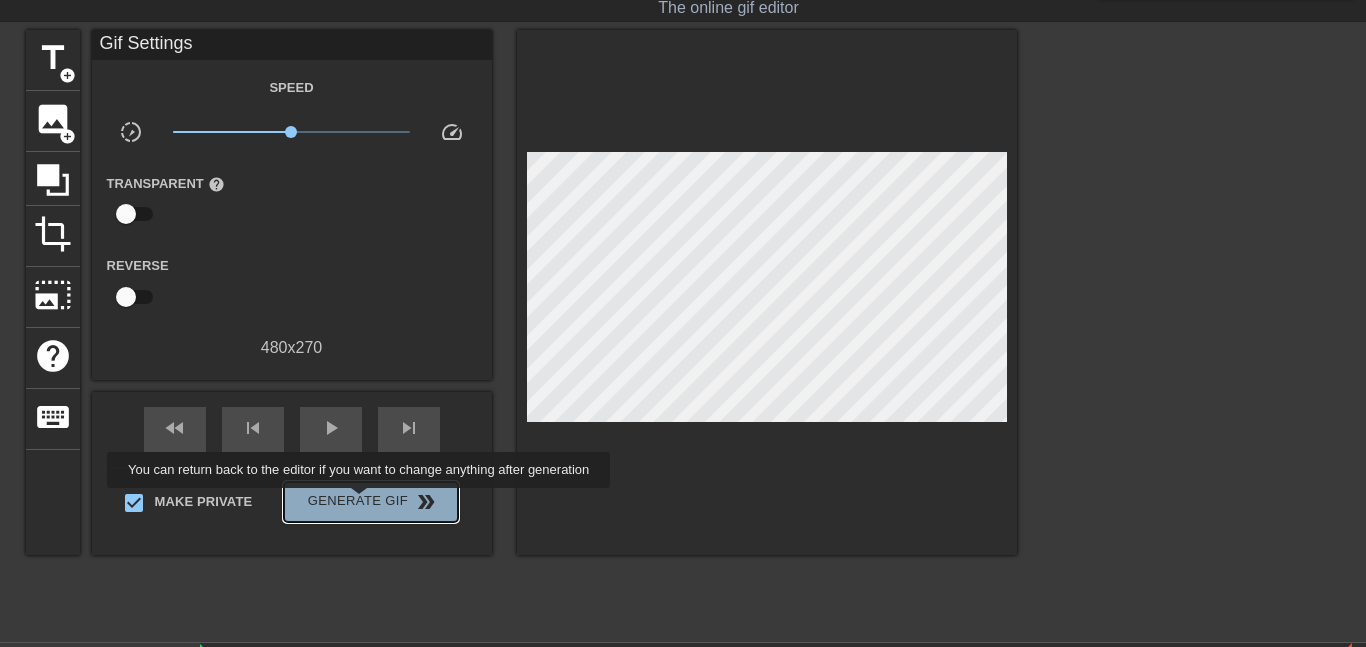 click on "Generate Gif double_arrow" at bounding box center [370, 502] 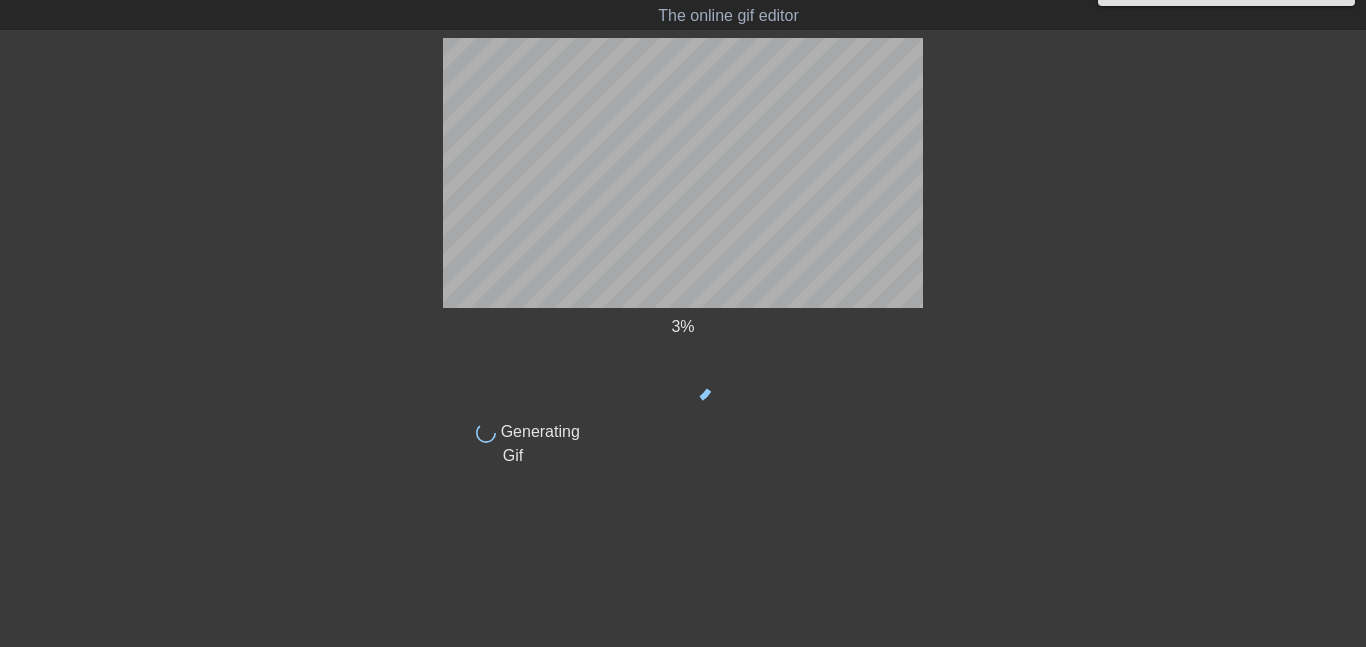 scroll, scrollTop: 41, scrollLeft: 0, axis: vertical 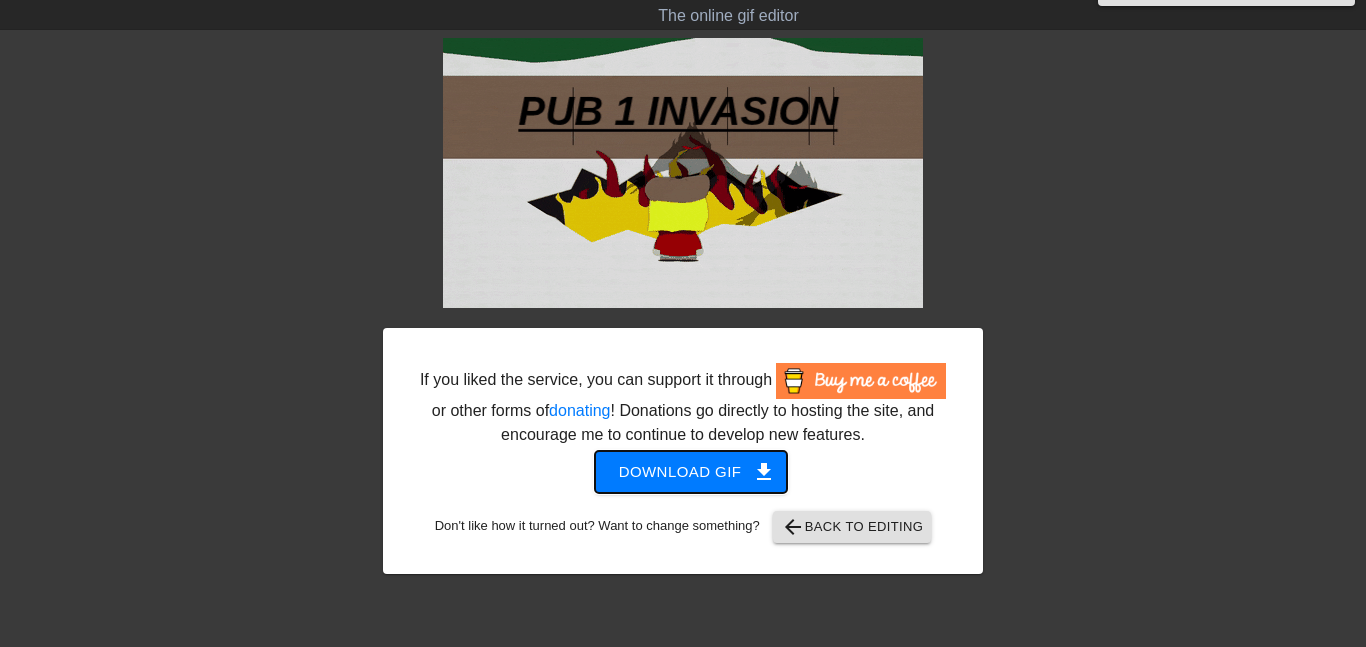 click on "Download gif get_app" at bounding box center (691, 472) 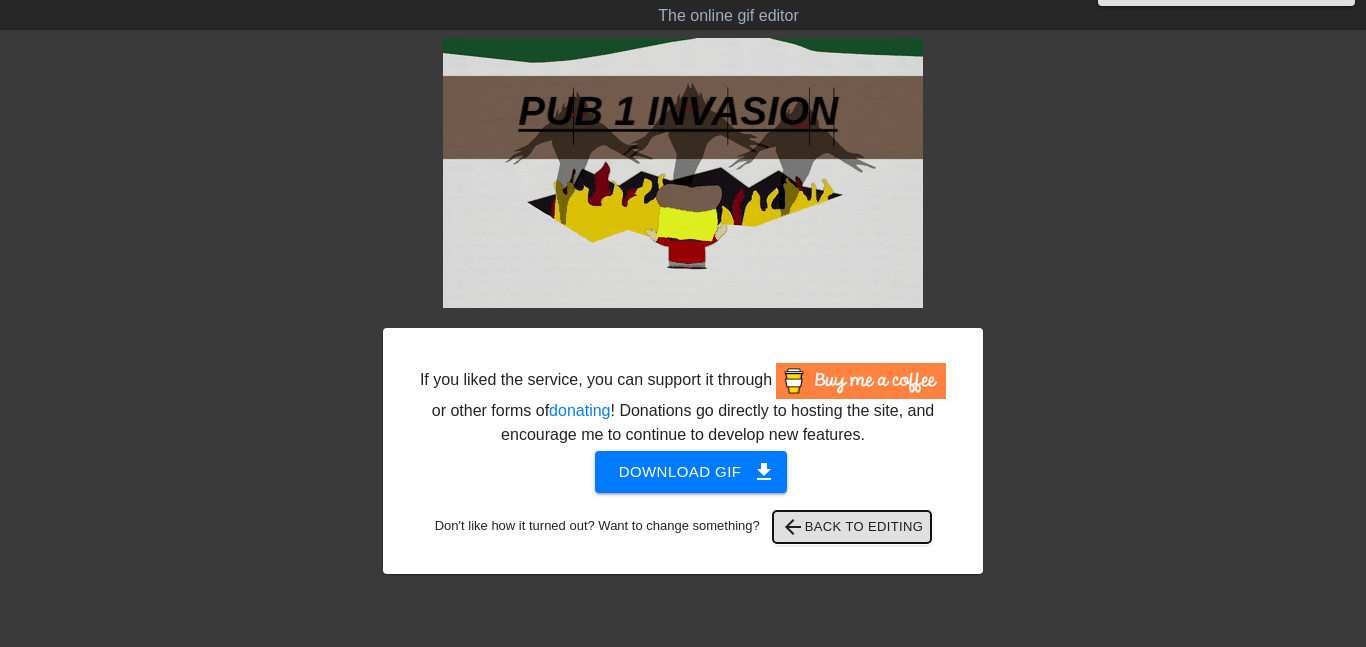 click on "arrow_back Back to Editing" at bounding box center [852, 527] 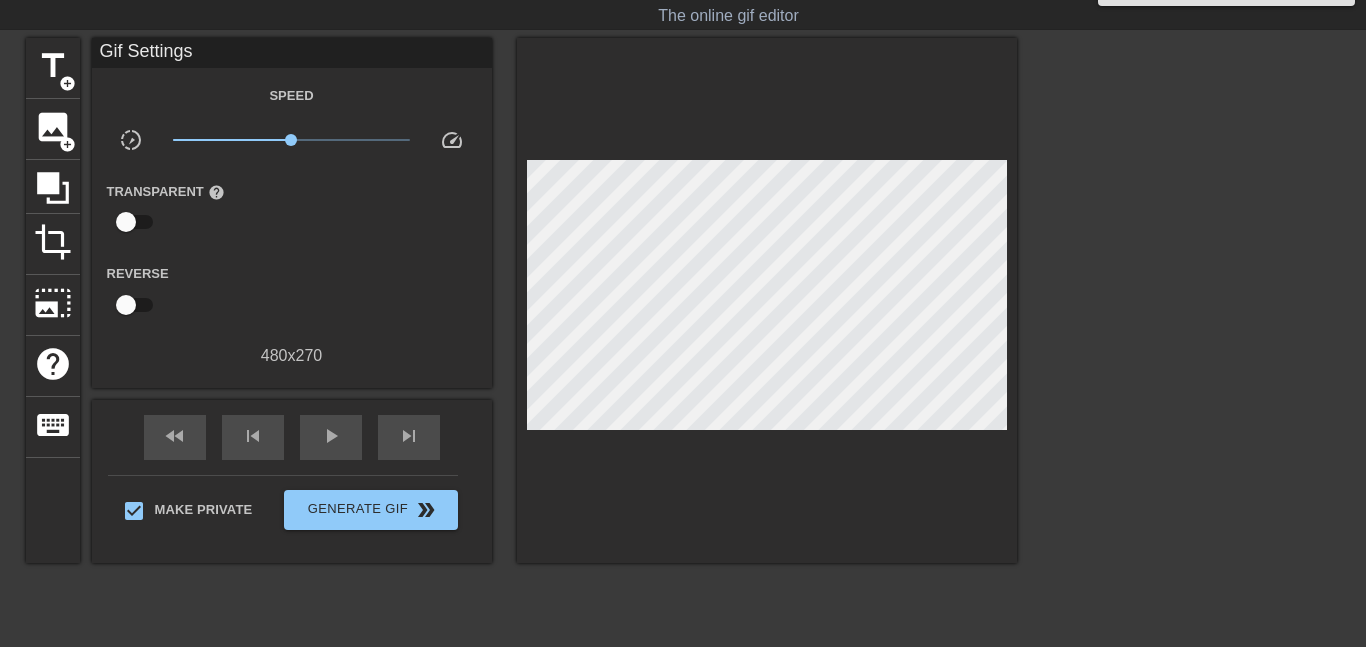 scroll, scrollTop: 0, scrollLeft: 0, axis: both 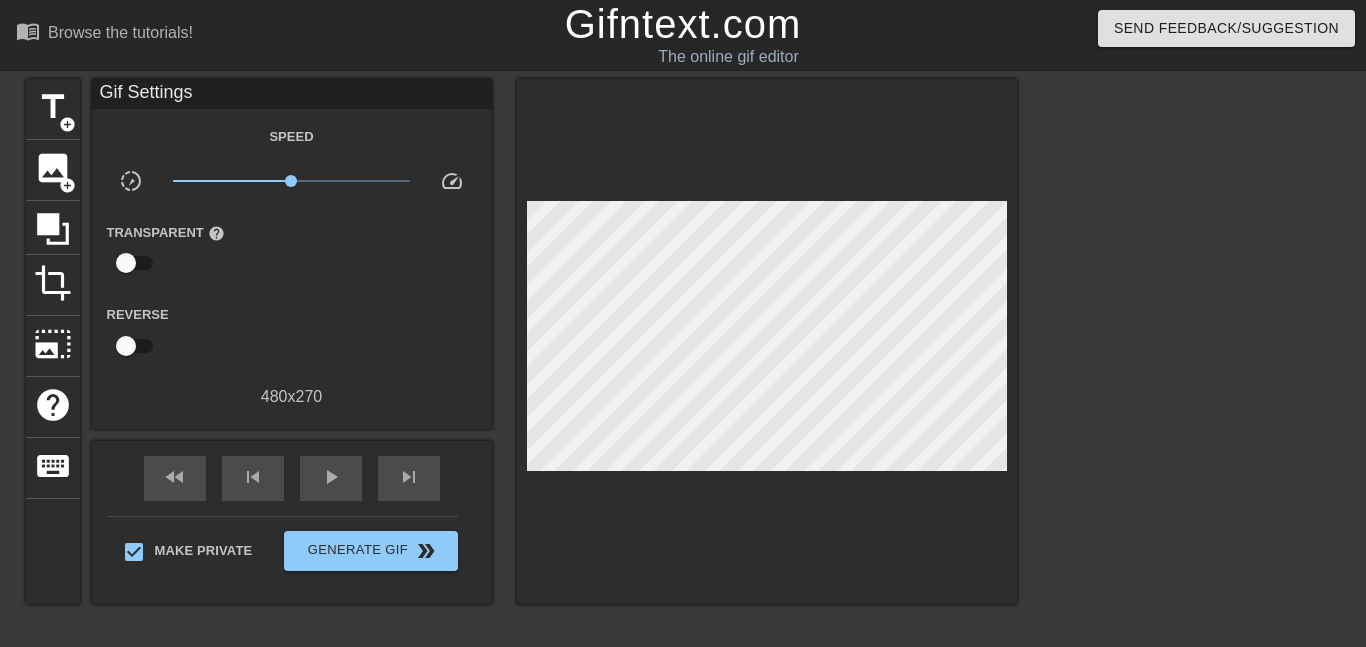 click on "Gifntext.com" at bounding box center [683, 24] 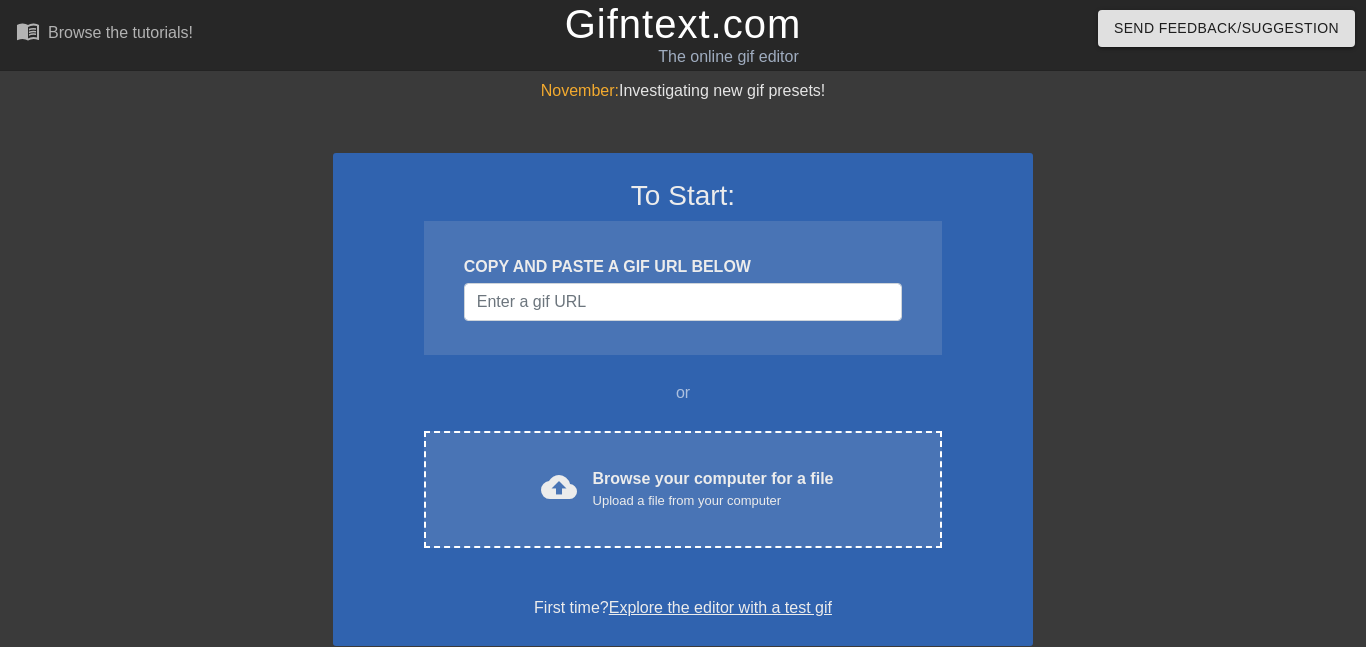 scroll, scrollTop: 0, scrollLeft: 0, axis: both 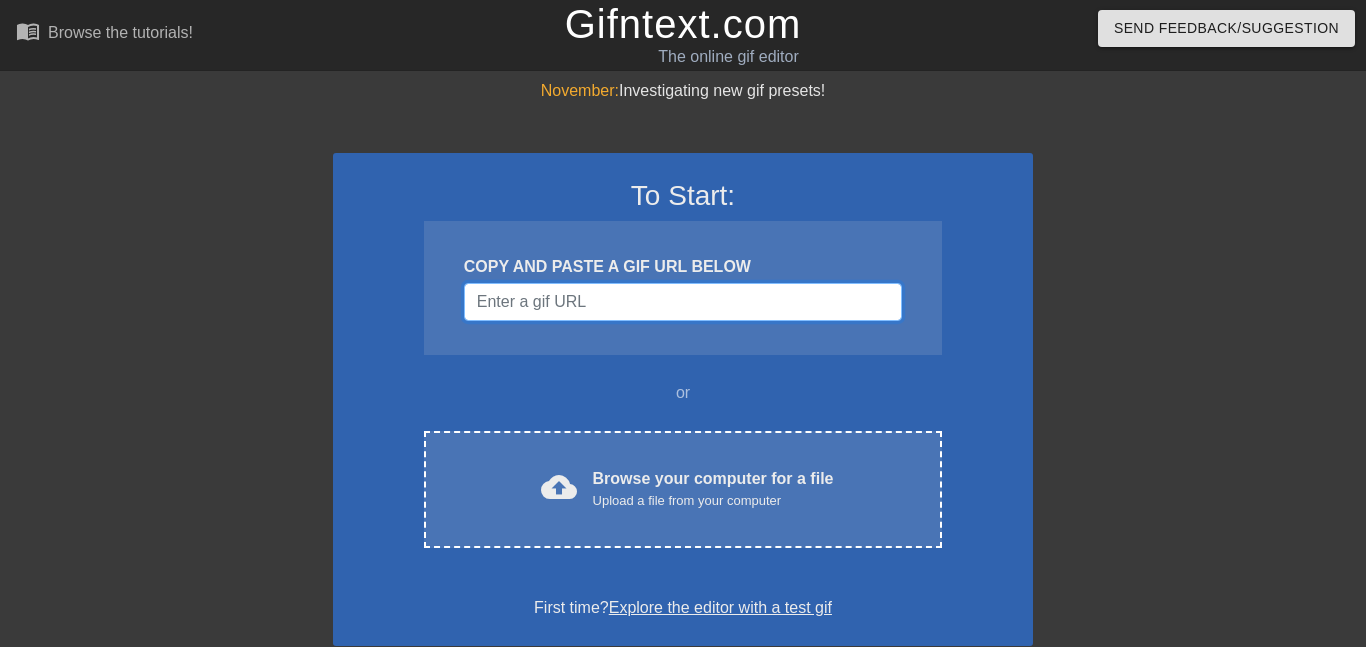 click at bounding box center [683, 302] 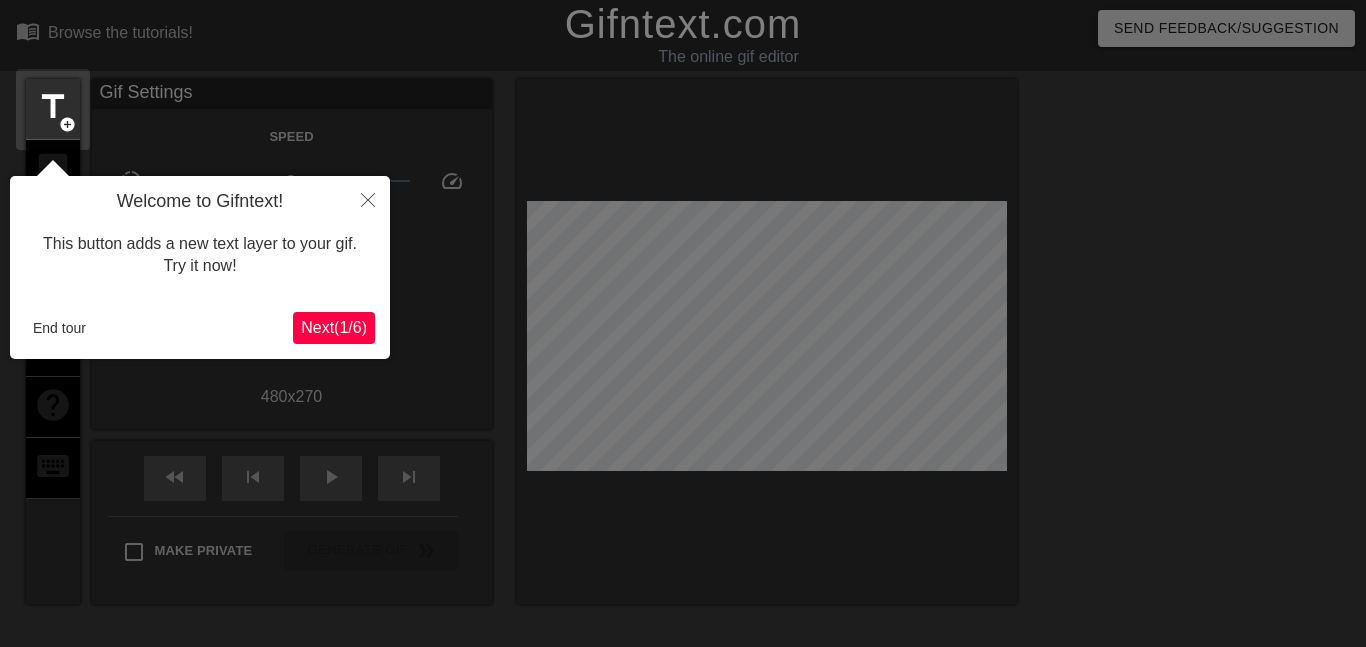 scroll, scrollTop: 49, scrollLeft: 0, axis: vertical 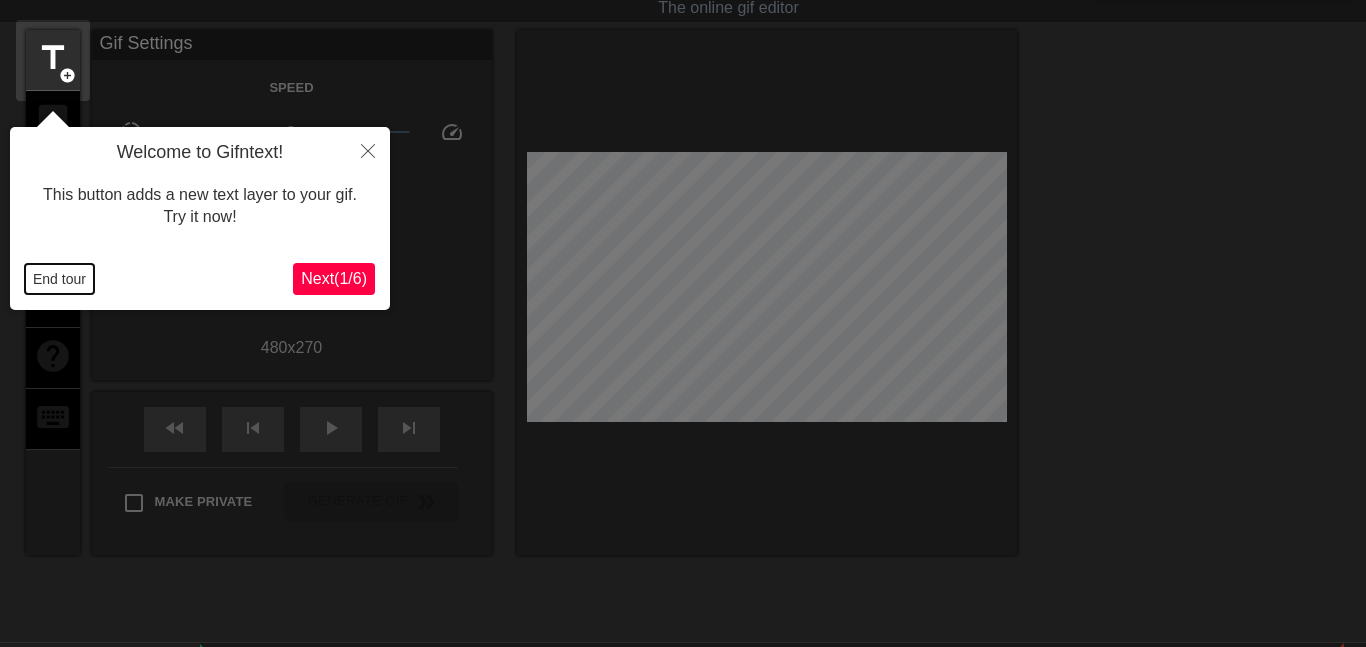 click on "End tour" at bounding box center (59, 279) 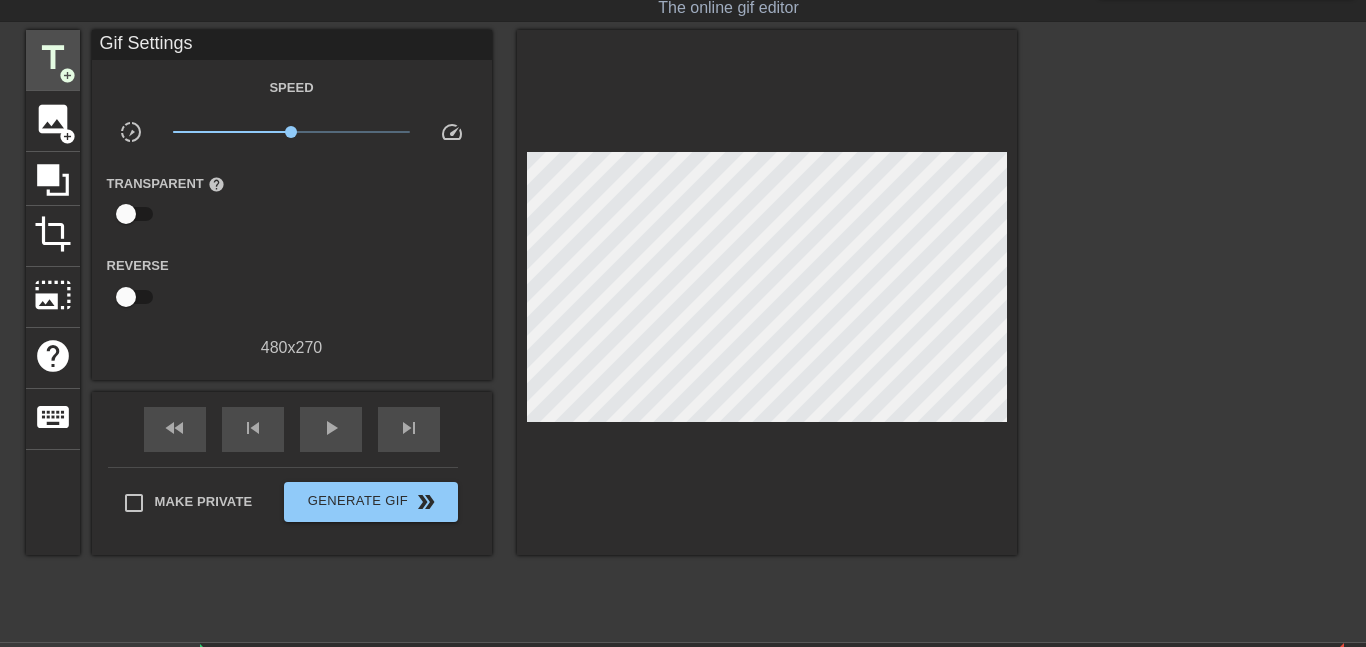 click on "add_circle" at bounding box center [67, 75] 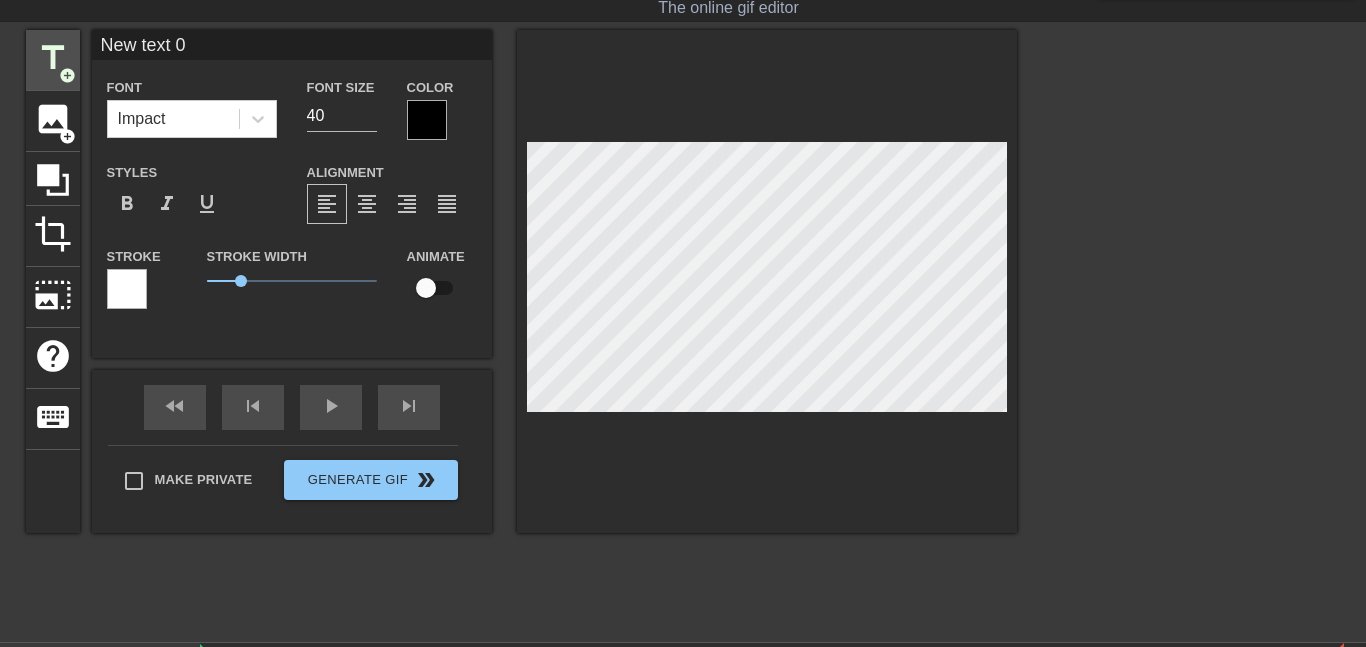 drag, startPoint x: 266, startPoint y: 35, endPoint x: 79, endPoint y: 51, distance: 187.68324 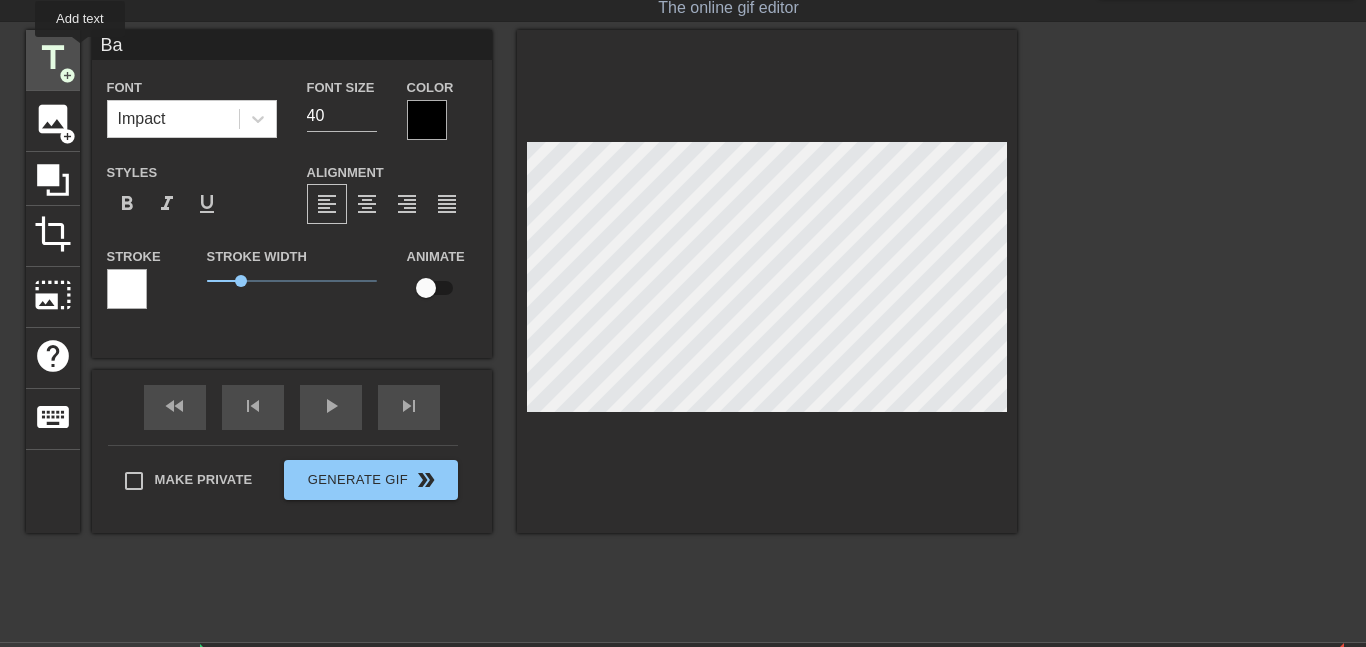 type on "B" 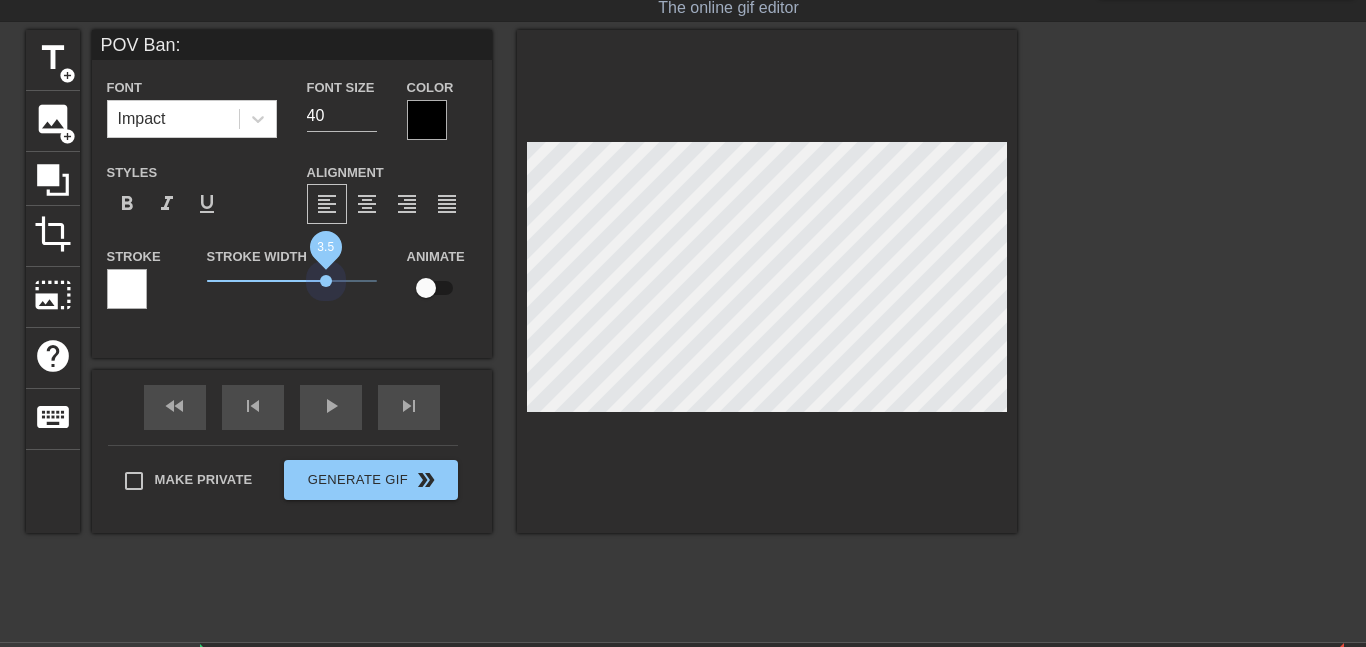 drag, startPoint x: 235, startPoint y: 286, endPoint x: 324, endPoint y: 270, distance: 90.426765 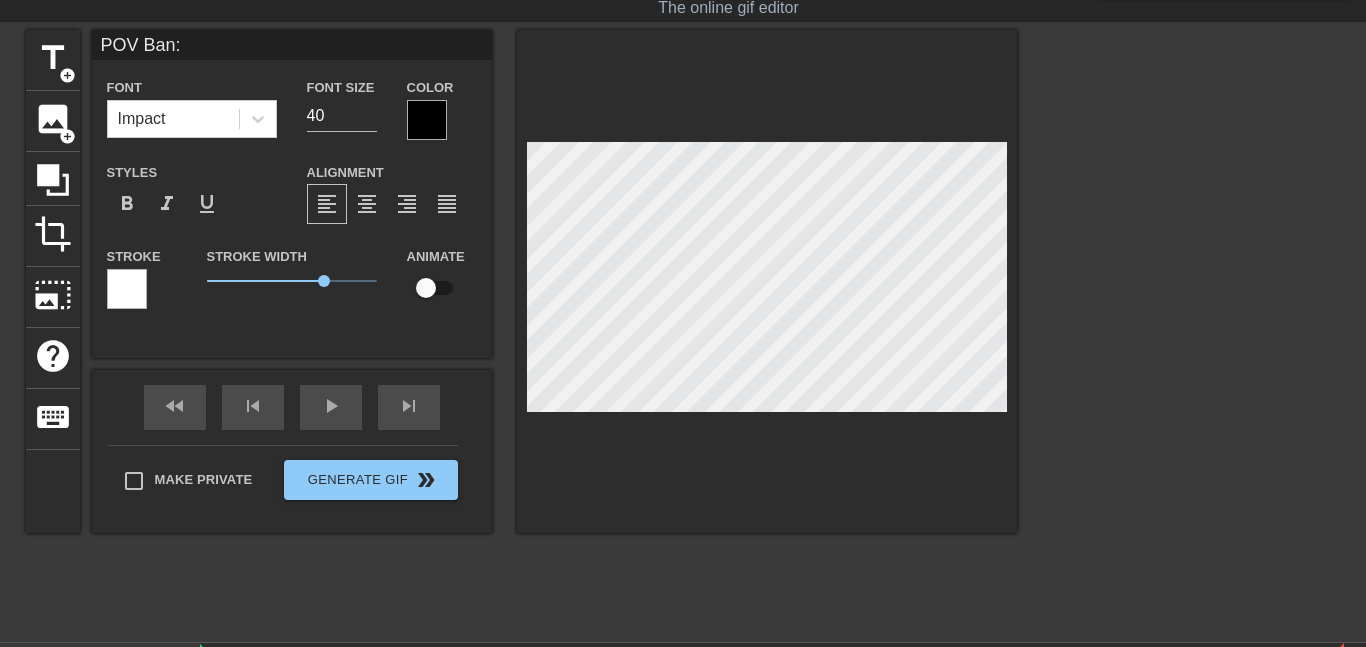 click on "POV Ban:" at bounding box center (292, 45) 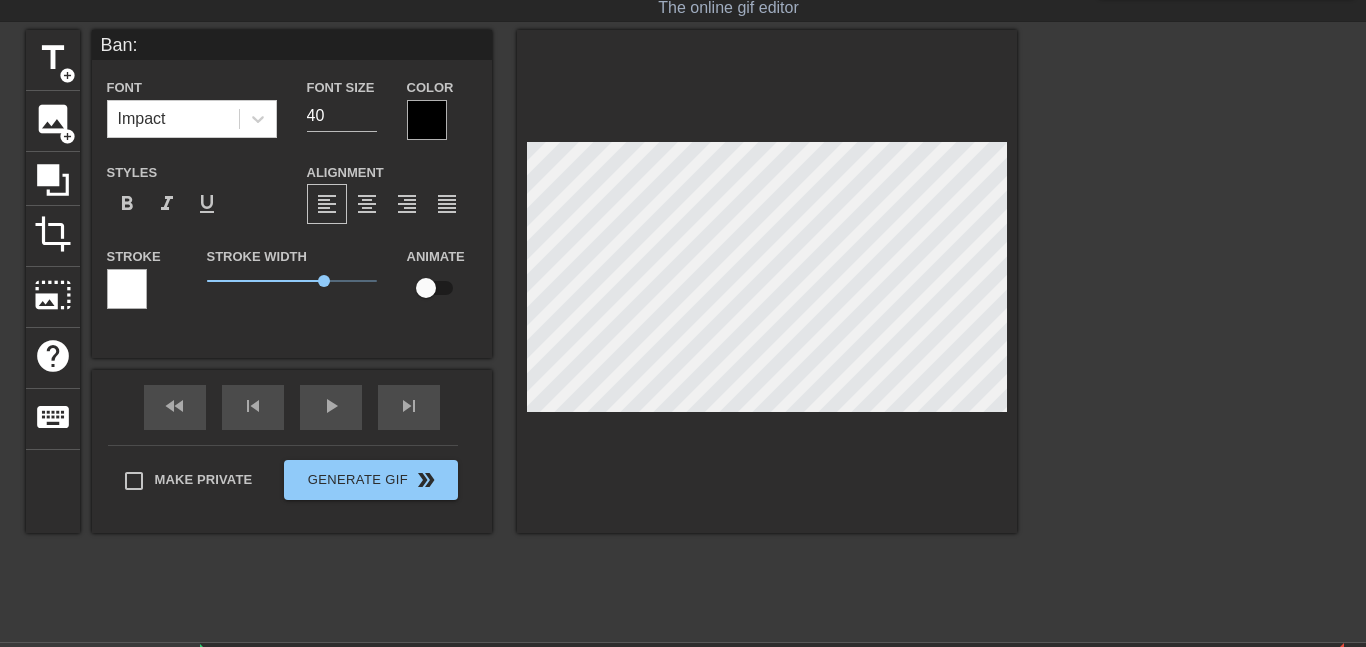 type on "Ban:" 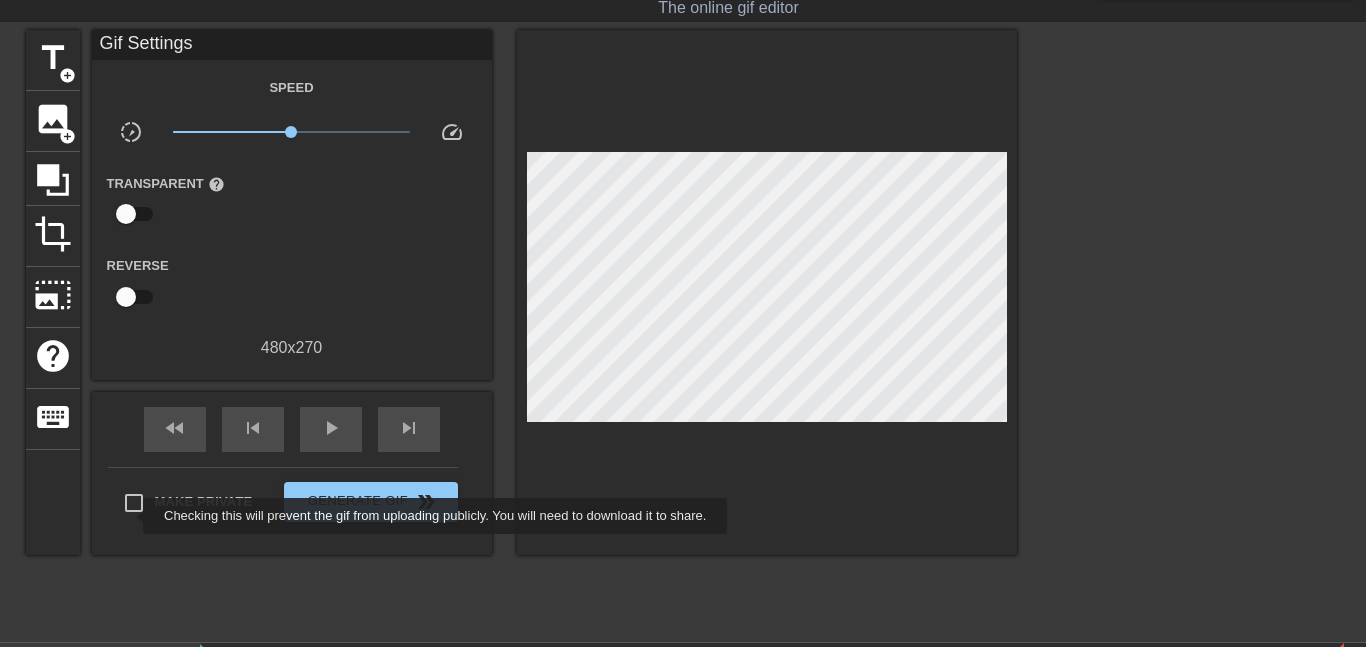 click on "Make Private" at bounding box center [134, 503] 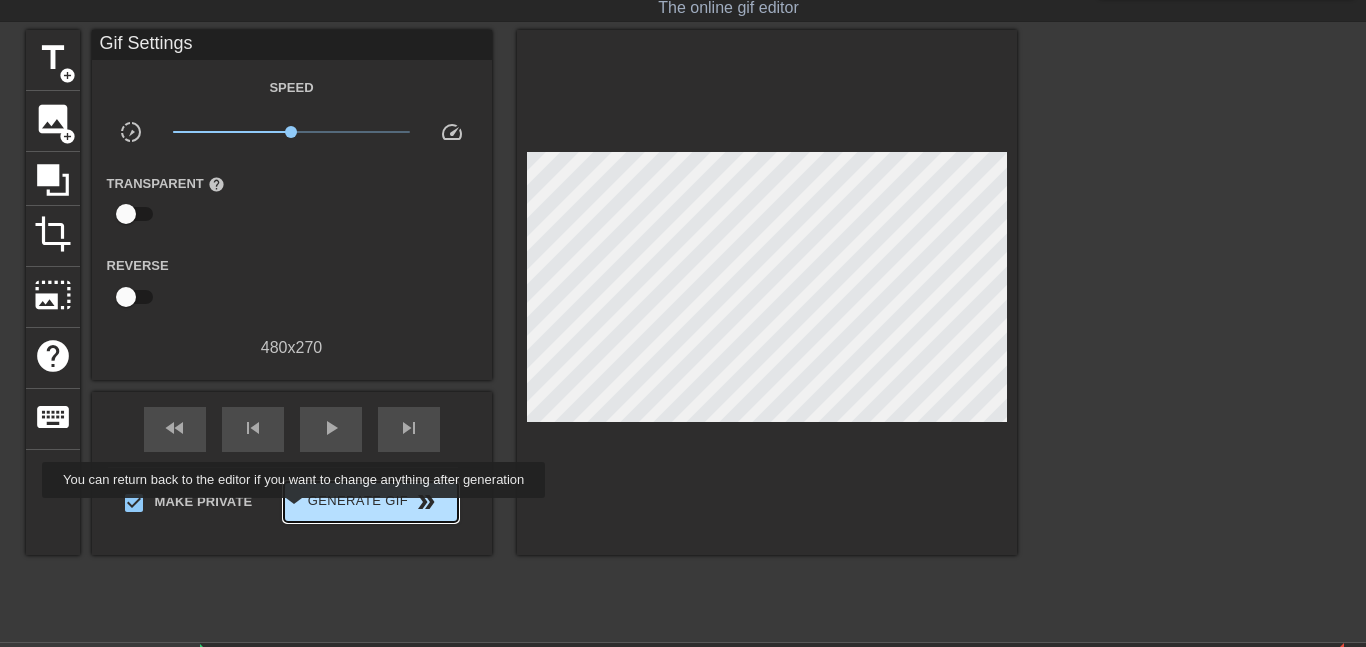 click on "Generate Gif double_arrow" at bounding box center (370, 502) 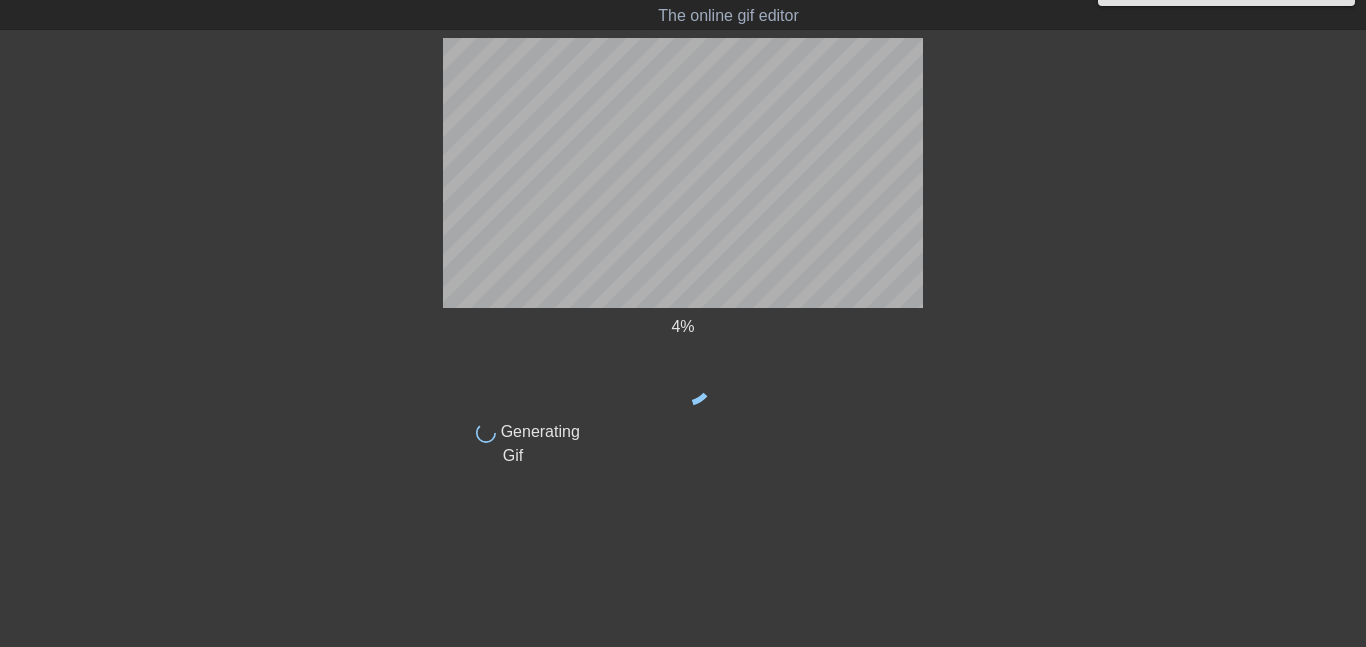 scroll, scrollTop: 41, scrollLeft: 0, axis: vertical 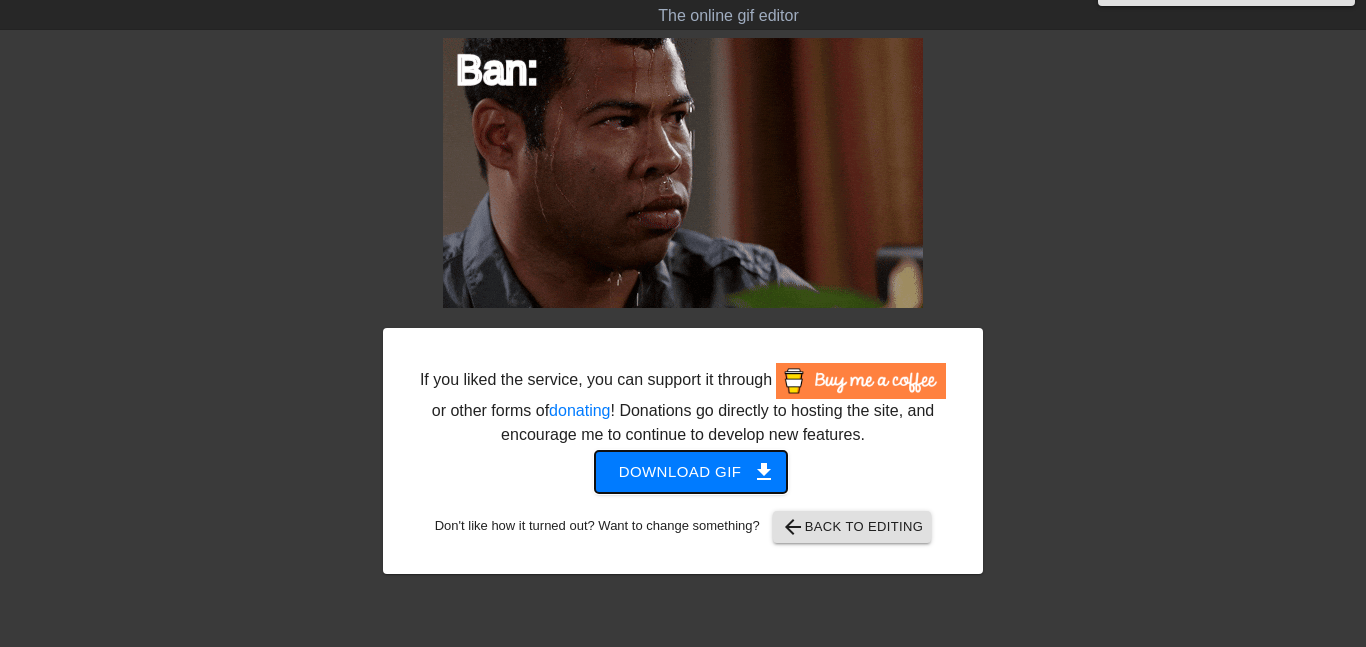 click on "Download gif get_app" at bounding box center [691, 472] 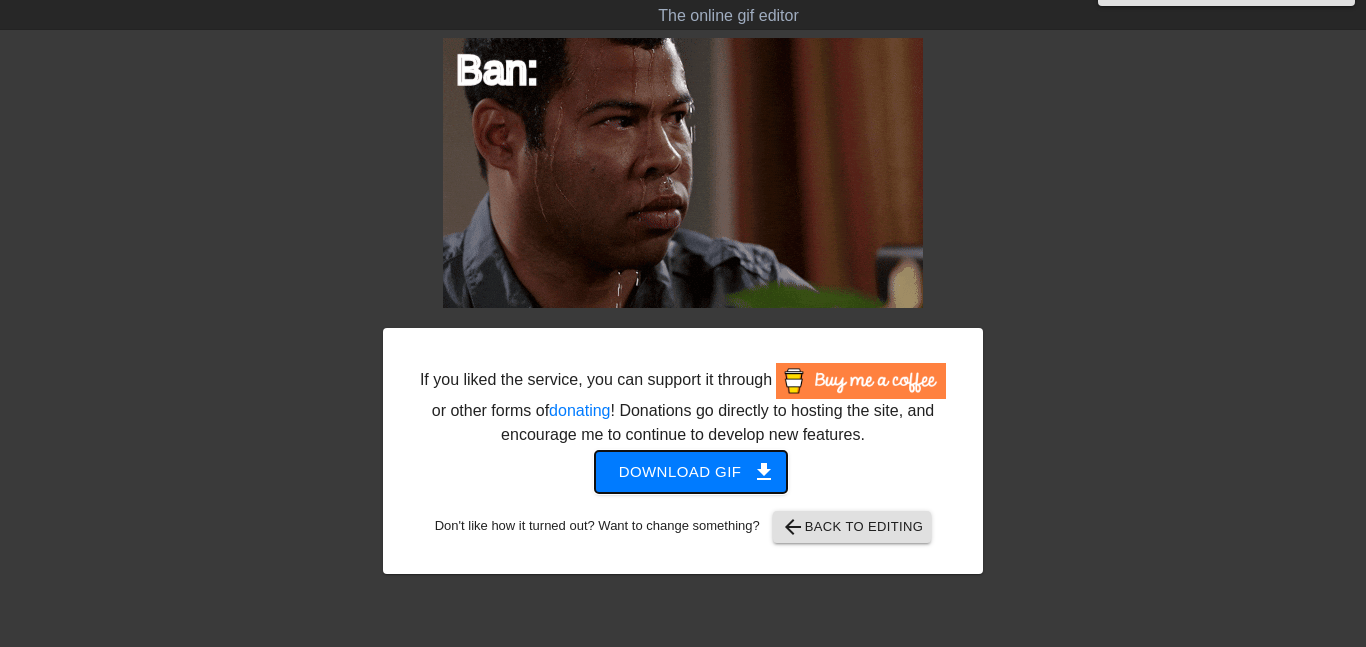 scroll, scrollTop: 0, scrollLeft: 0, axis: both 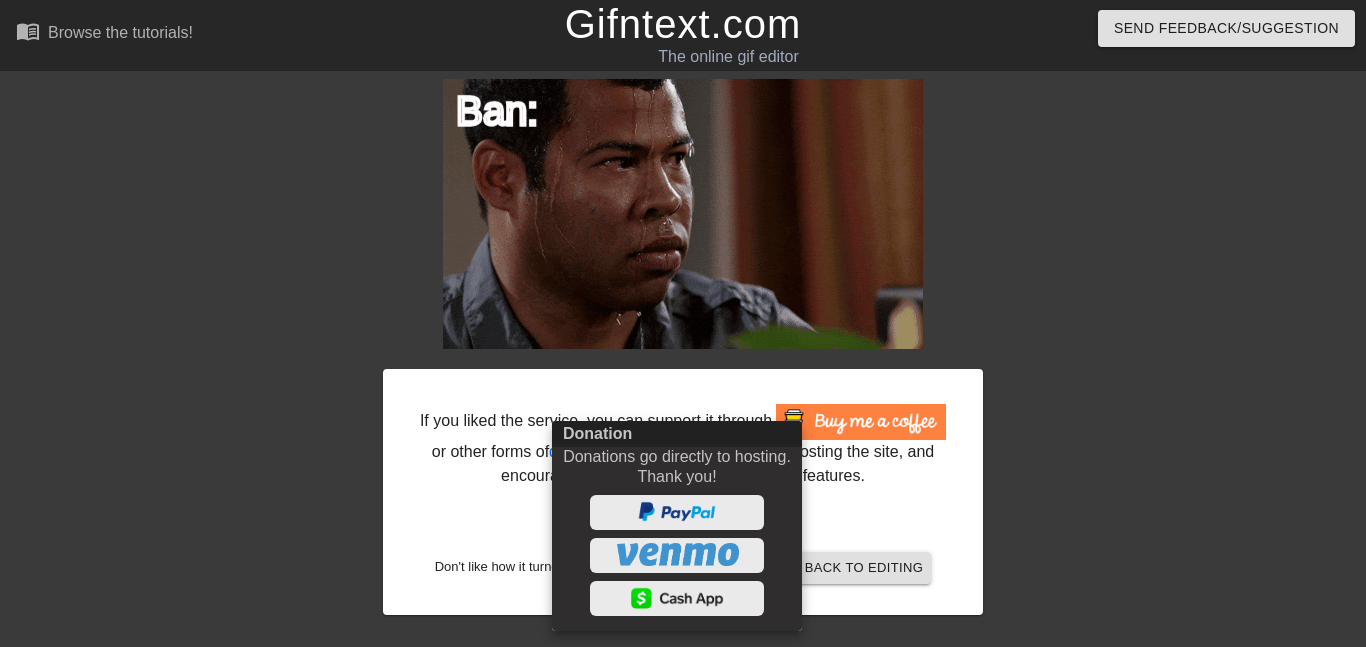 click at bounding box center (683, 323) 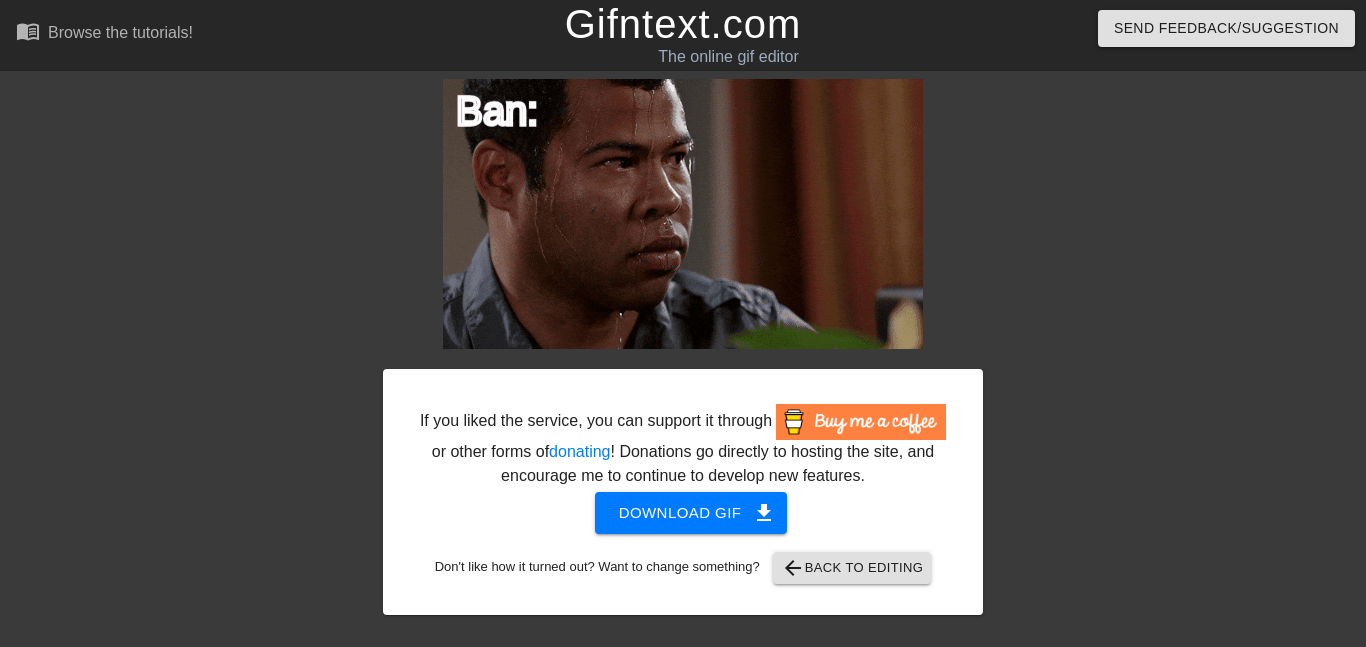 click on "Gifntext.com" at bounding box center (683, 24) 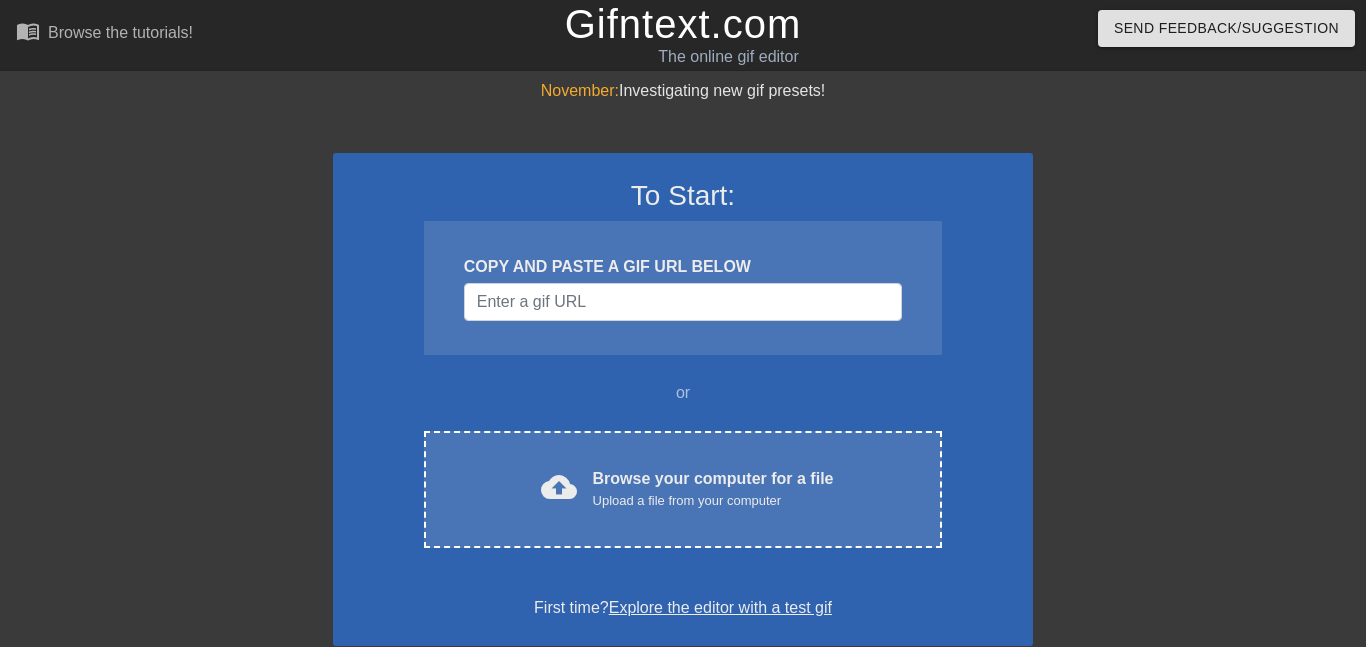 scroll, scrollTop: 0, scrollLeft: 0, axis: both 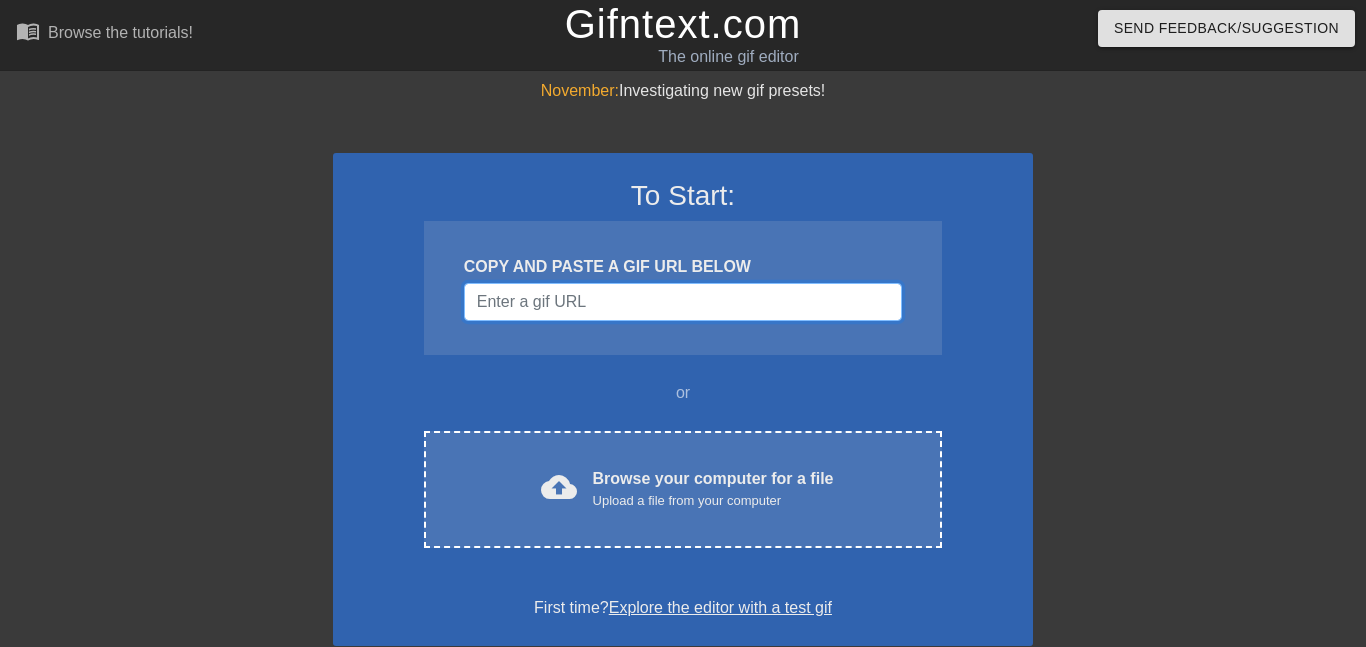 click at bounding box center [683, 302] 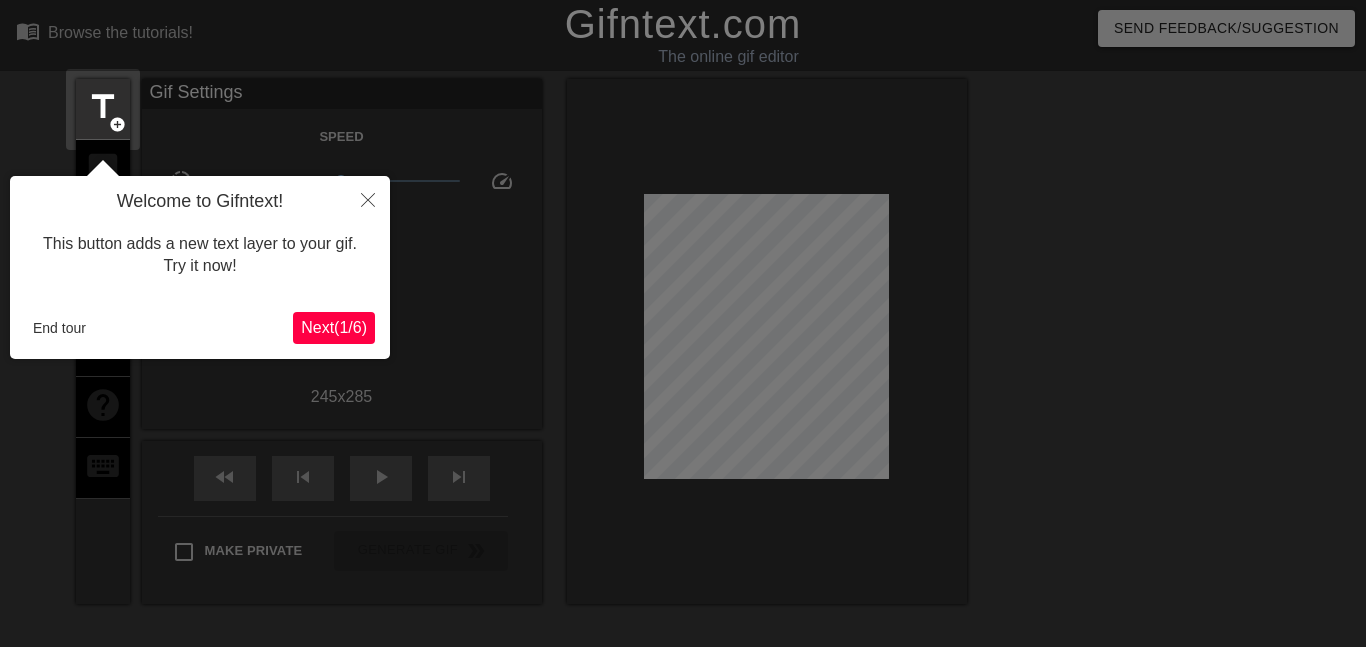 scroll, scrollTop: 49, scrollLeft: 0, axis: vertical 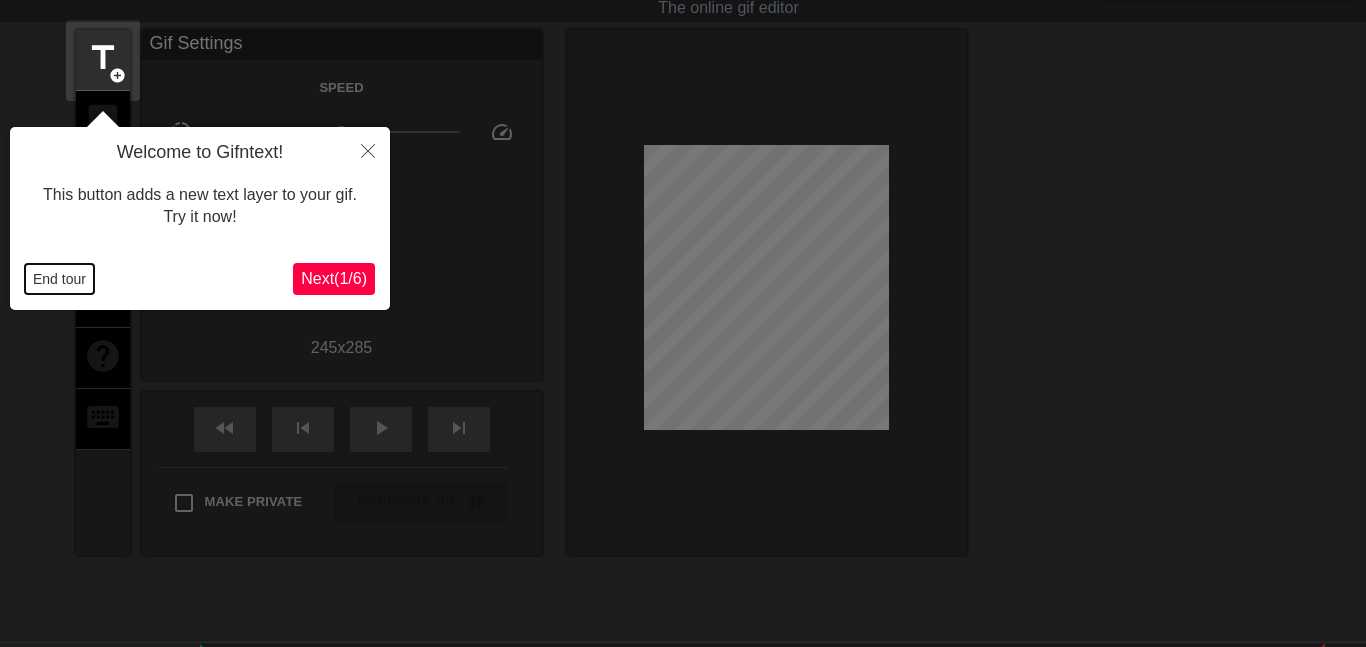 click on "End tour" at bounding box center [59, 279] 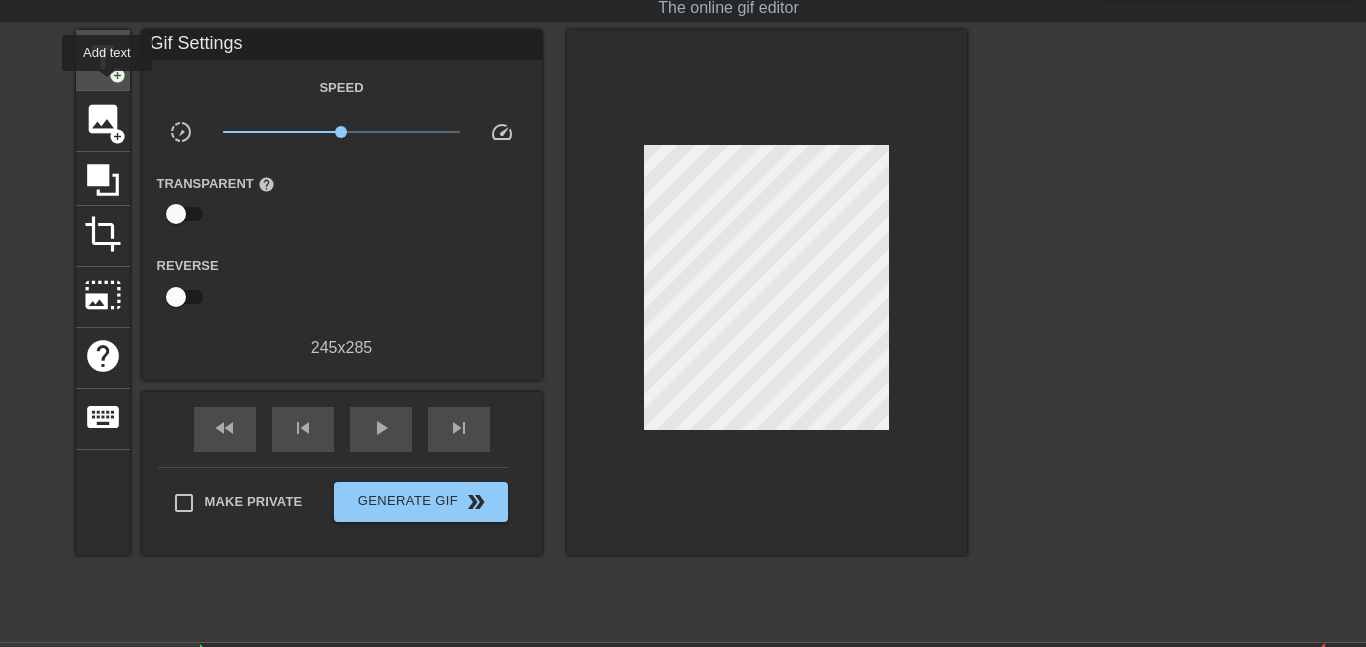 click on "title add_circle" at bounding box center (103, 60) 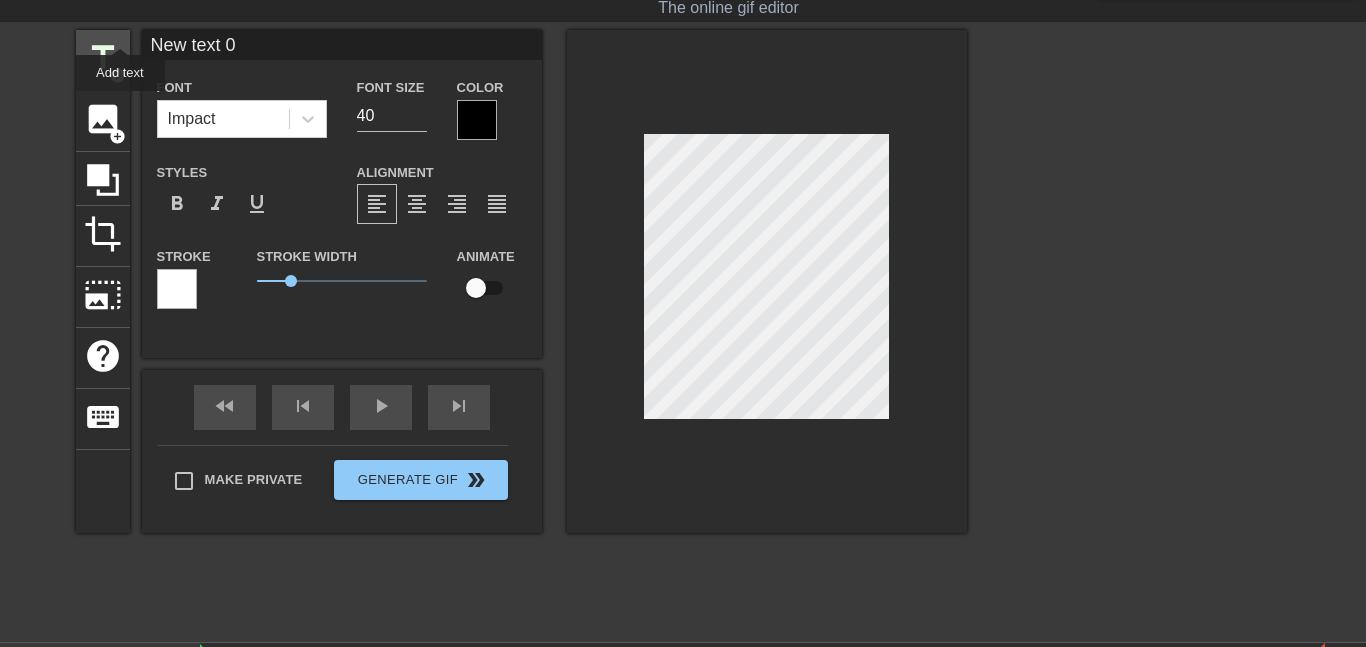 drag, startPoint x: 253, startPoint y: 37, endPoint x: 113, endPoint y: 30, distance: 140.1749 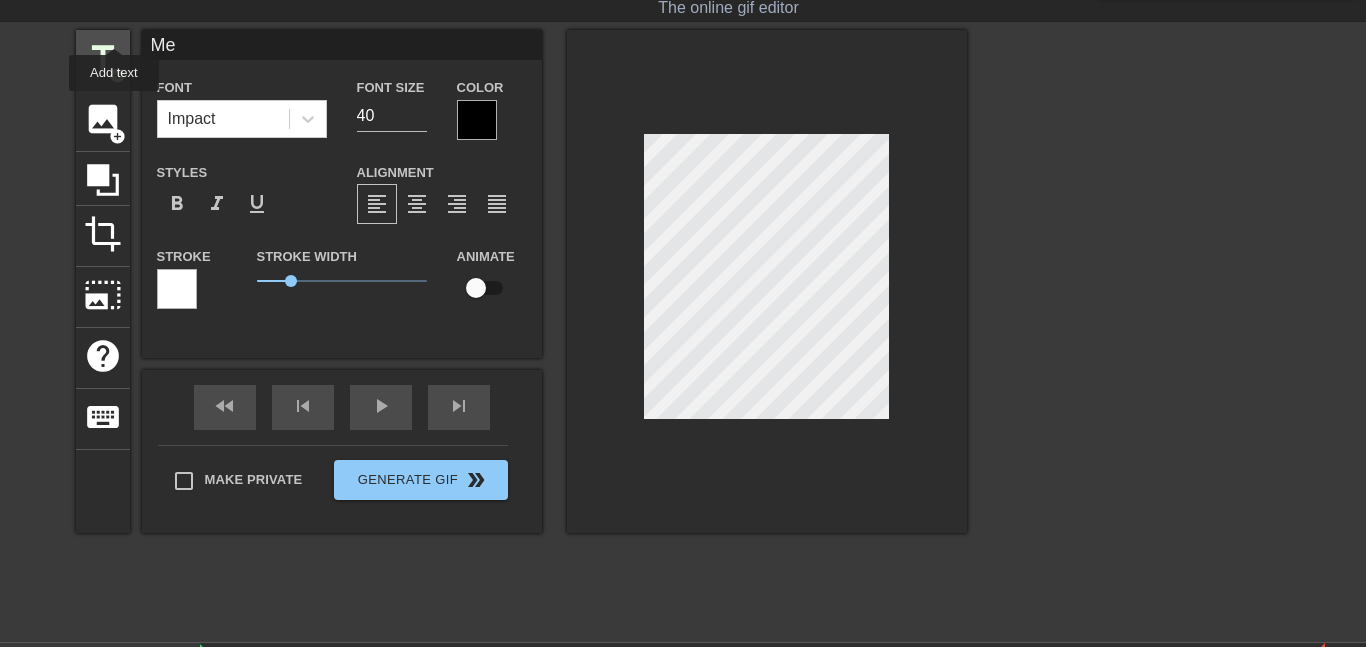 type on "M" 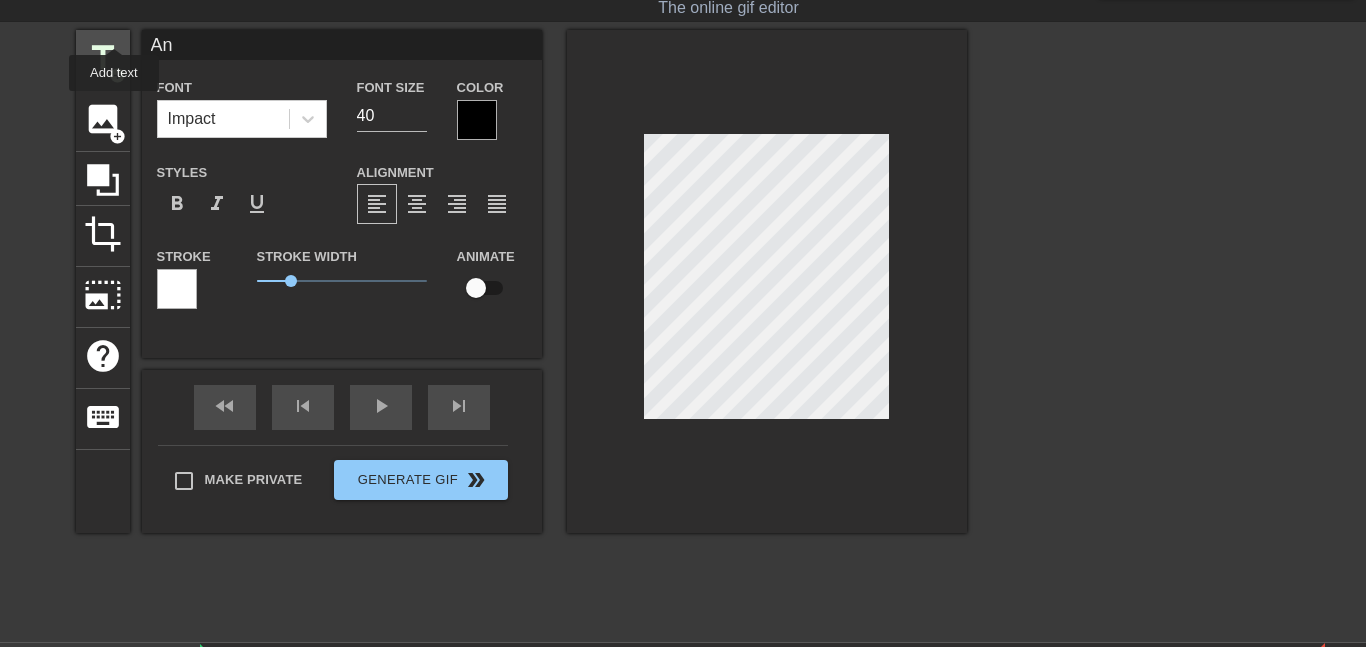 type on "A" 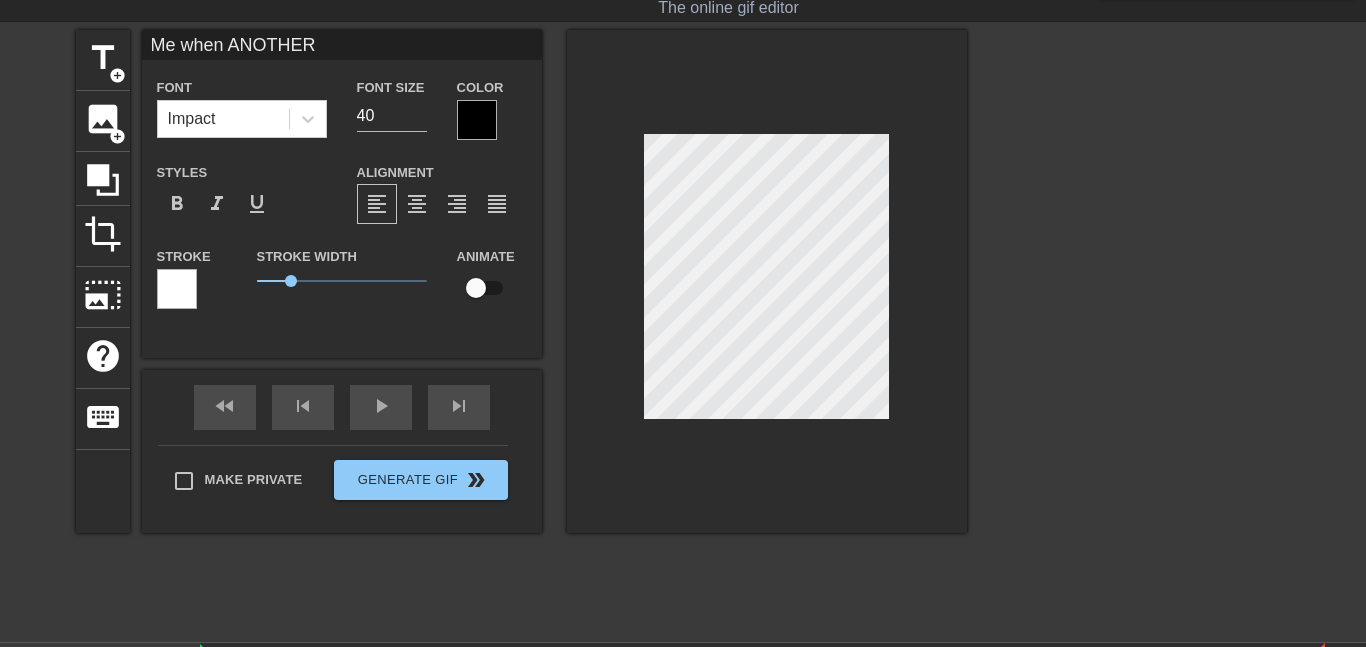 type on "Me when ANOTHER" 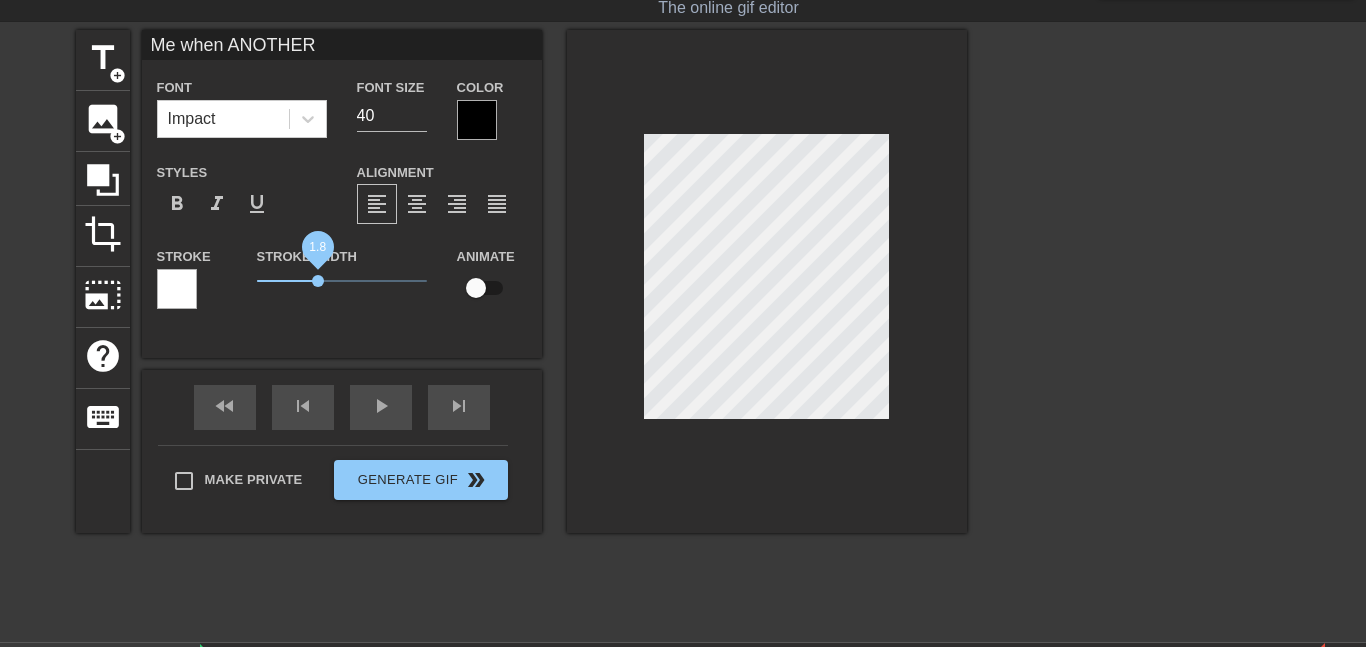 drag, startPoint x: 293, startPoint y: 279, endPoint x: 316, endPoint y: 282, distance: 23.194826 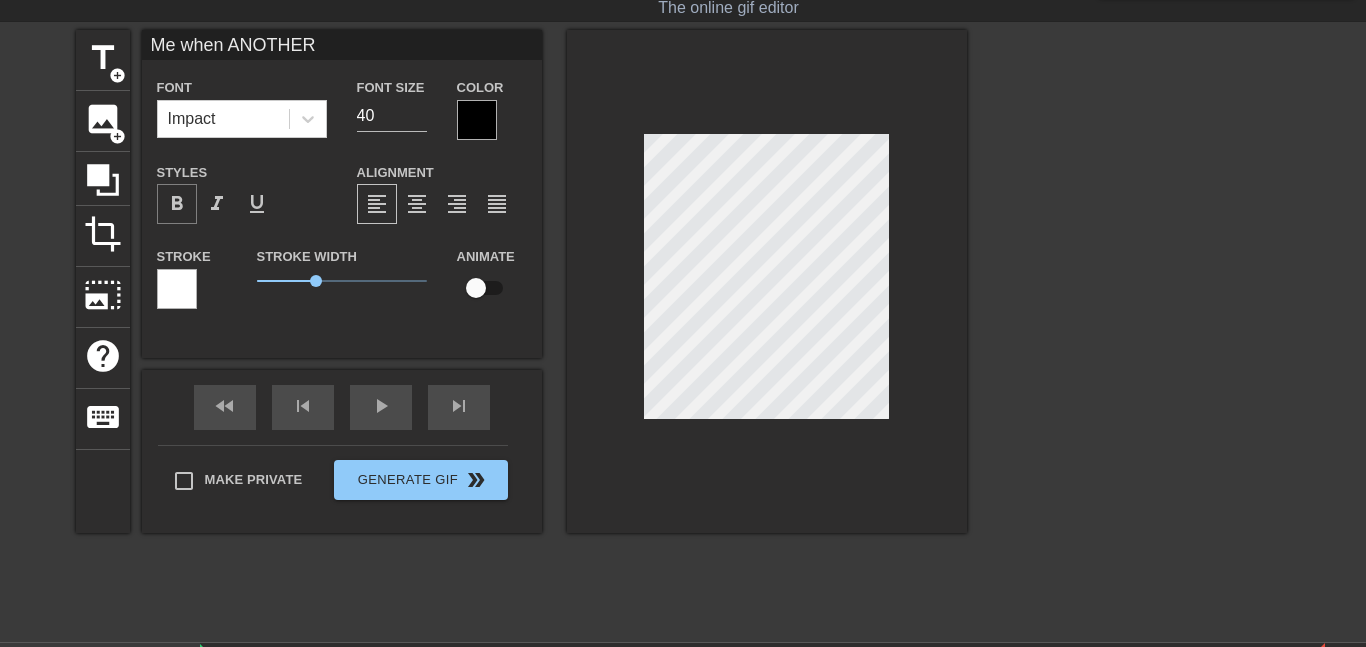 click on "format_bold" at bounding box center [177, 204] 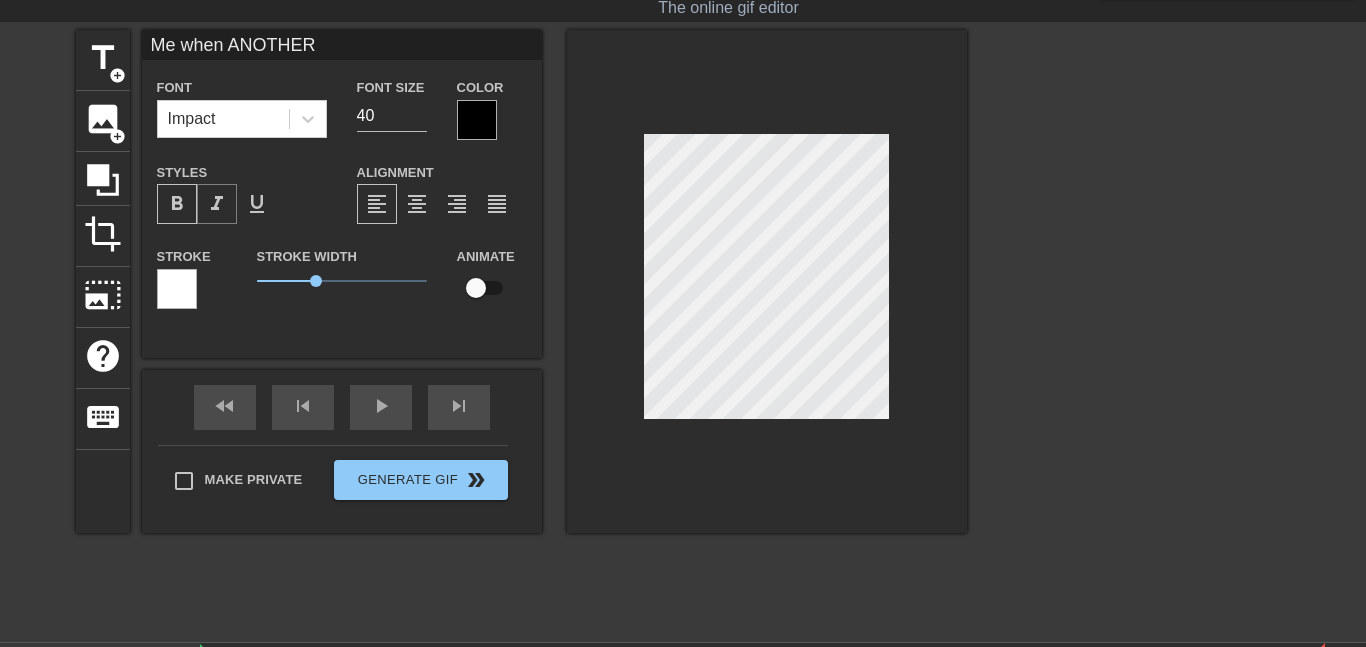 click on "format_italic" at bounding box center [217, 204] 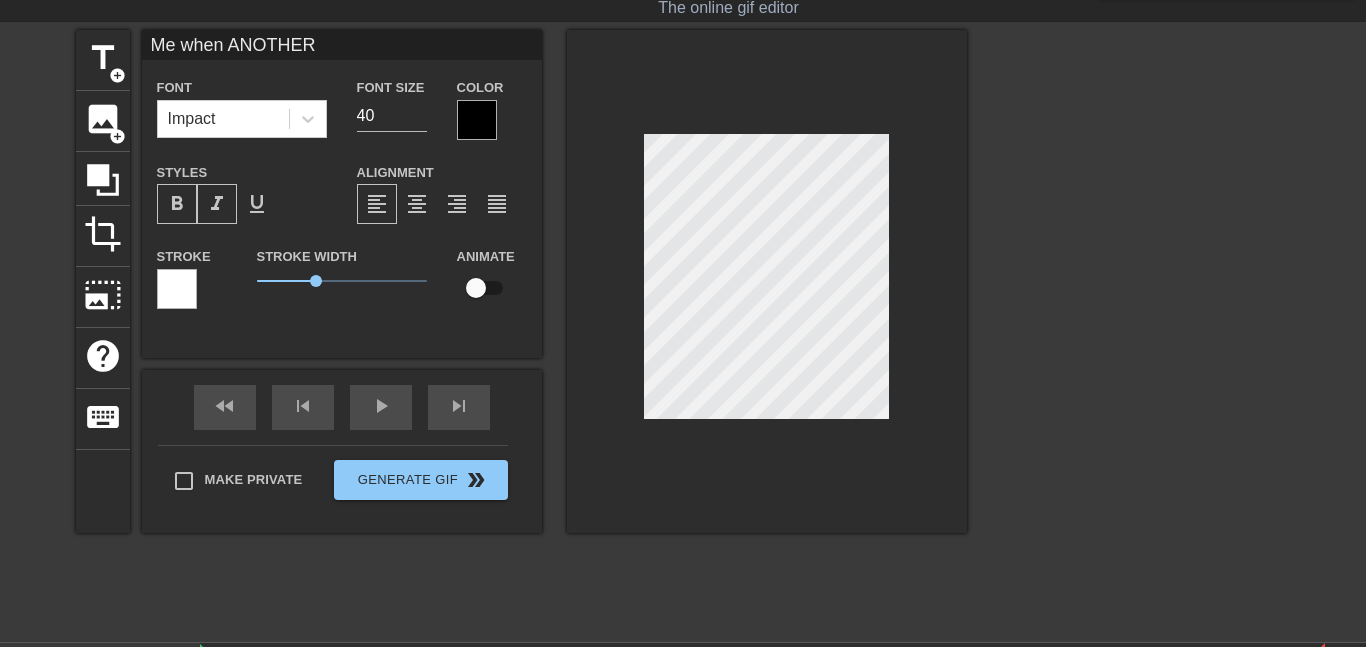 click on "Make Private Generate Gif double_arrow" at bounding box center [333, 484] 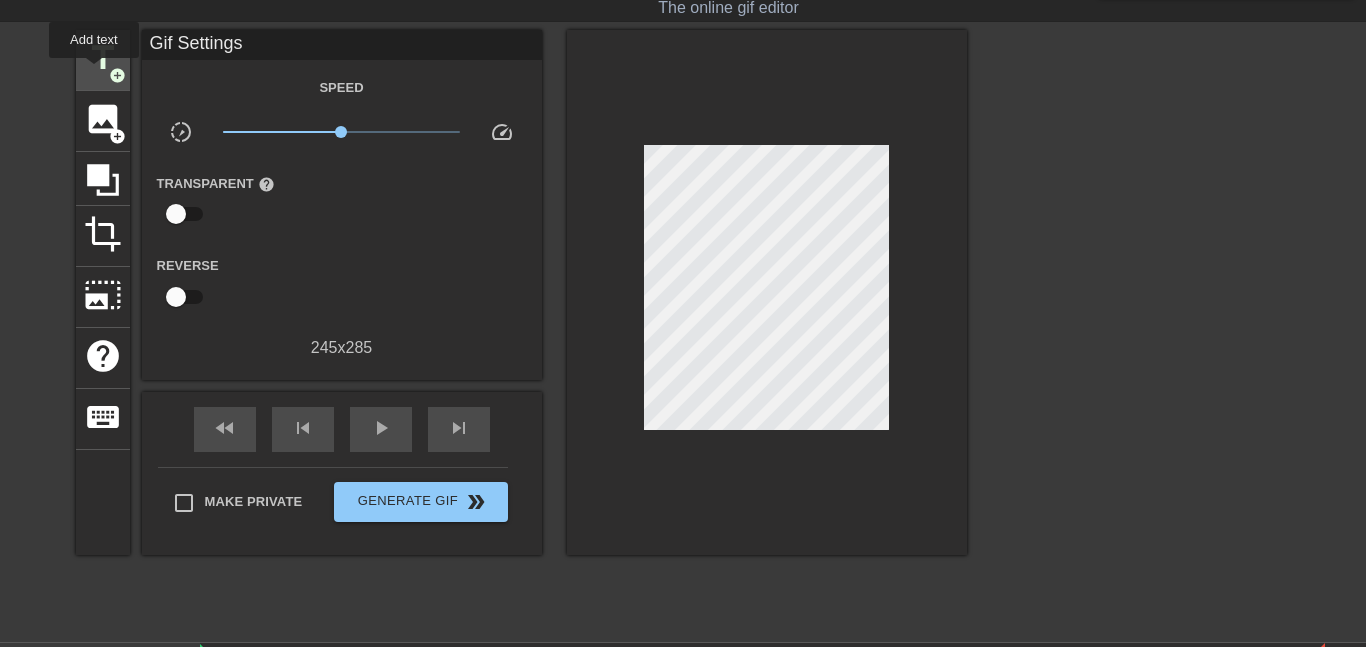 click on "title" at bounding box center (103, 58) 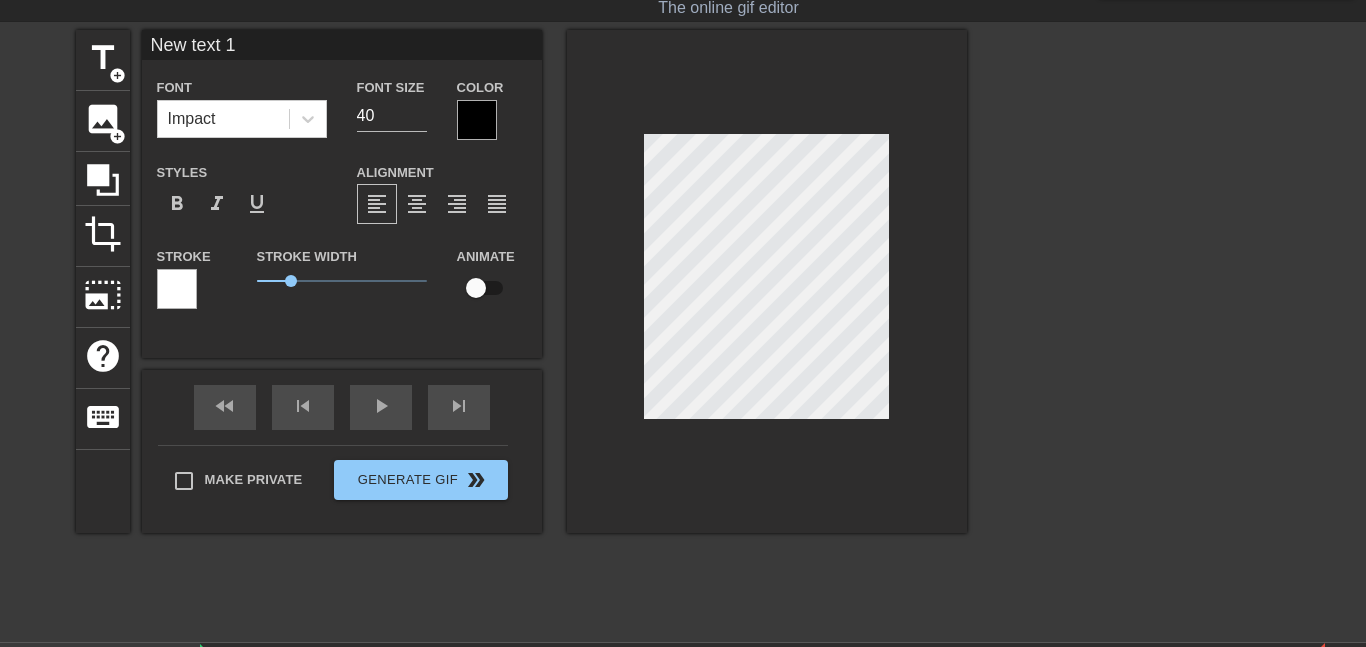 scroll, scrollTop: 0, scrollLeft: 4, axis: horizontal 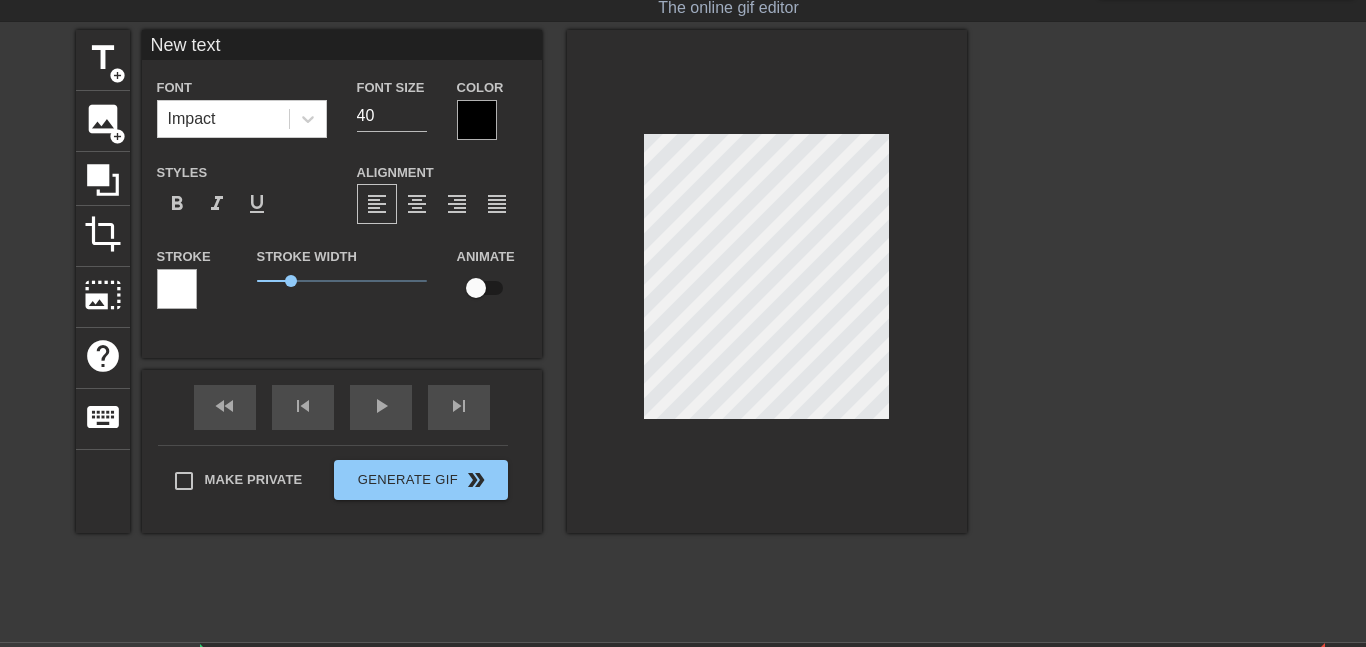 type on "New text" 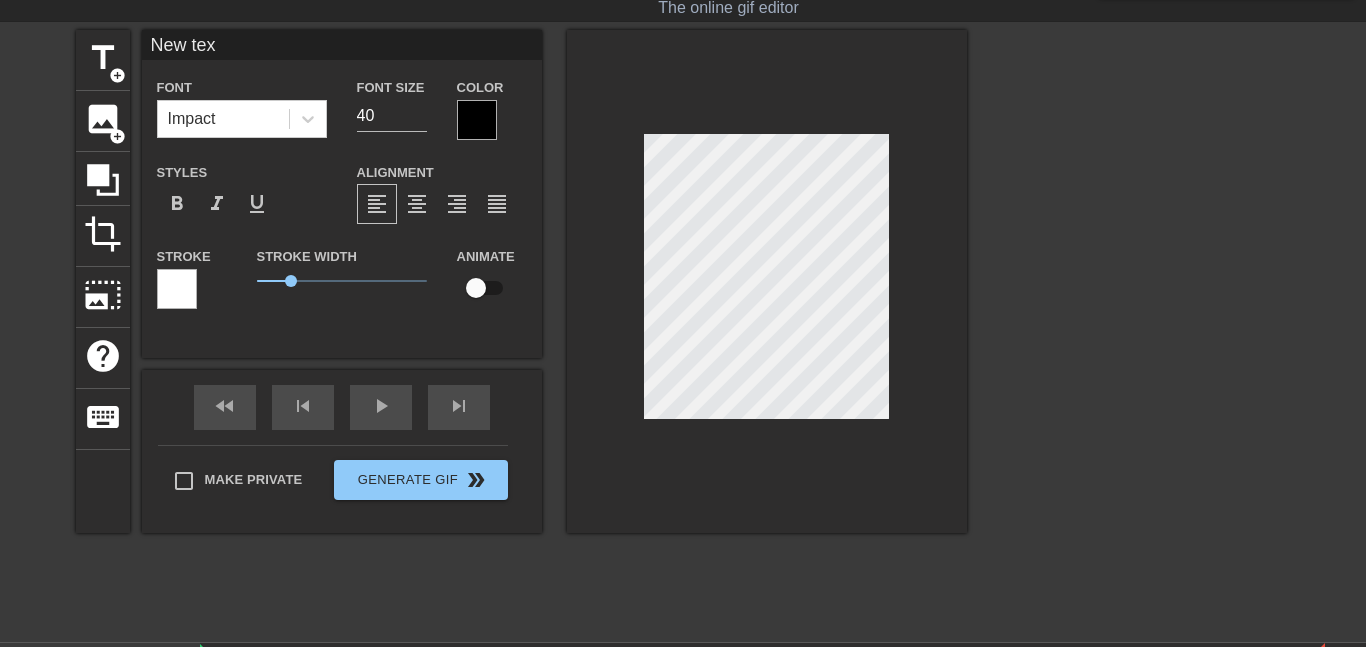 type on "New te" 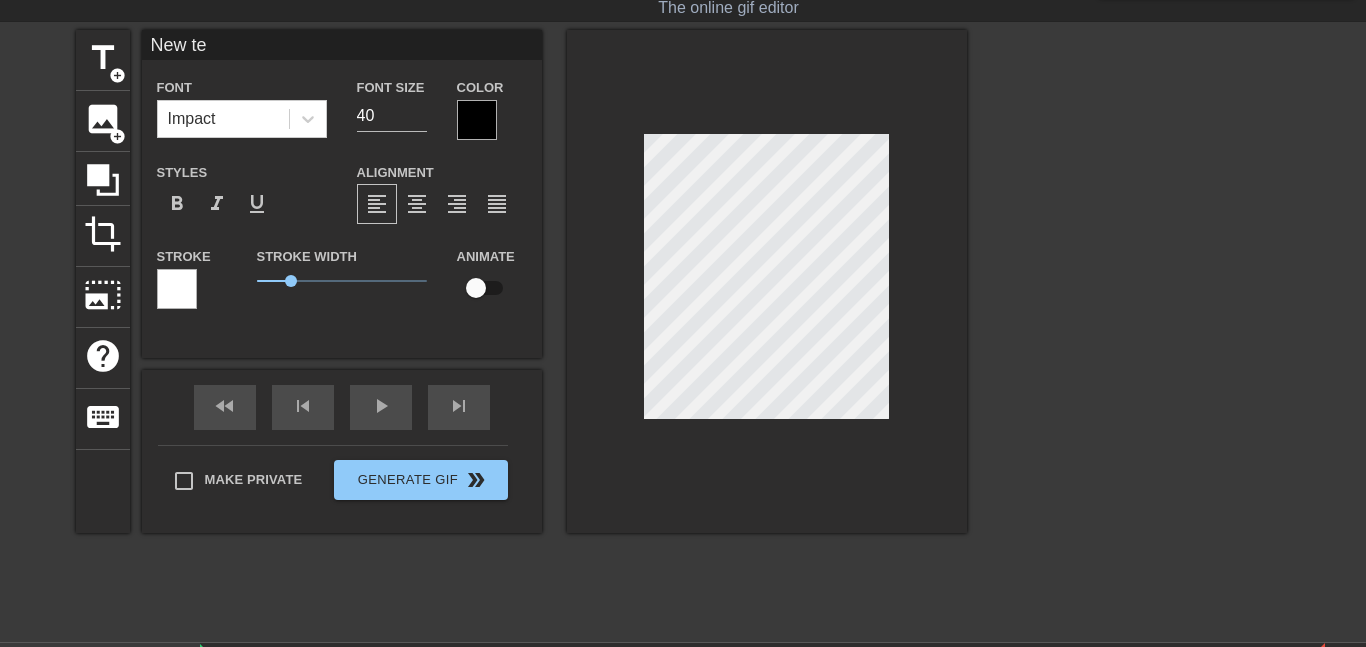 type on "New t" 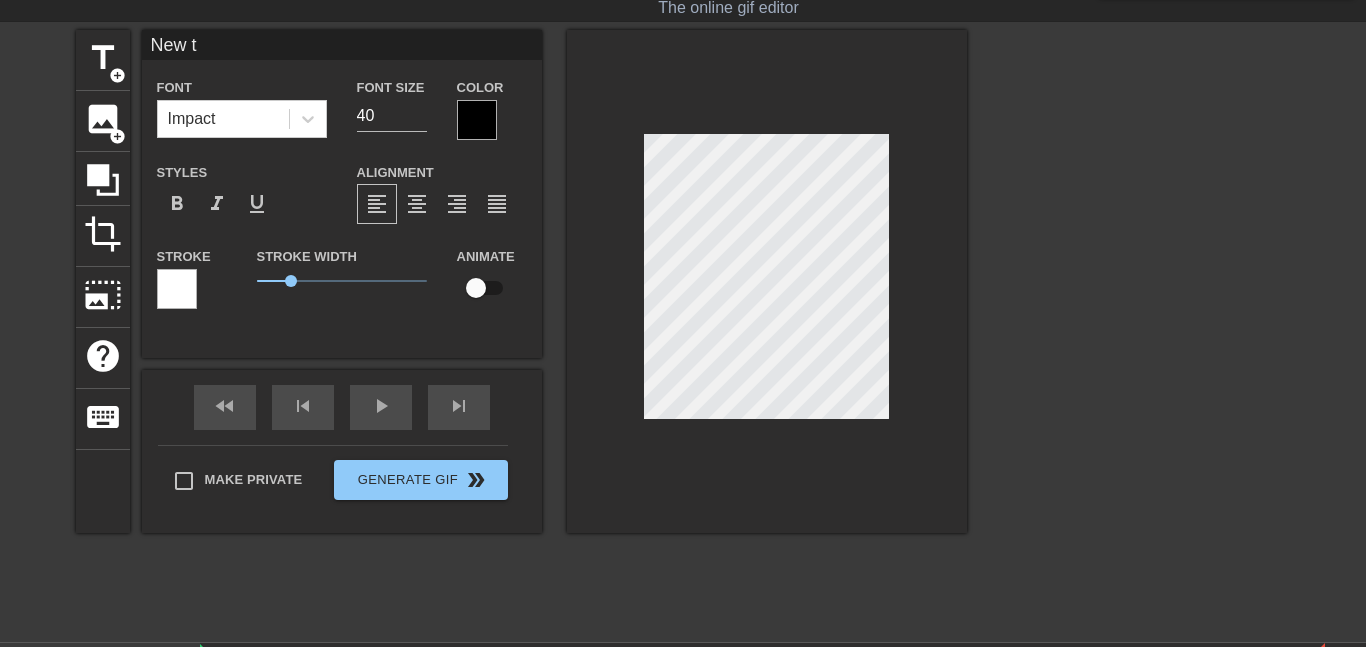 type on "New" 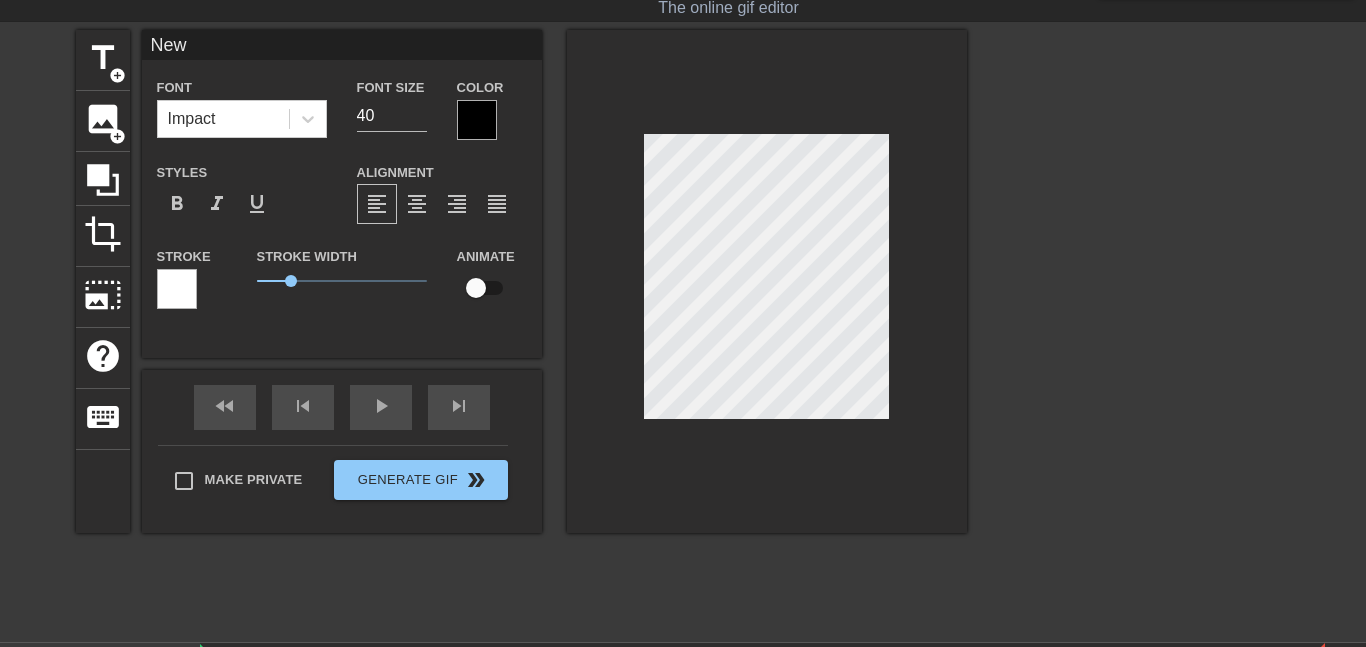 type on "New" 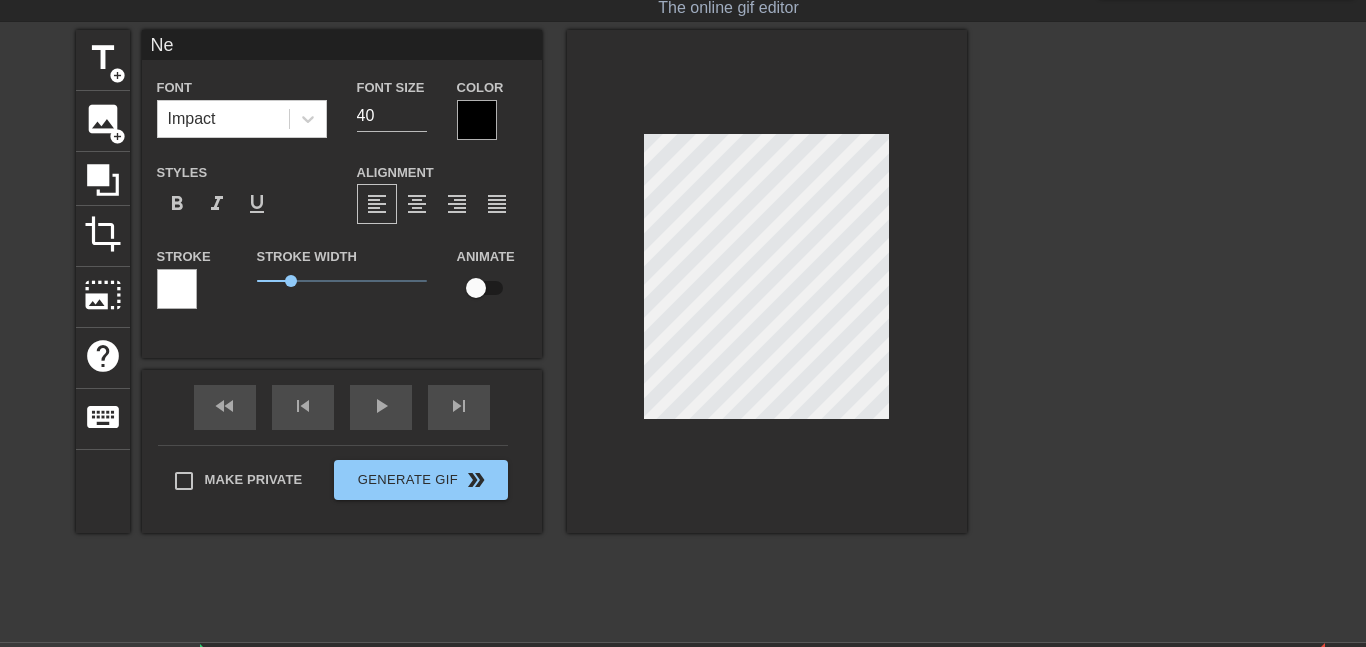 type on "N" 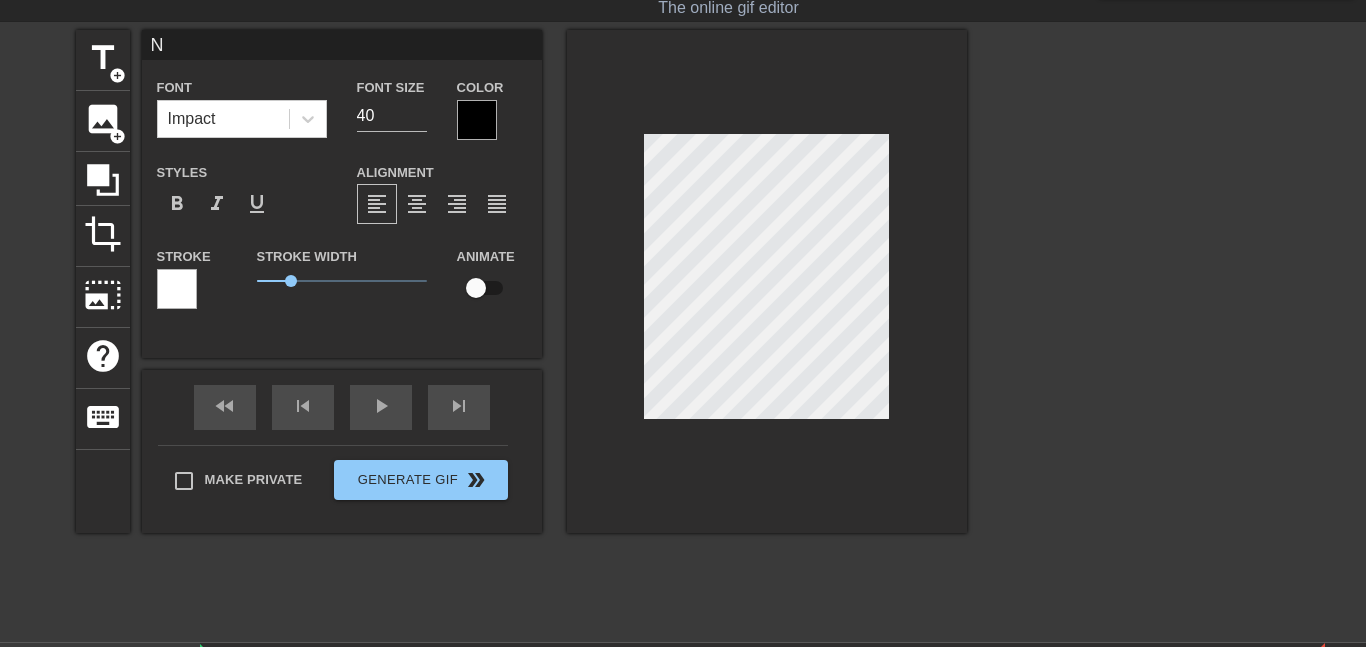 scroll, scrollTop: 0, scrollLeft: 0, axis: both 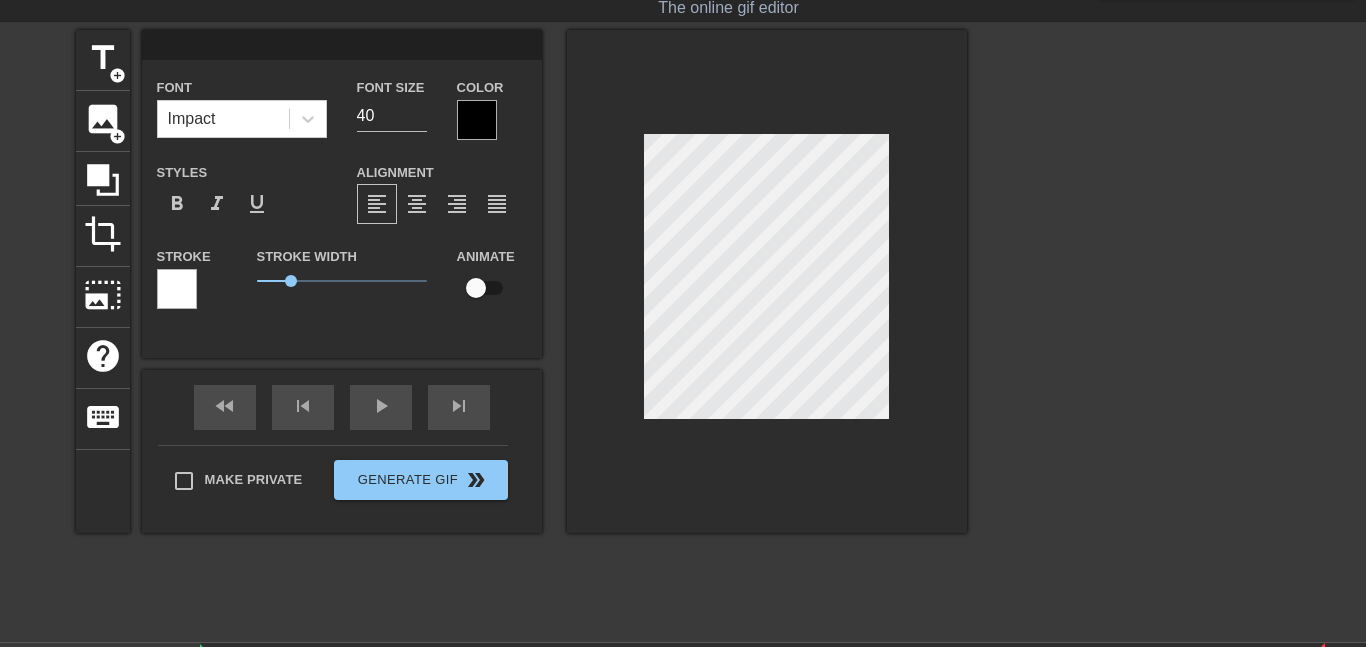 type on "N" 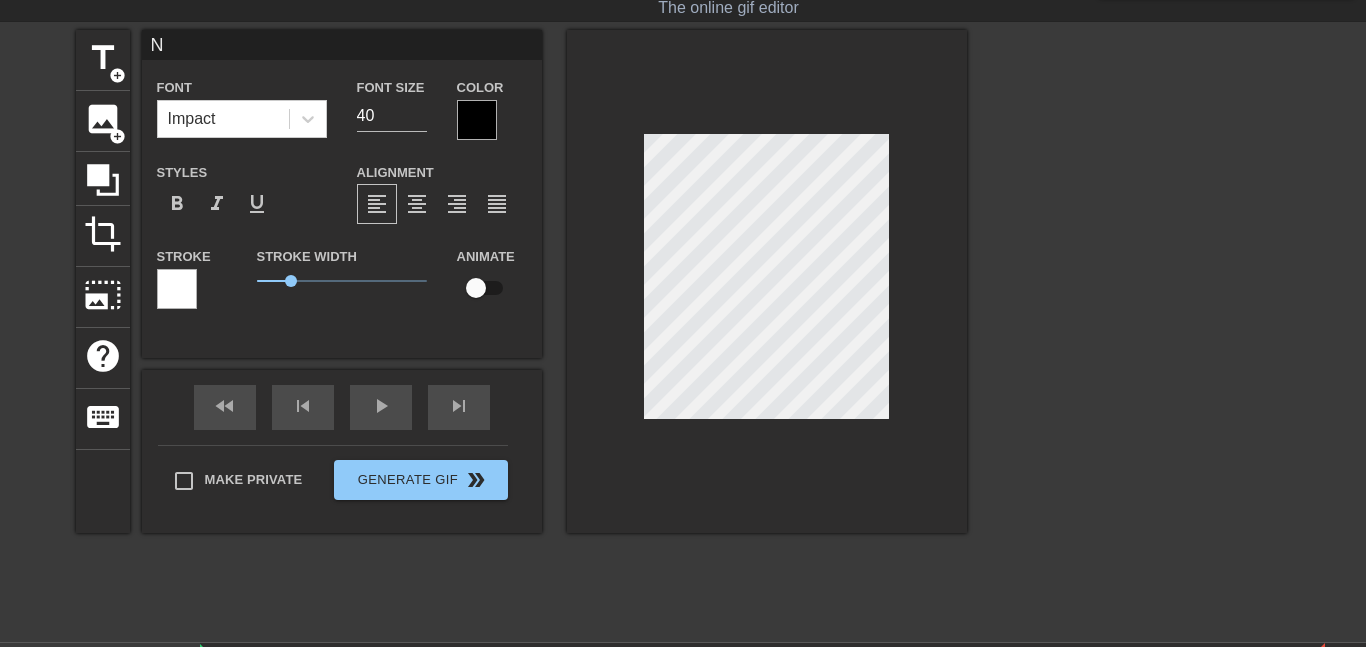 type on "Ne" 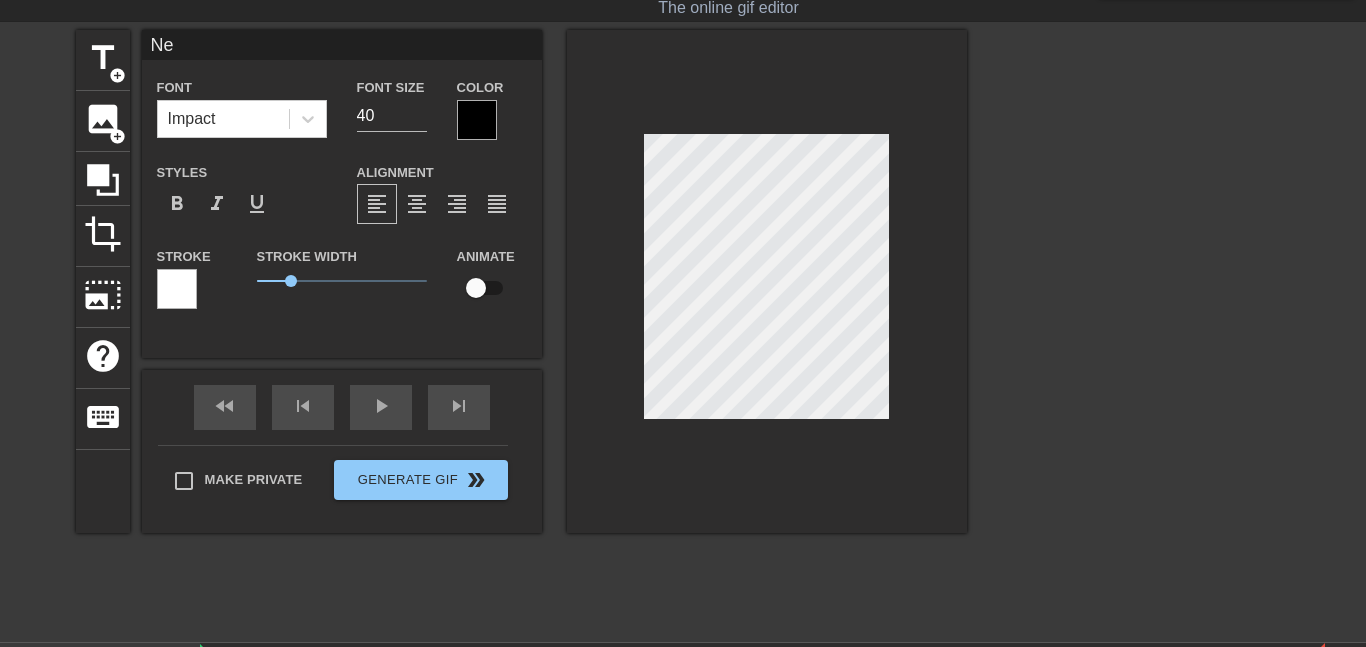 type on "New" 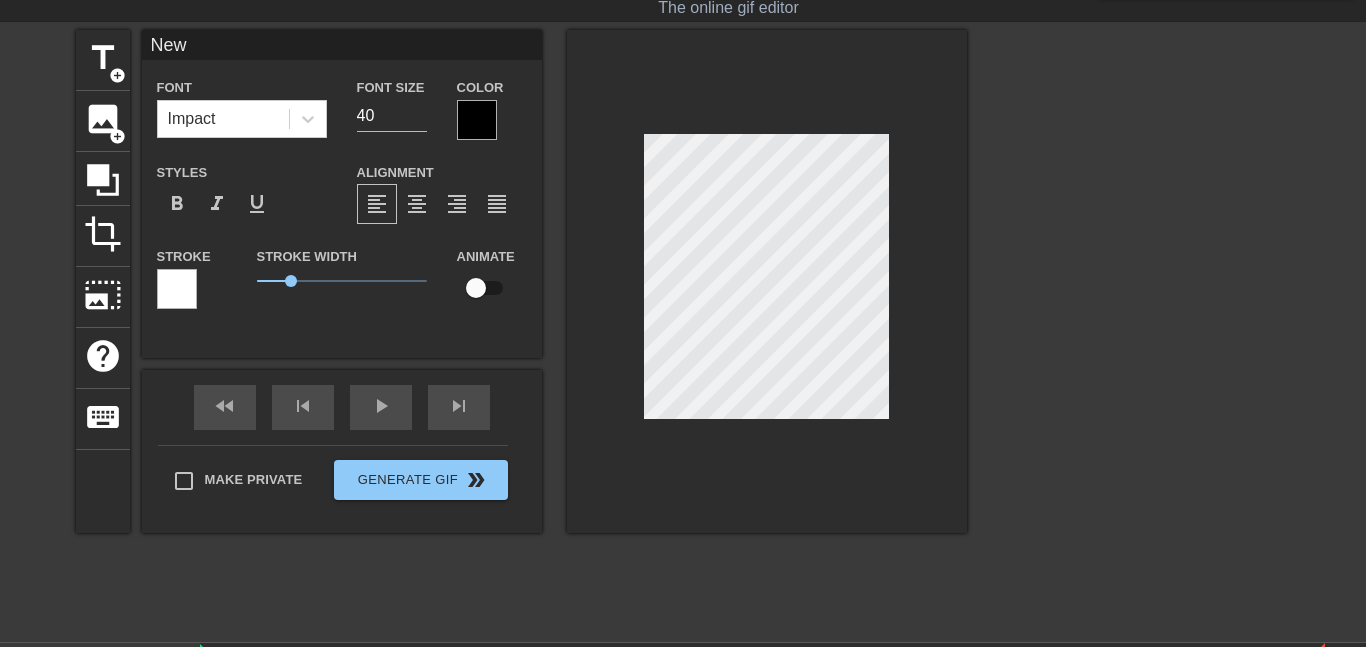 type on "New" 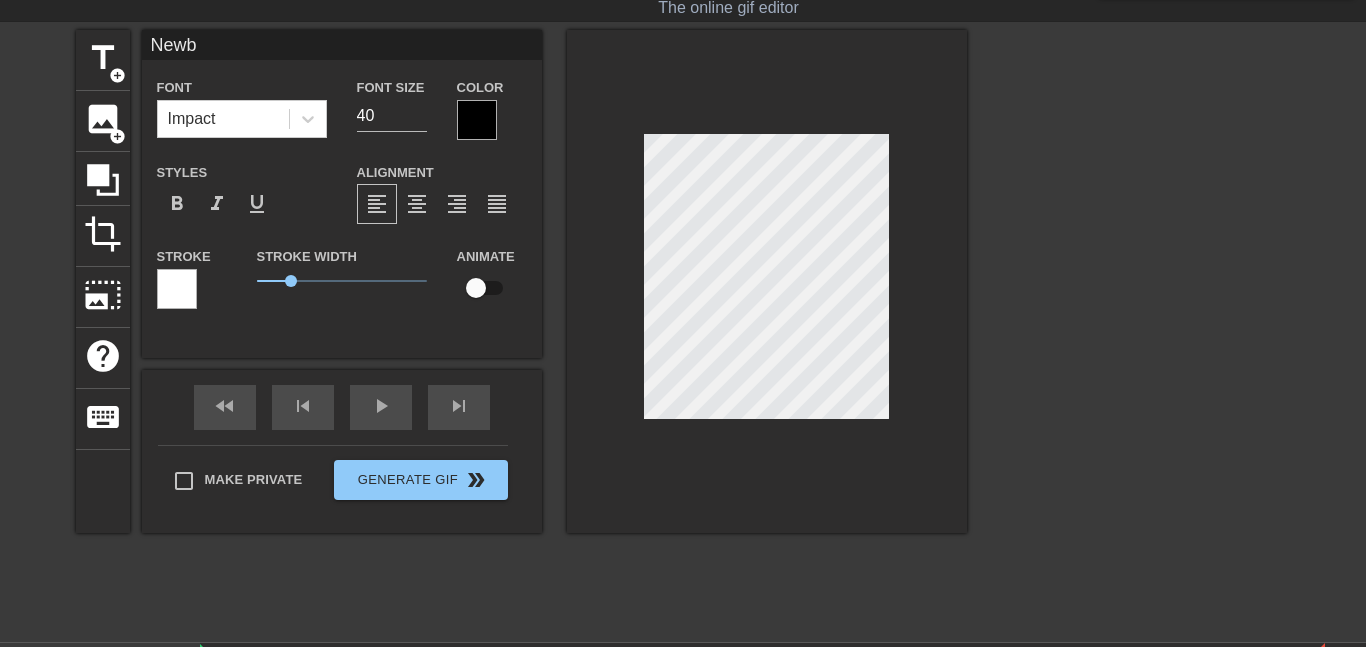type on "Newb" 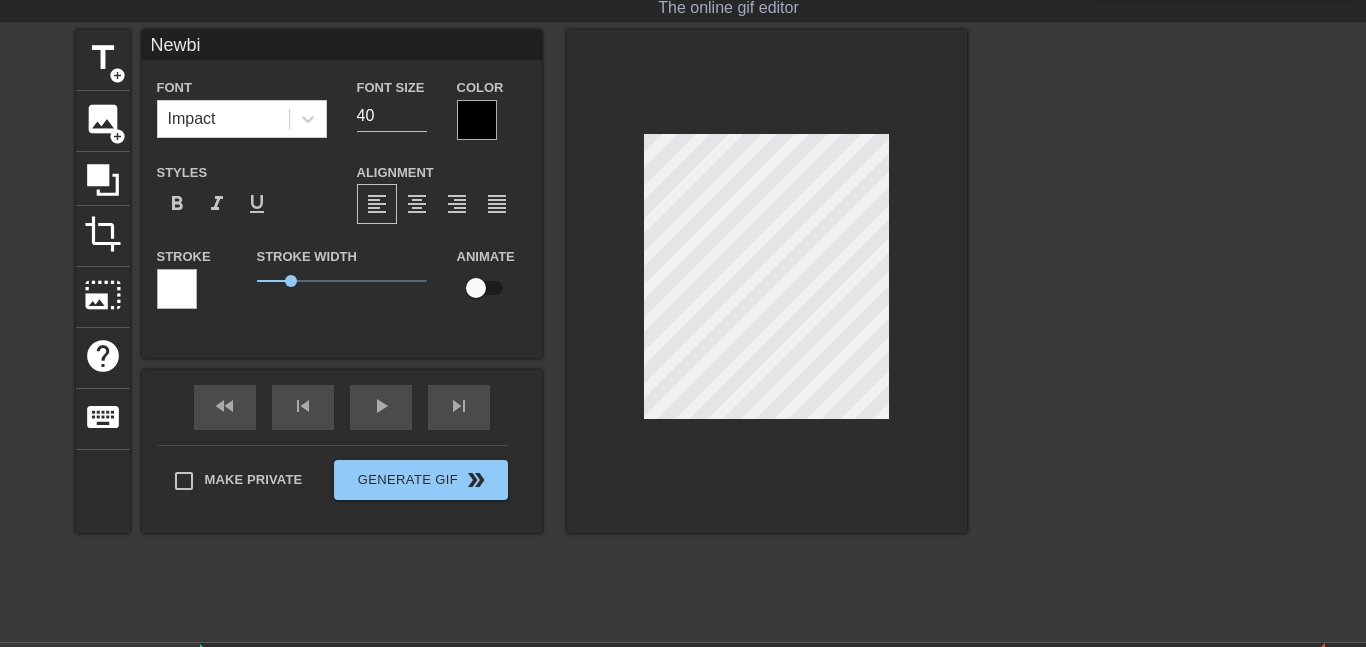 type on "Newbie" 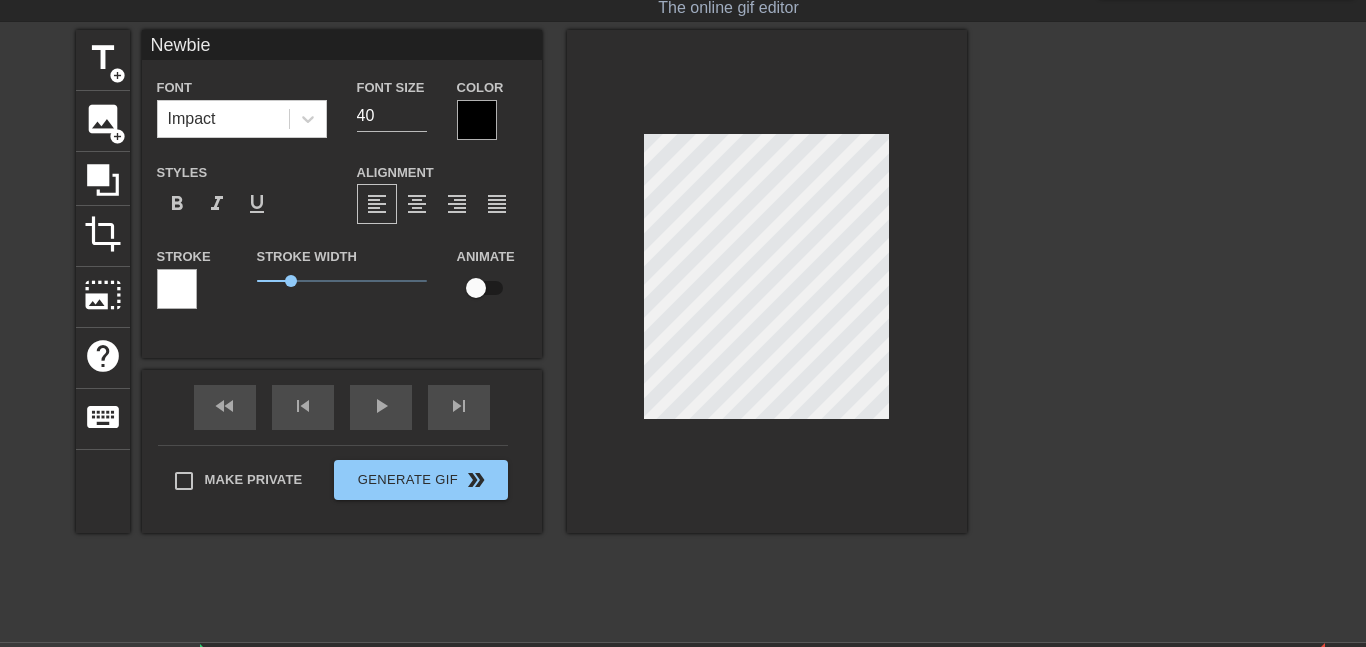 type on "Newbie" 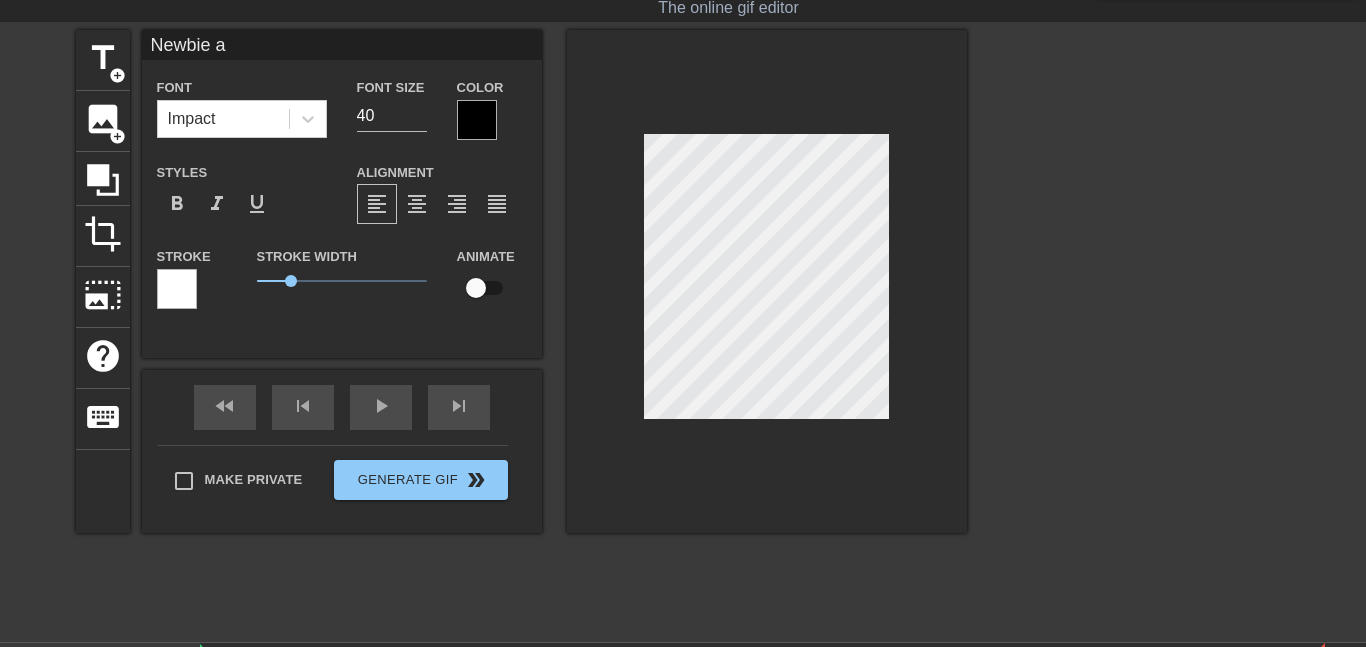 type on "Newbie as" 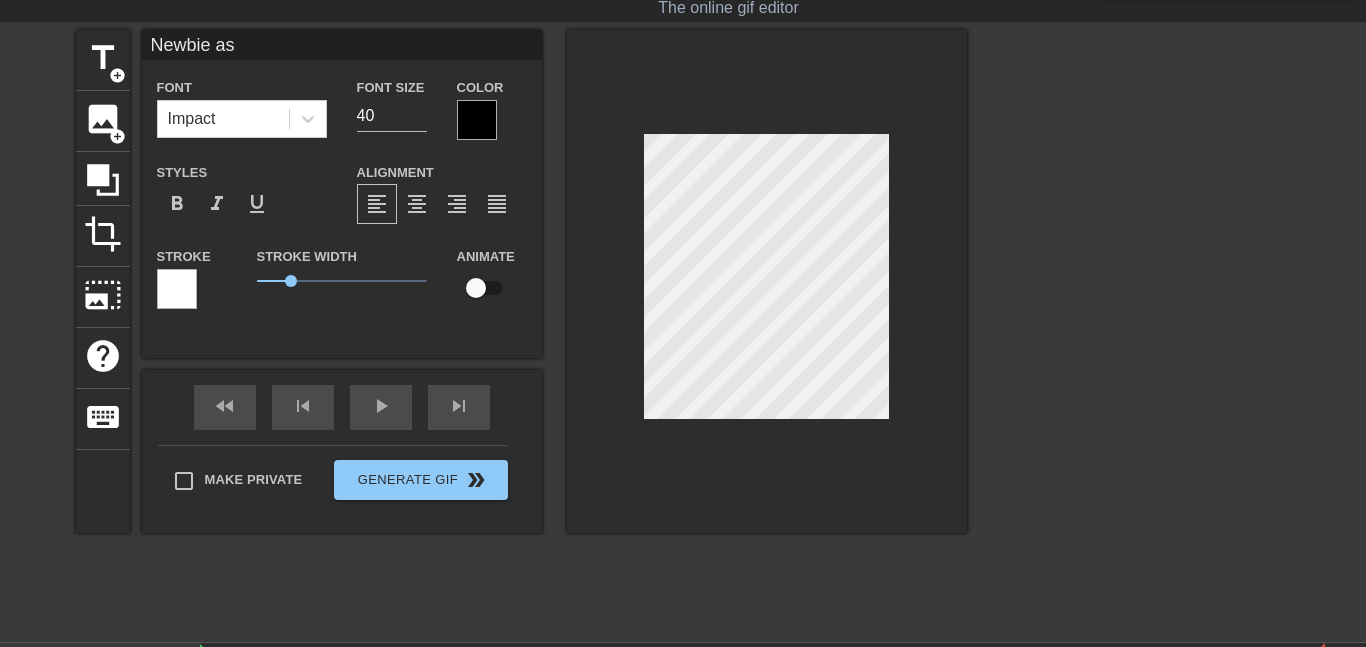 type on "Newbie as" 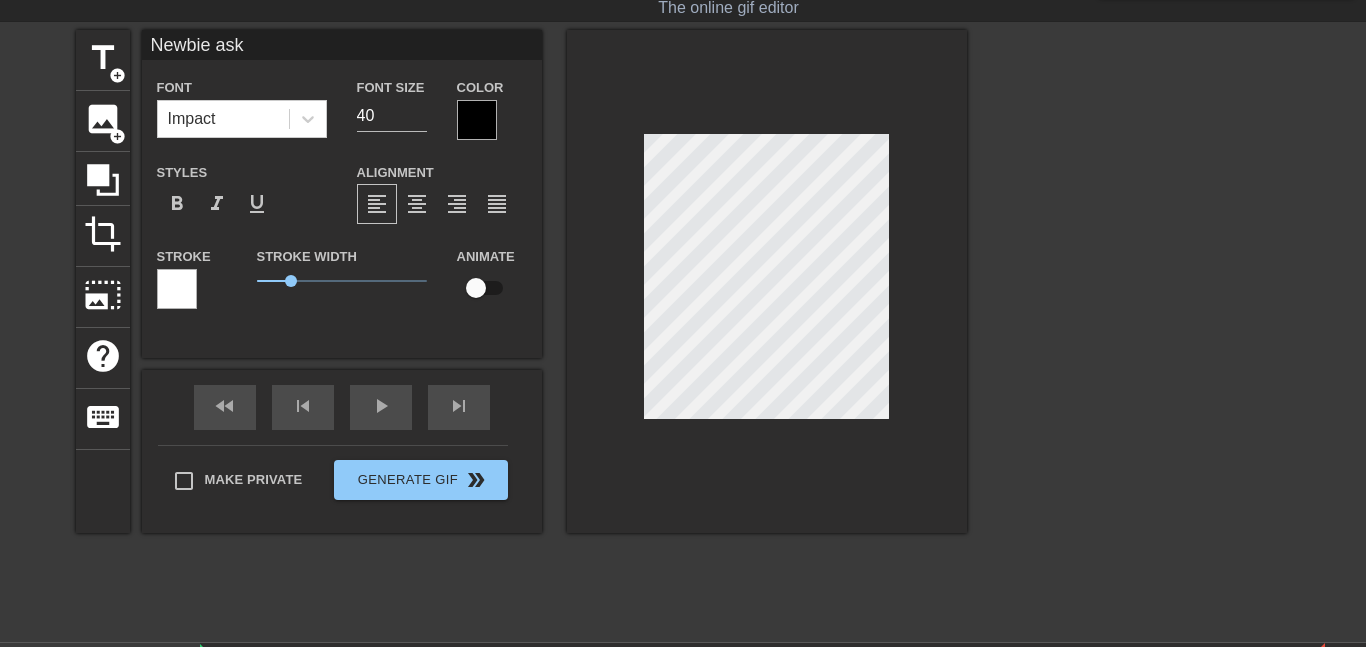 type on "Newbie asks" 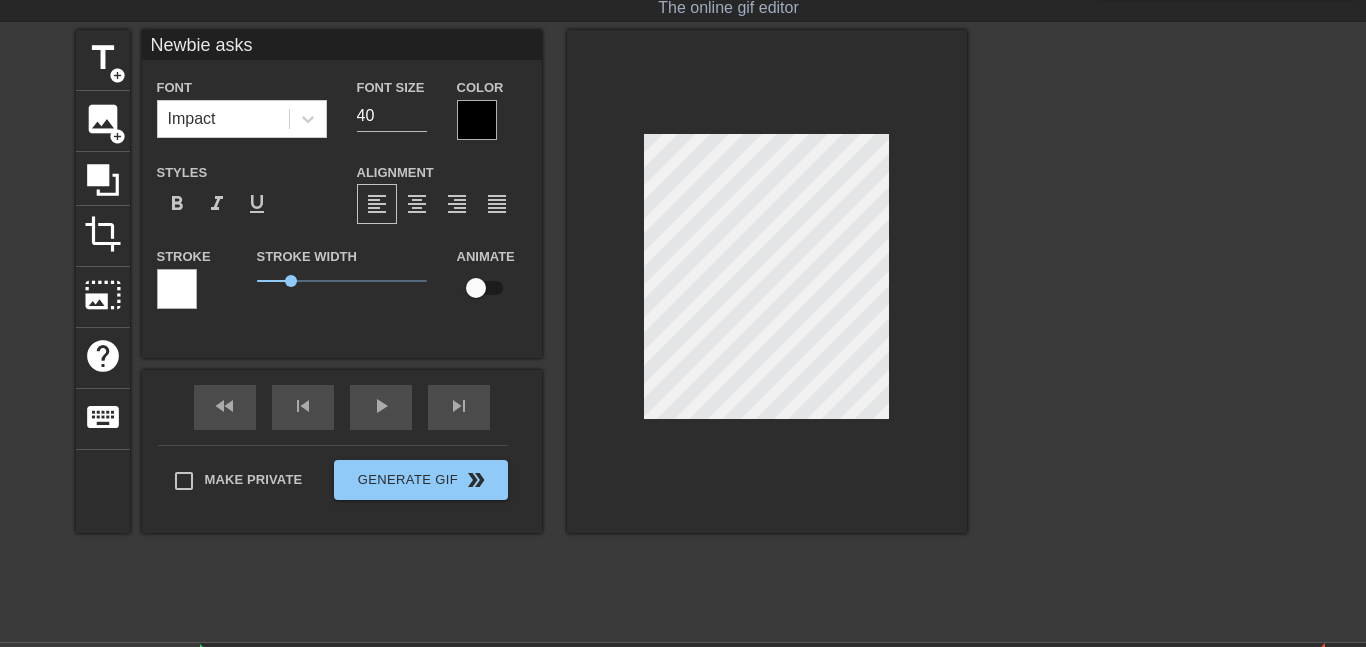 scroll, scrollTop: 0, scrollLeft: 7, axis: horizontal 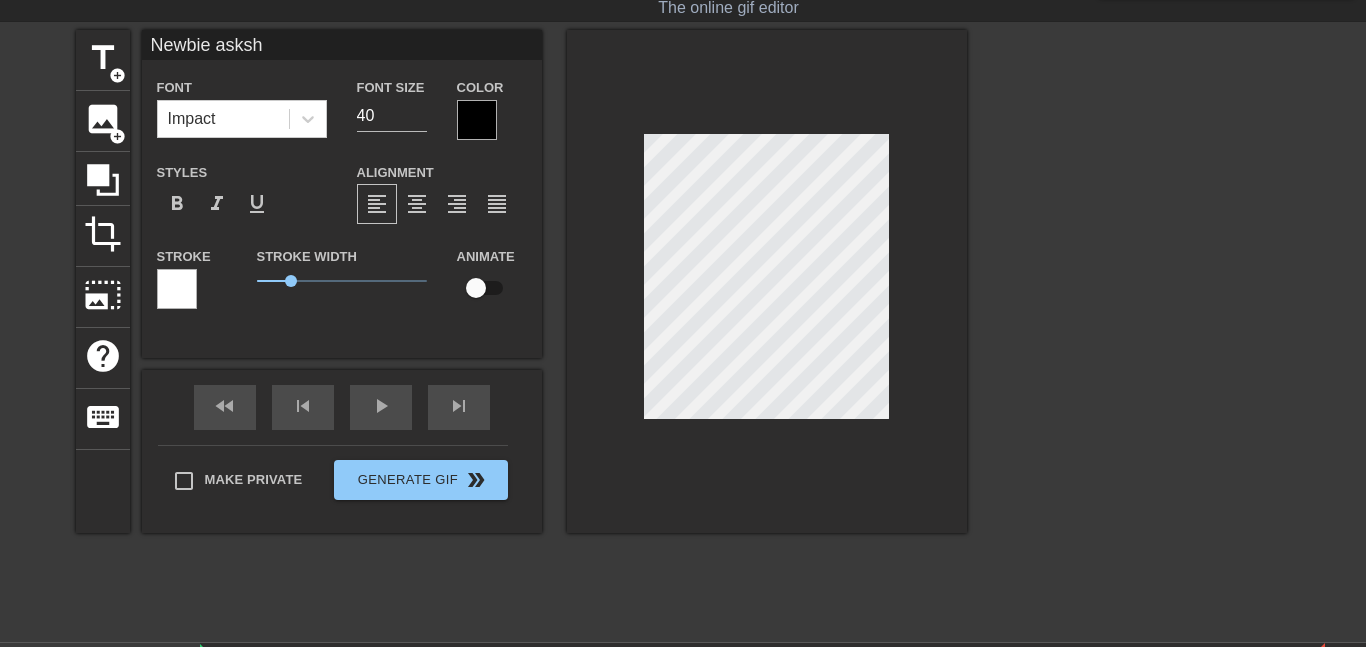 type on "Newbie asksh" 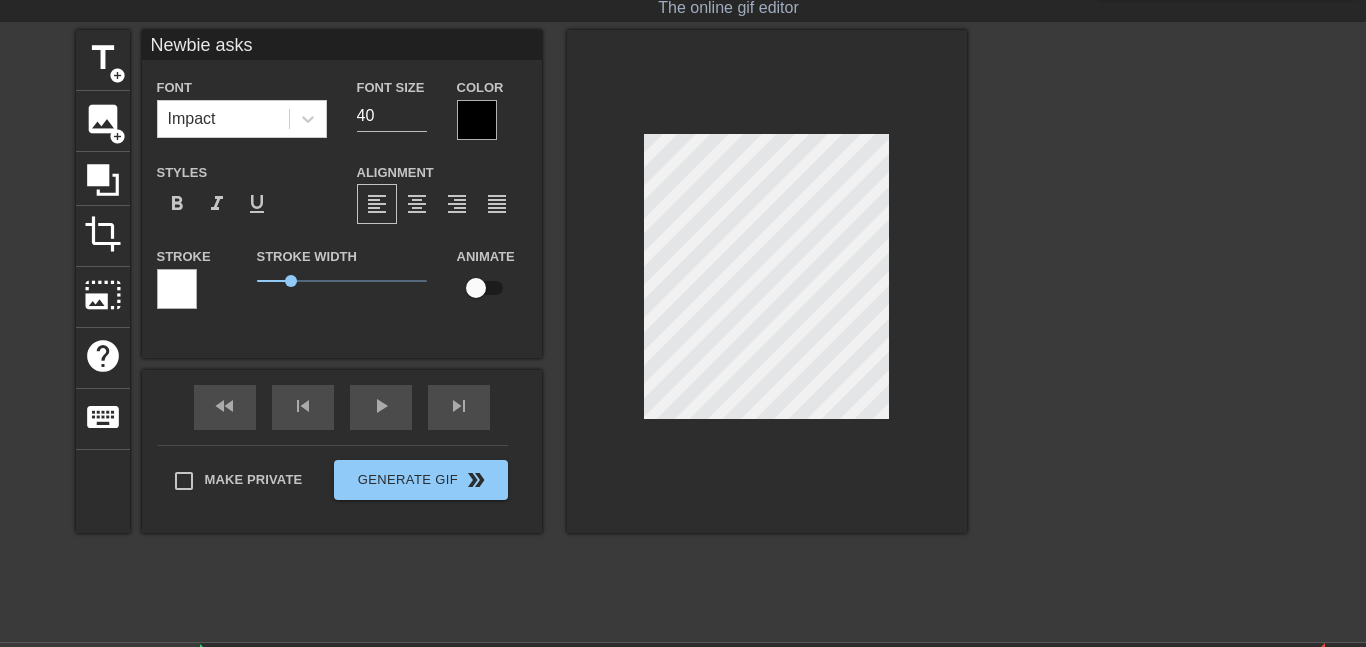 type on "Newbie asks" 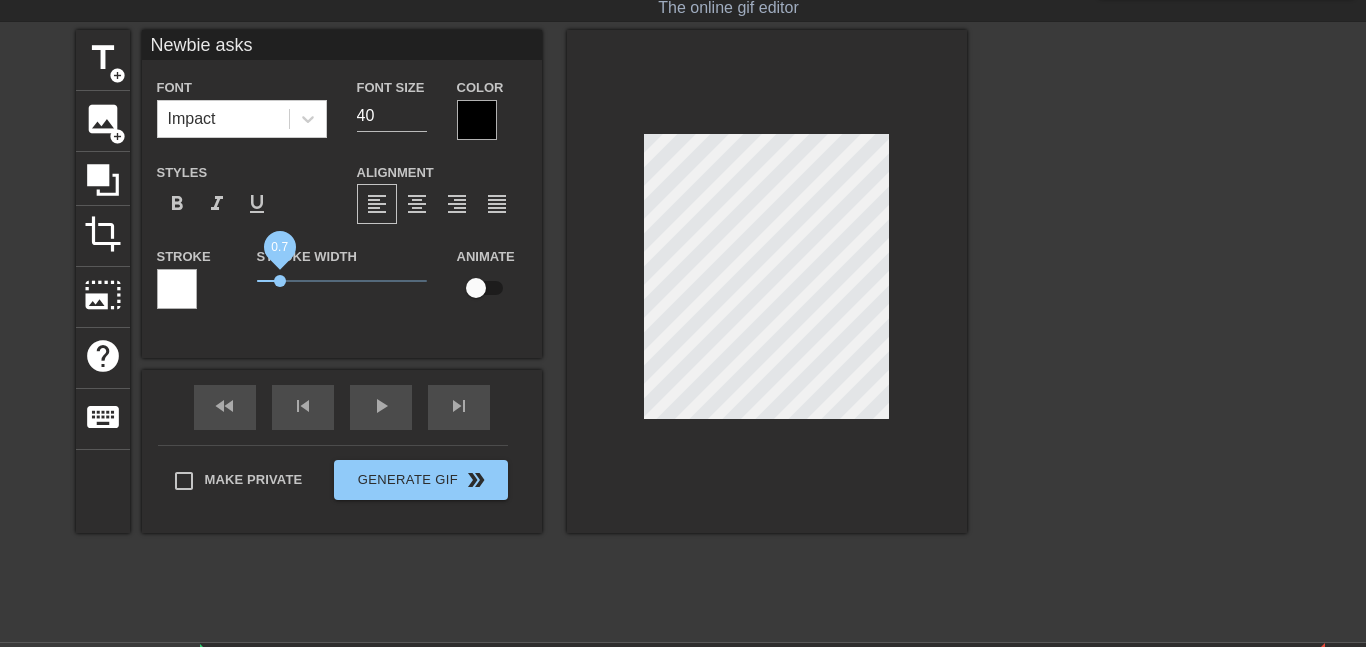 click on "0.7" at bounding box center (280, 281) 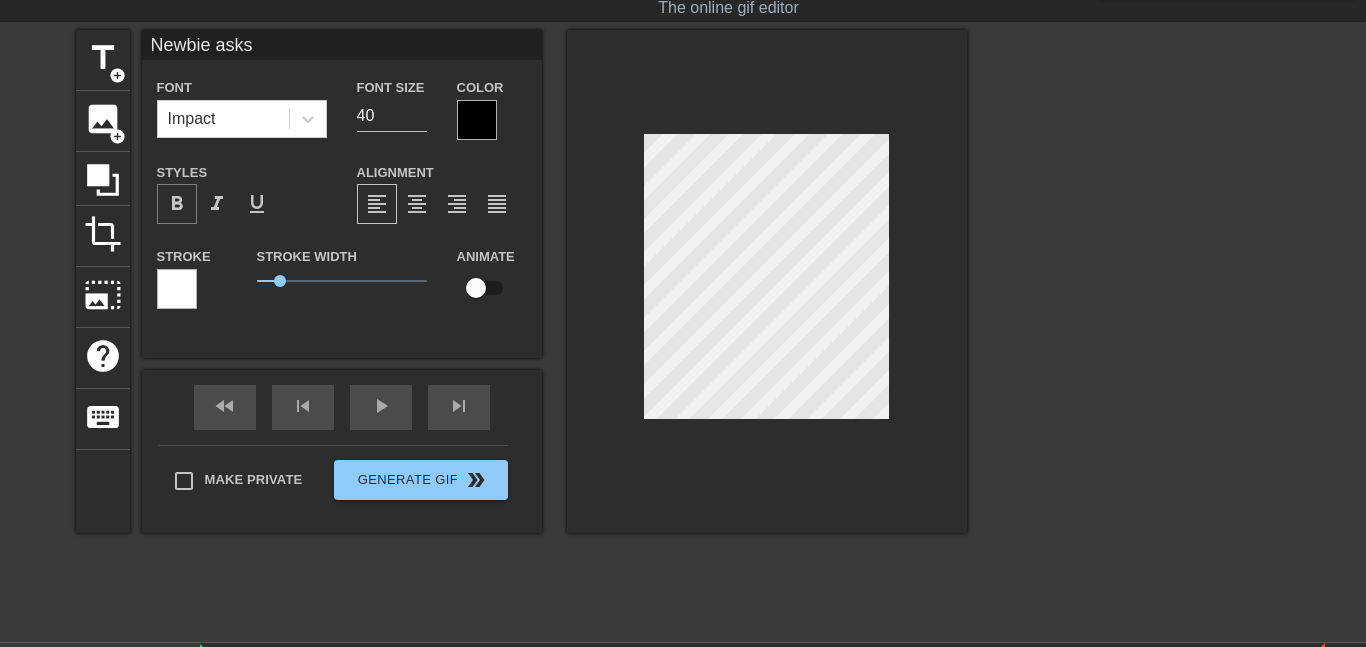 click on "format_bold" at bounding box center [177, 204] 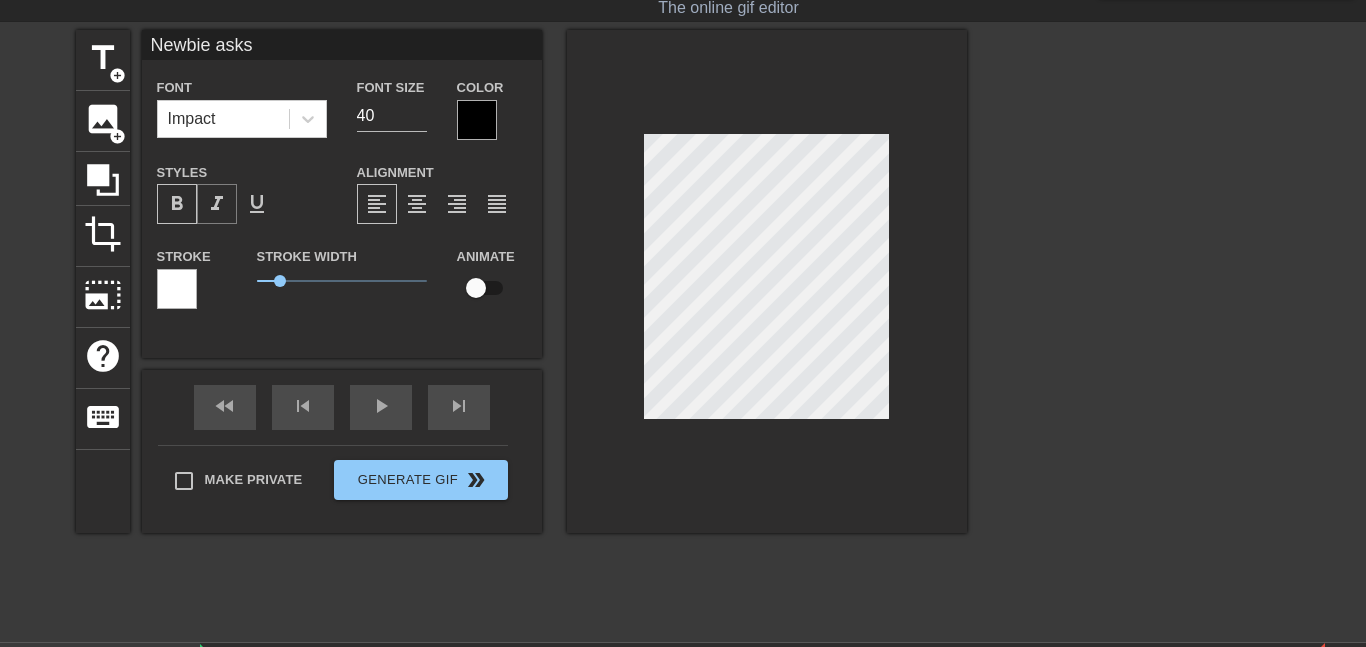 click on "format_italic" at bounding box center [217, 204] 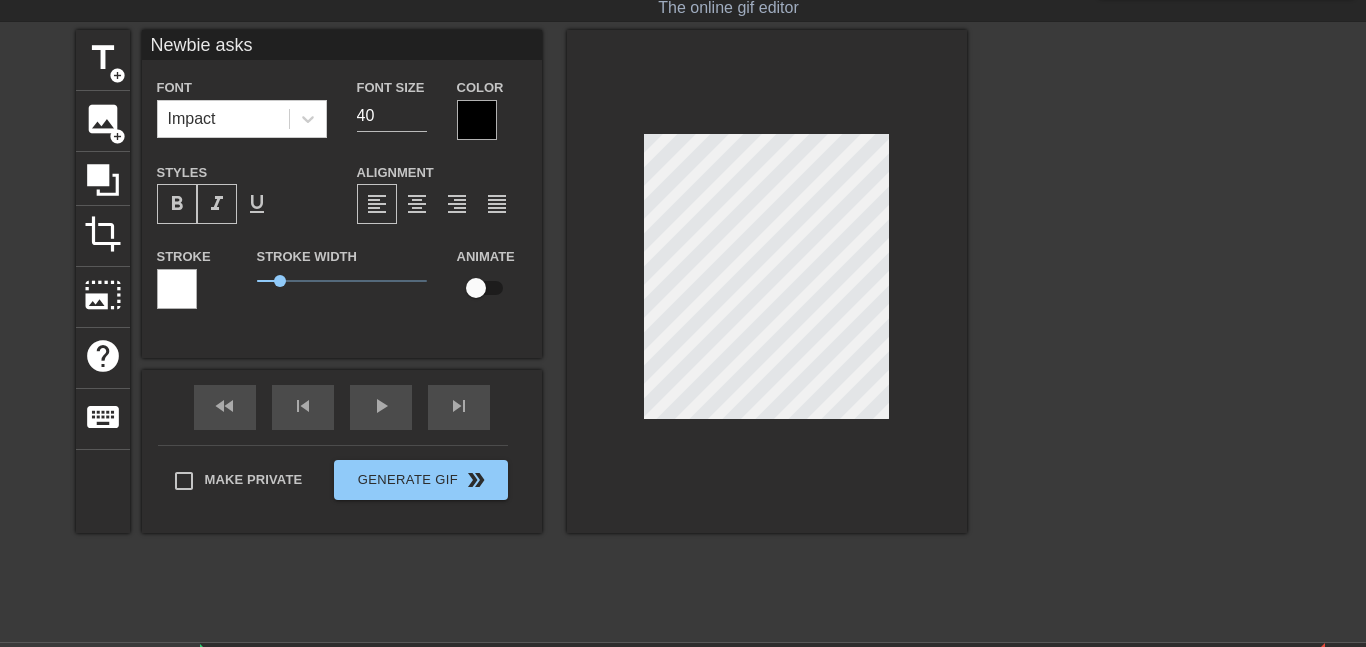 click on "title add_circle image add_circle crop photo_size_select_large help keyboard Newbie asks Font Impact Font Size 40 Color Styles format_bold format_italic format_underline Alignment format_align_left format_align_center format_align_right format_align_justify Stroke Stroke Width 0.7 Animate fast_rewind skip_previous play_arrow skip_next Make Private Generate Gif double_arrow" at bounding box center (683, 330) 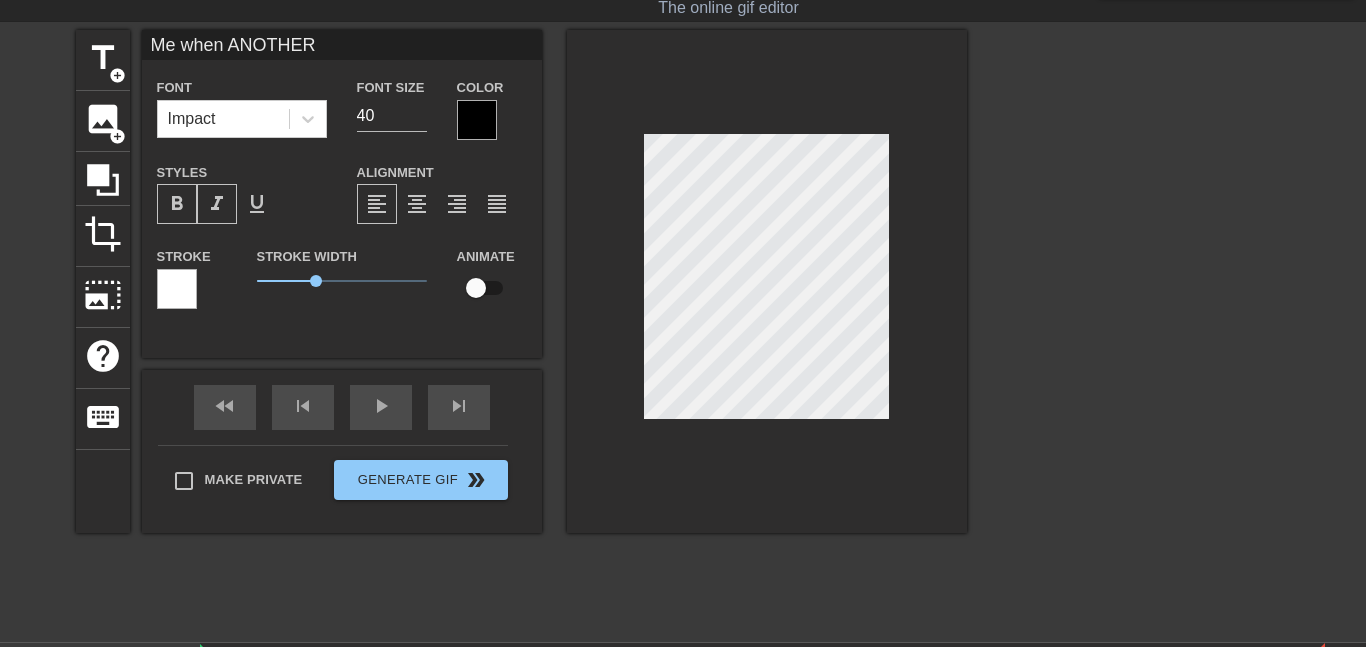 type on "Newbie asks" 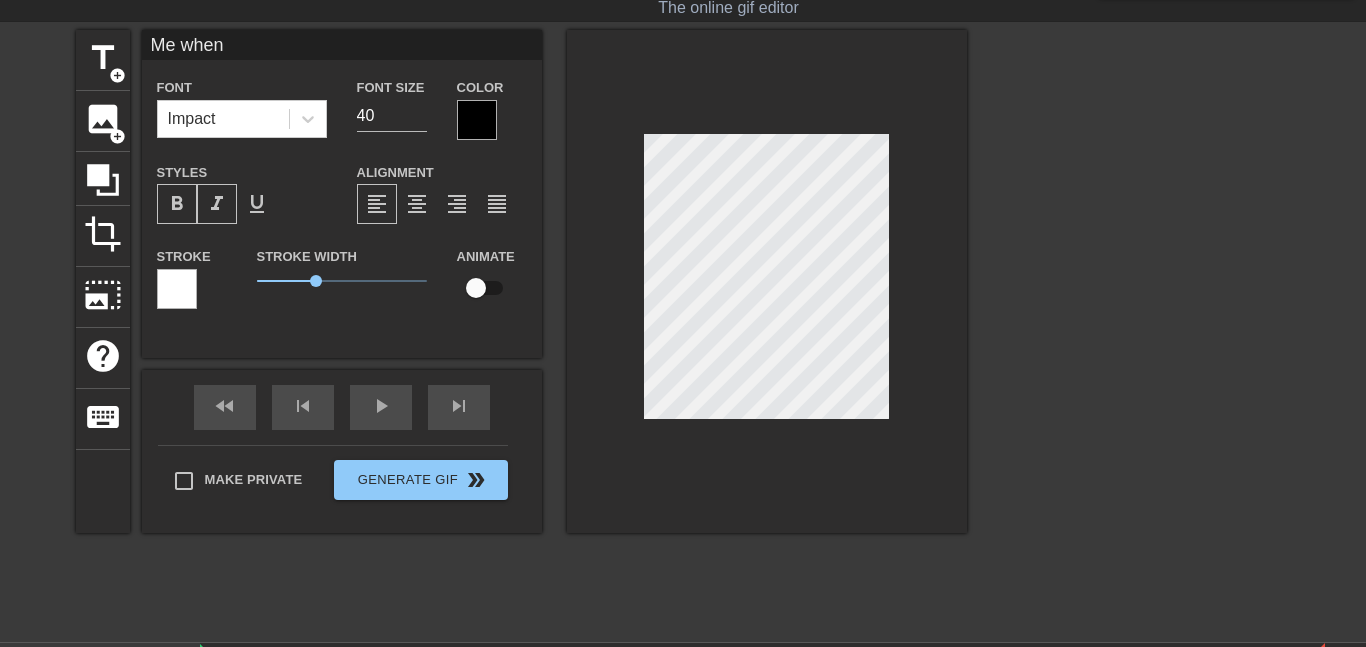 type on "Me when" 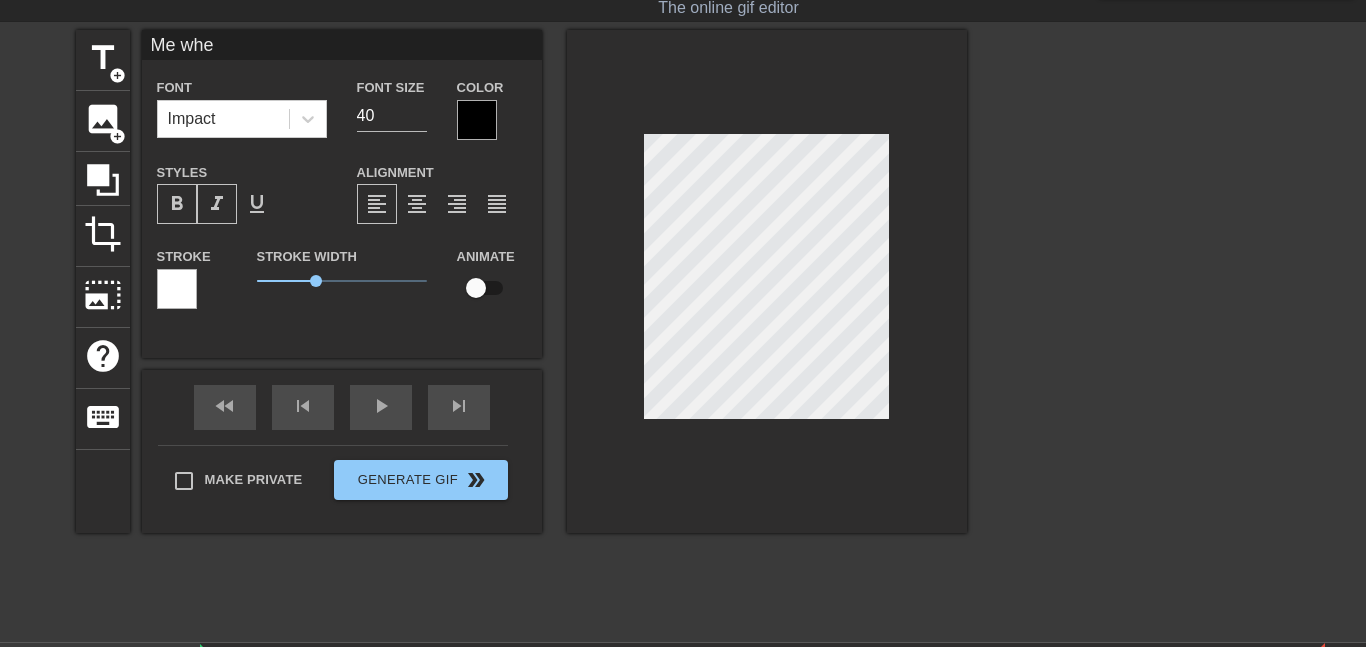 type on "Me whe" 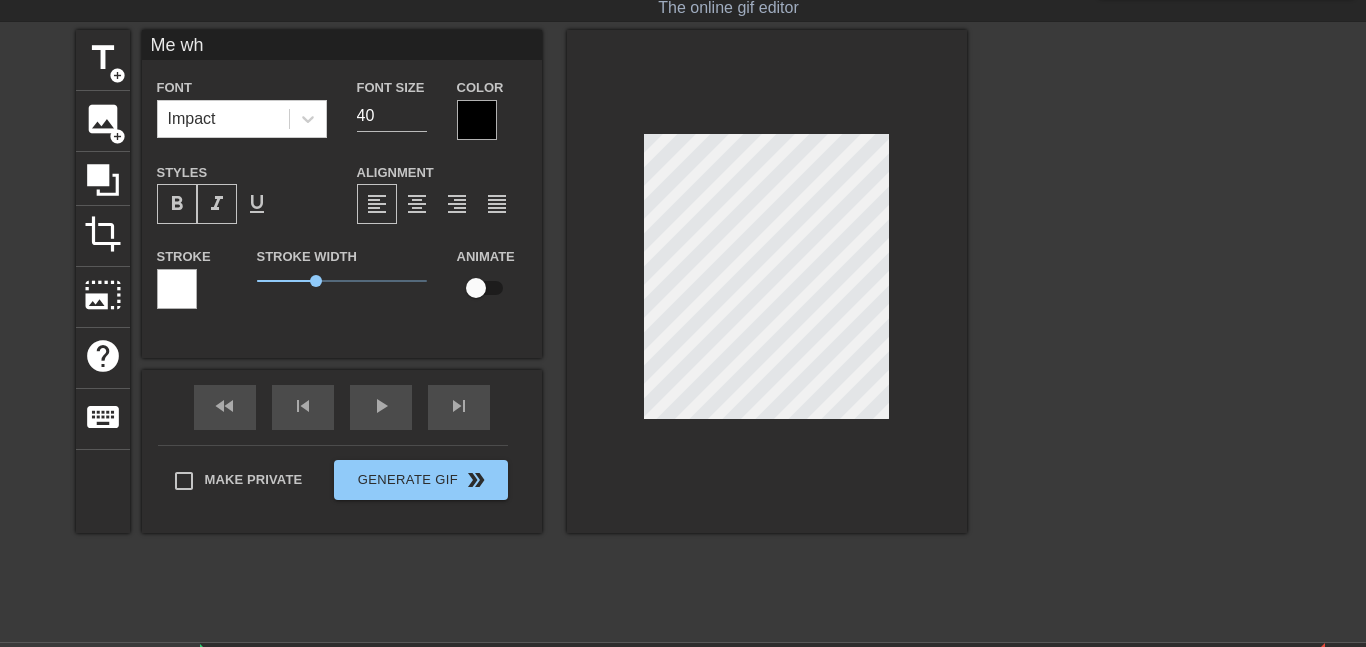 scroll, scrollTop: 0, scrollLeft: 2, axis: horizontal 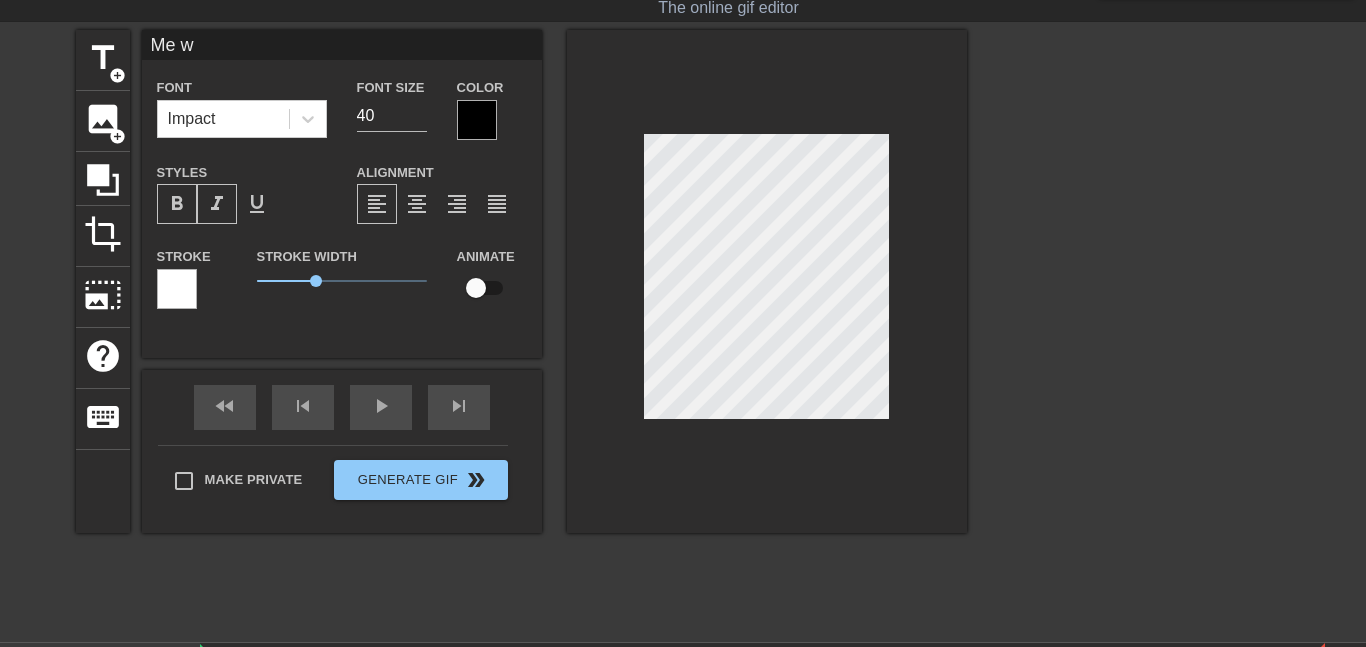 type on "Me" 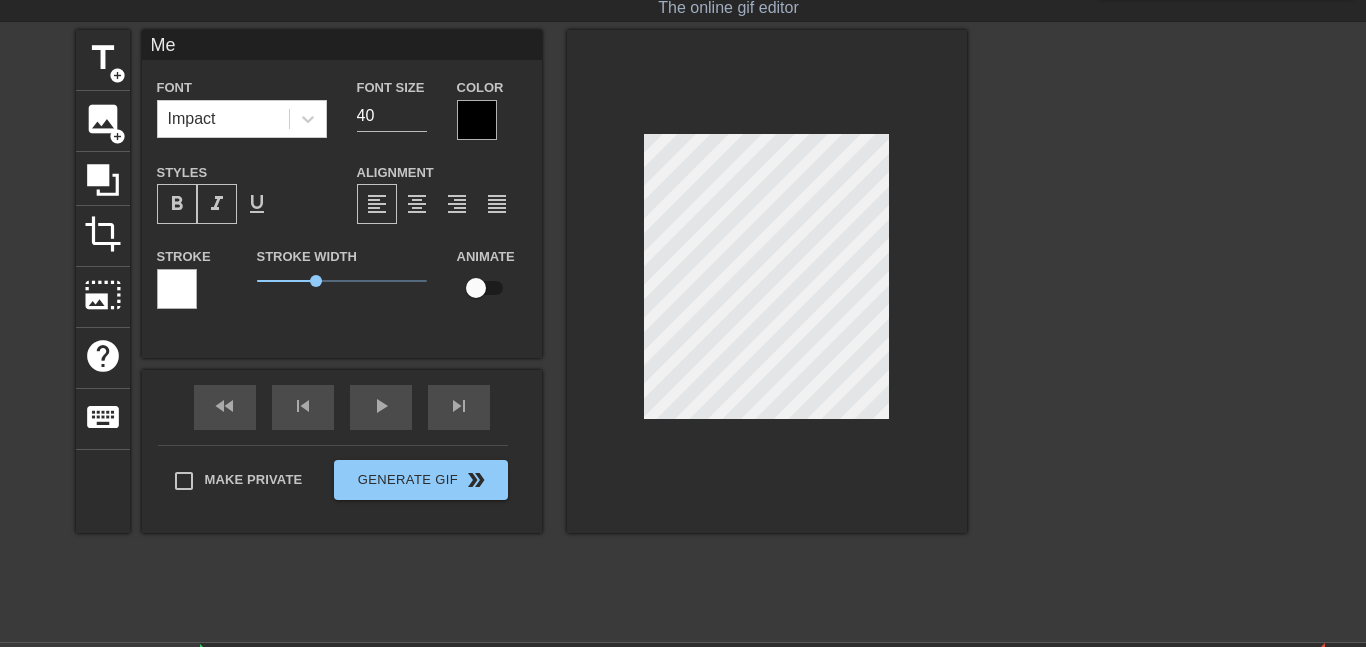 type on "Me" 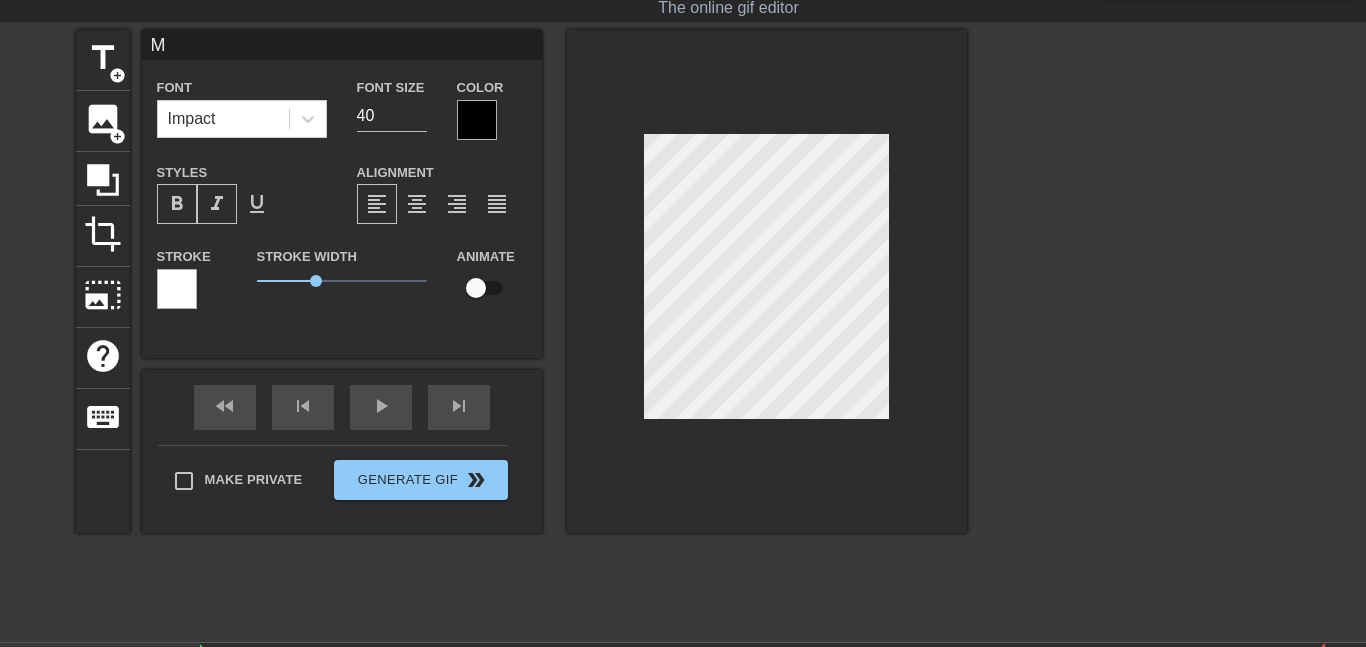 type 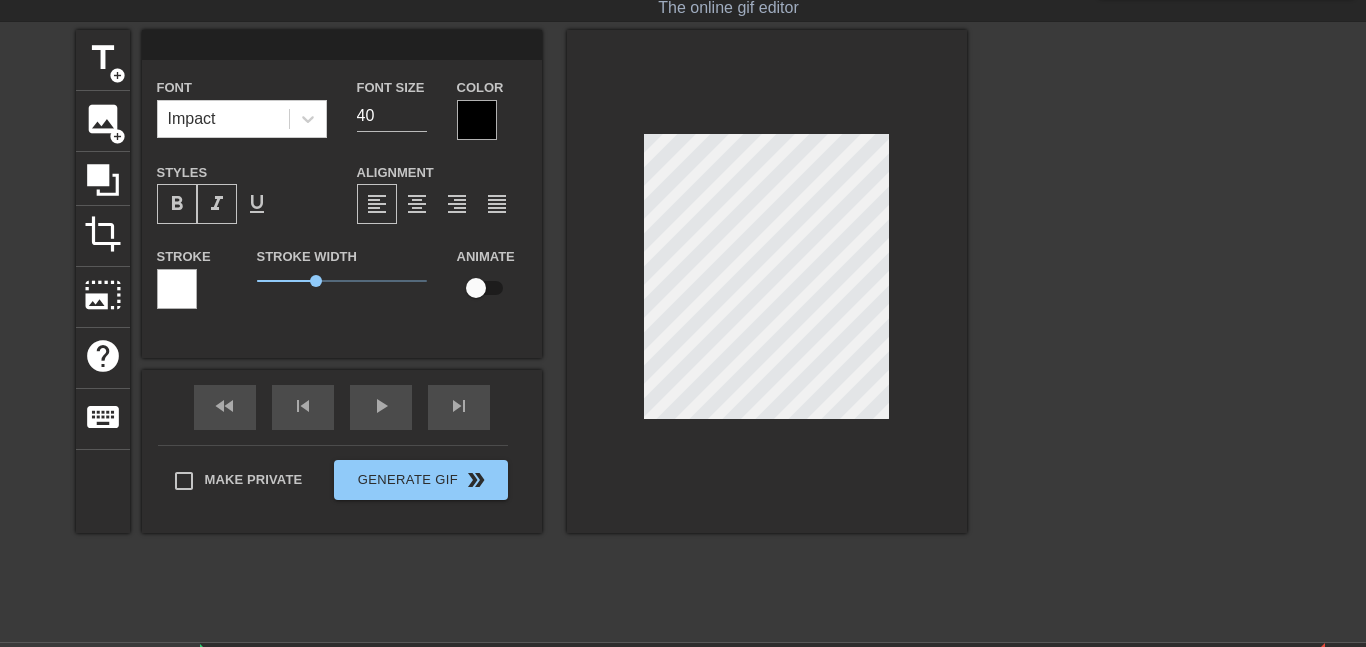 type on """ 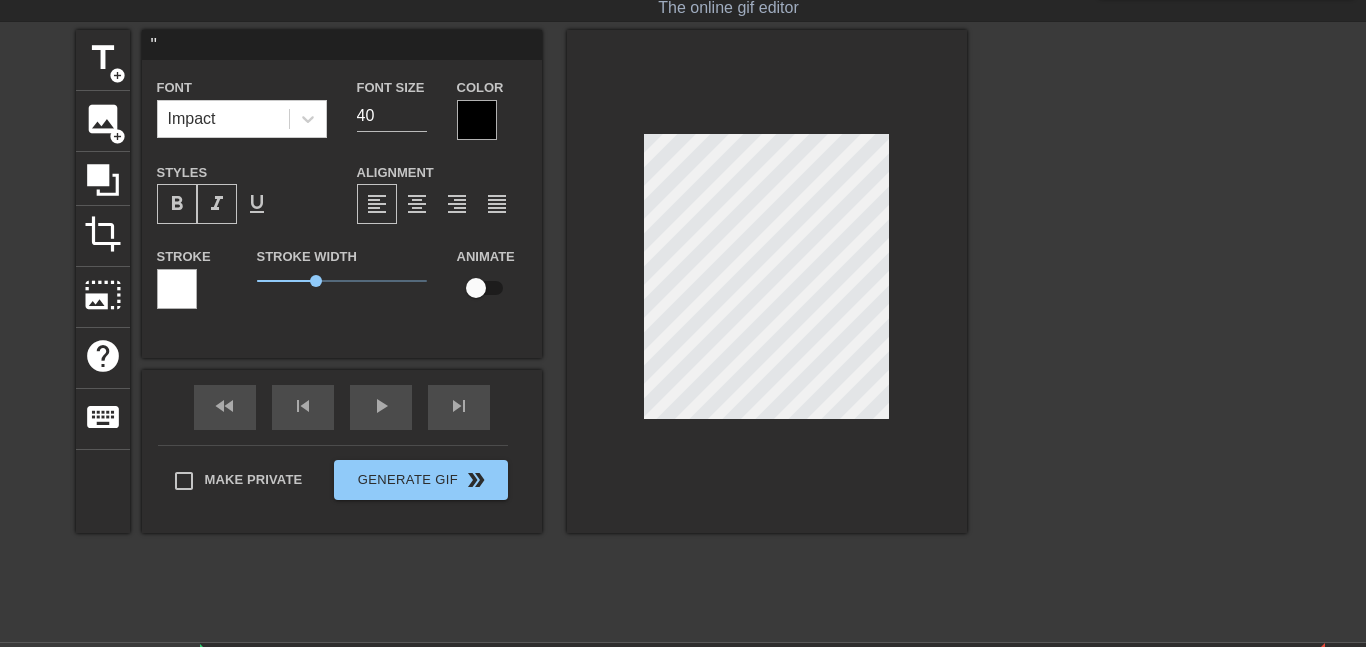 type on ""H" 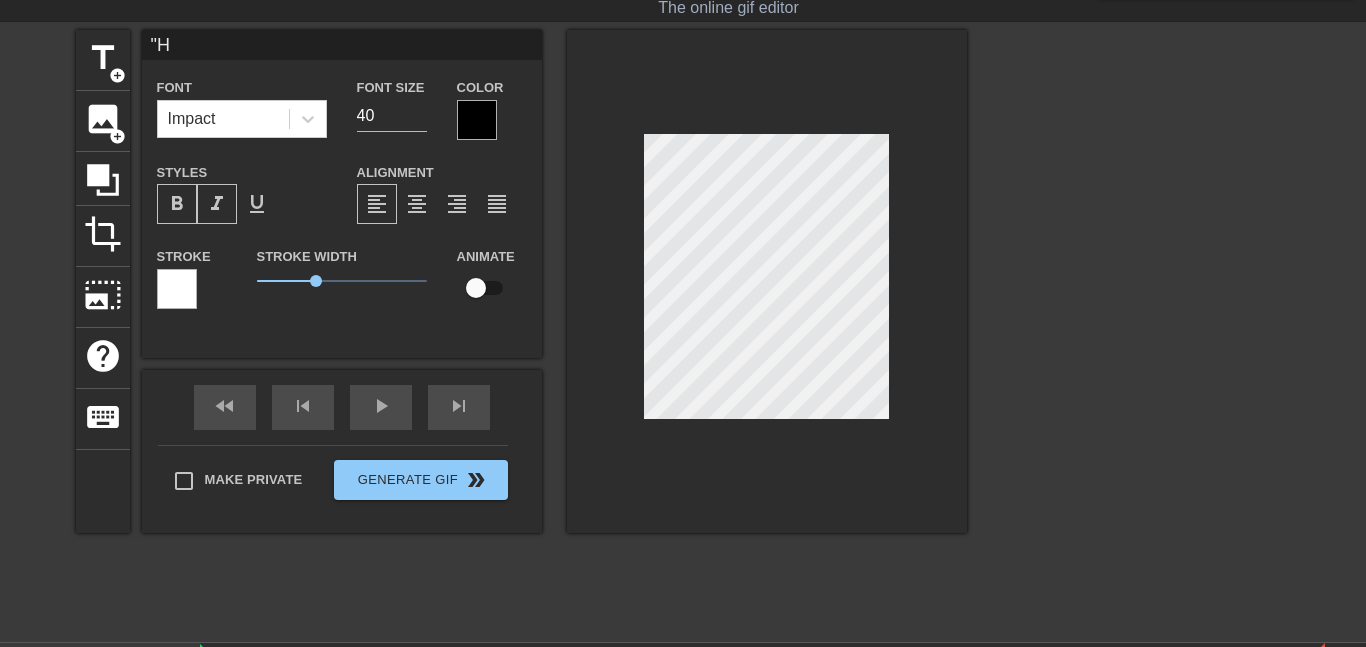 type on ""Ho" 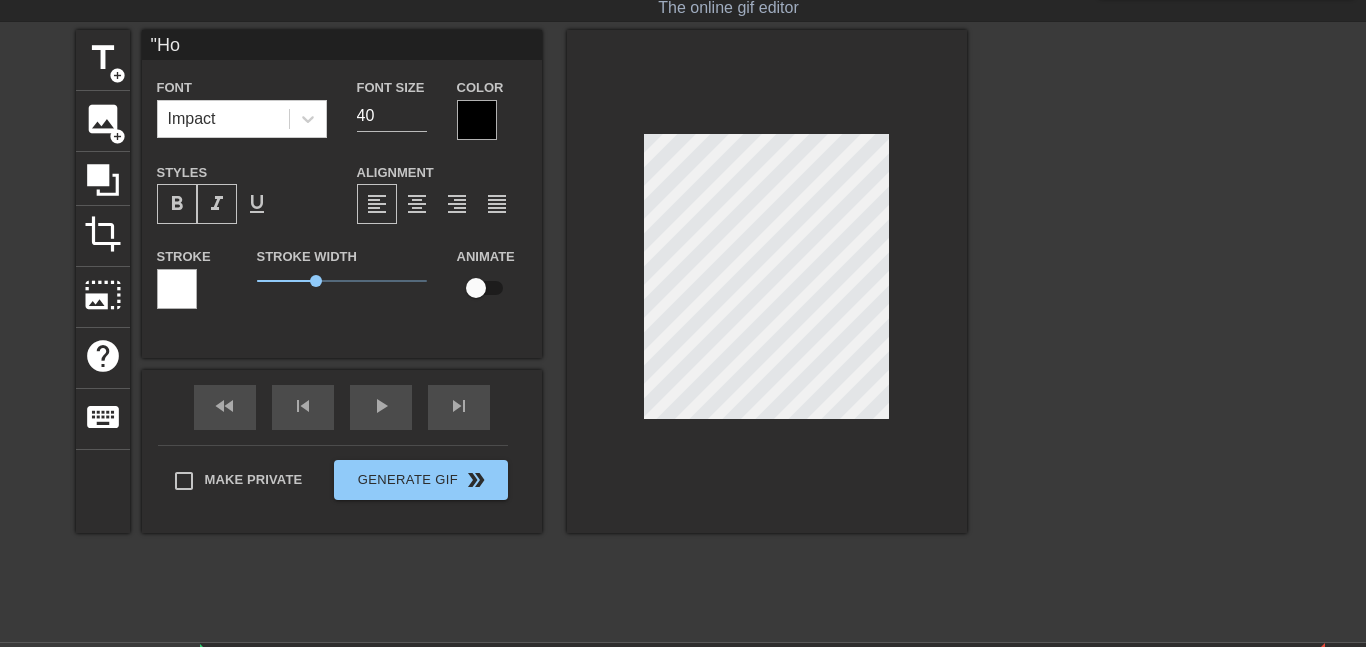 type on ""How" 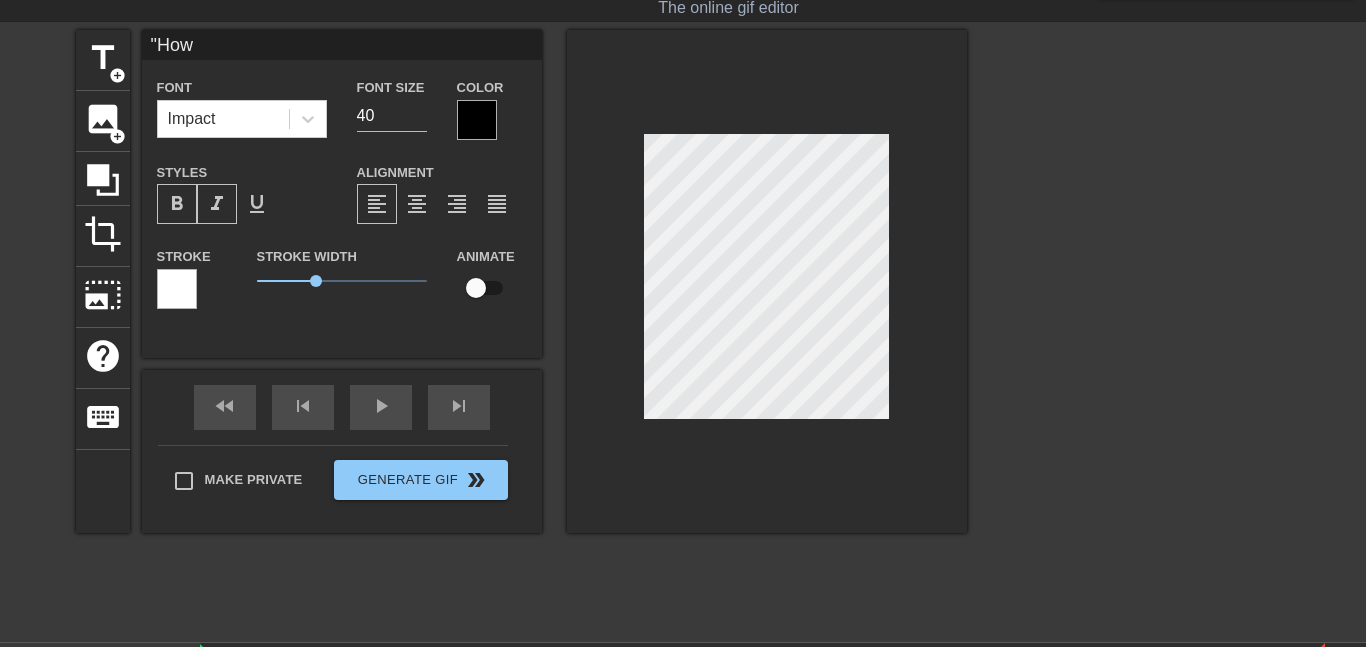 type on ""How" 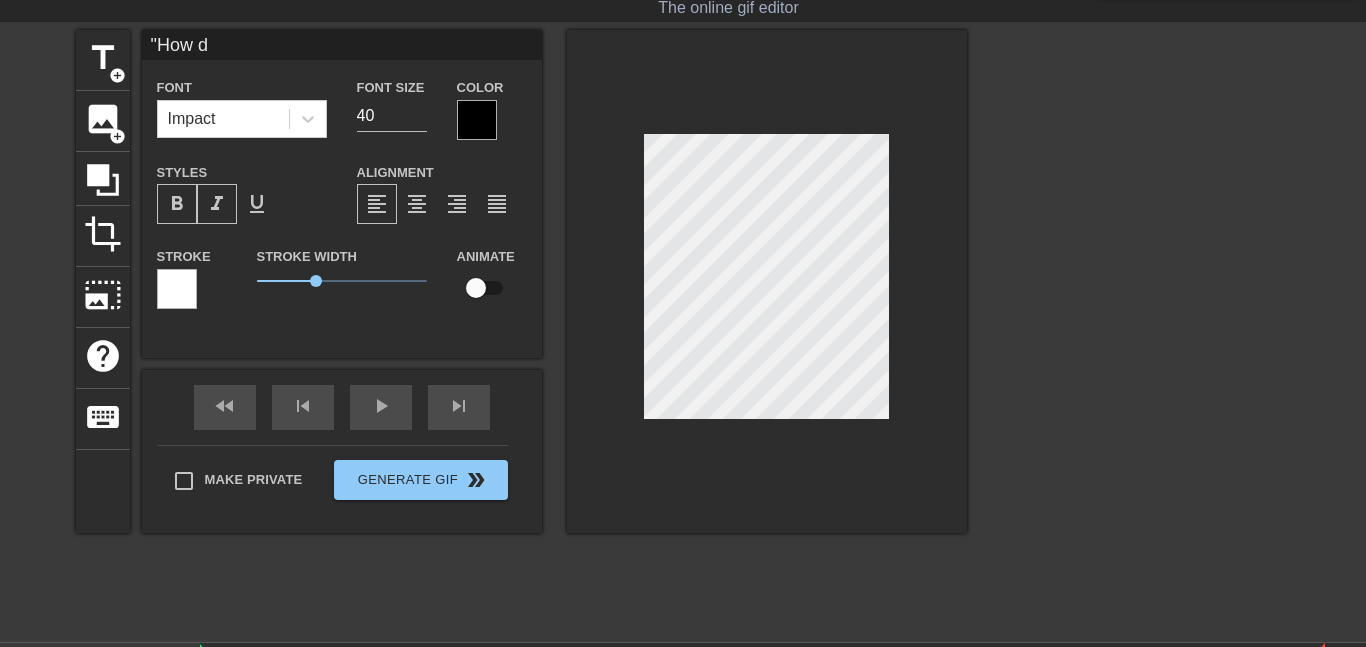type on ""How d" 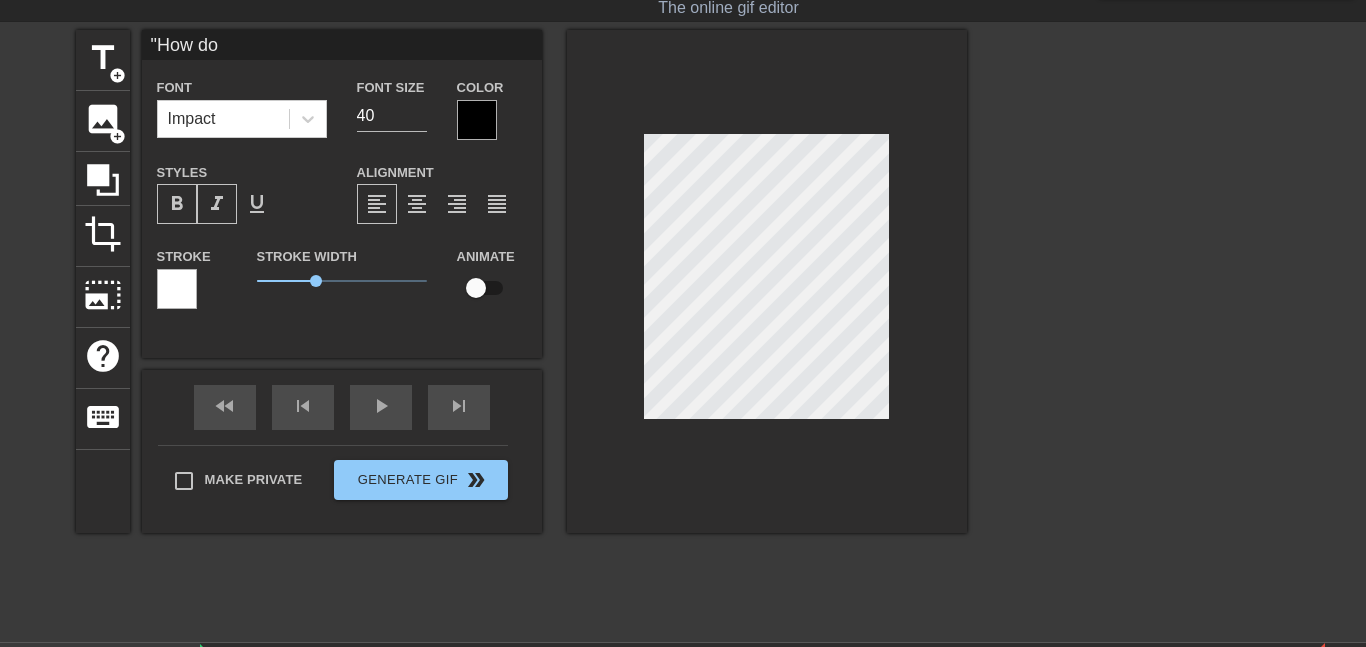 type on ""How do" 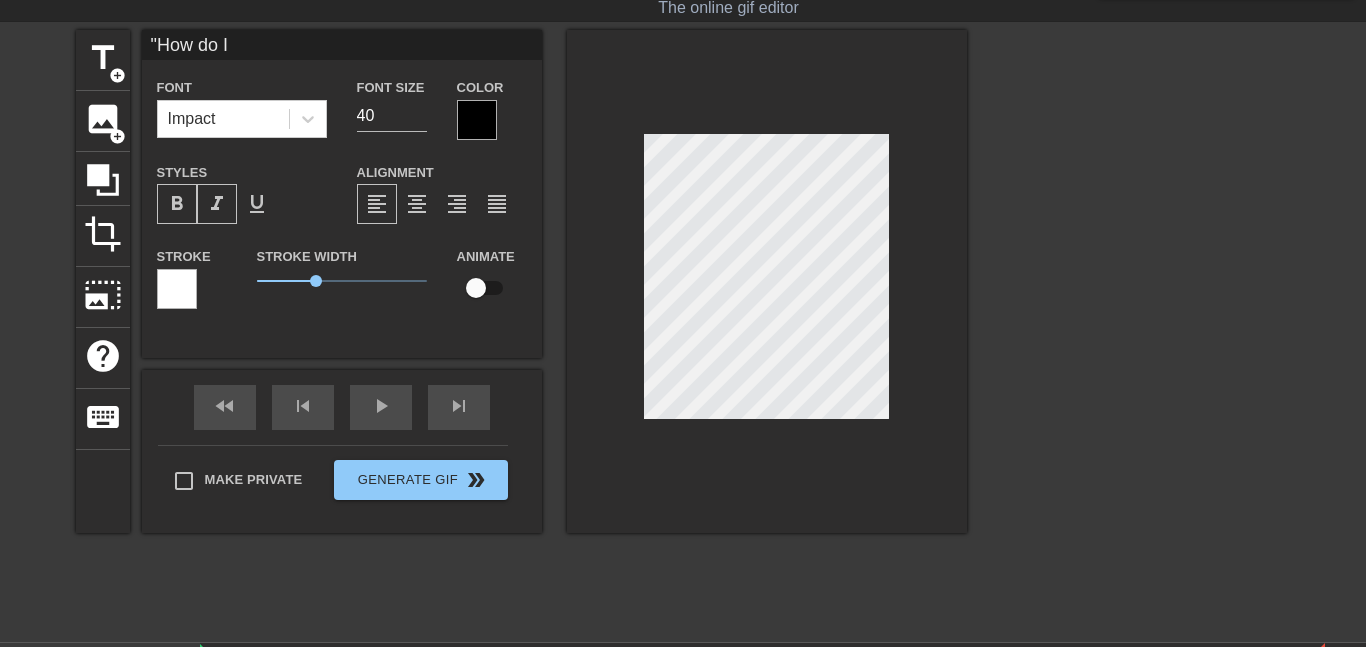 type on ""How do I" 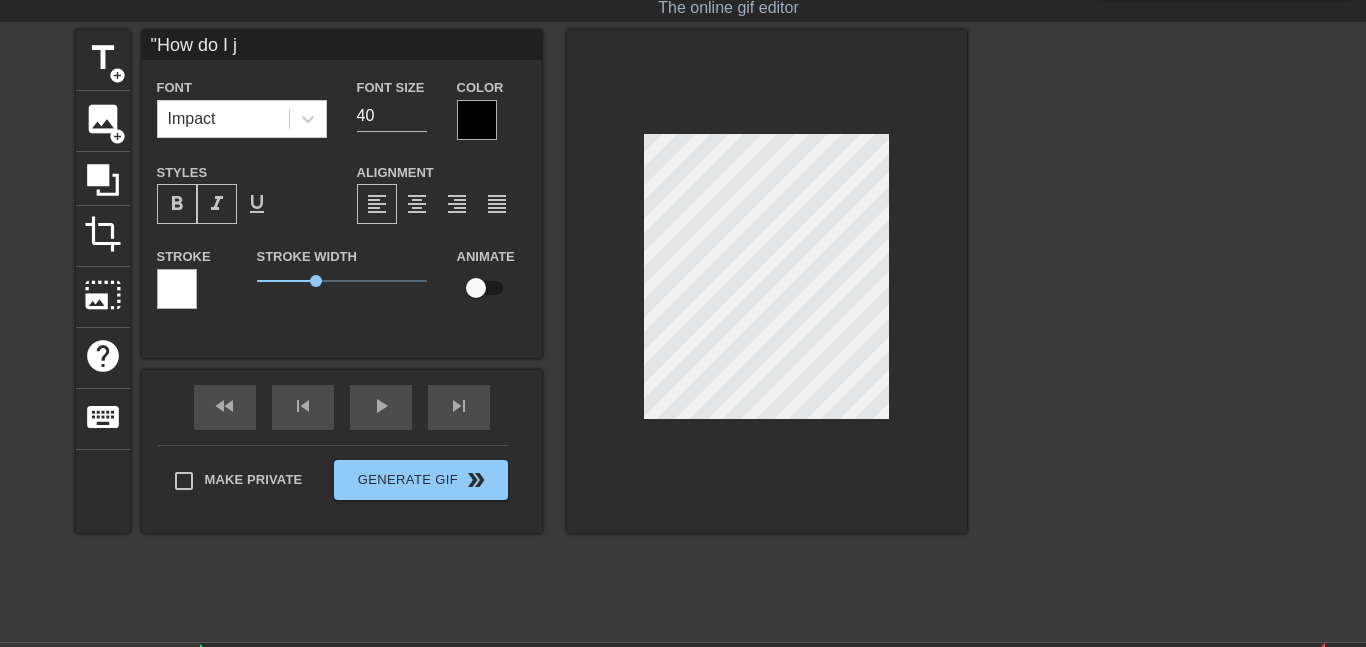 type on ""How do I jo" 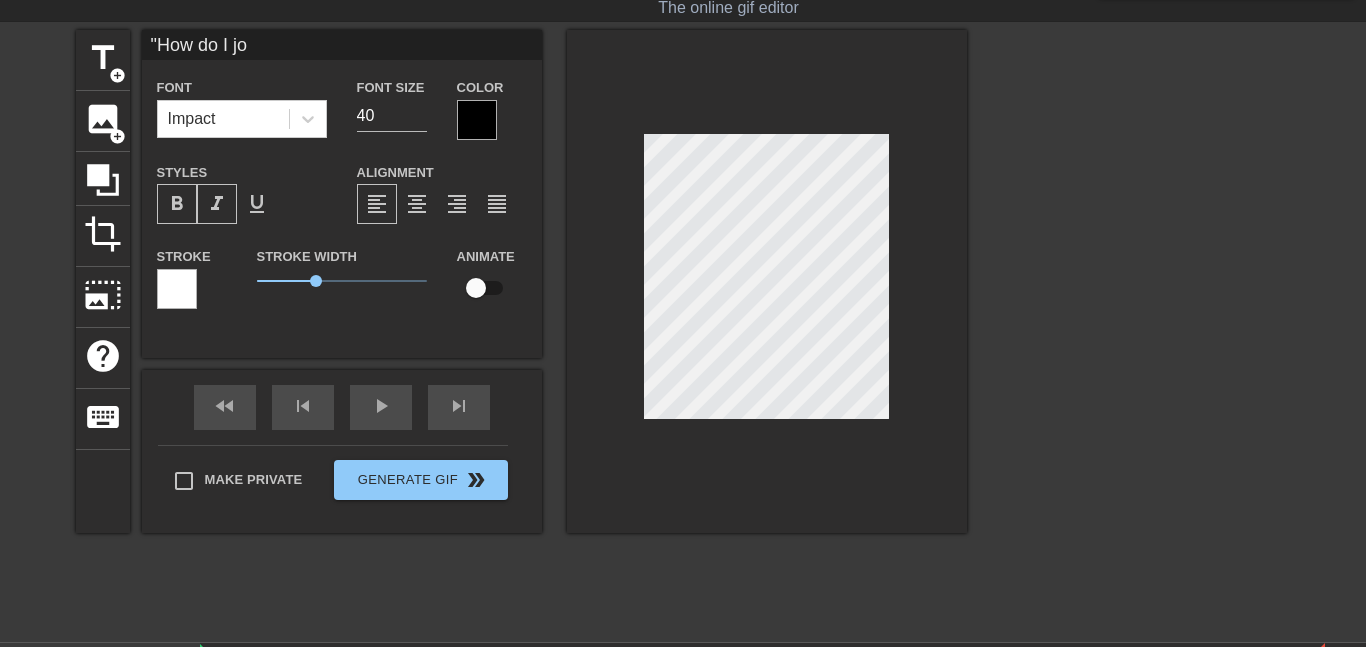 type on ""How do I joi" 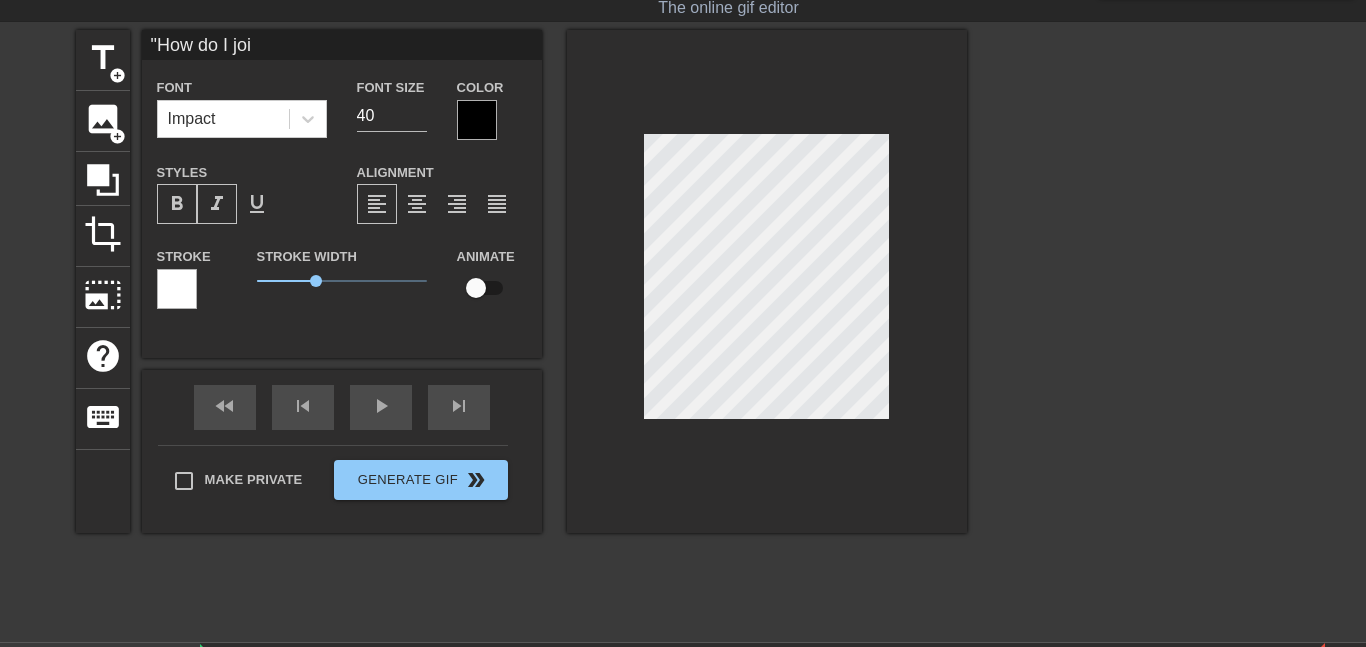 type on ""How do I join" 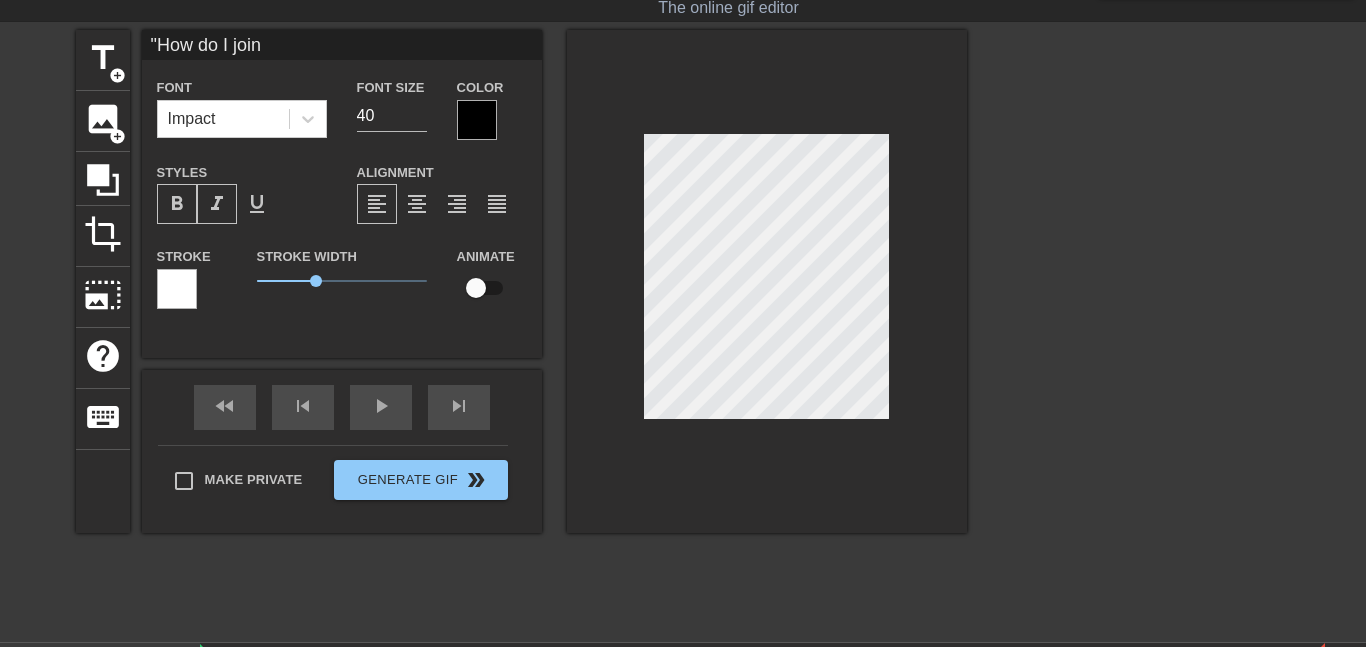scroll, scrollTop: 0, scrollLeft: 5, axis: horizontal 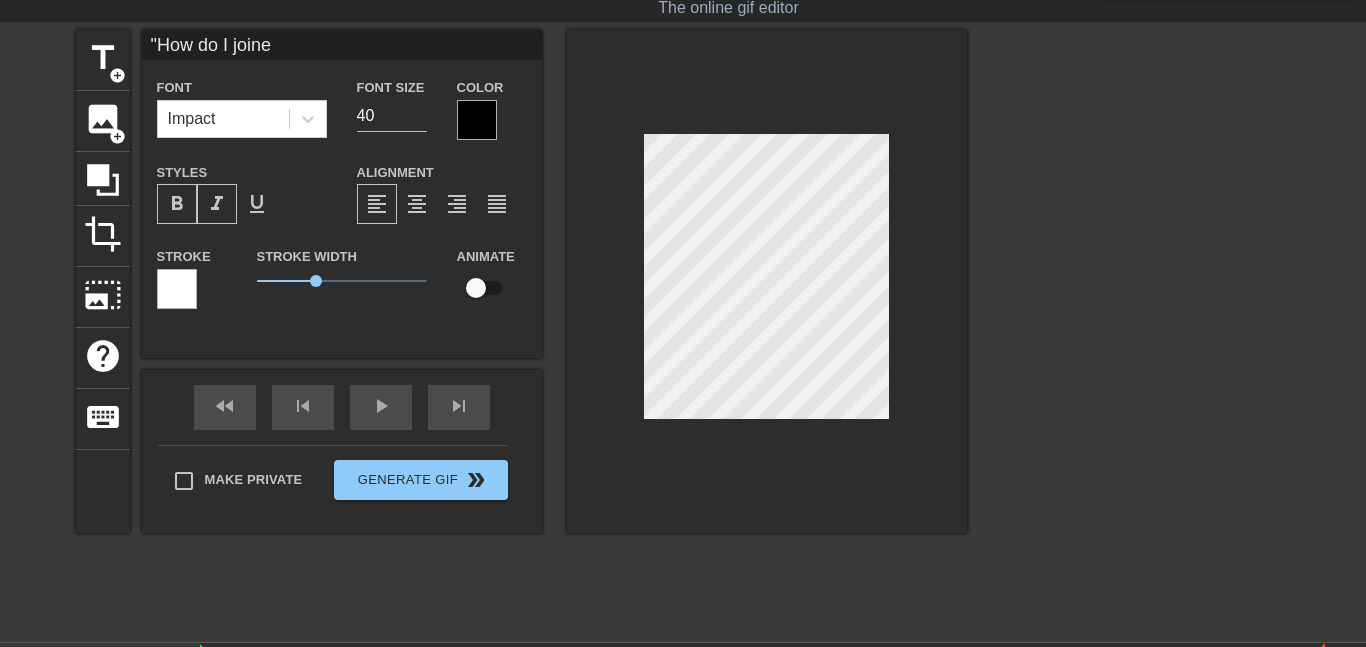 type on ""How do I joinev" 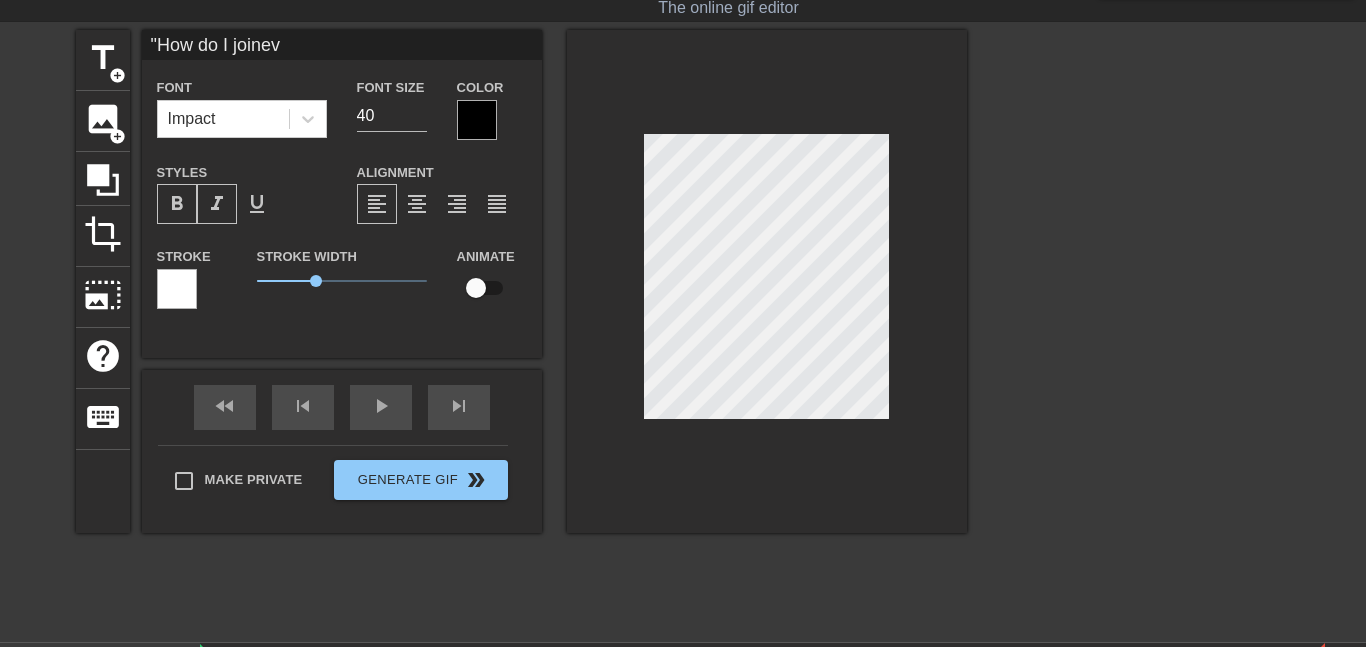 type on ""How do I joineve" 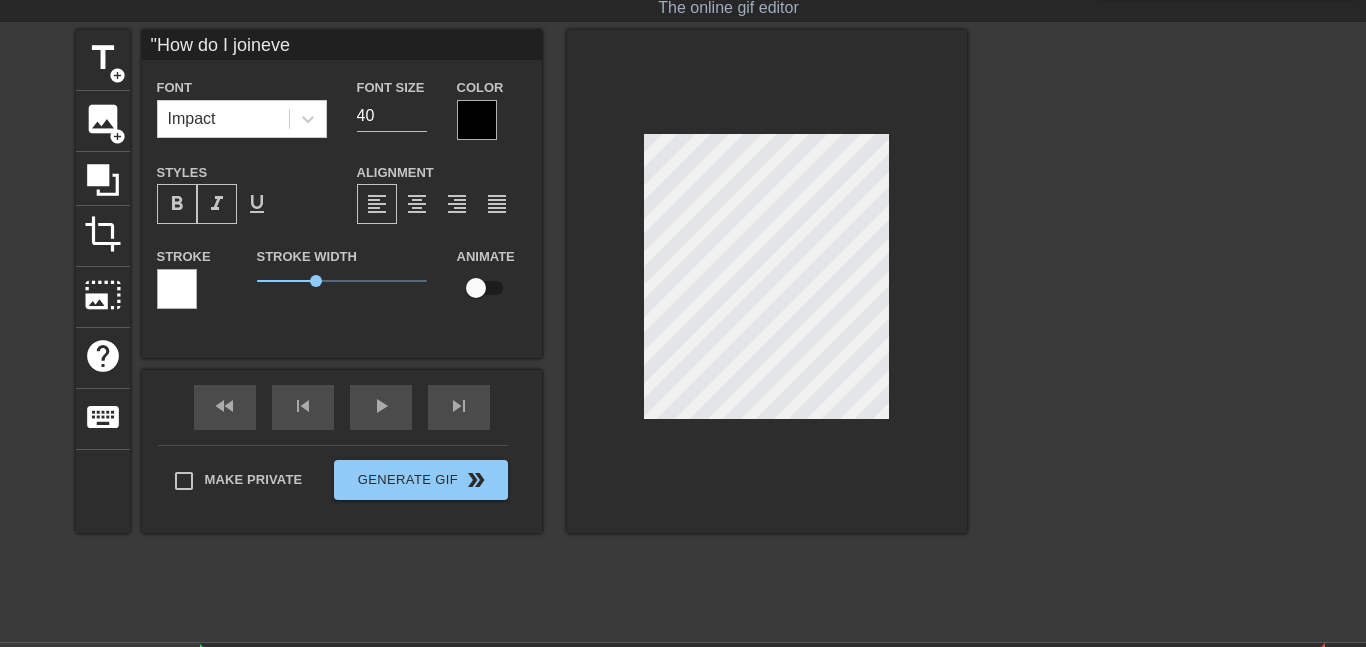 type on ""How do I joineven" 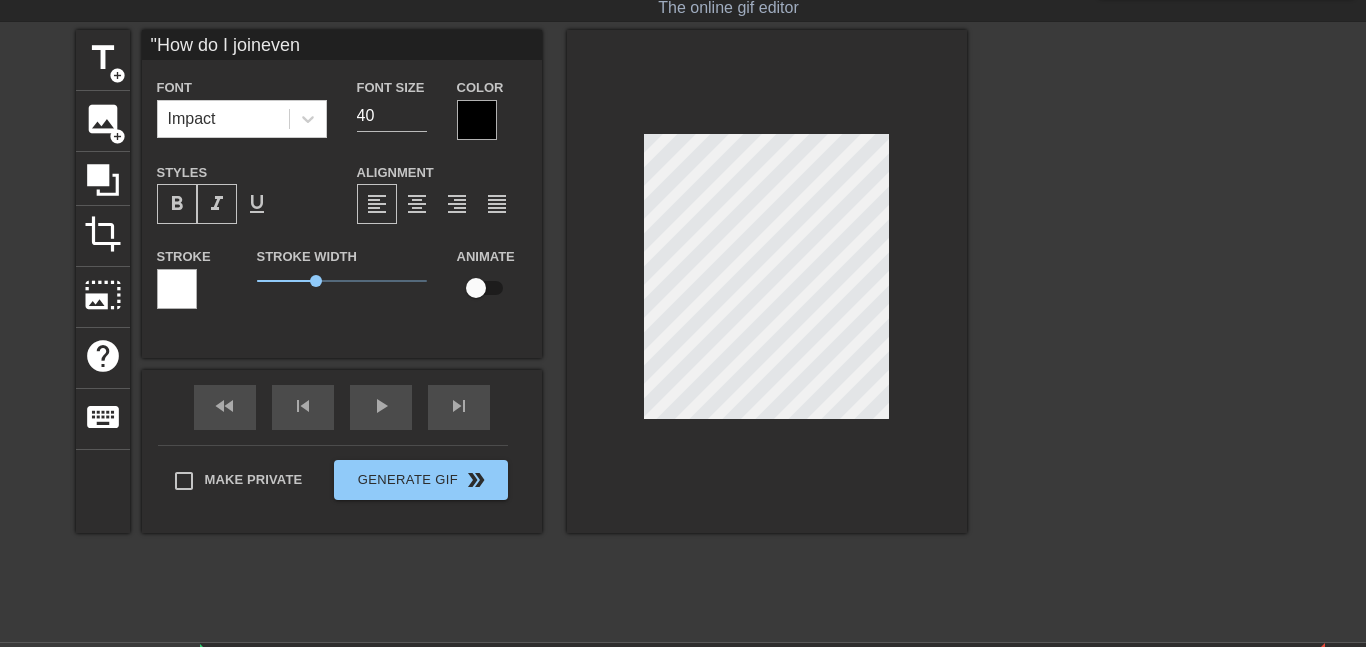 type on ""How do I joinevent" 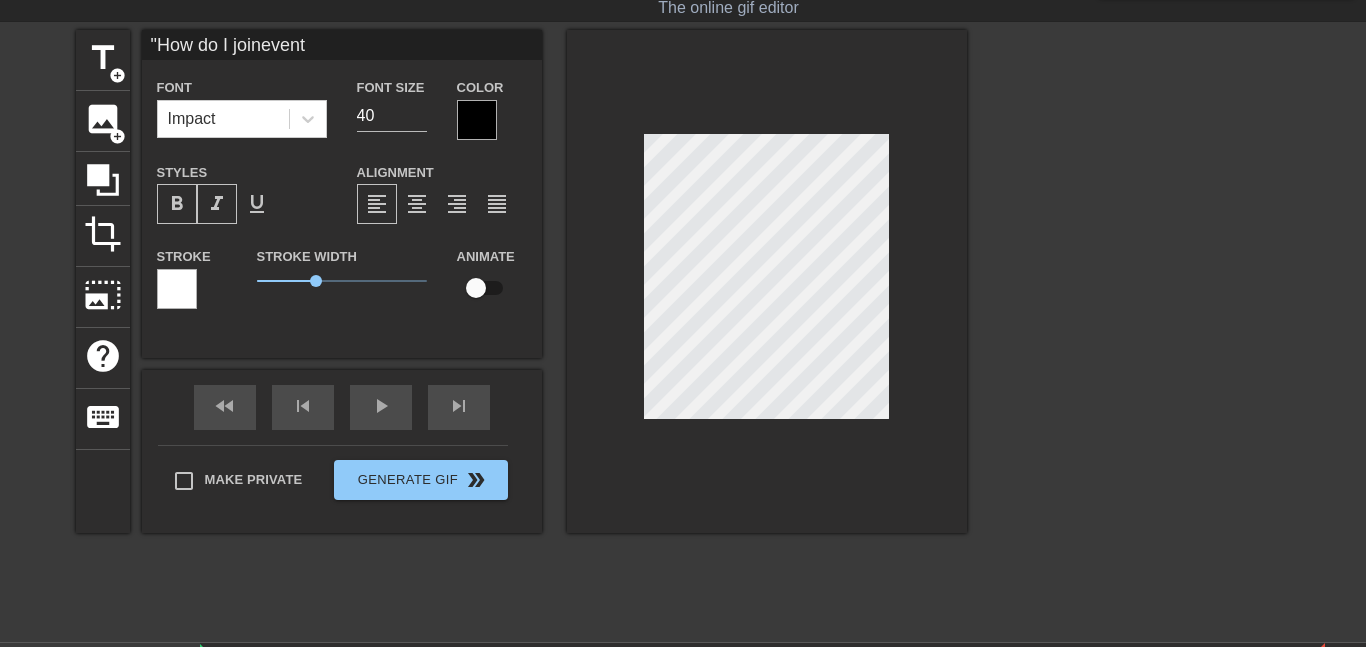type on ""How do I joinevent"" 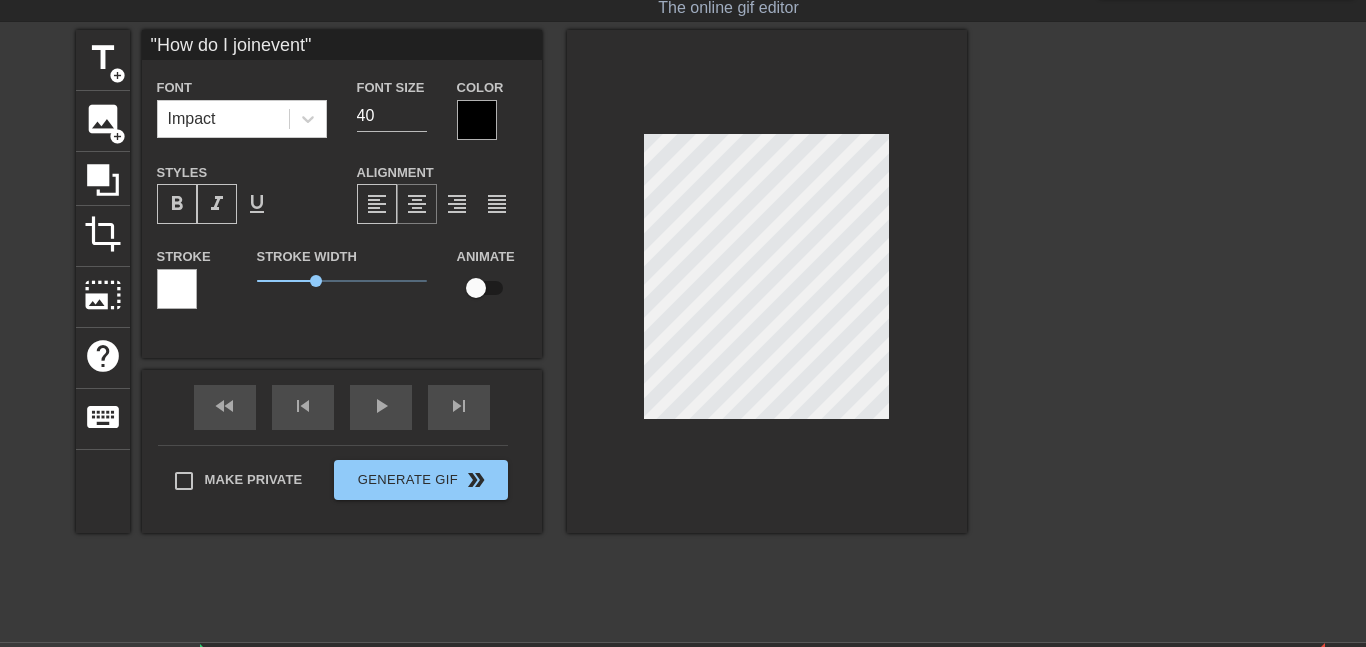 type on ""How do I join
event"" 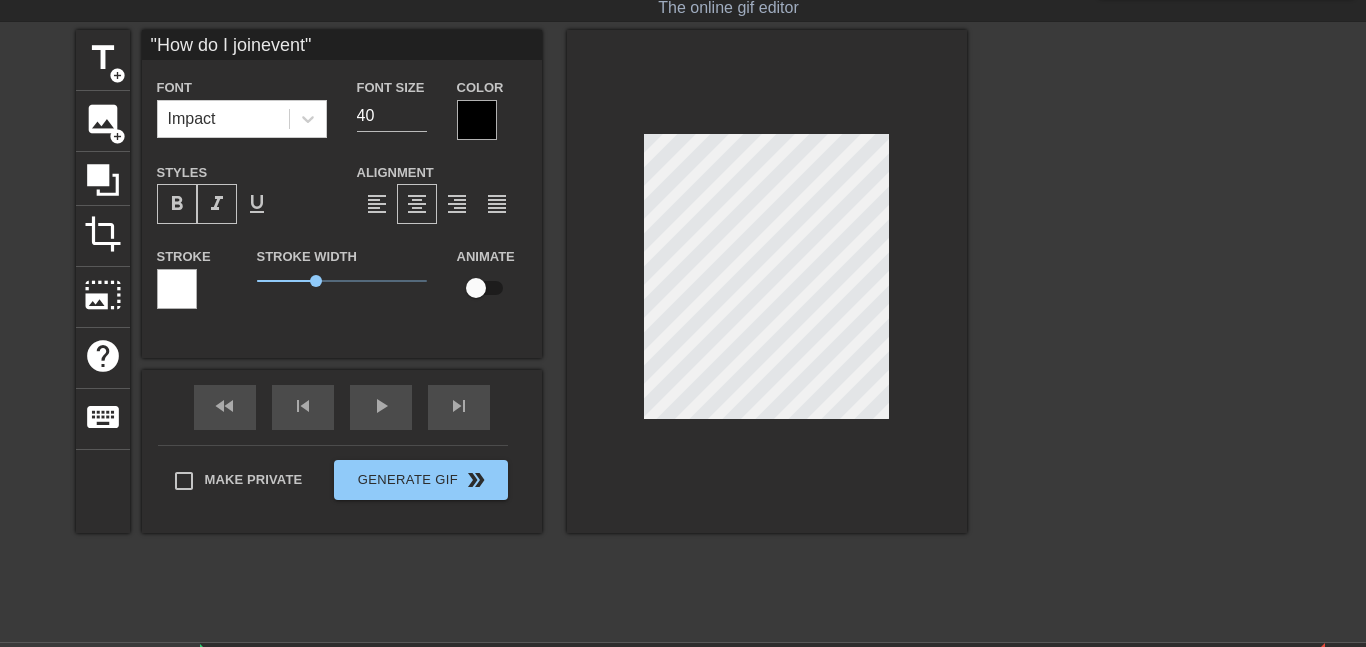 click at bounding box center [767, 281] 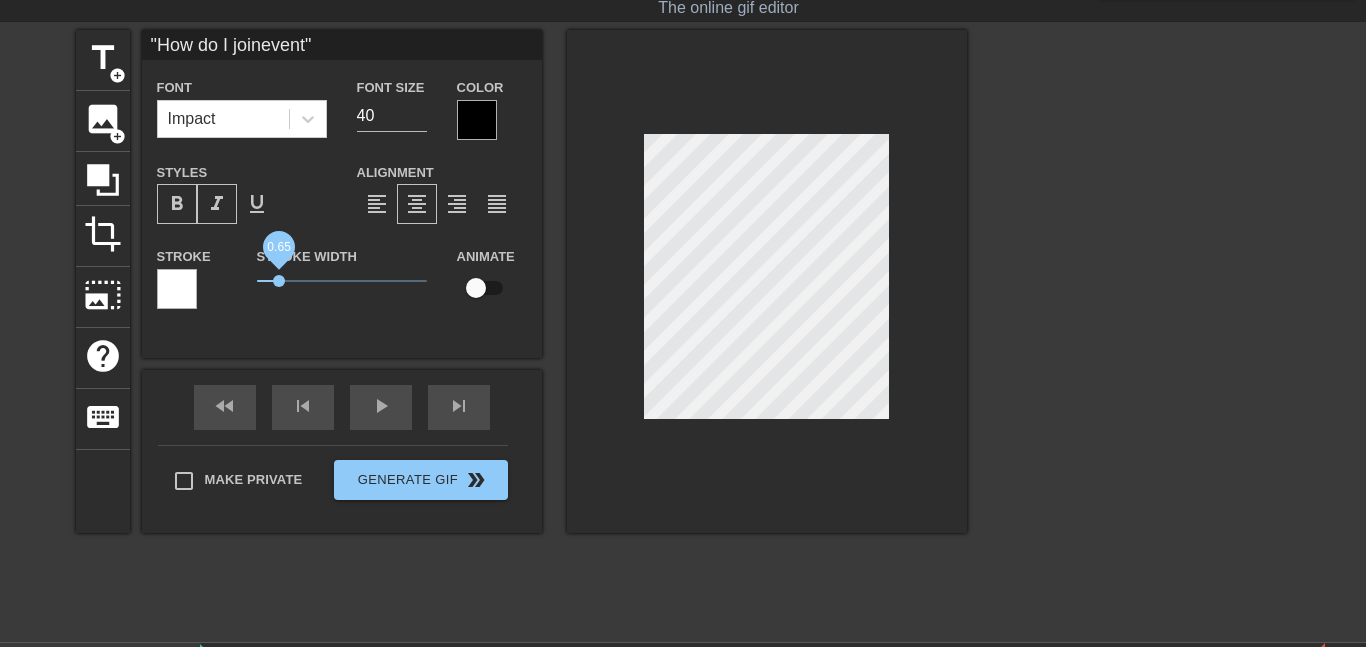 drag, startPoint x: 315, startPoint y: 278, endPoint x: 279, endPoint y: 281, distance: 36.124783 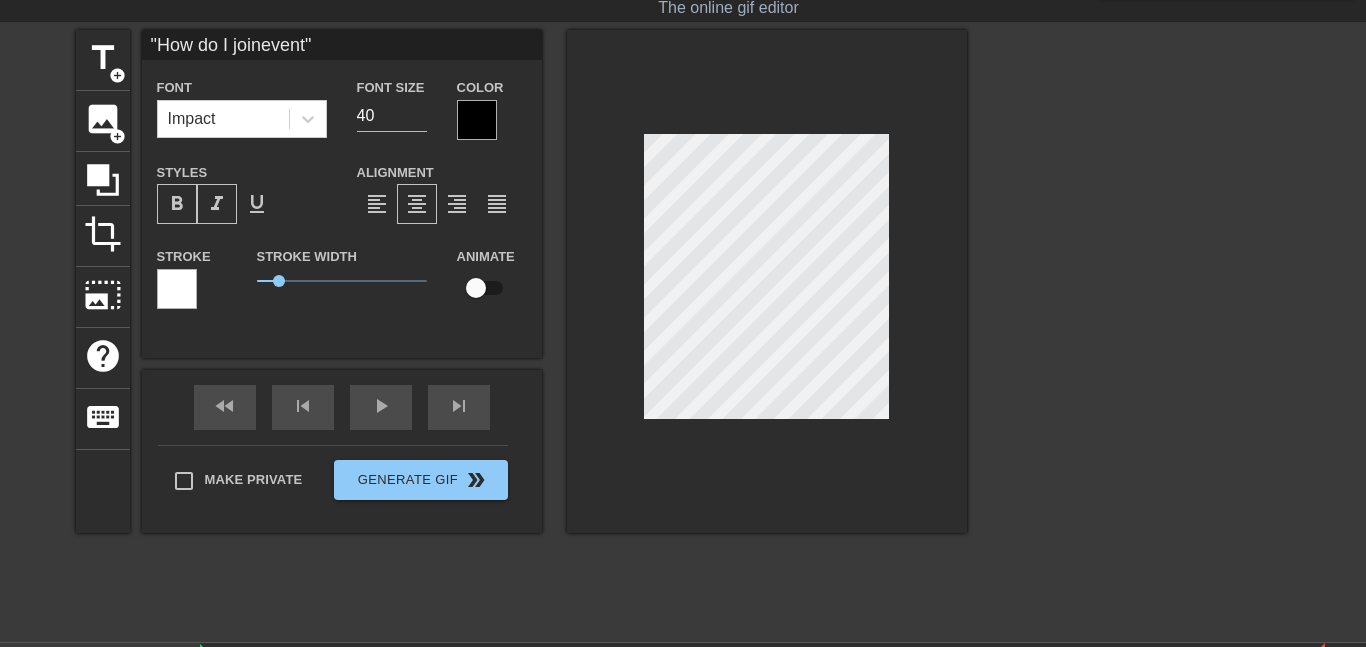 click on "format_bold" at bounding box center (177, 204) 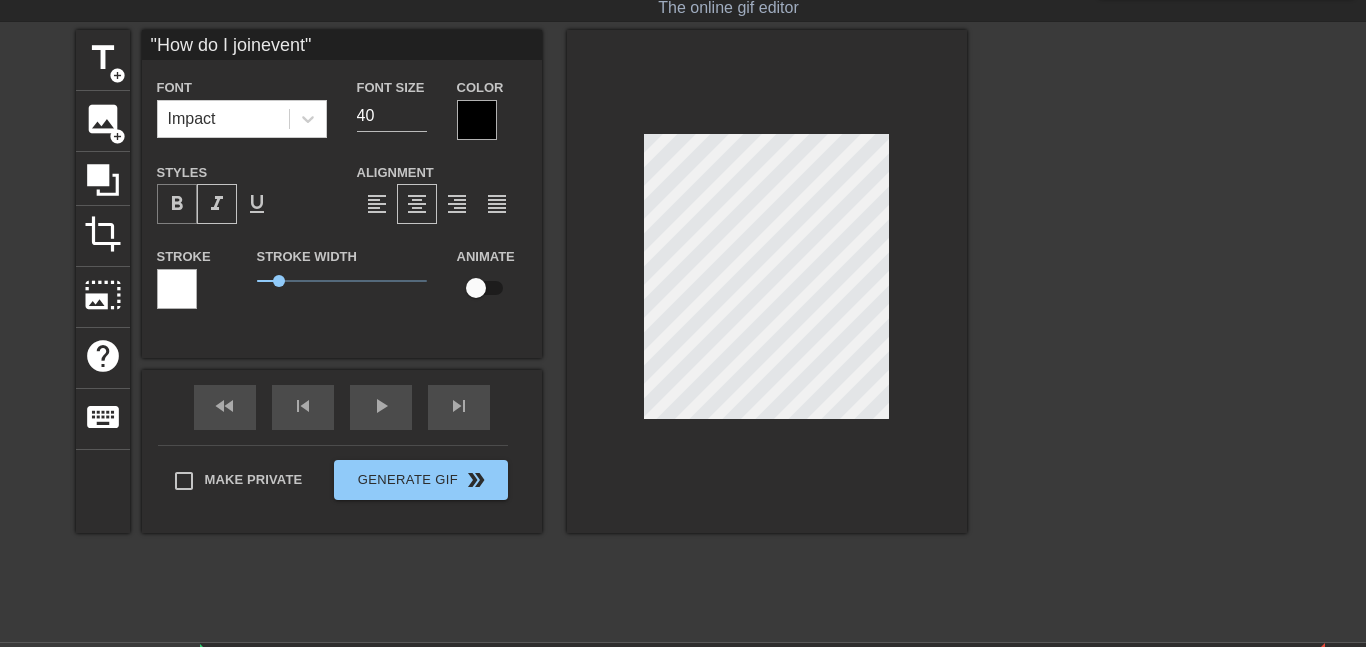 click on "format_bold" at bounding box center [177, 204] 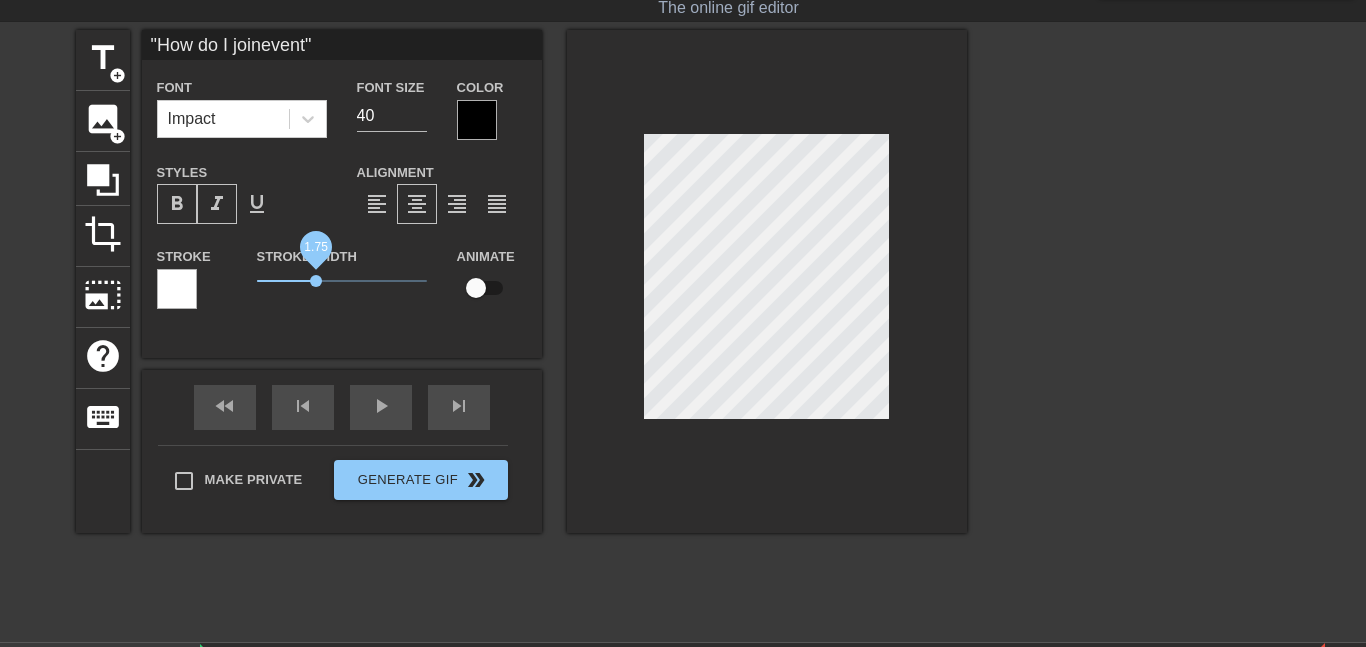 type on ""How do I joinevent"" 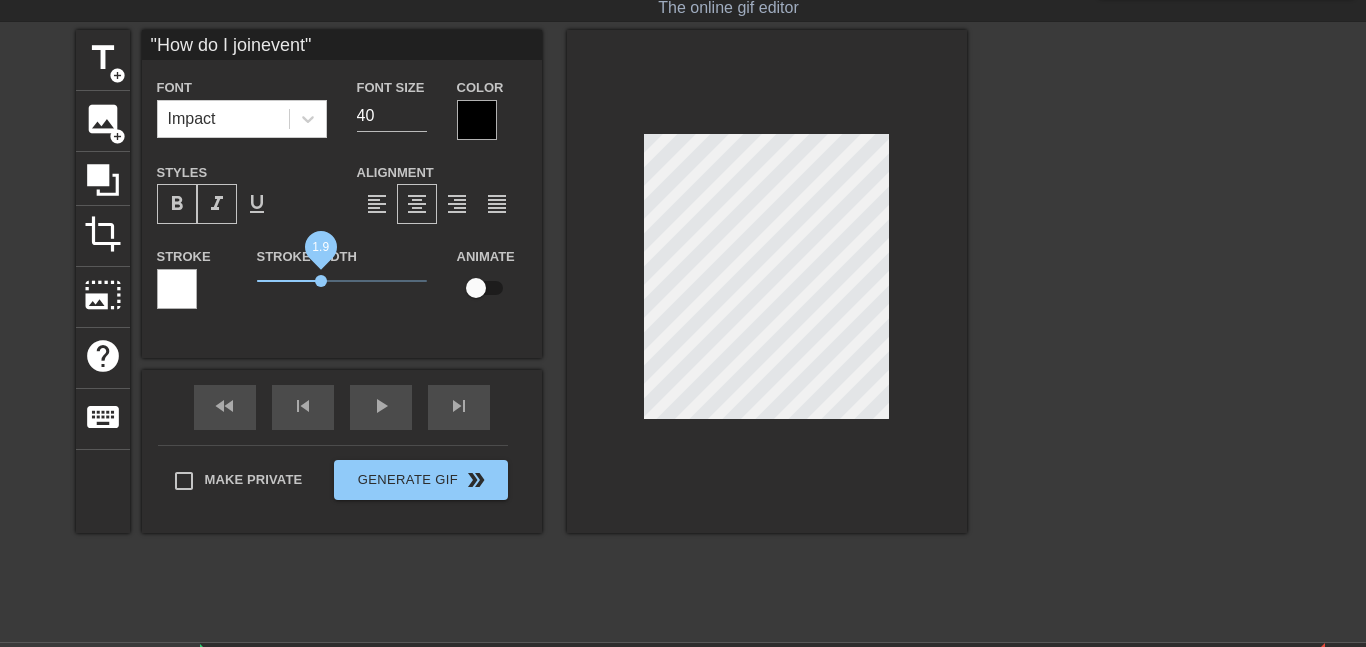 drag, startPoint x: 293, startPoint y: 276, endPoint x: 321, endPoint y: 279, distance: 28.160255 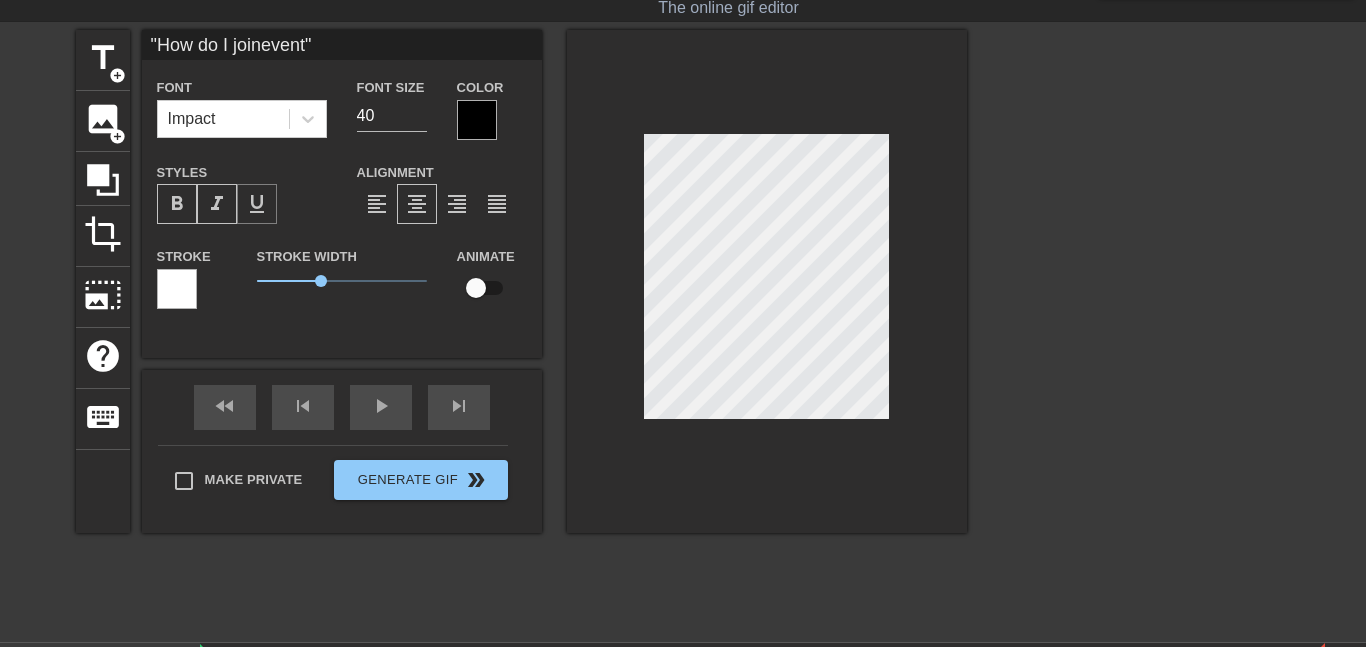 click on "format_underline" at bounding box center (257, 204) 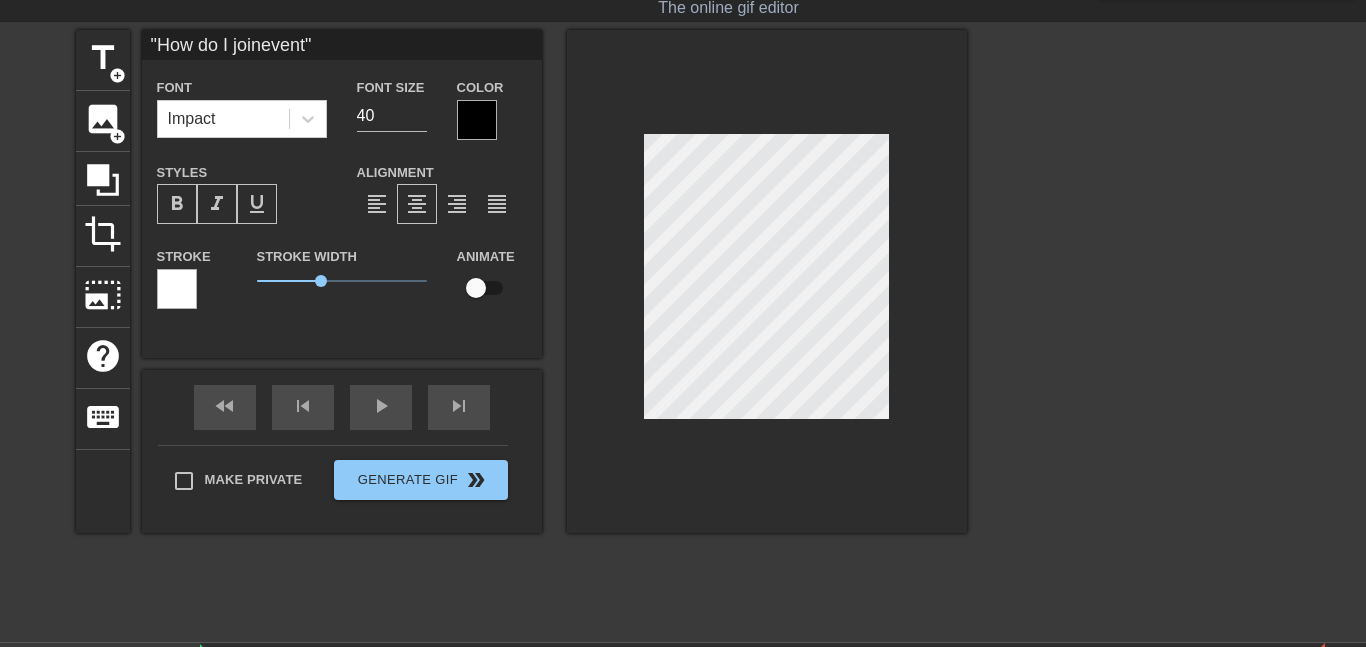click on "format_underline" at bounding box center (257, 204) 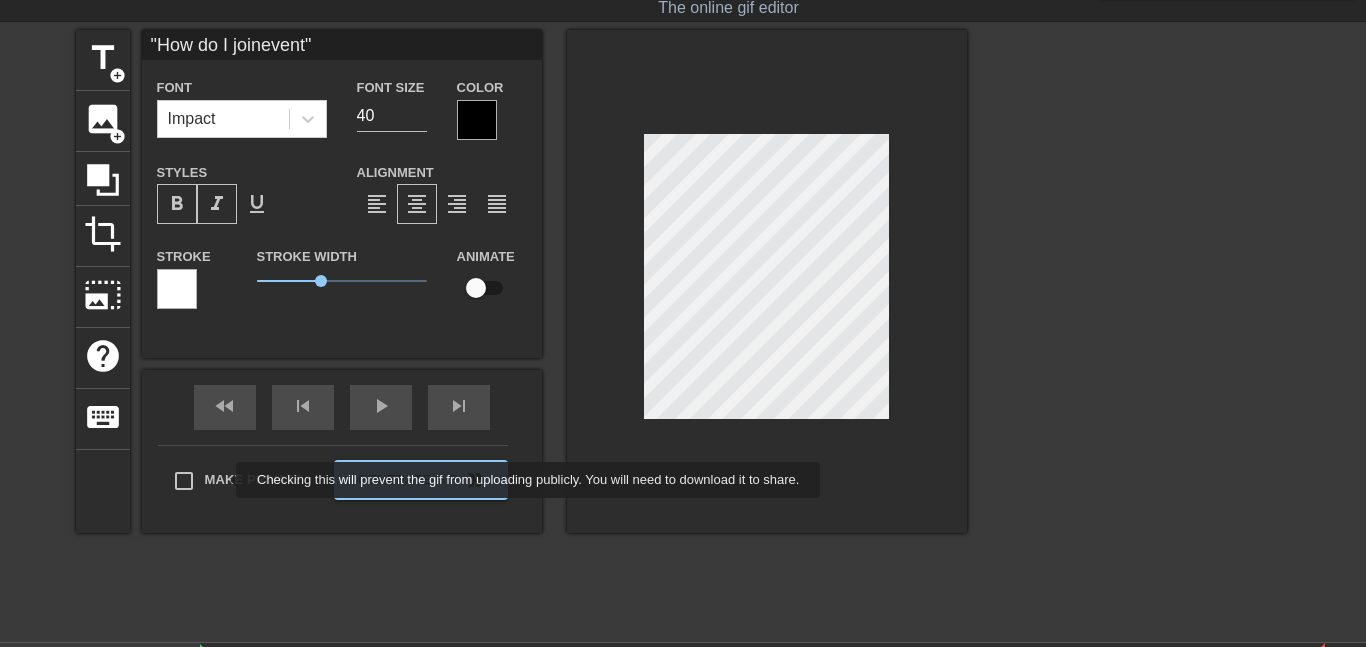 click on "Make Private Generate Gif double_arrow" at bounding box center (333, 484) 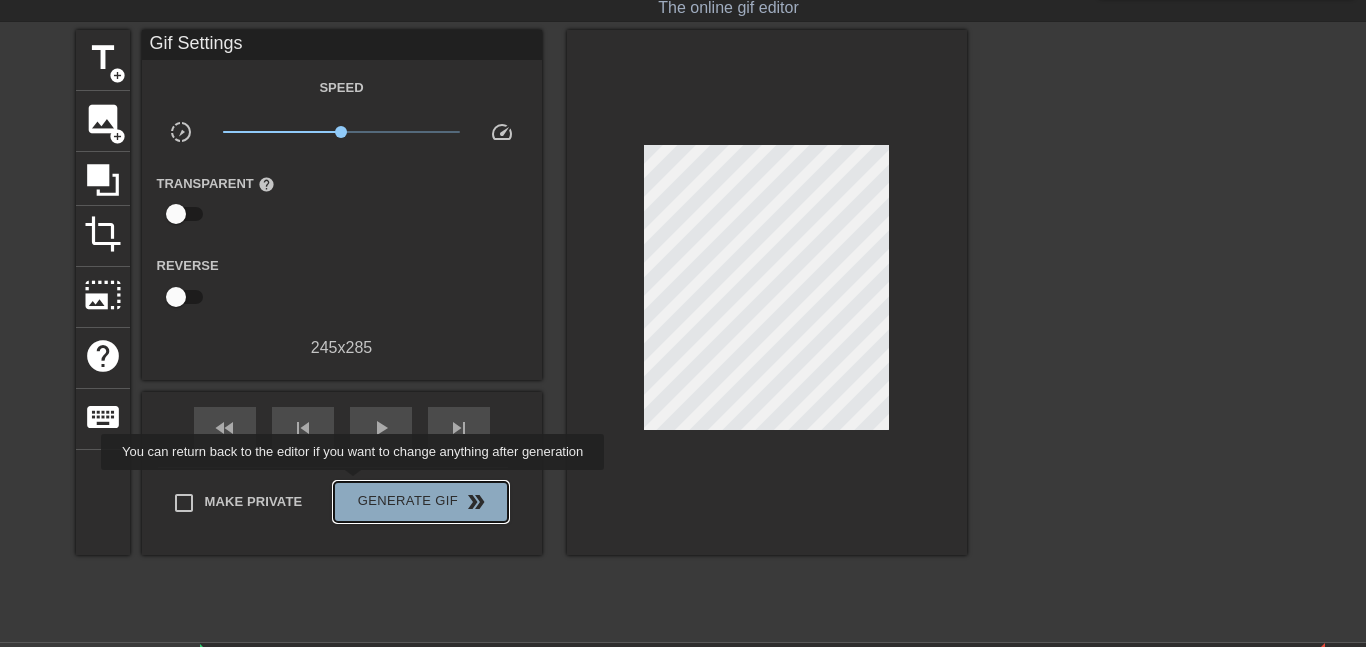 click on "Generate Gif double_arrow" at bounding box center [420, 502] 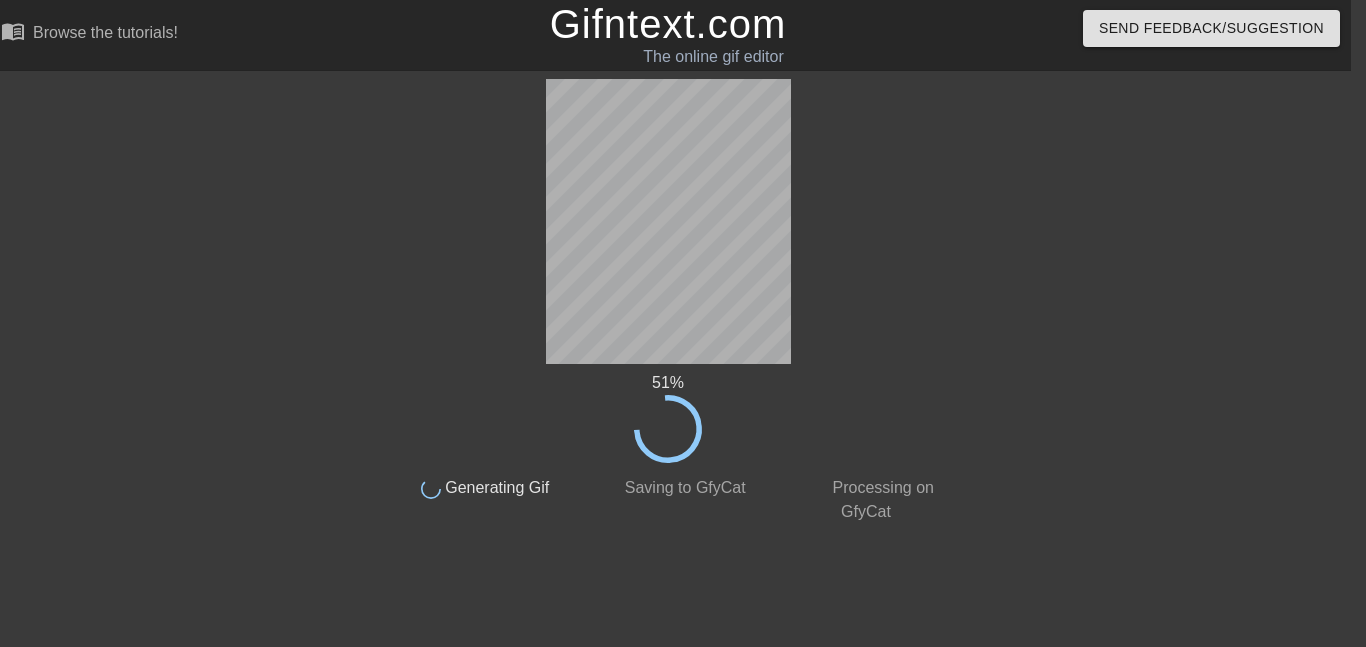 scroll, scrollTop: 0, scrollLeft: 0, axis: both 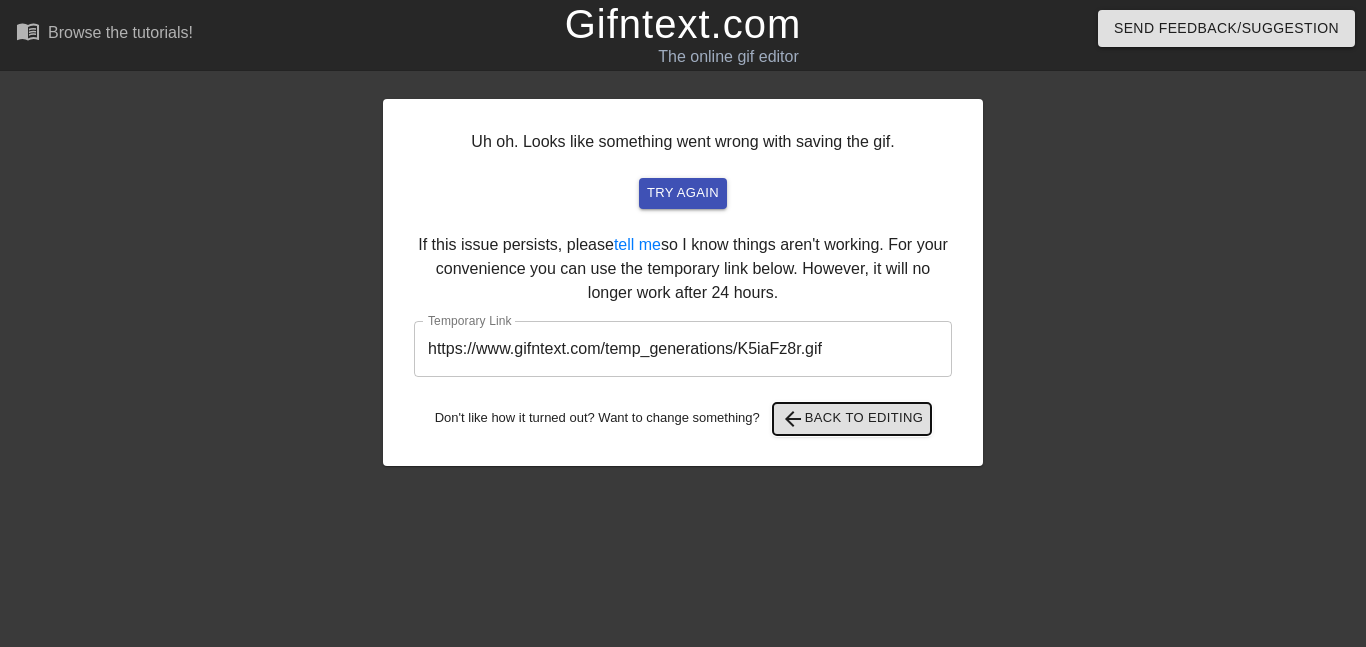 click on "arrow_back Back to Editing" at bounding box center (852, 419) 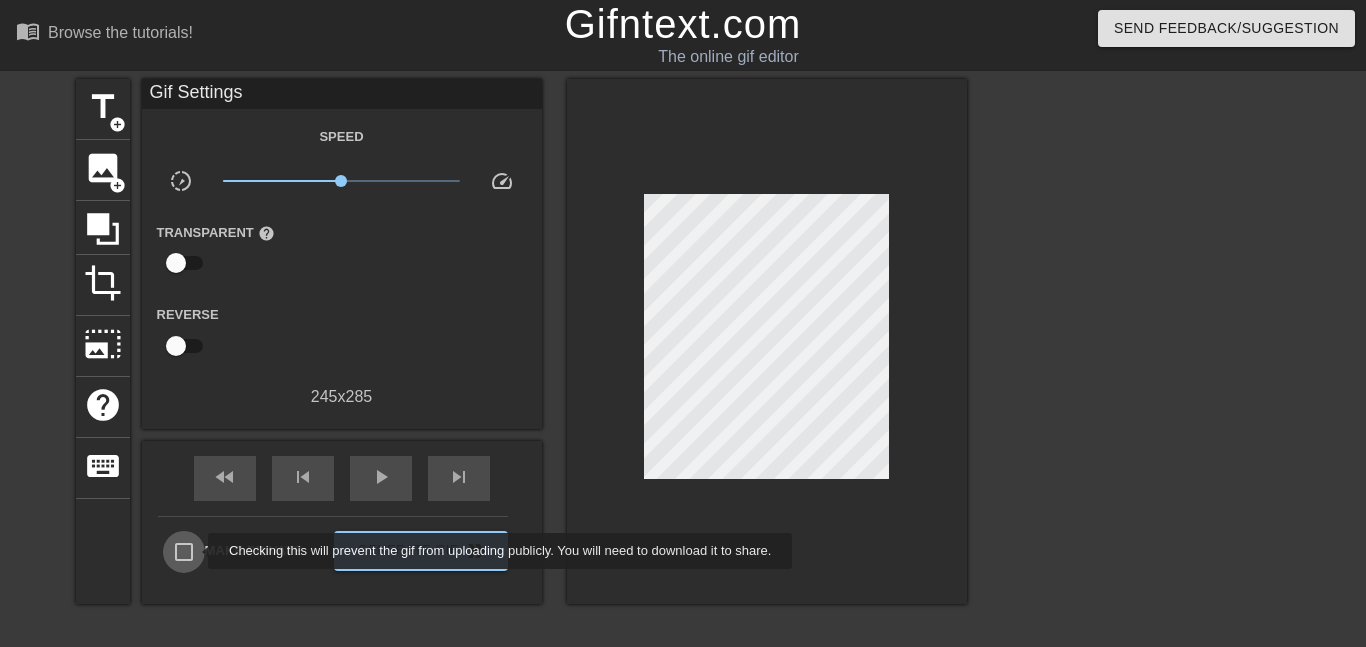 click on "Make Private" at bounding box center [184, 552] 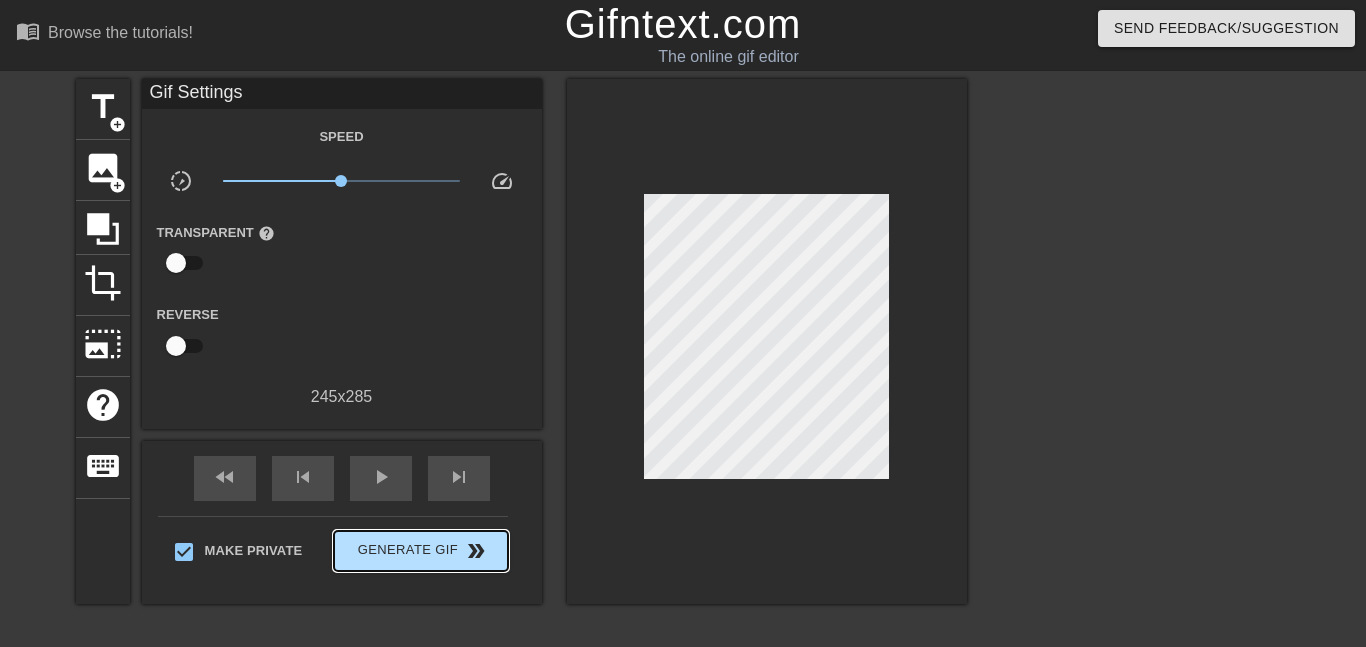 click on "Generate Gif double_arrow" at bounding box center (420, 551) 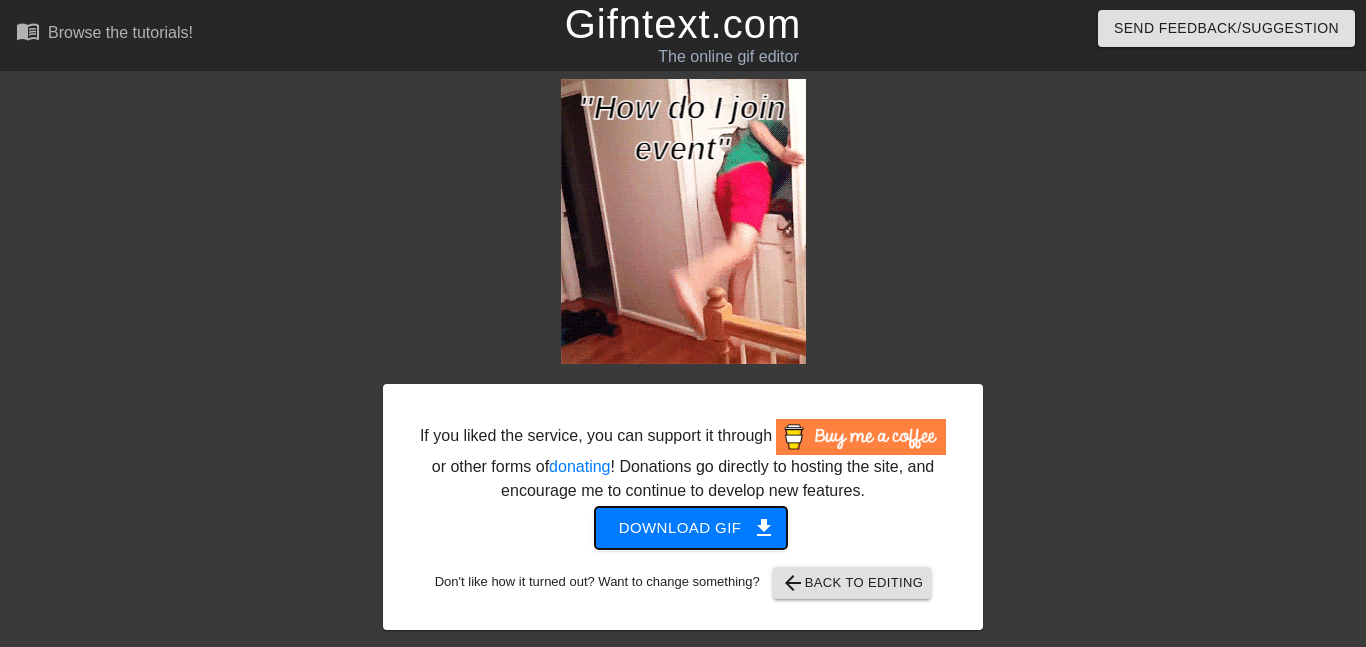 click on "Download gif get_app" at bounding box center (691, 528) 